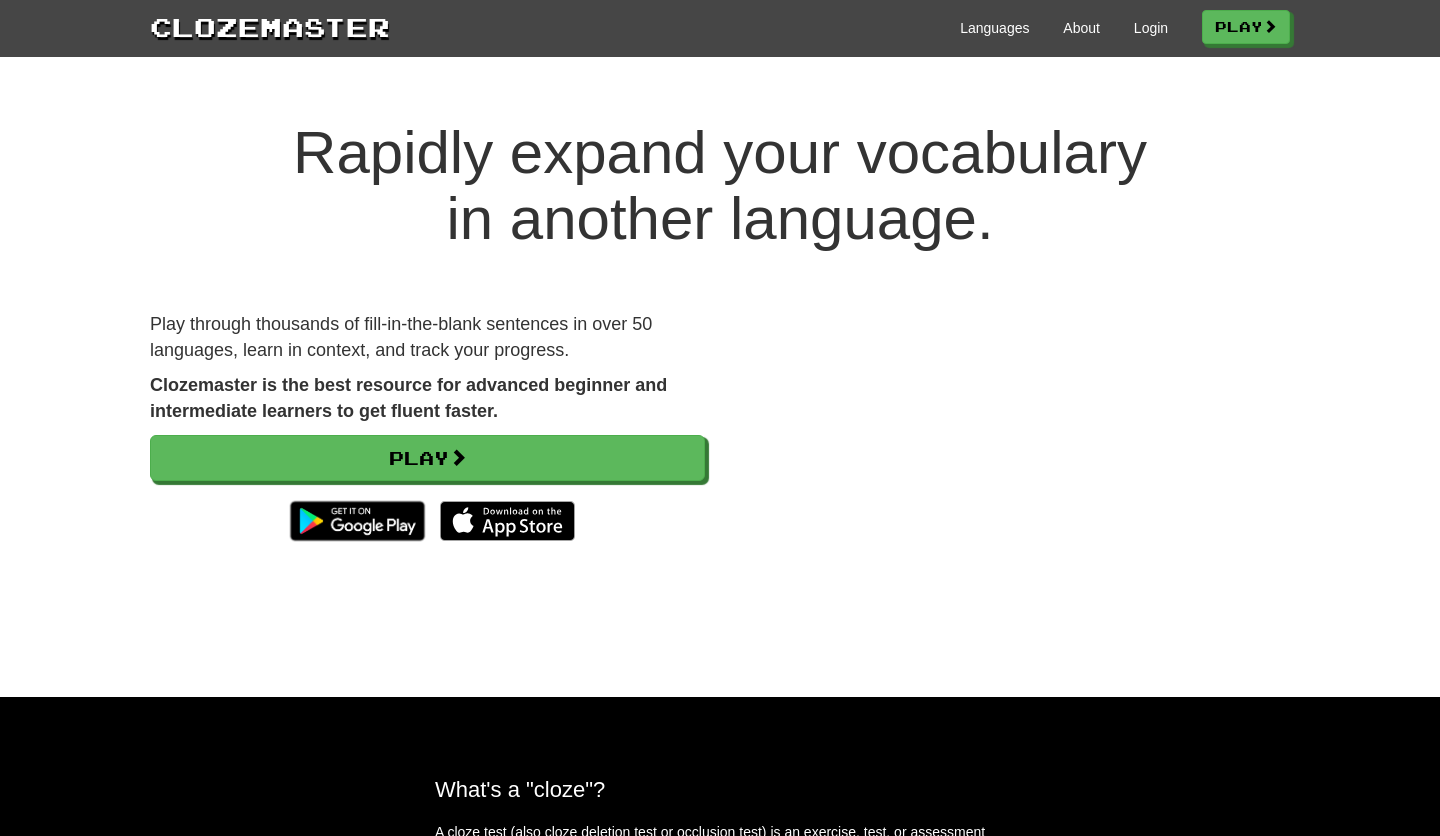 scroll, scrollTop: 0, scrollLeft: 0, axis: both 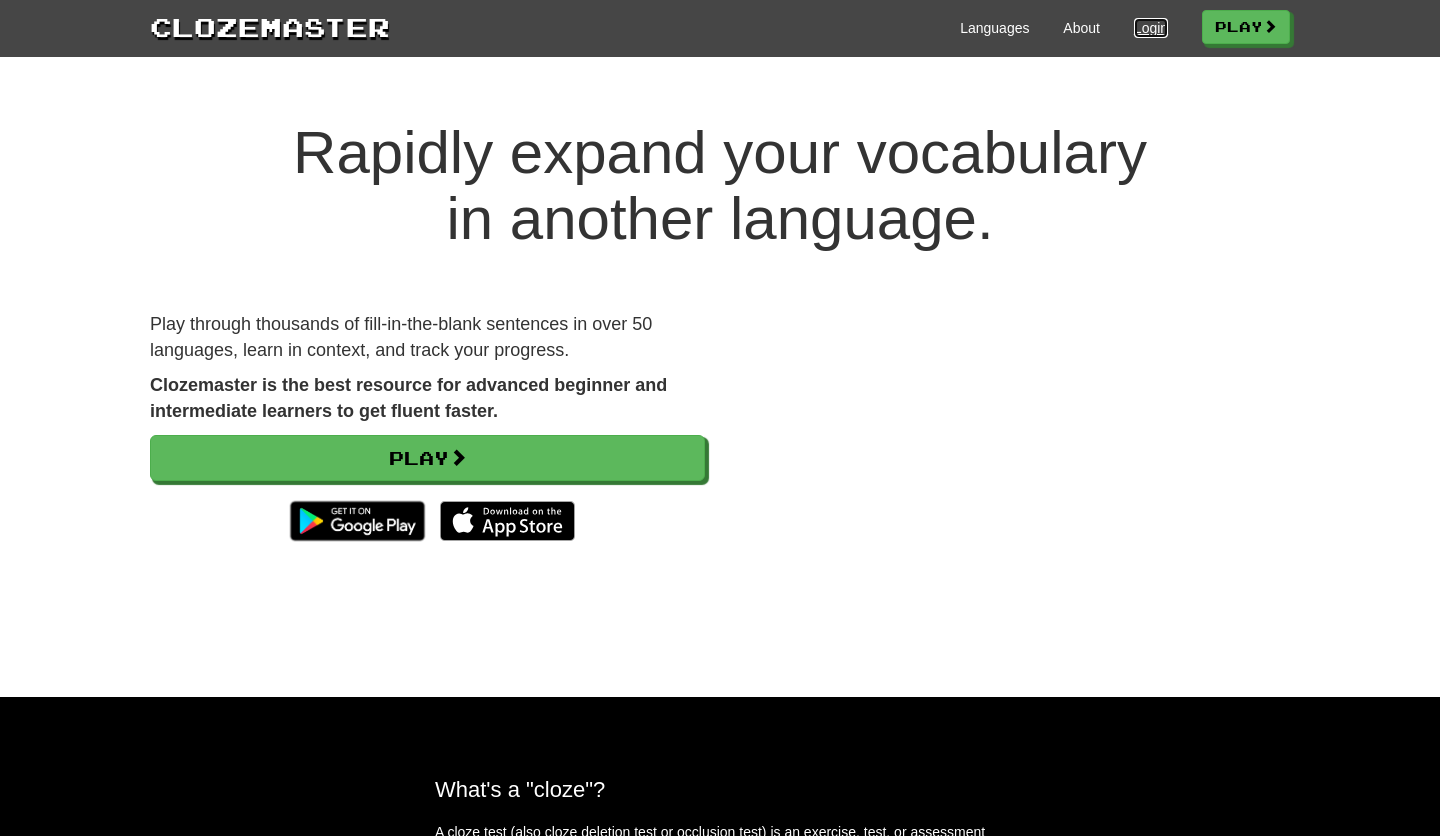 click on "Login" at bounding box center (1151, 28) 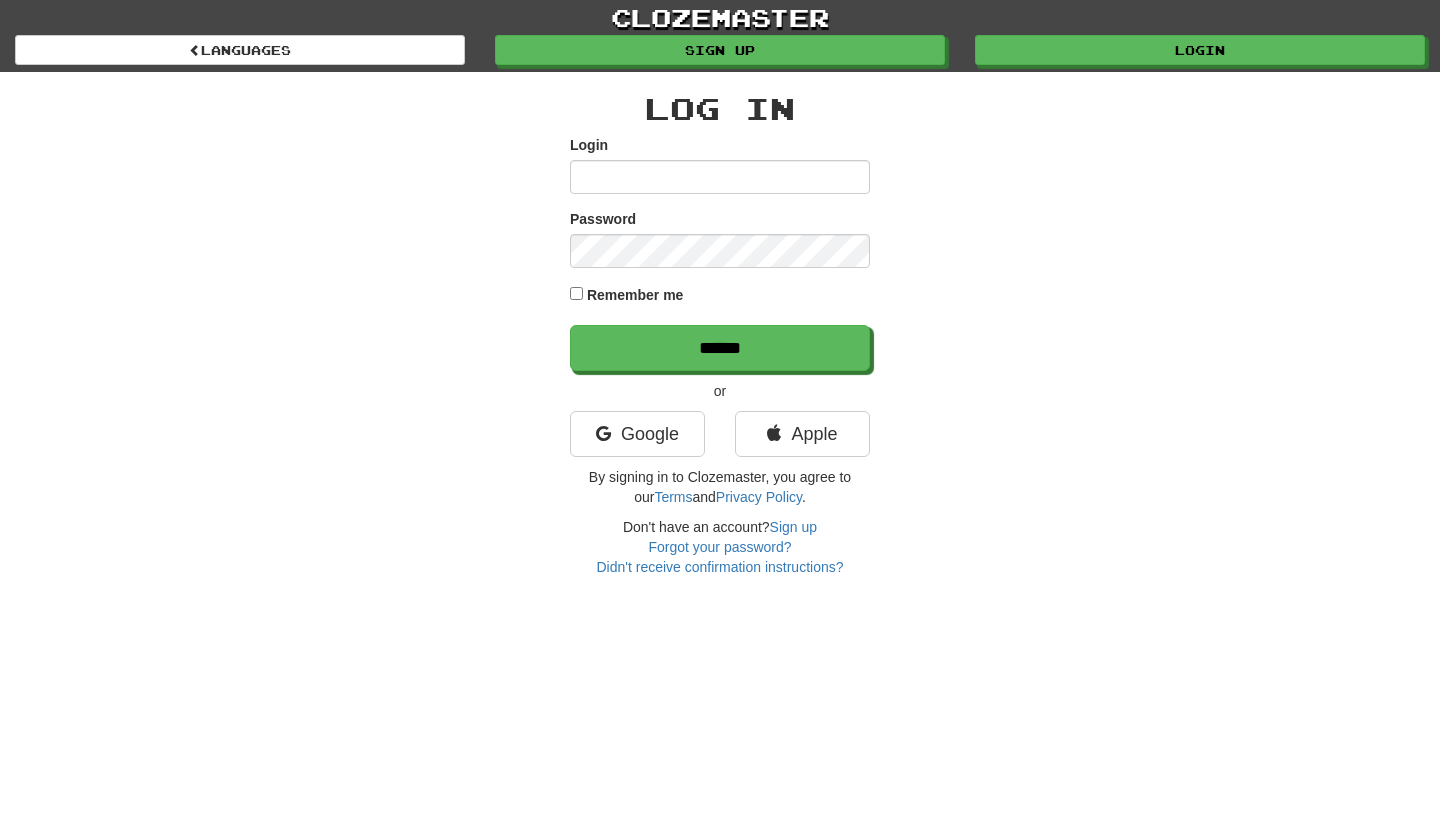 scroll, scrollTop: 0, scrollLeft: 0, axis: both 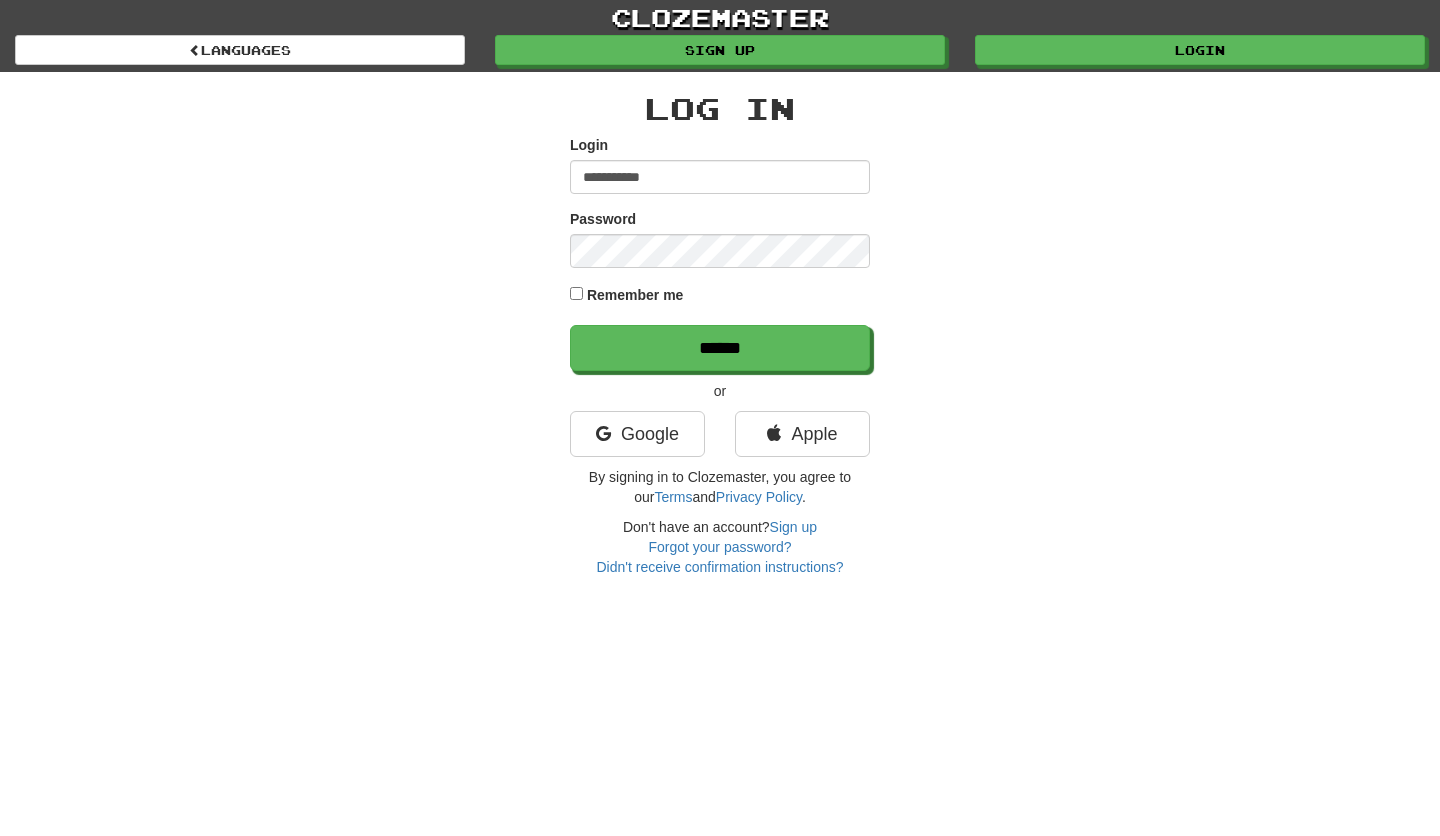 type on "**********" 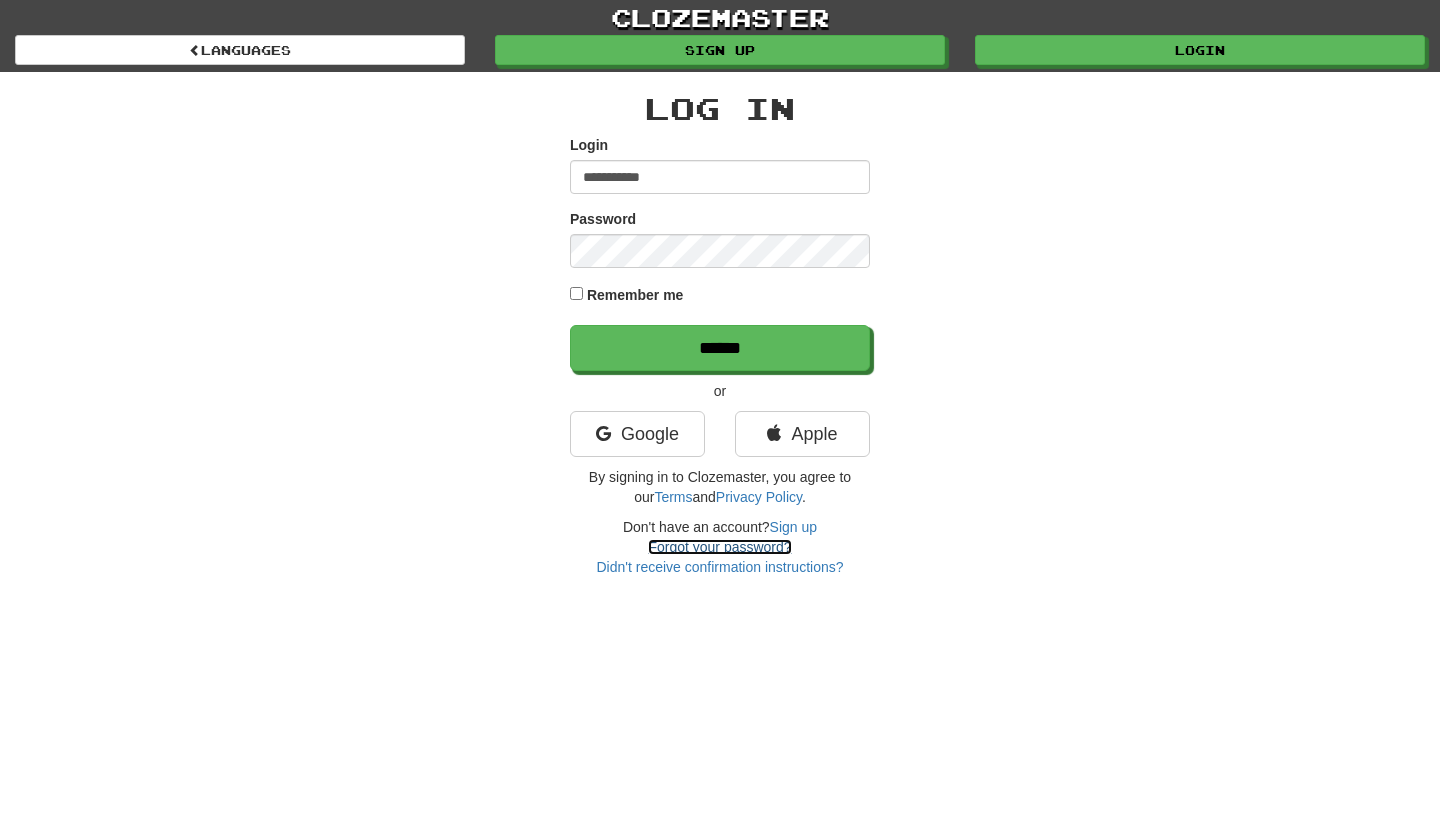 click on "Forgot your password?" at bounding box center (719, 547) 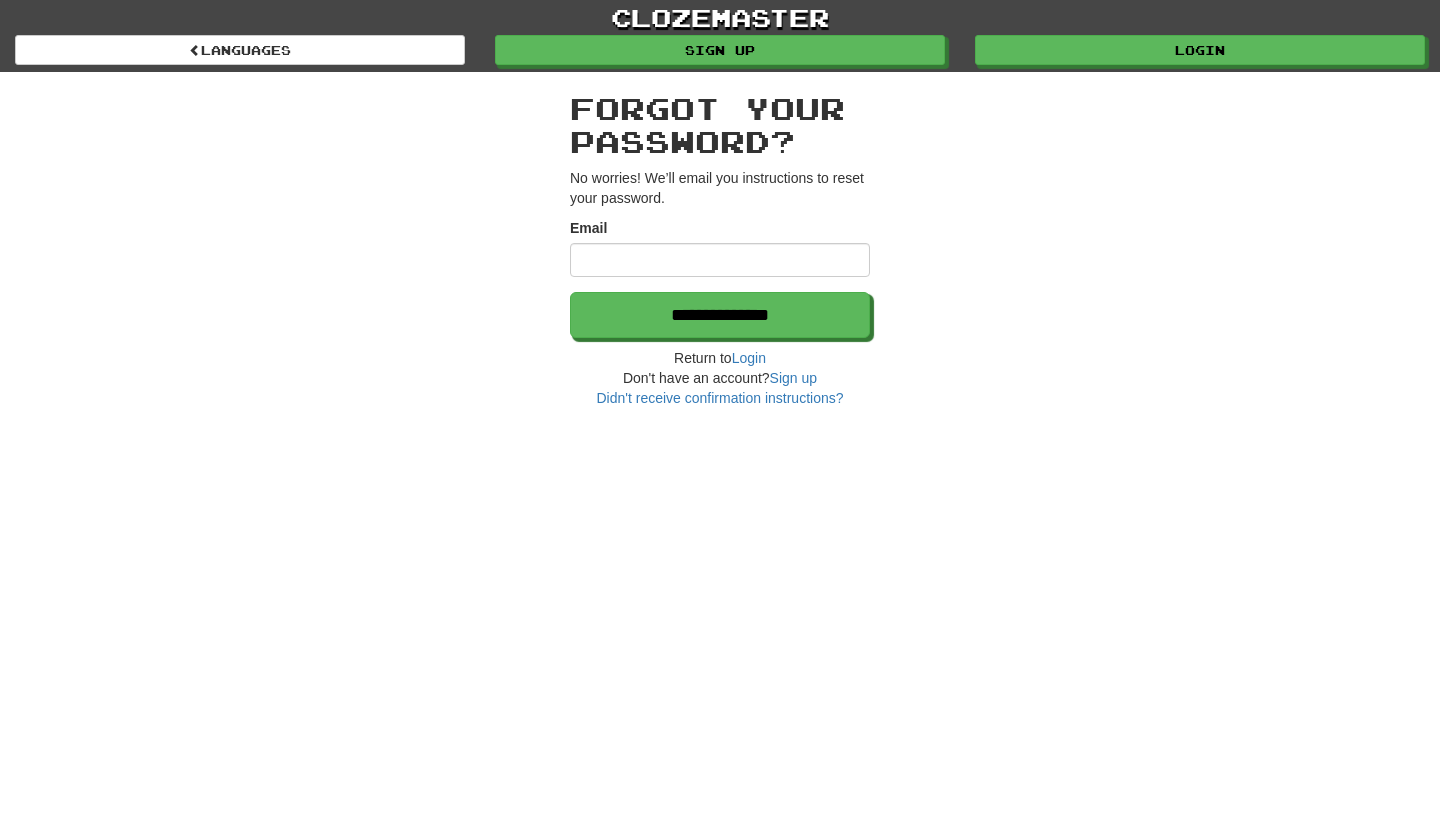 scroll, scrollTop: 0, scrollLeft: 0, axis: both 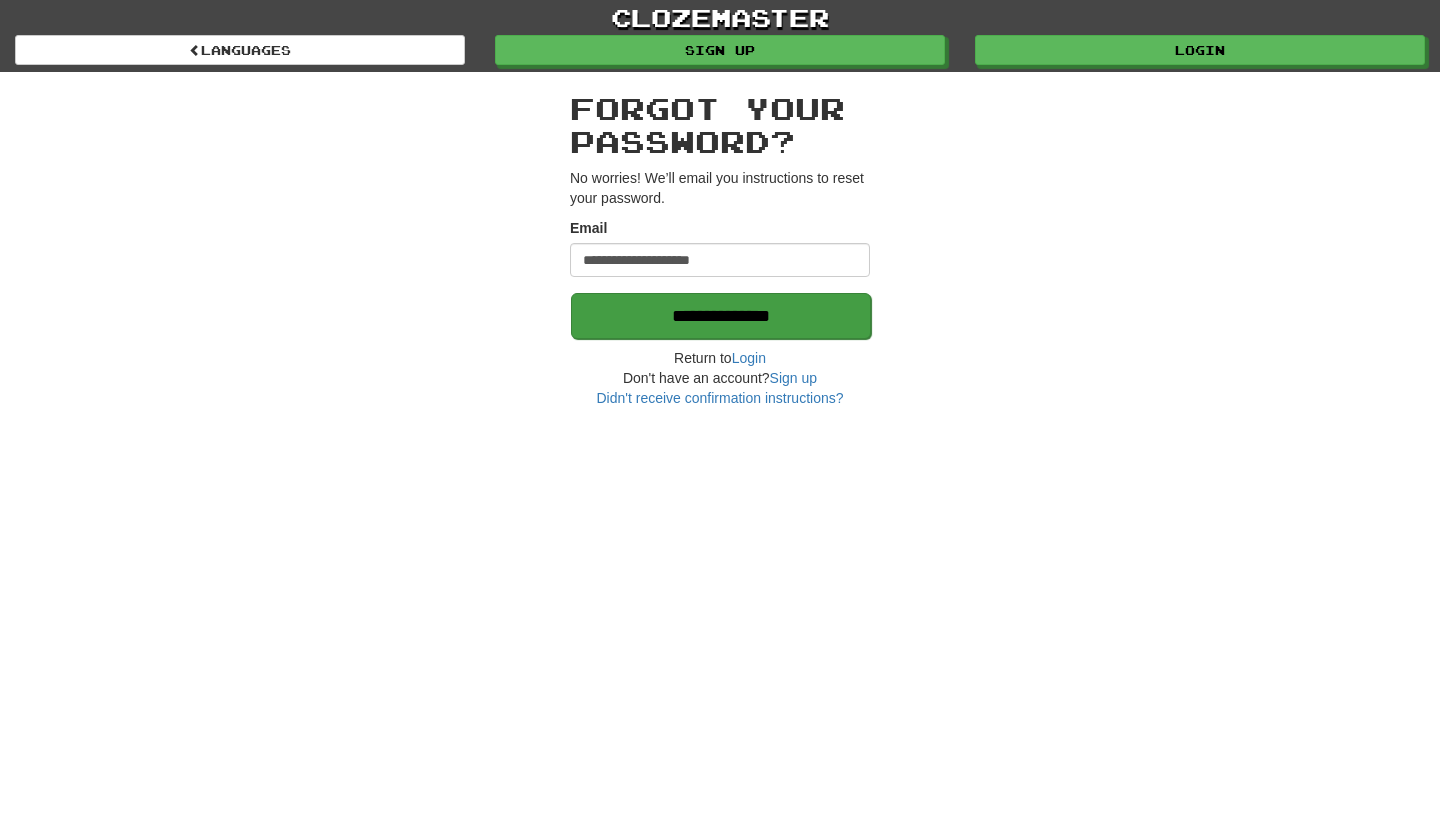 type on "**********" 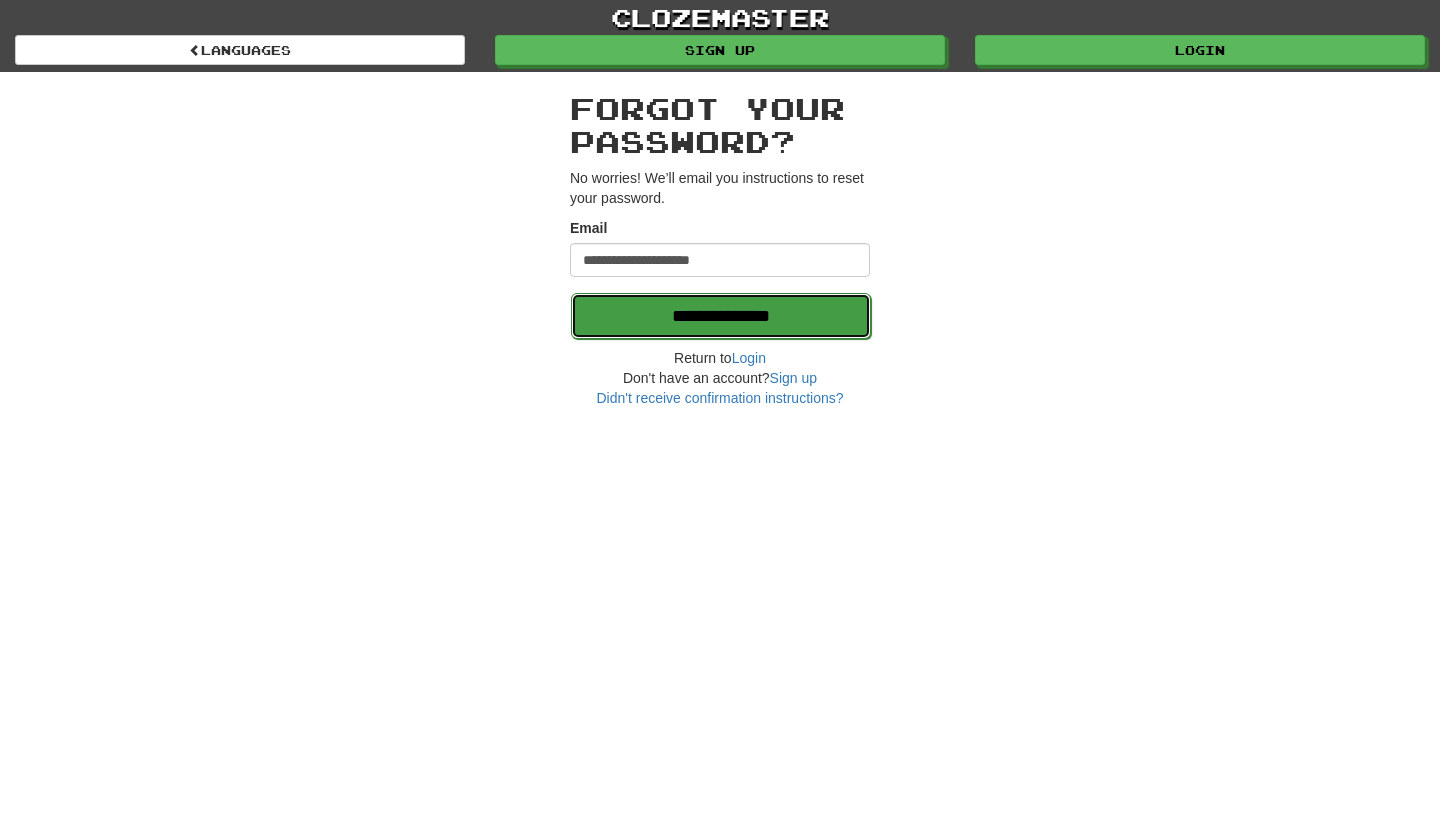 click on "**********" at bounding box center [721, 316] 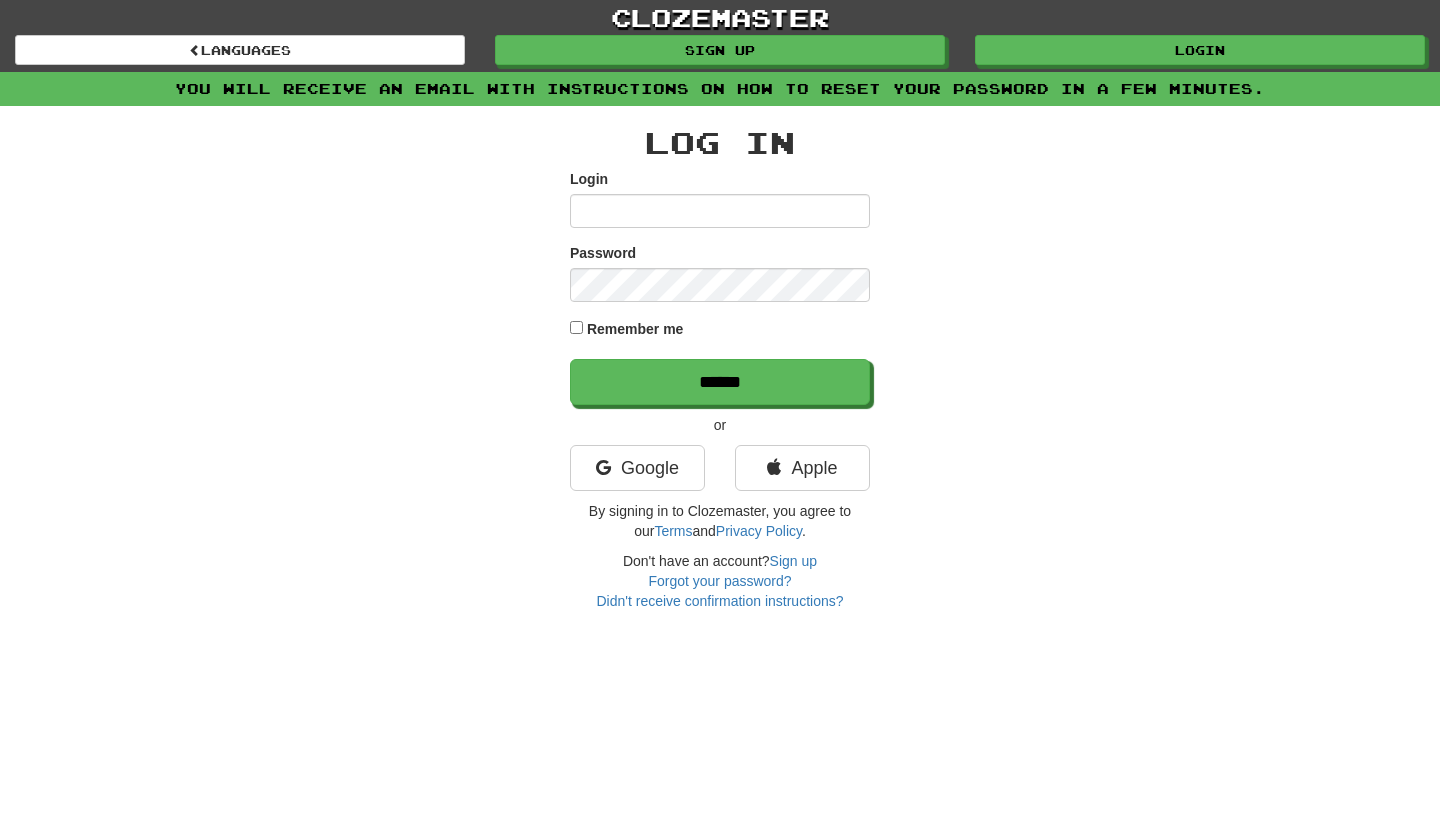 scroll, scrollTop: 0, scrollLeft: 0, axis: both 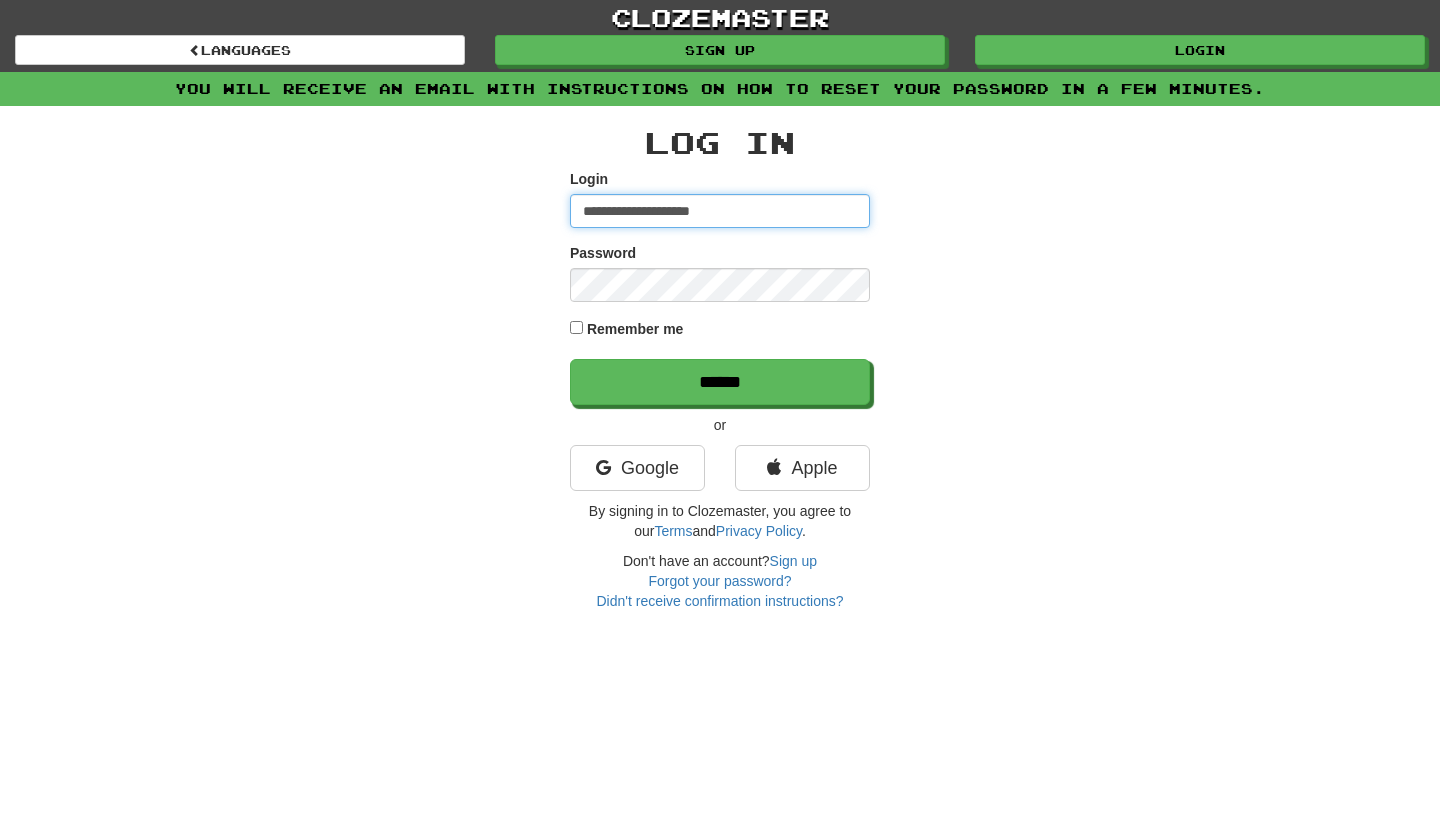 type on "**********" 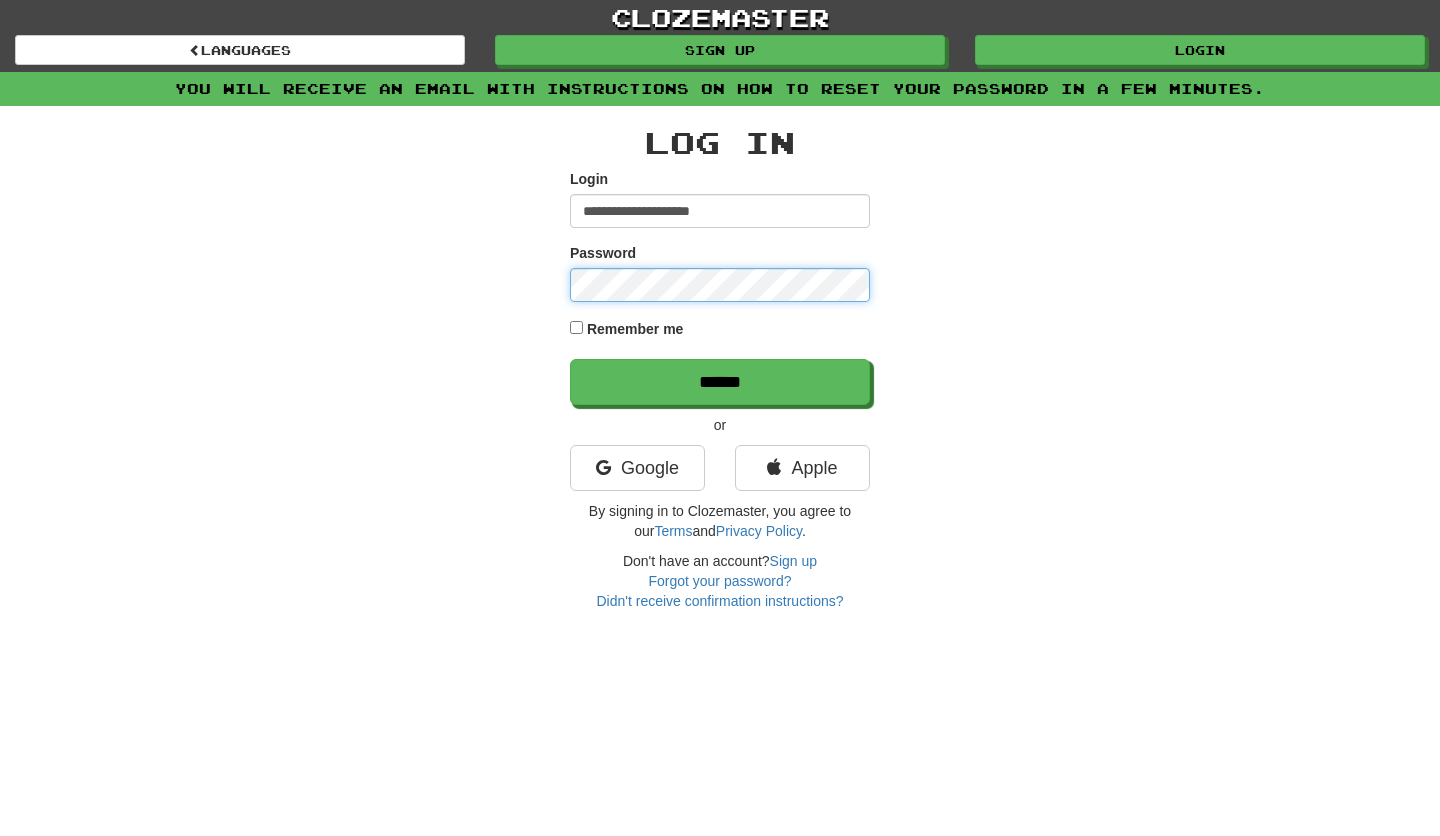 click on "******" at bounding box center [720, 382] 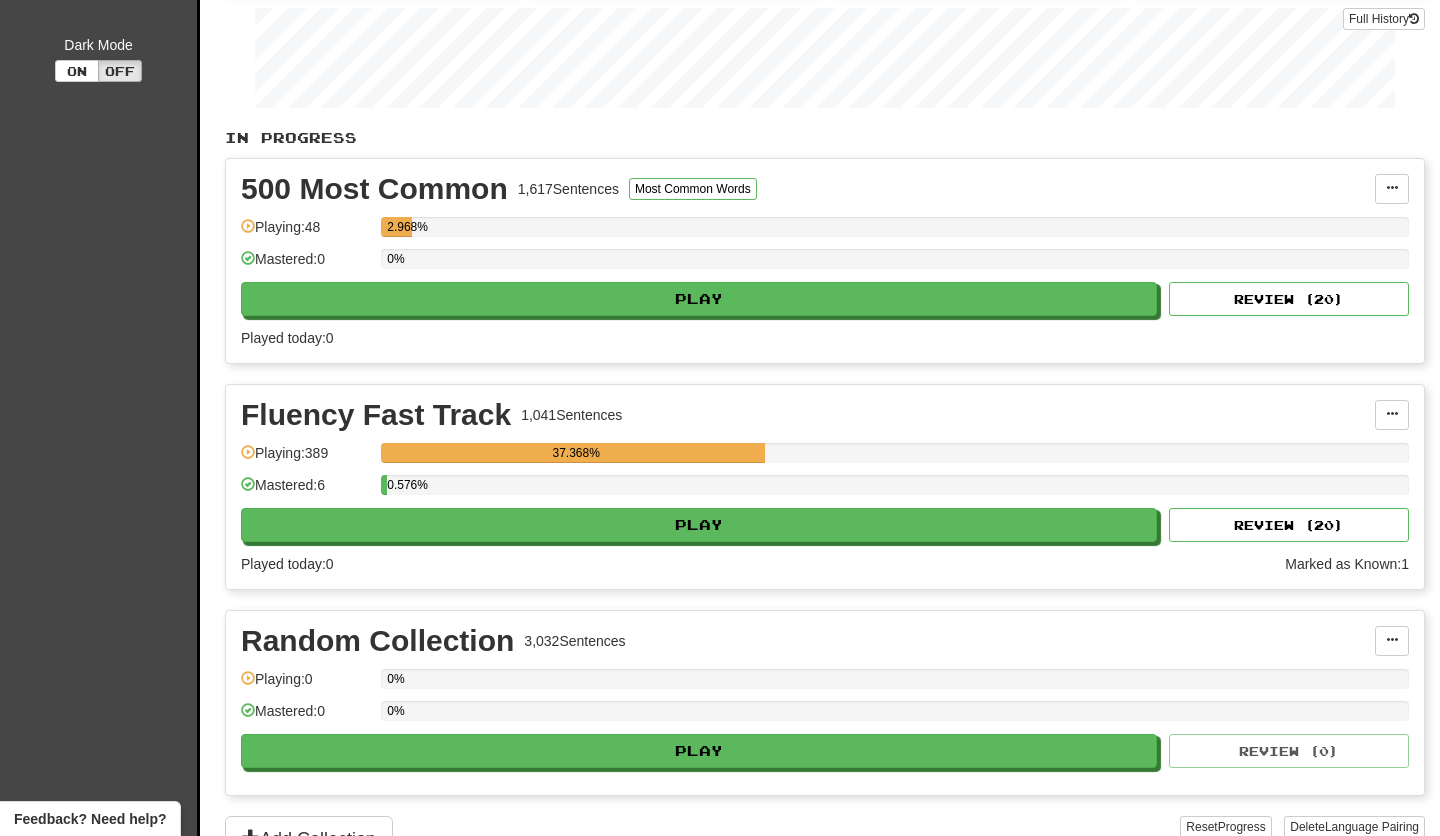 scroll, scrollTop: 311, scrollLeft: 0, axis: vertical 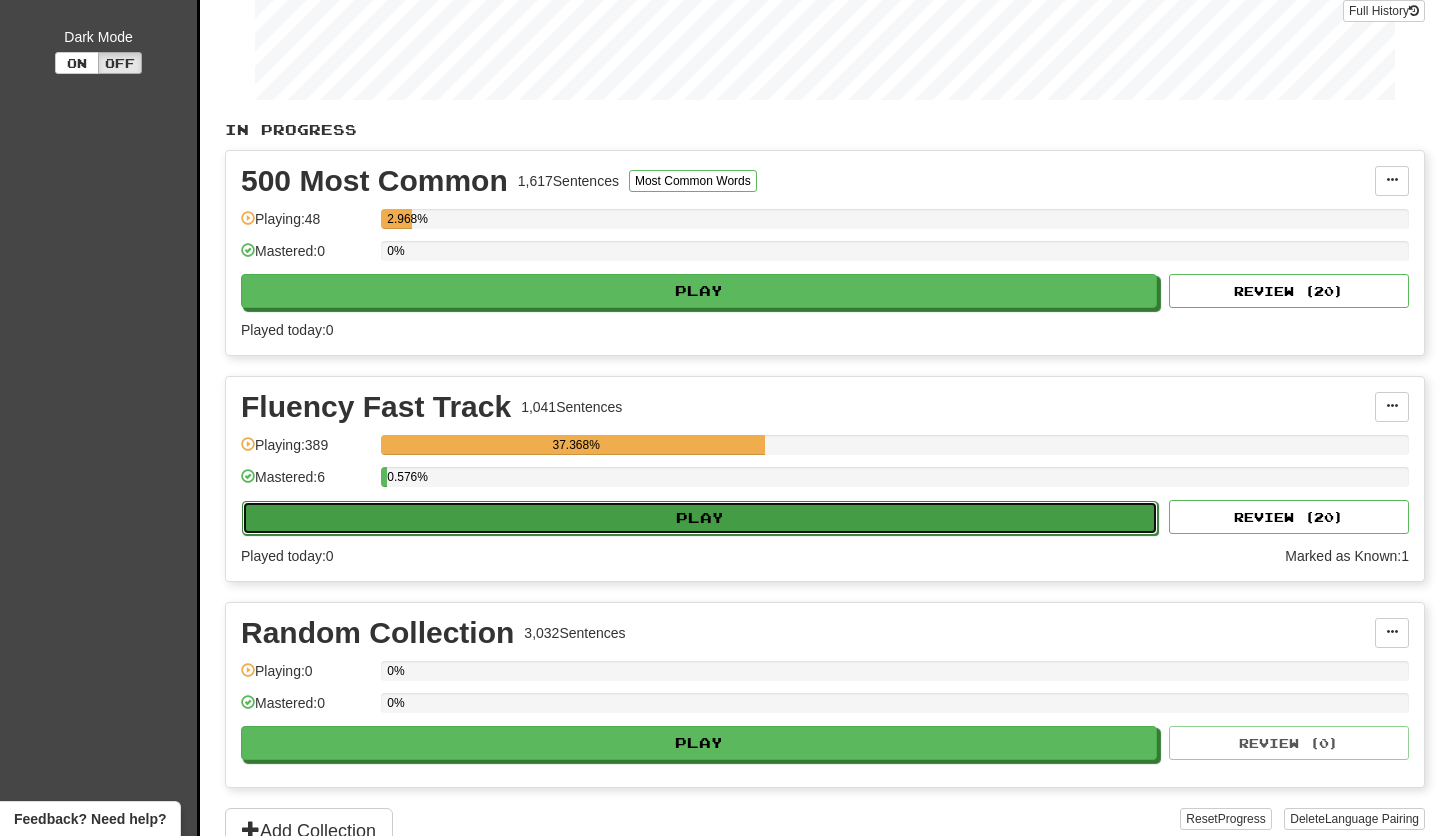 click on "Play" at bounding box center [700, 518] 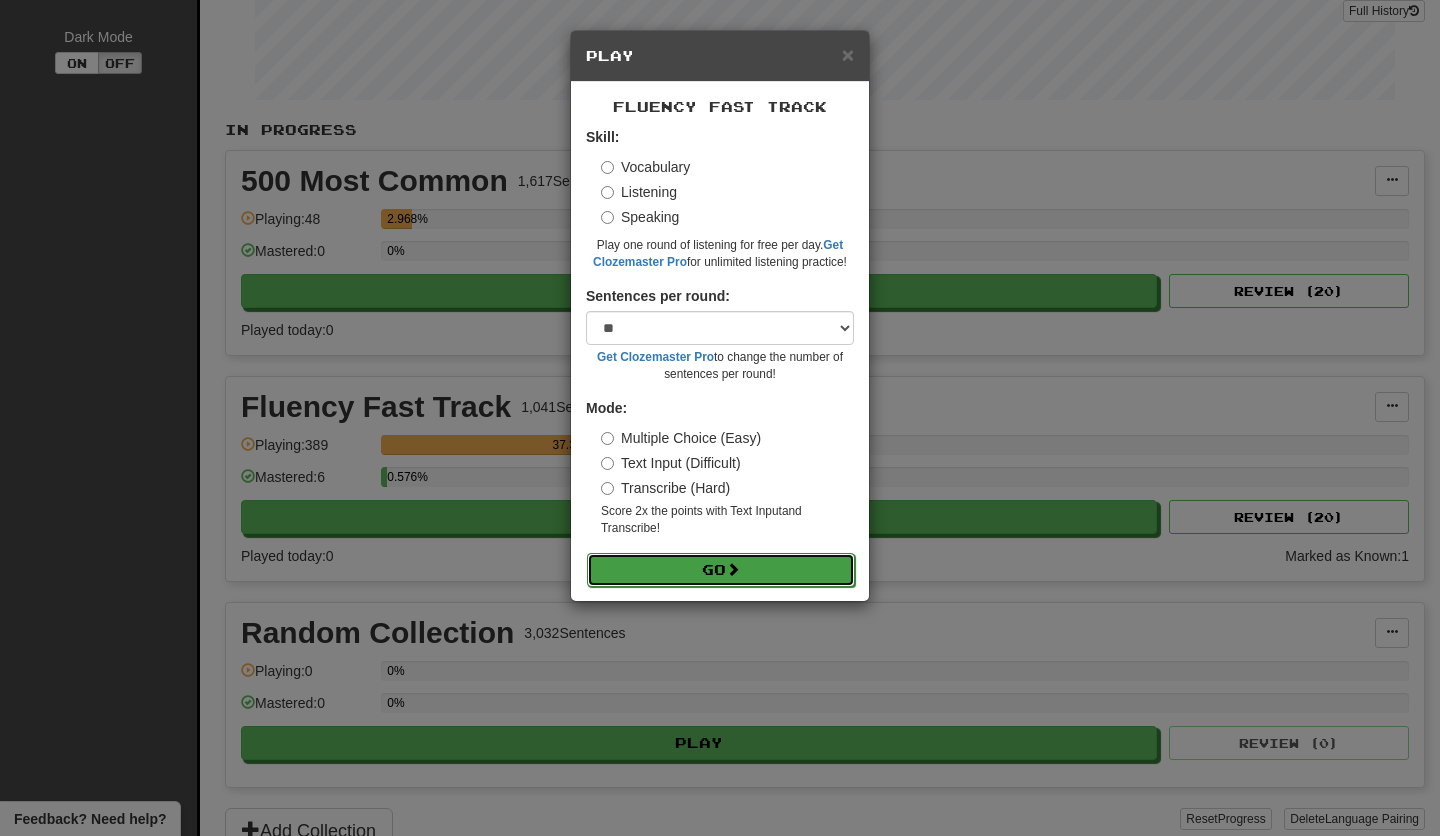 click on "Go" at bounding box center [721, 570] 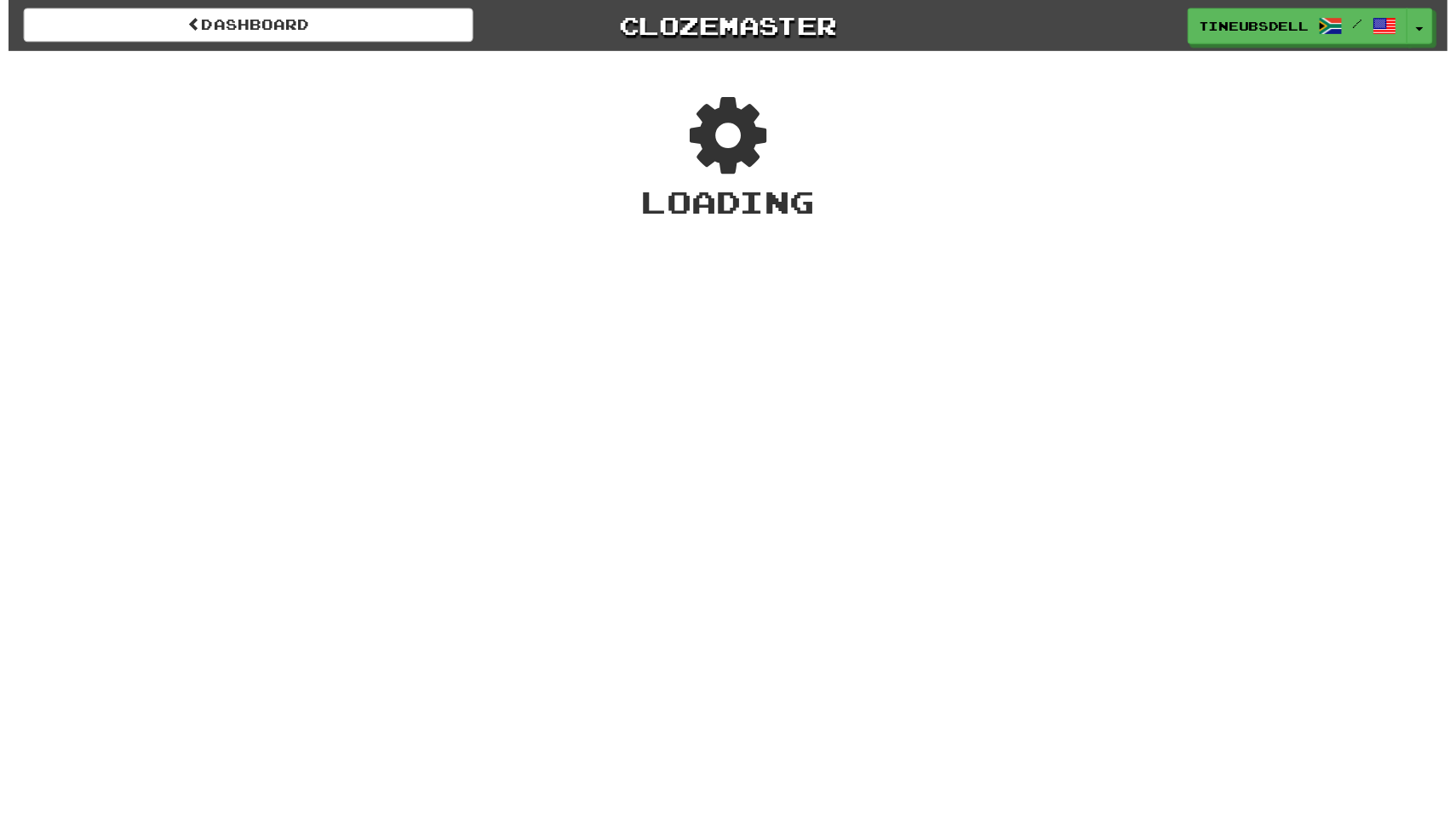 scroll, scrollTop: 0, scrollLeft: 0, axis: both 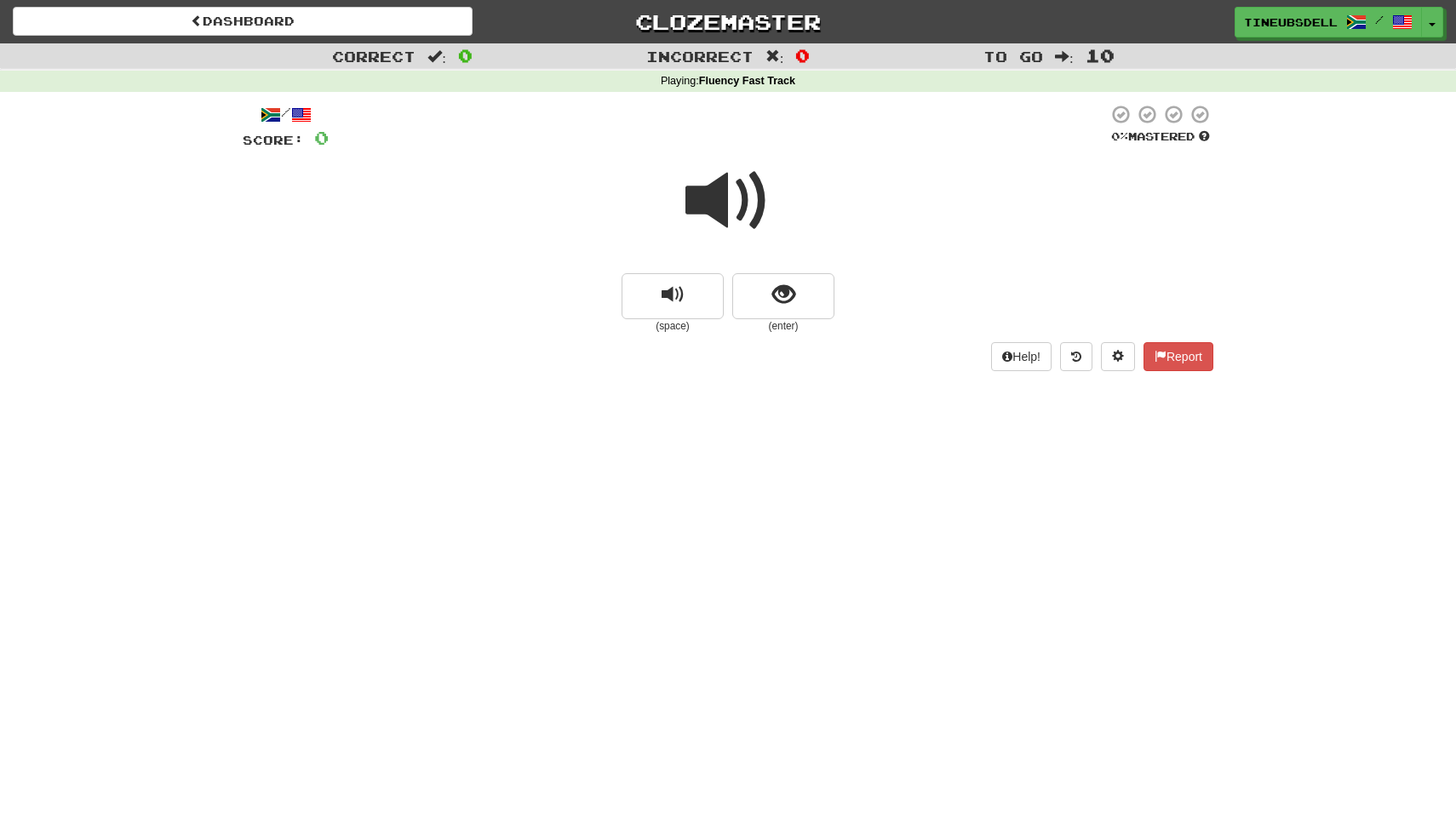 click at bounding box center (728, 201) 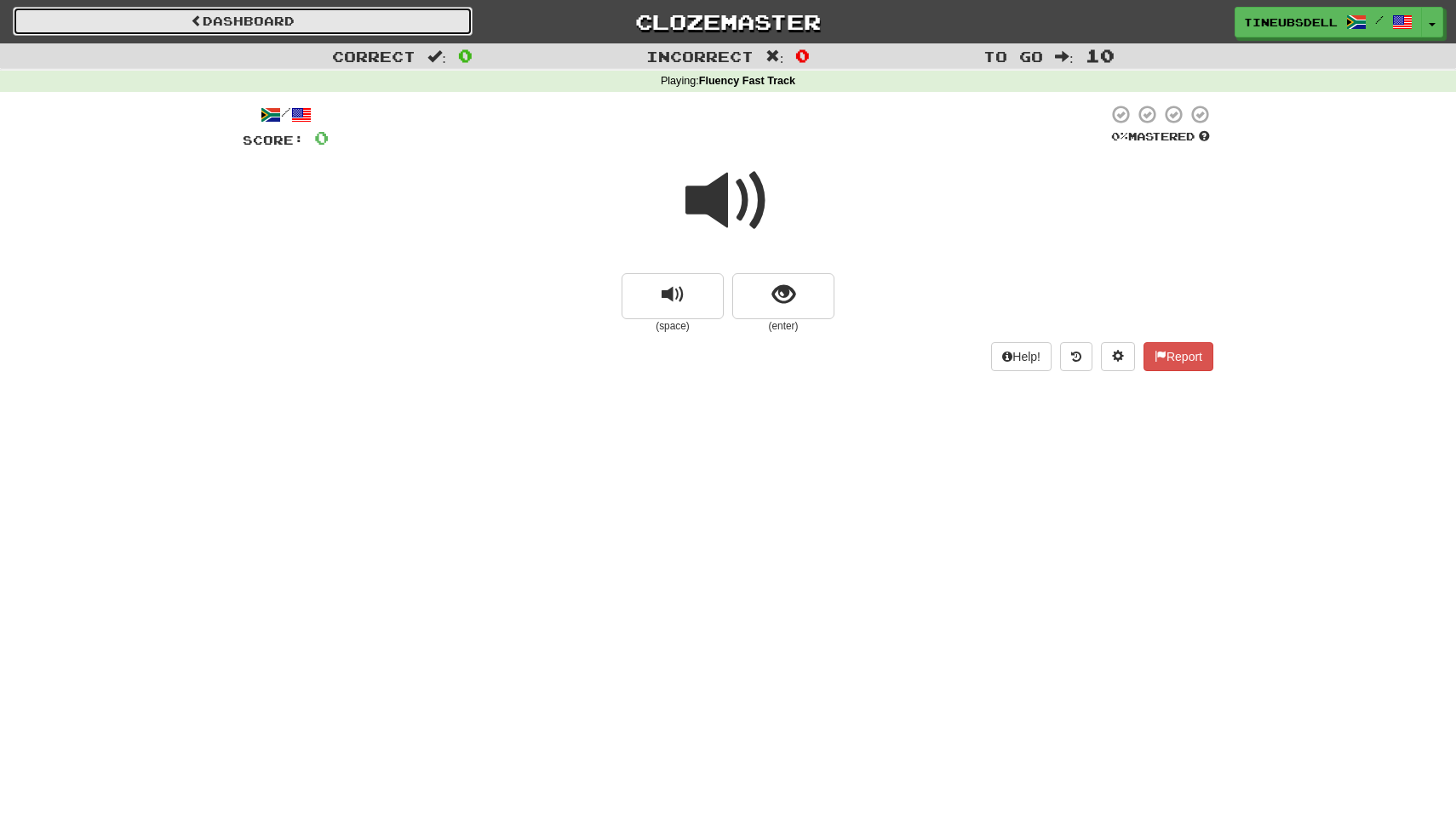 click on "Dashboard" at bounding box center [243, 21] 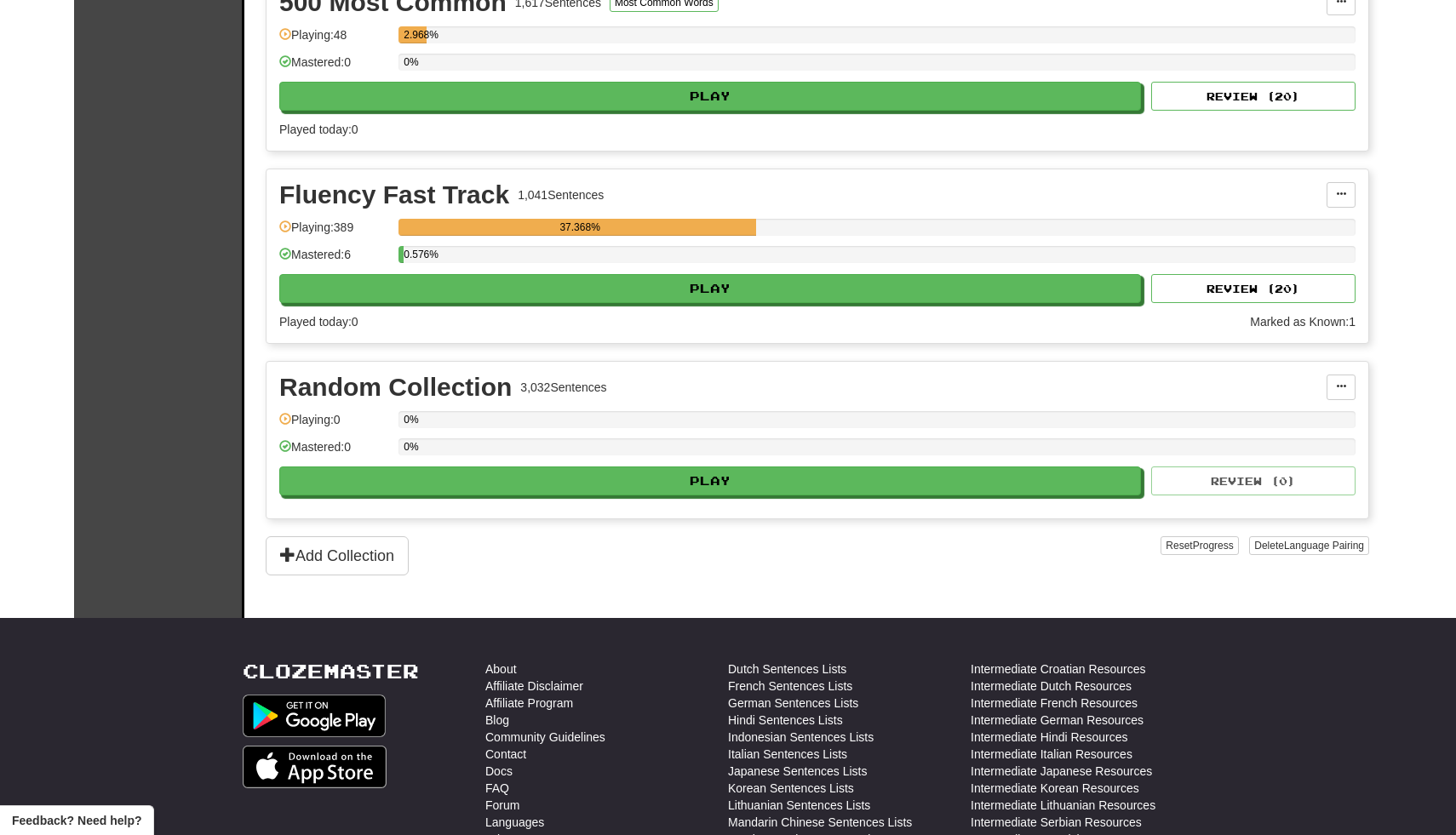 scroll, scrollTop: 458, scrollLeft: 0, axis: vertical 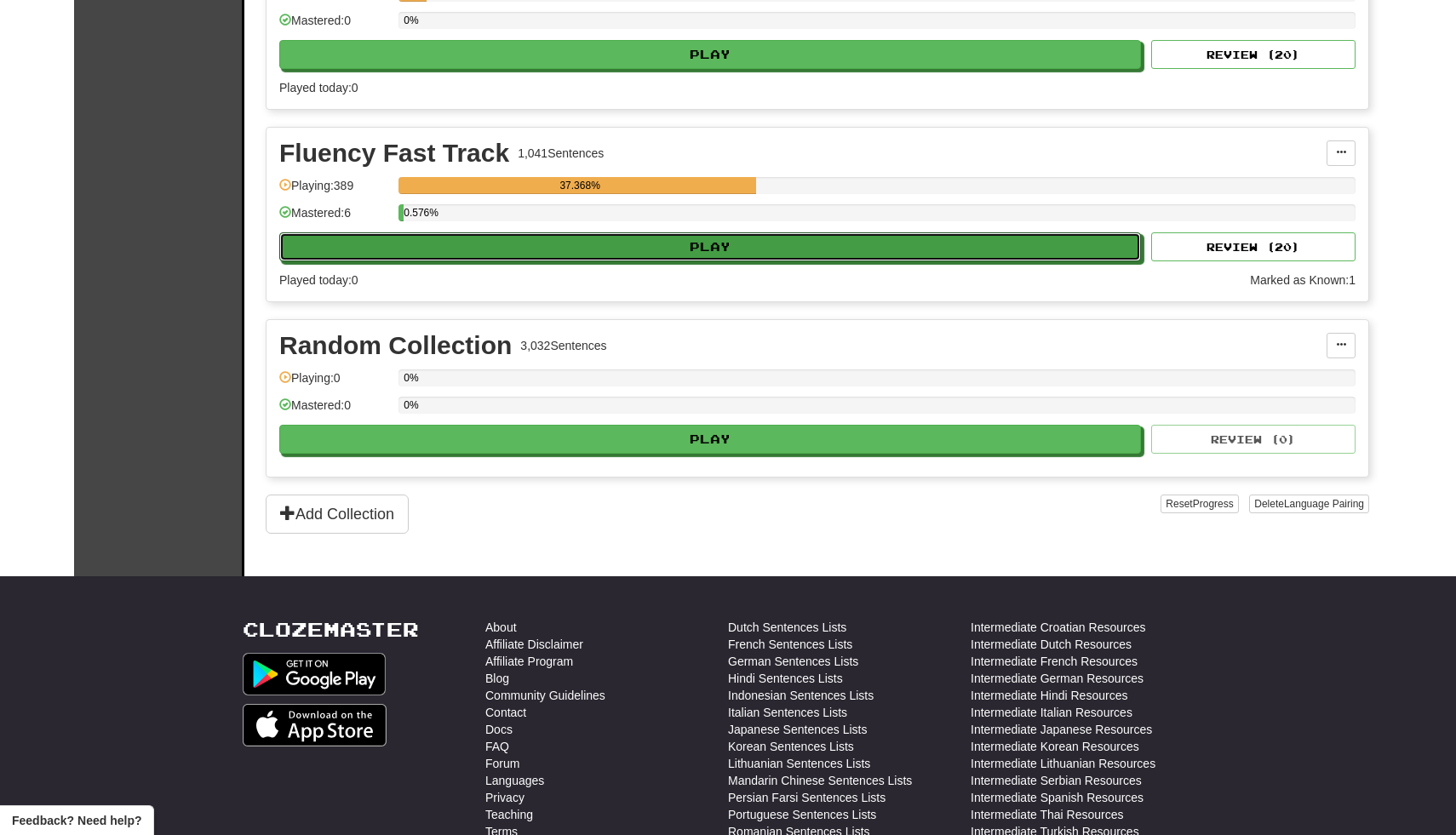click on "Play" at bounding box center (710, 247) 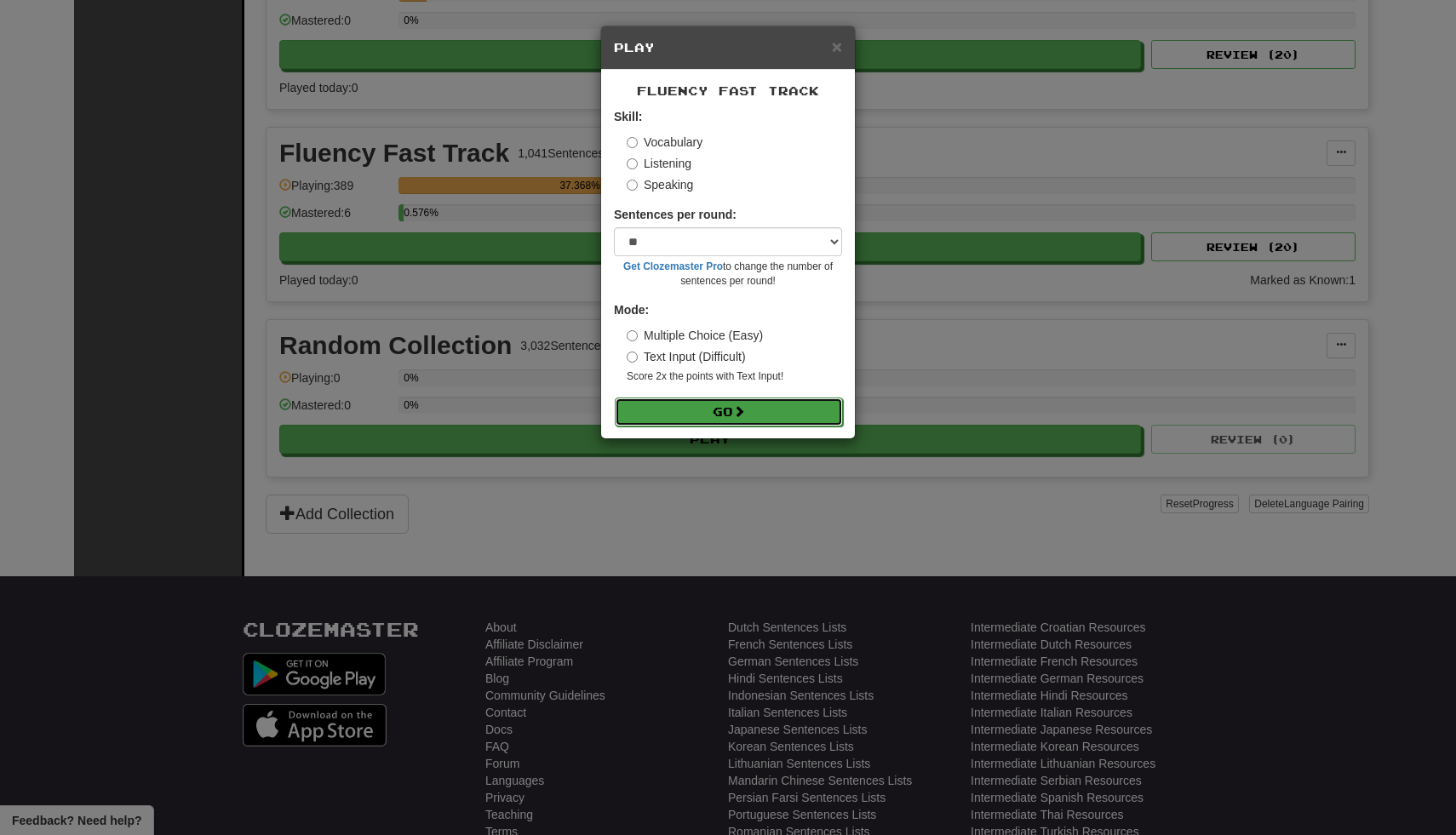 click on "Go" at bounding box center [729, 412] 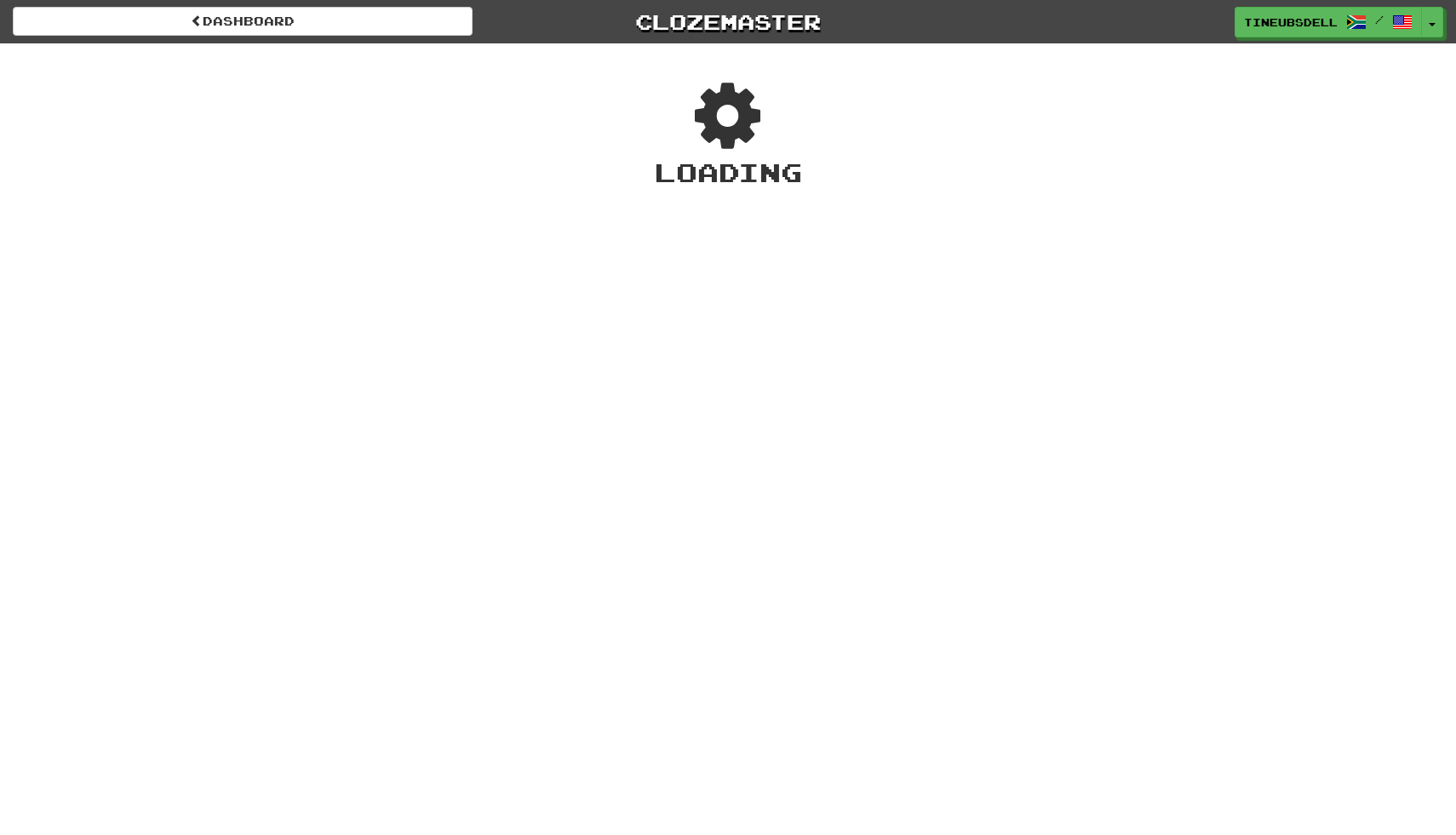 scroll, scrollTop: 0, scrollLeft: 0, axis: both 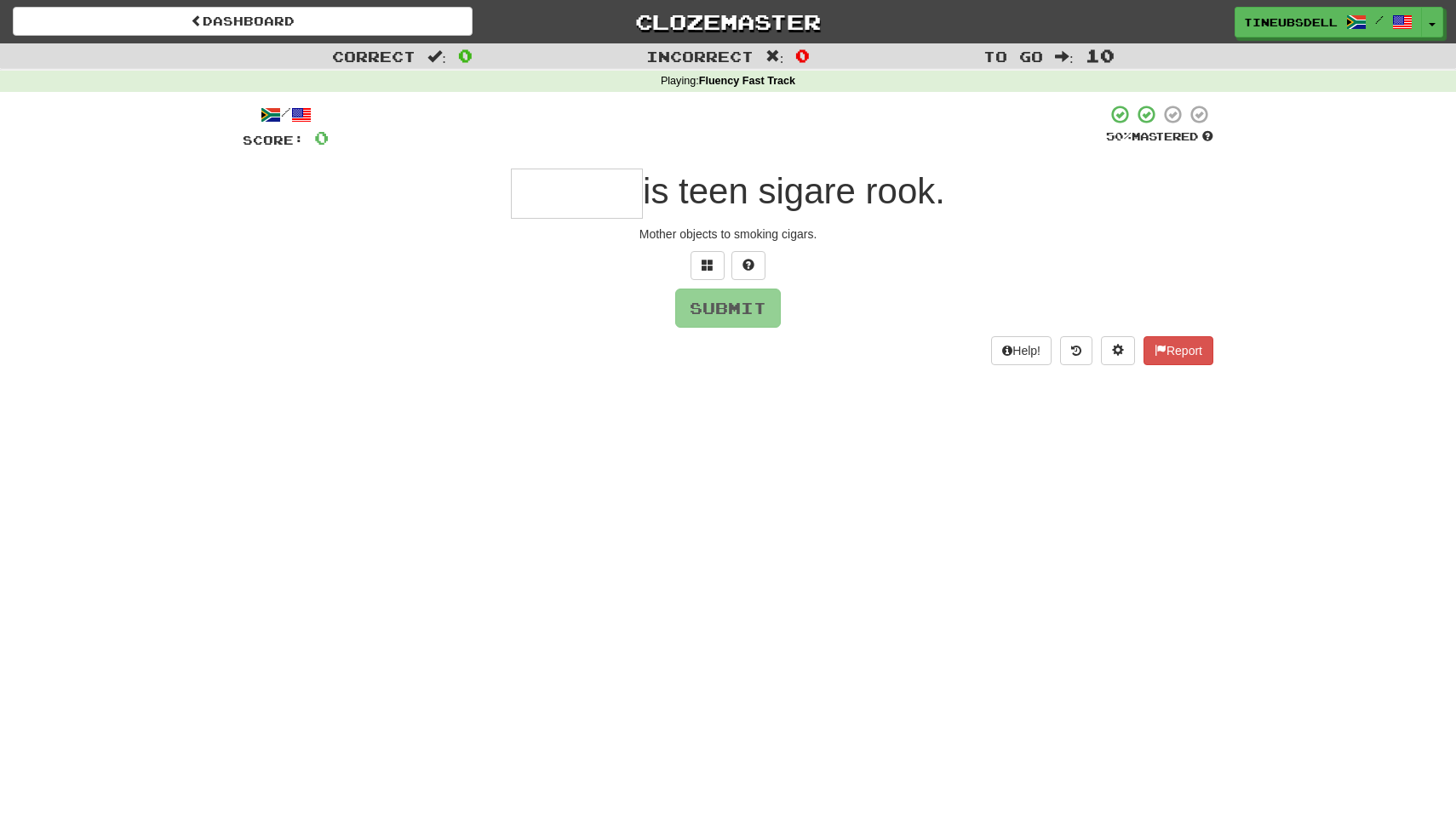 click at bounding box center [576, 193] 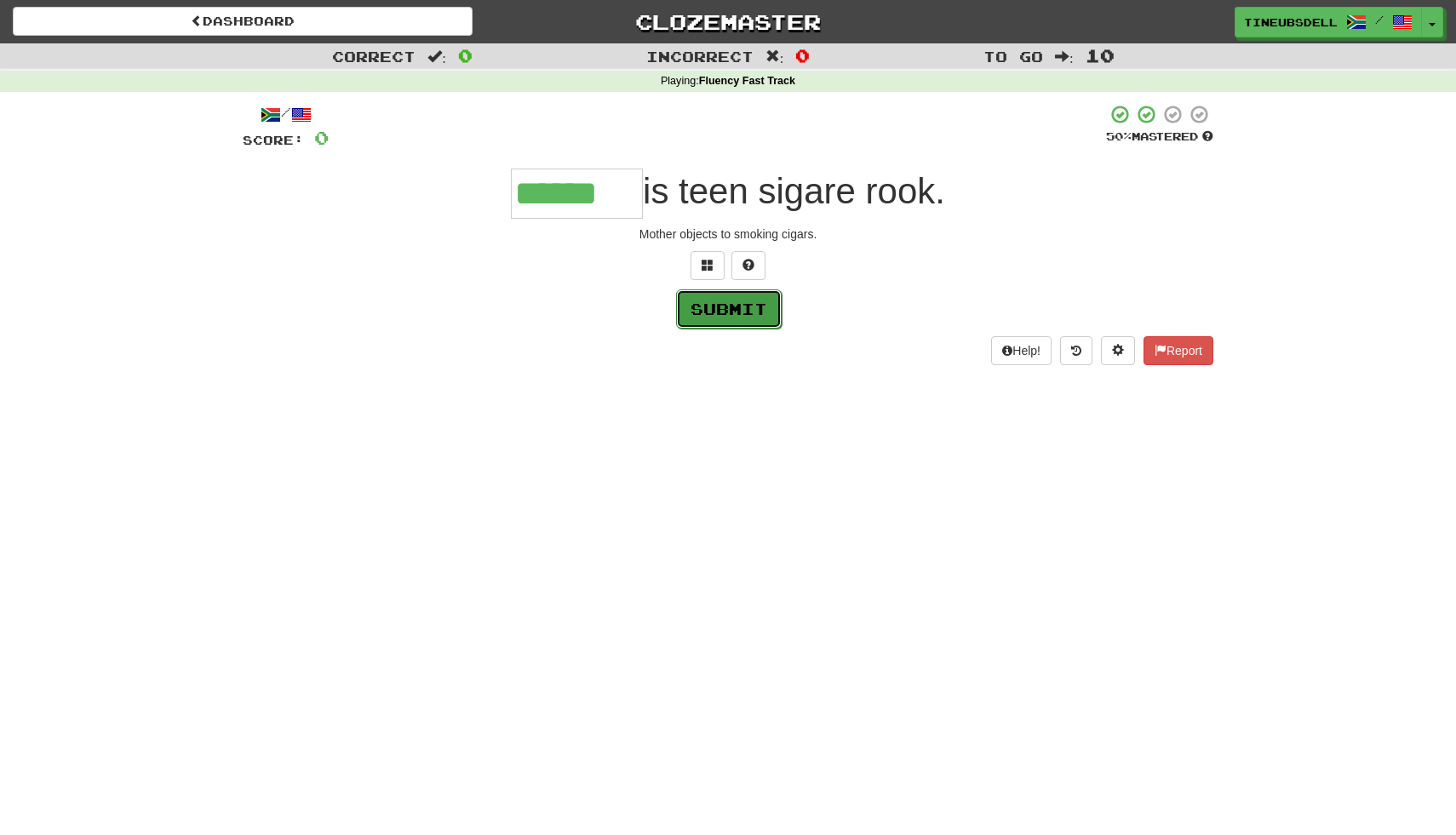 click on "Submit" at bounding box center (729, 309) 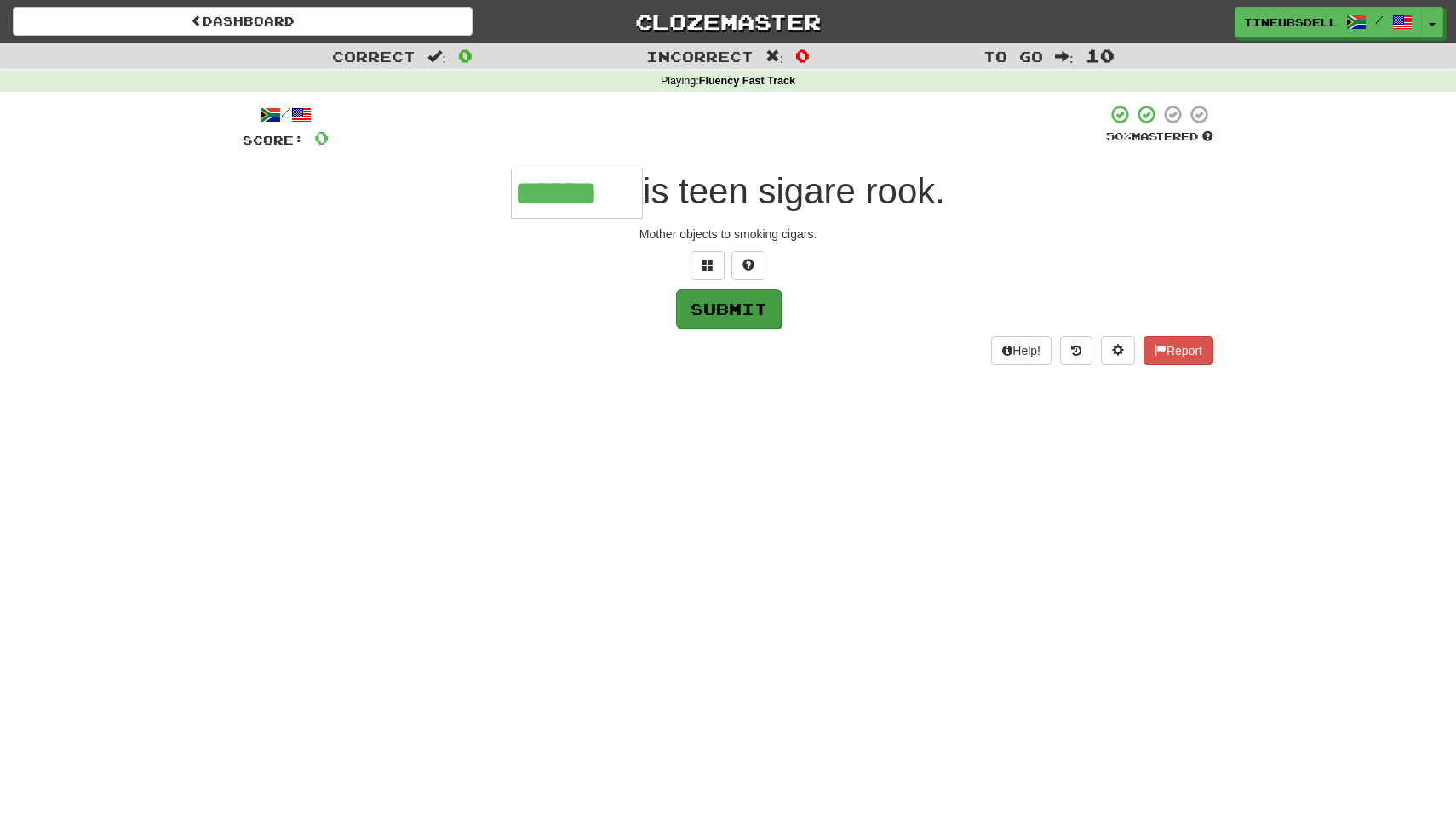 type on "******" 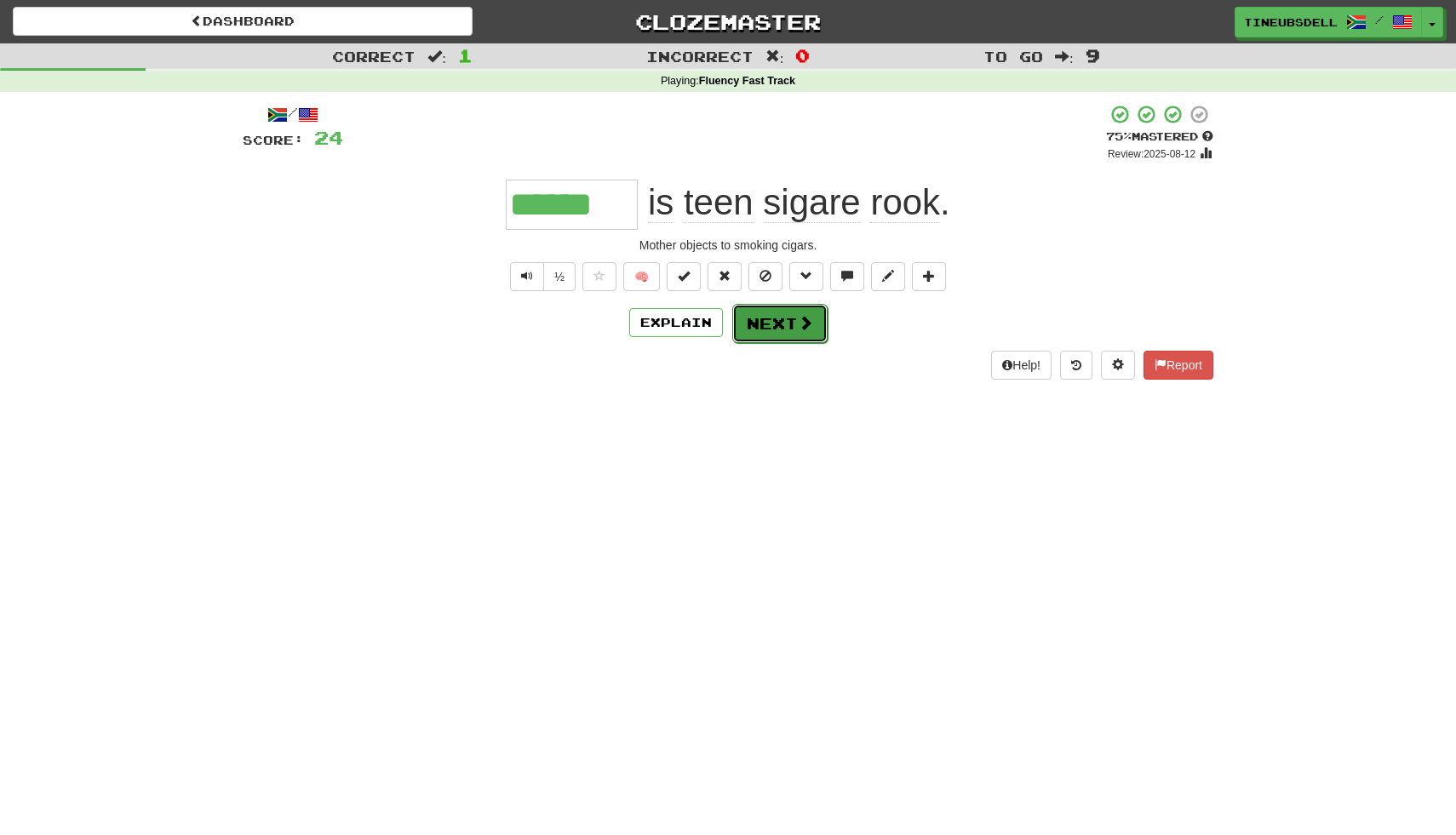 click on "Next" at bounding box center [780, 323] 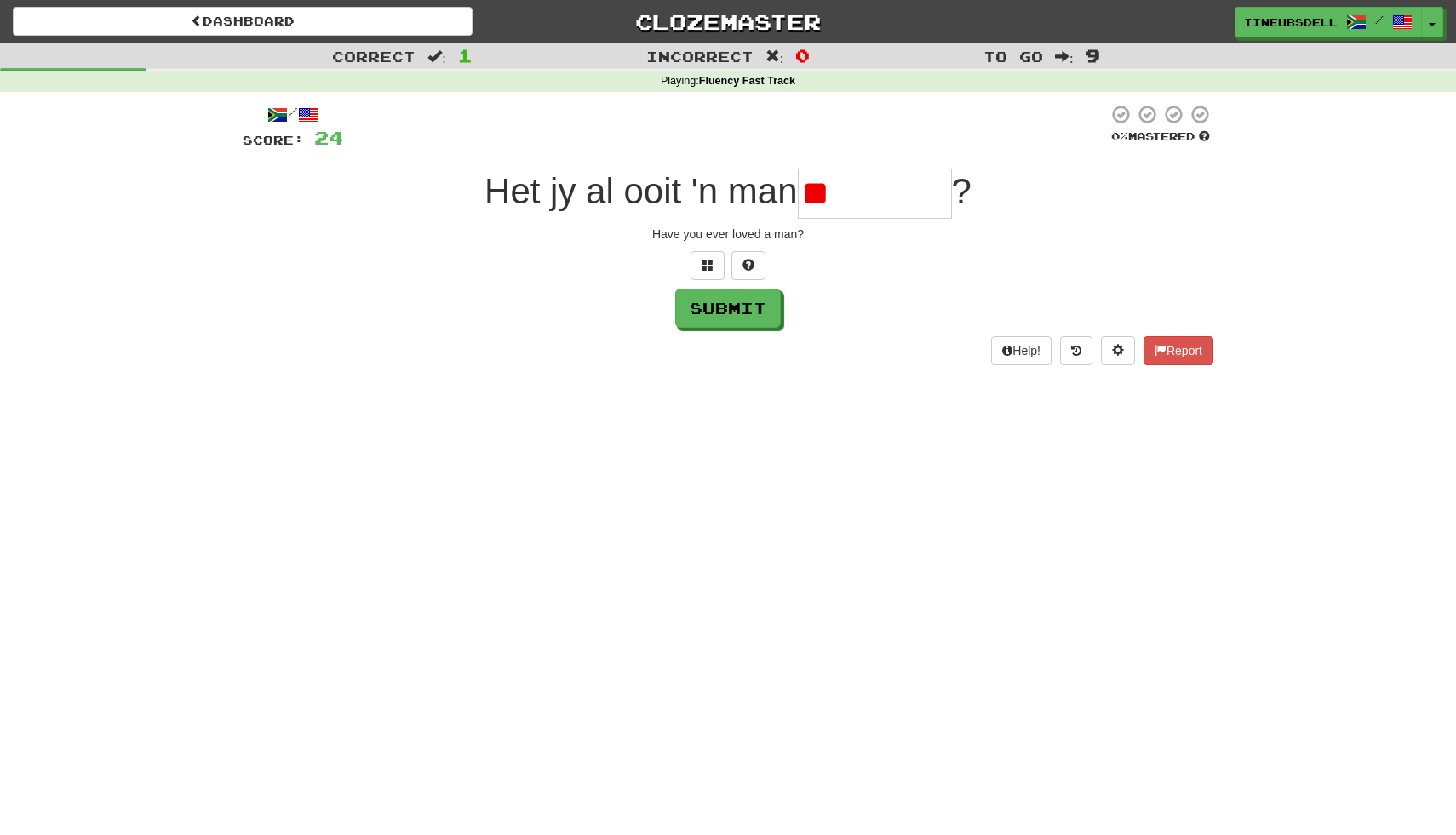 type on "*" 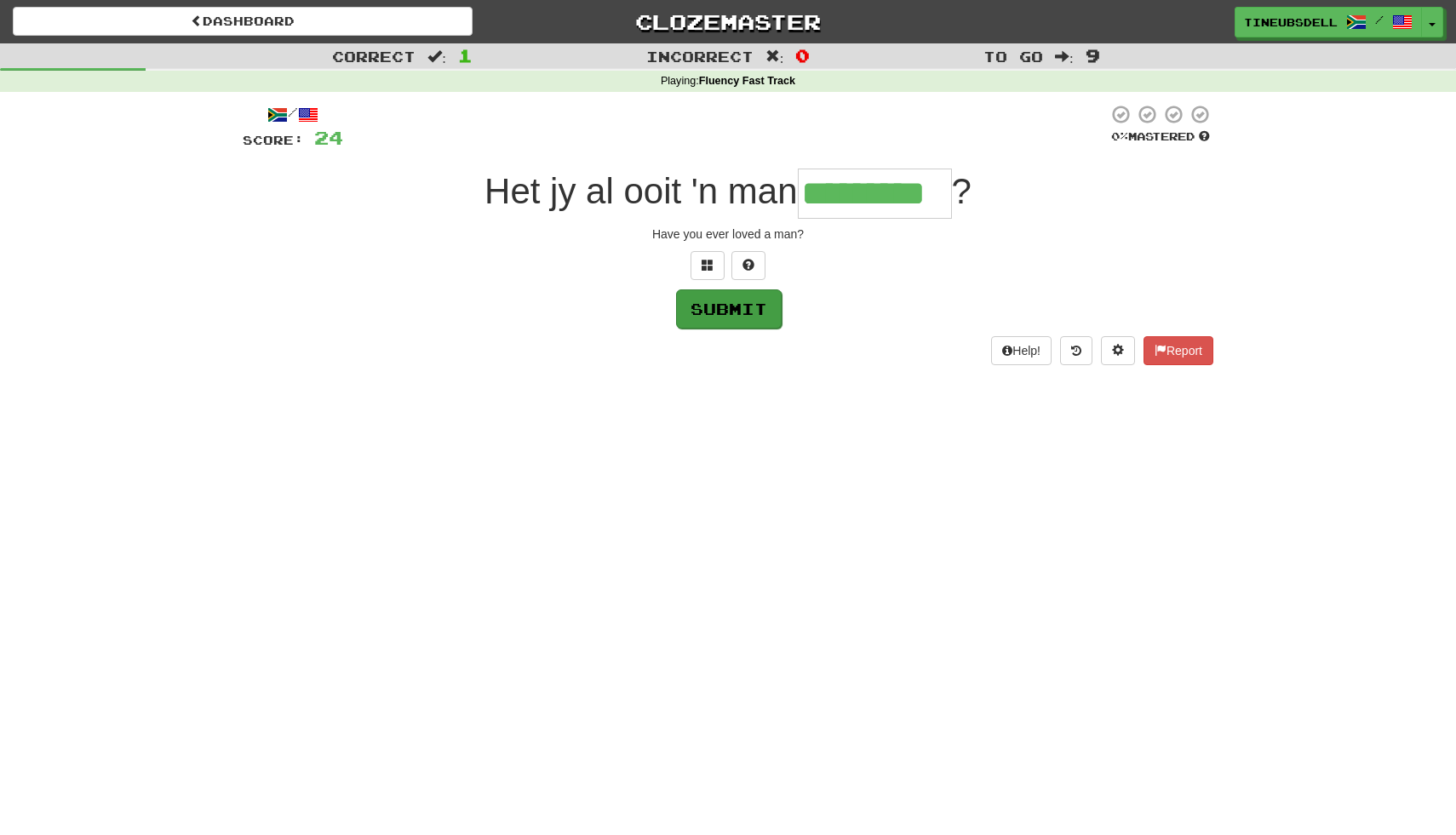 type on "*********" 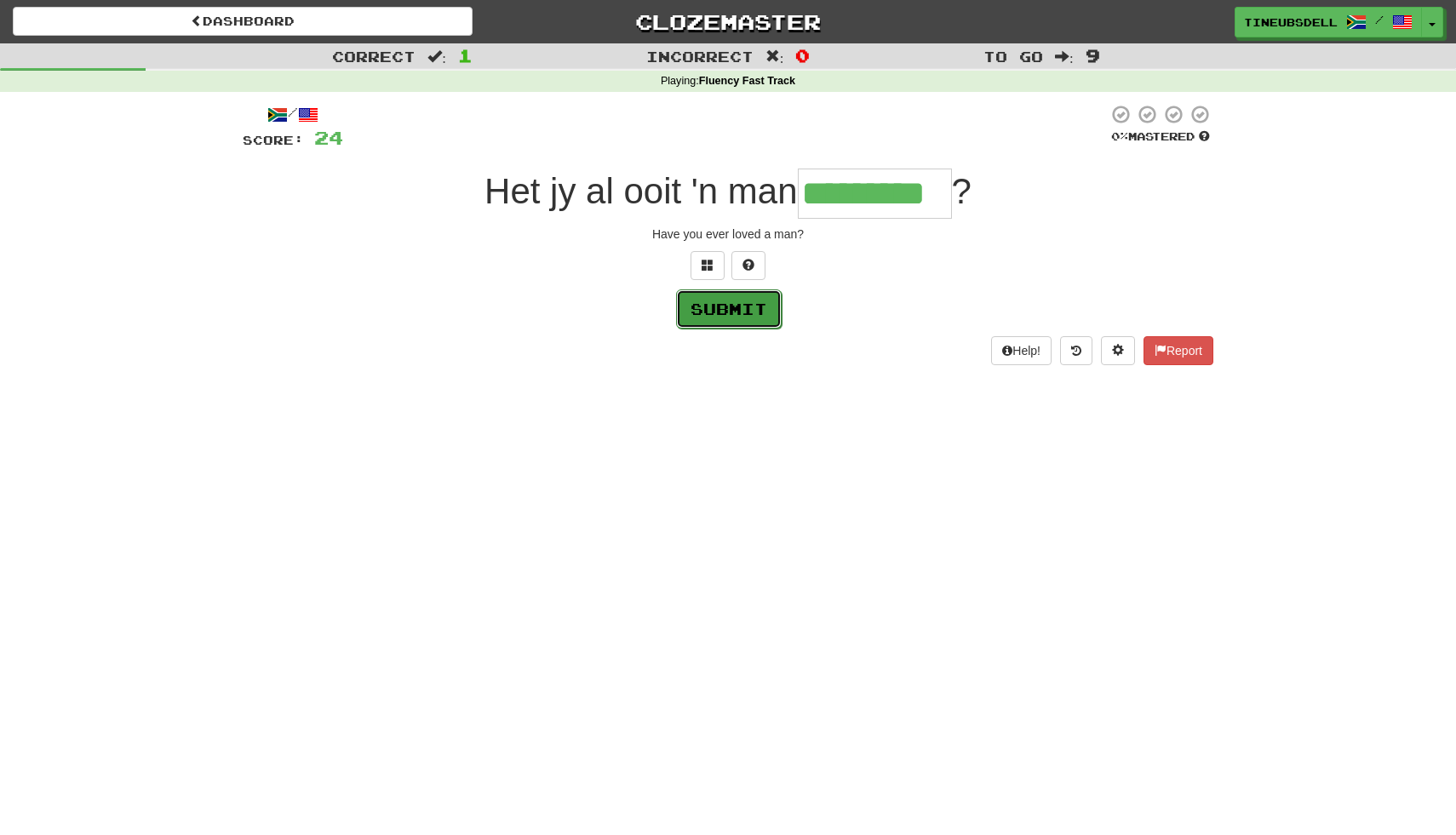 click on "Submit" at bounding box center [729, 309] 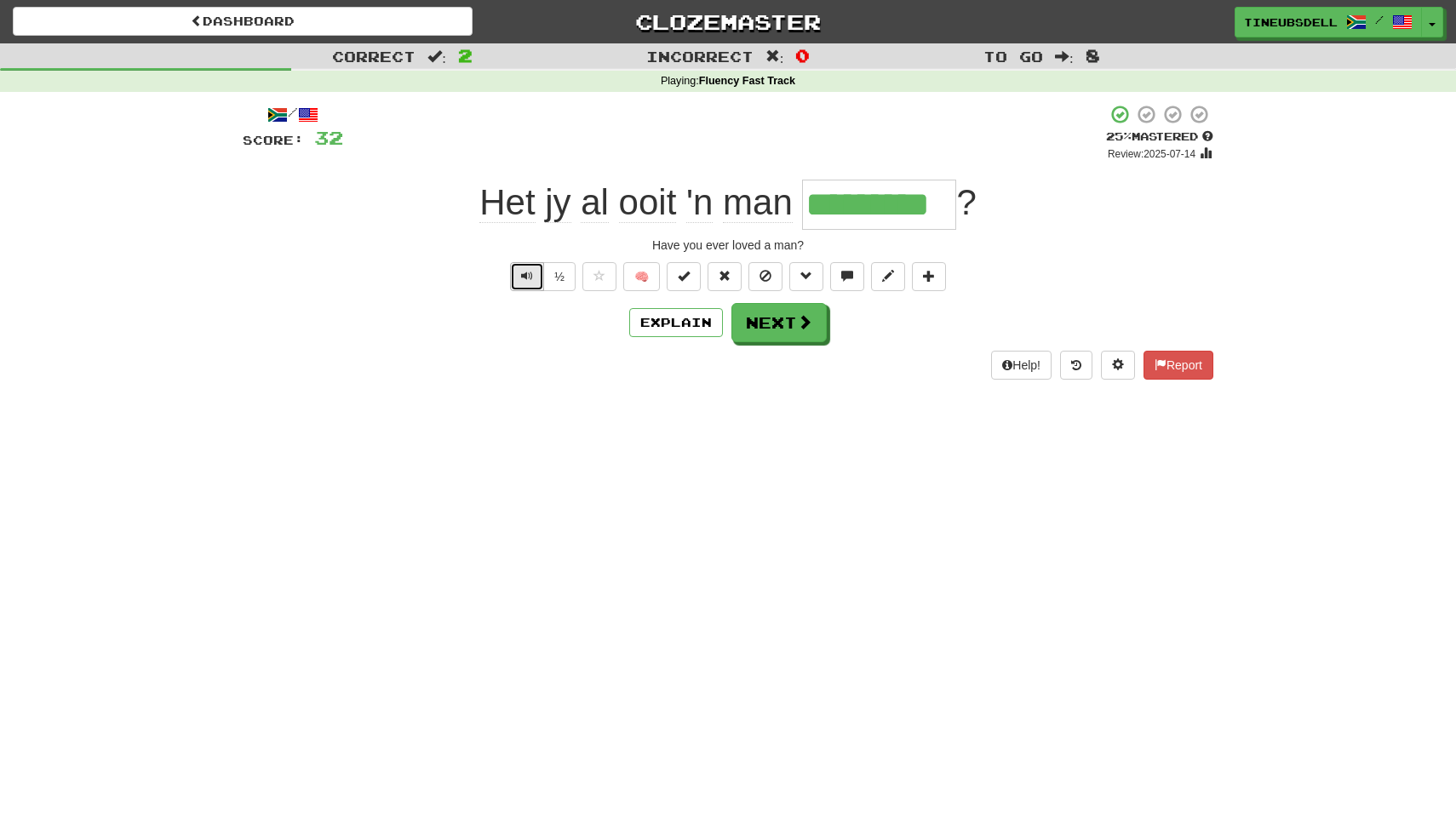 click at bounding box center [527, 276] 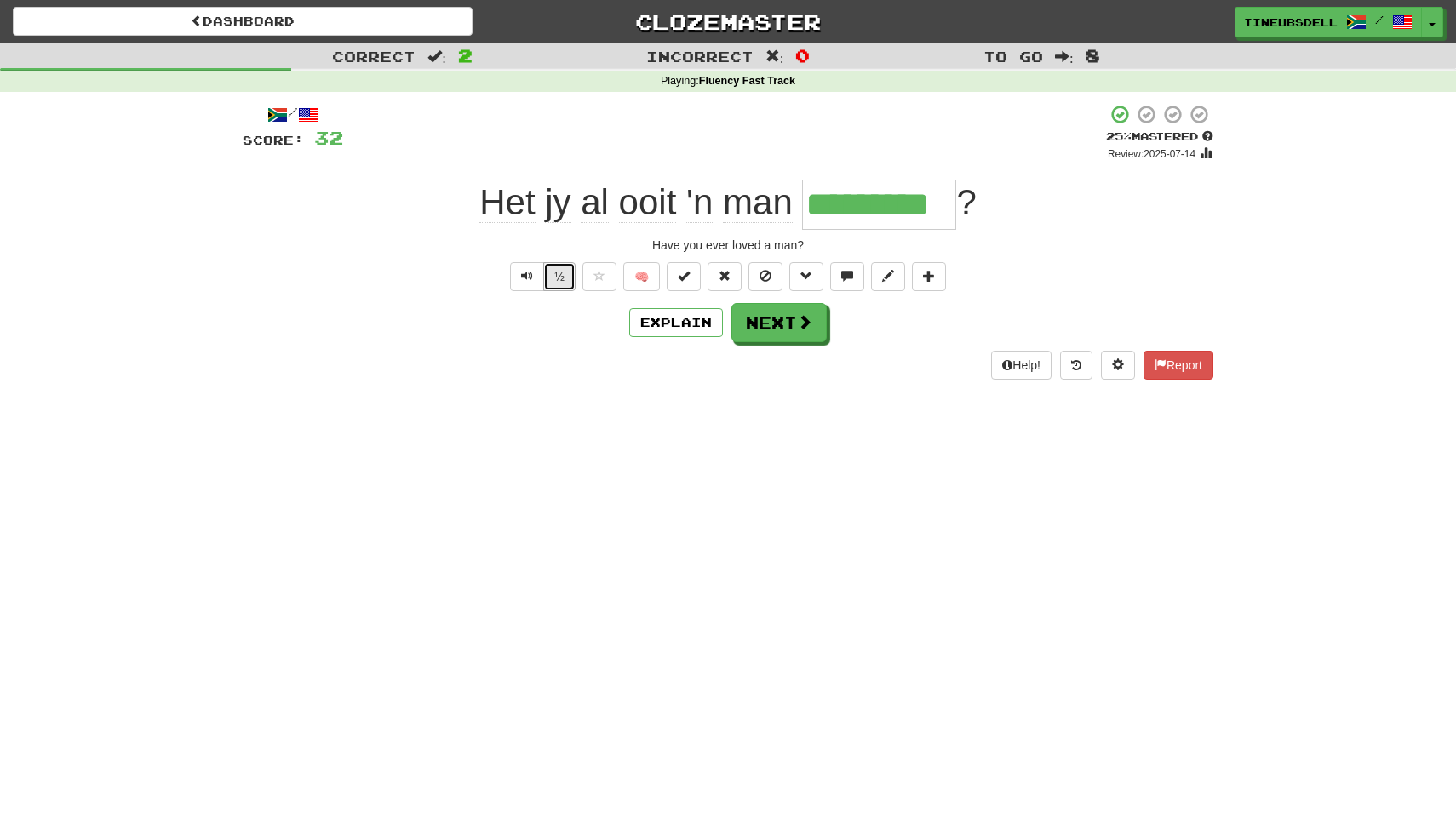 click on "½" at bounding box center (559, 277) 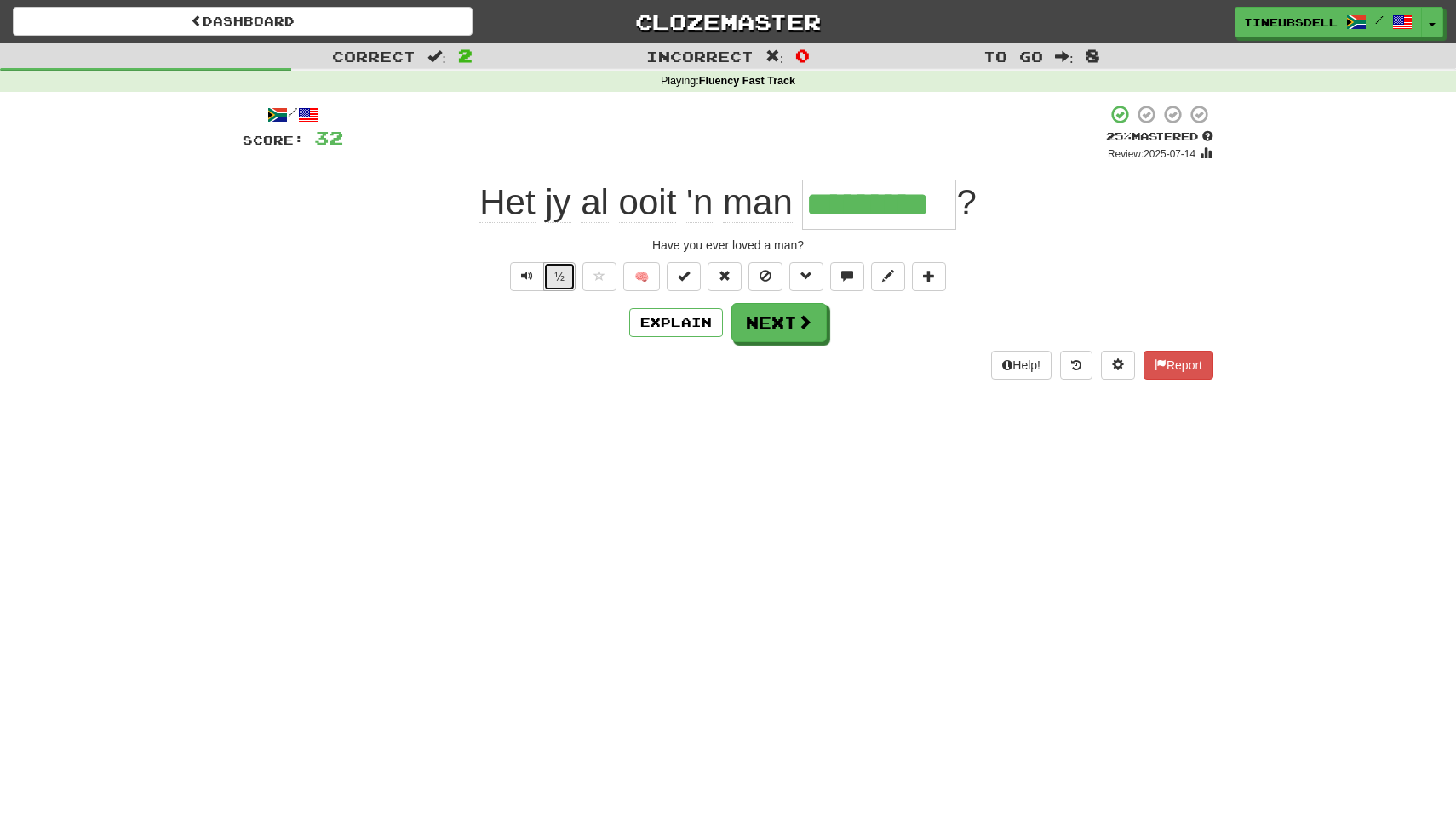 click on "½" at bounding box center (559, 277) 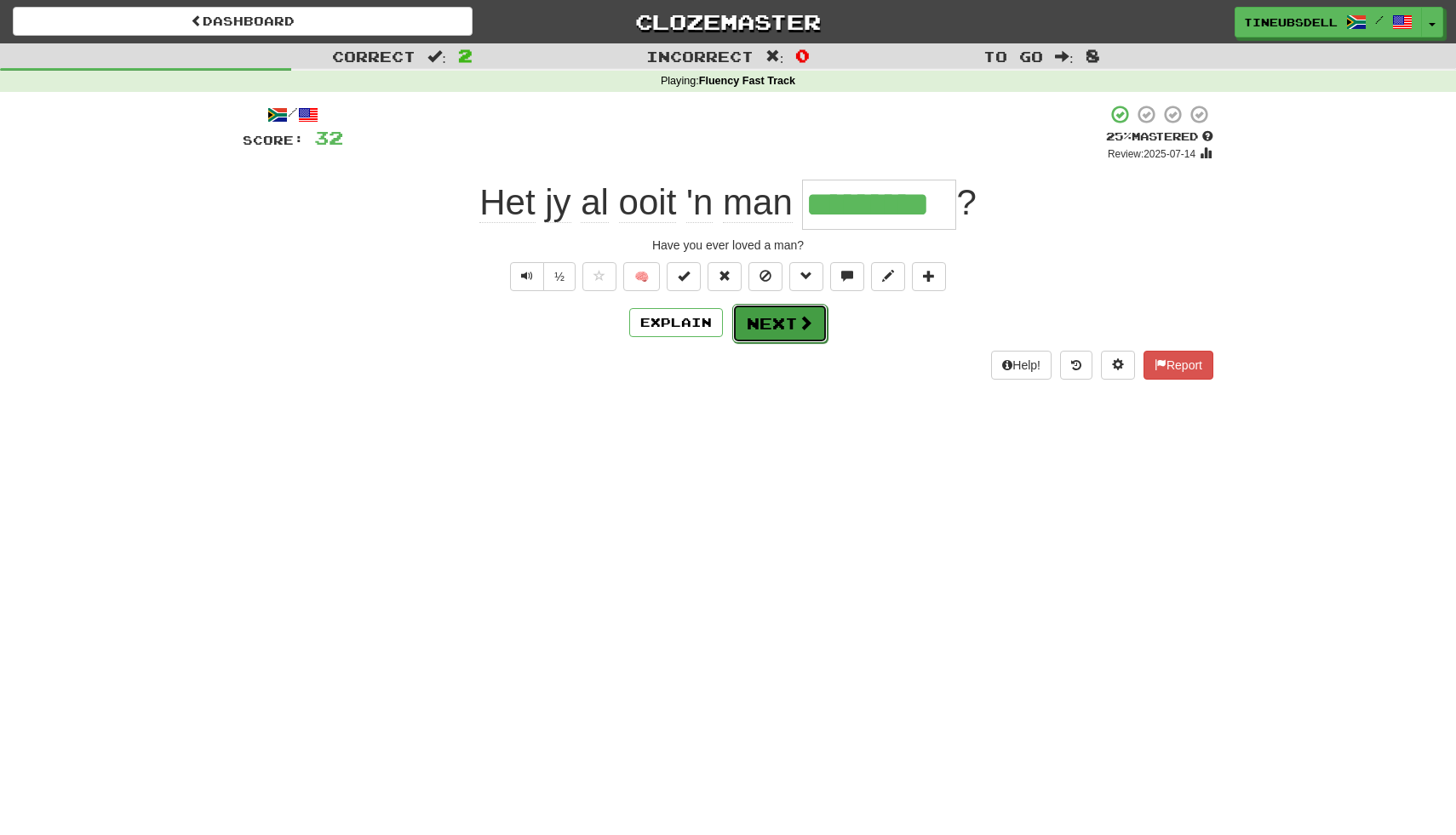click at bounding box center (805, 323) 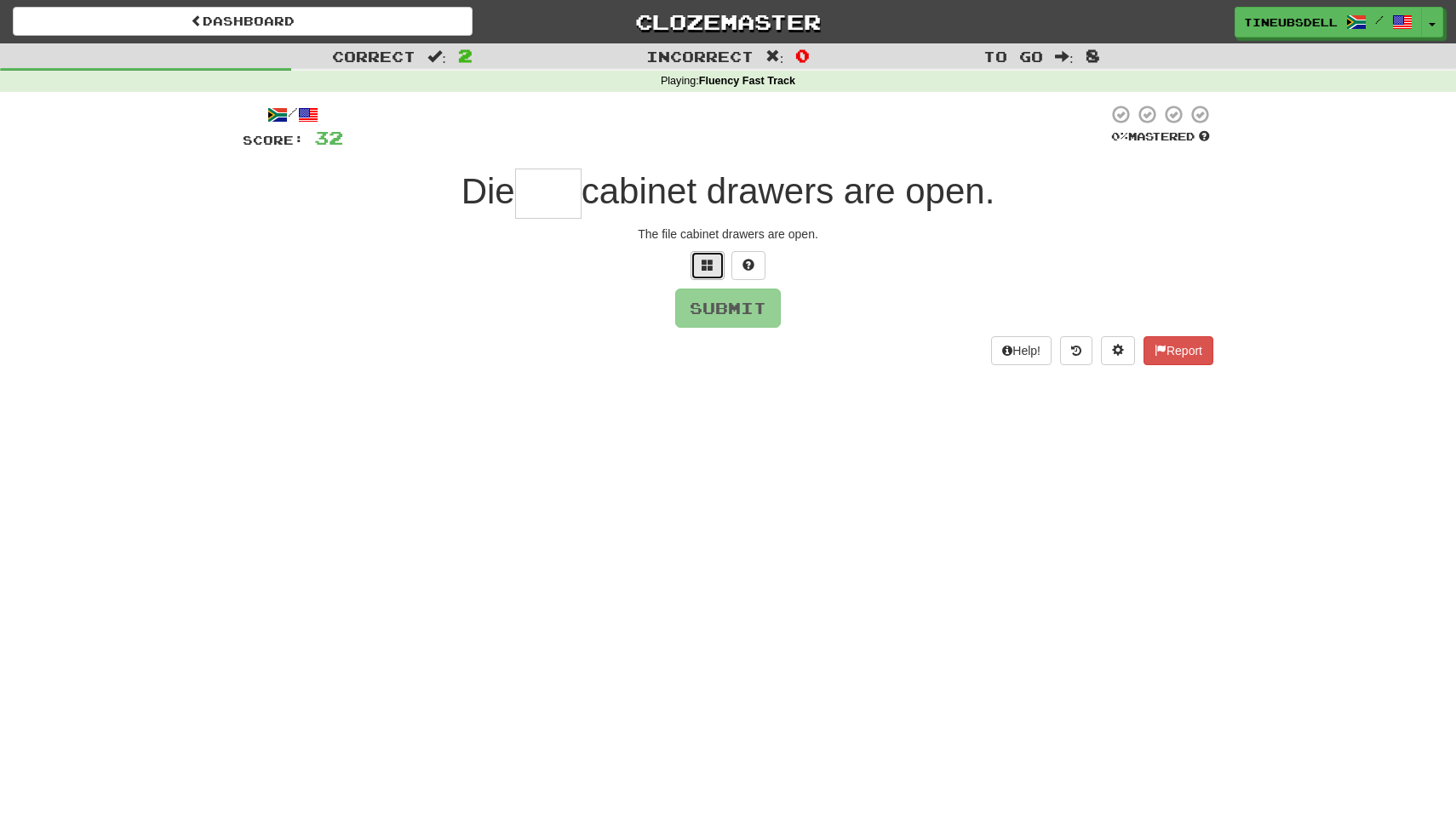 click at bounding box center [708, 265] 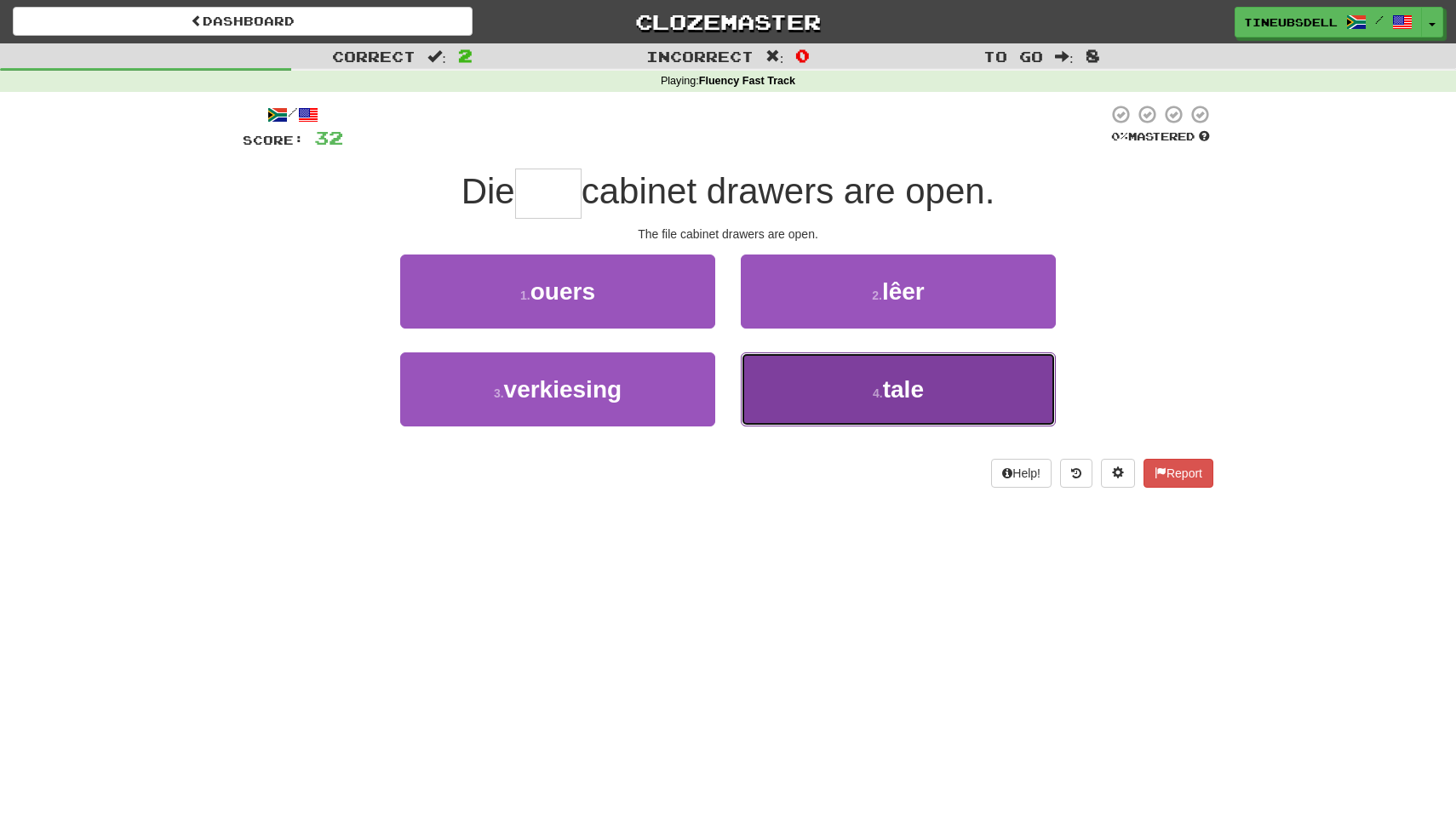 click on "tale" at bounding box center (903, 389) 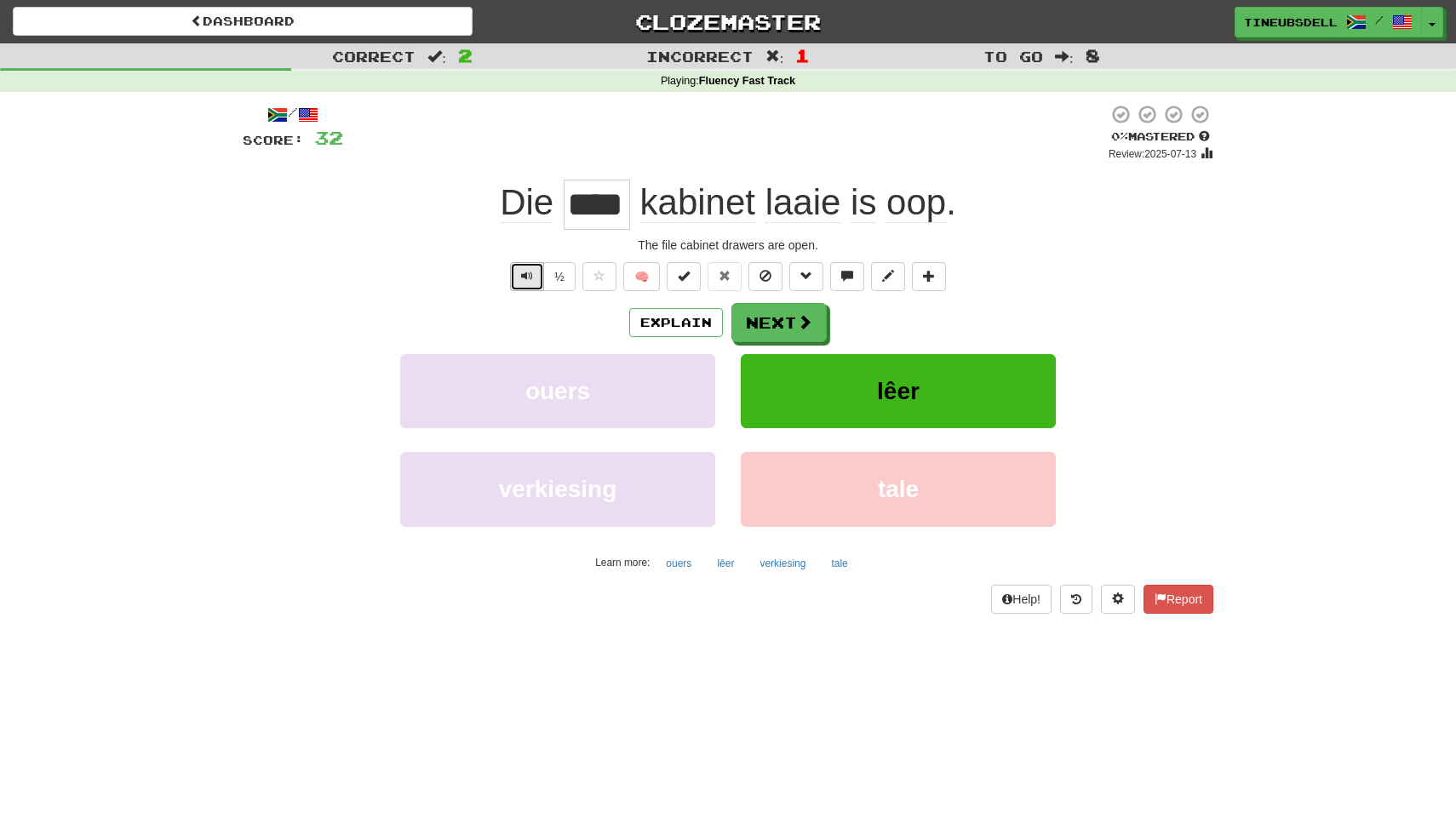 click at bounding box center (527, 276) 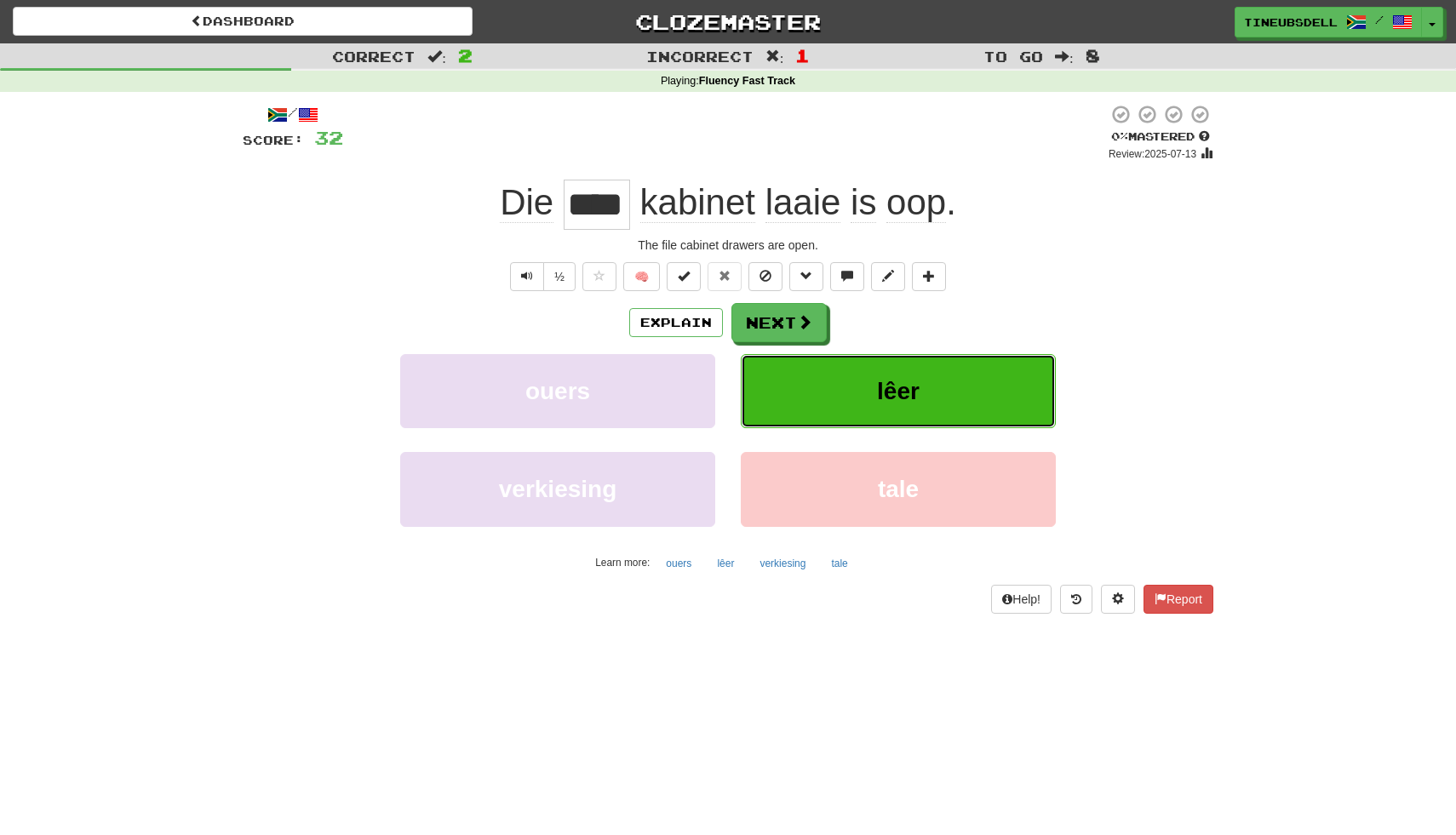 click on "lêer" at bounding box center (898, 391) 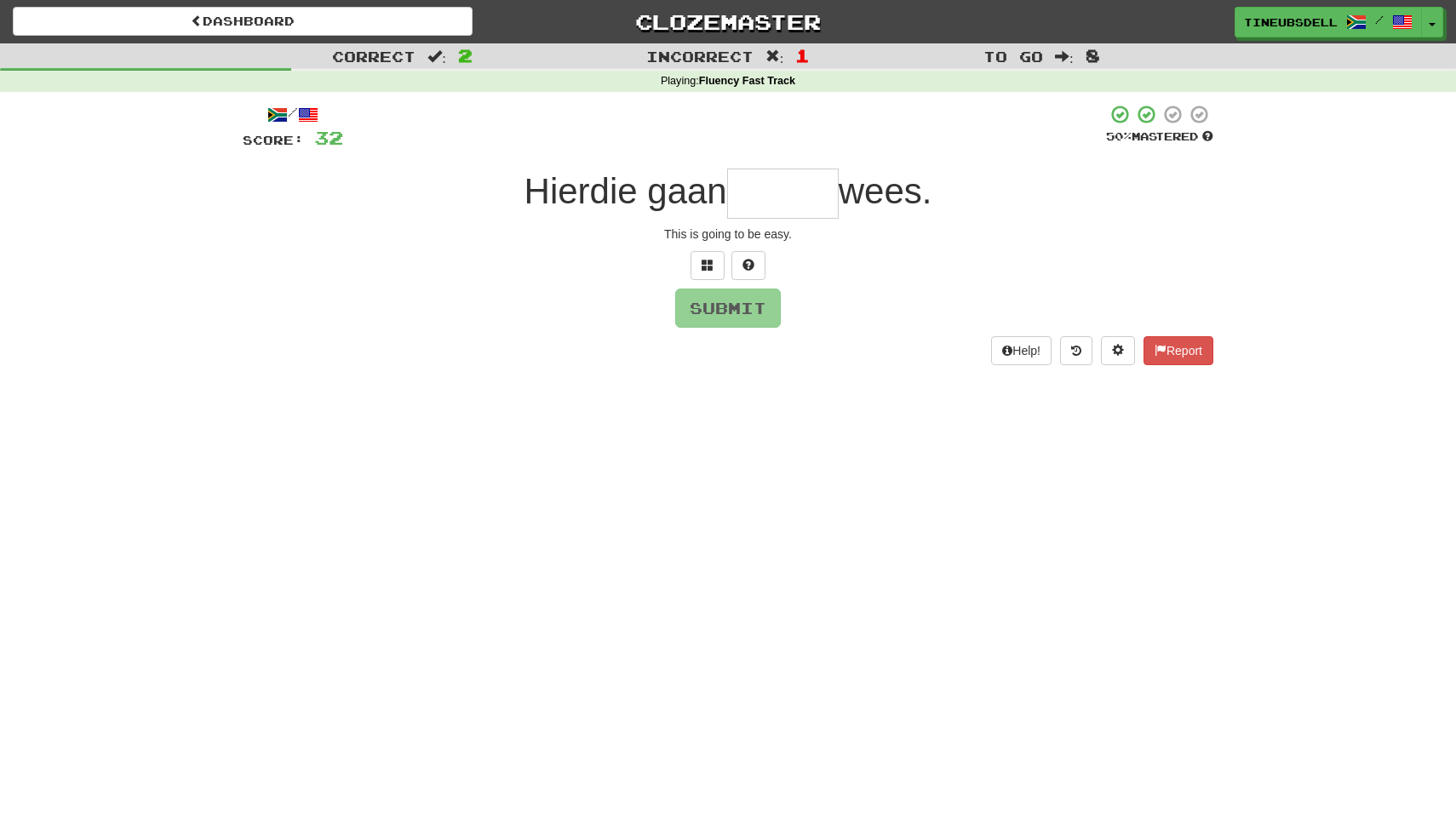 click at bounding box center (782, 193) 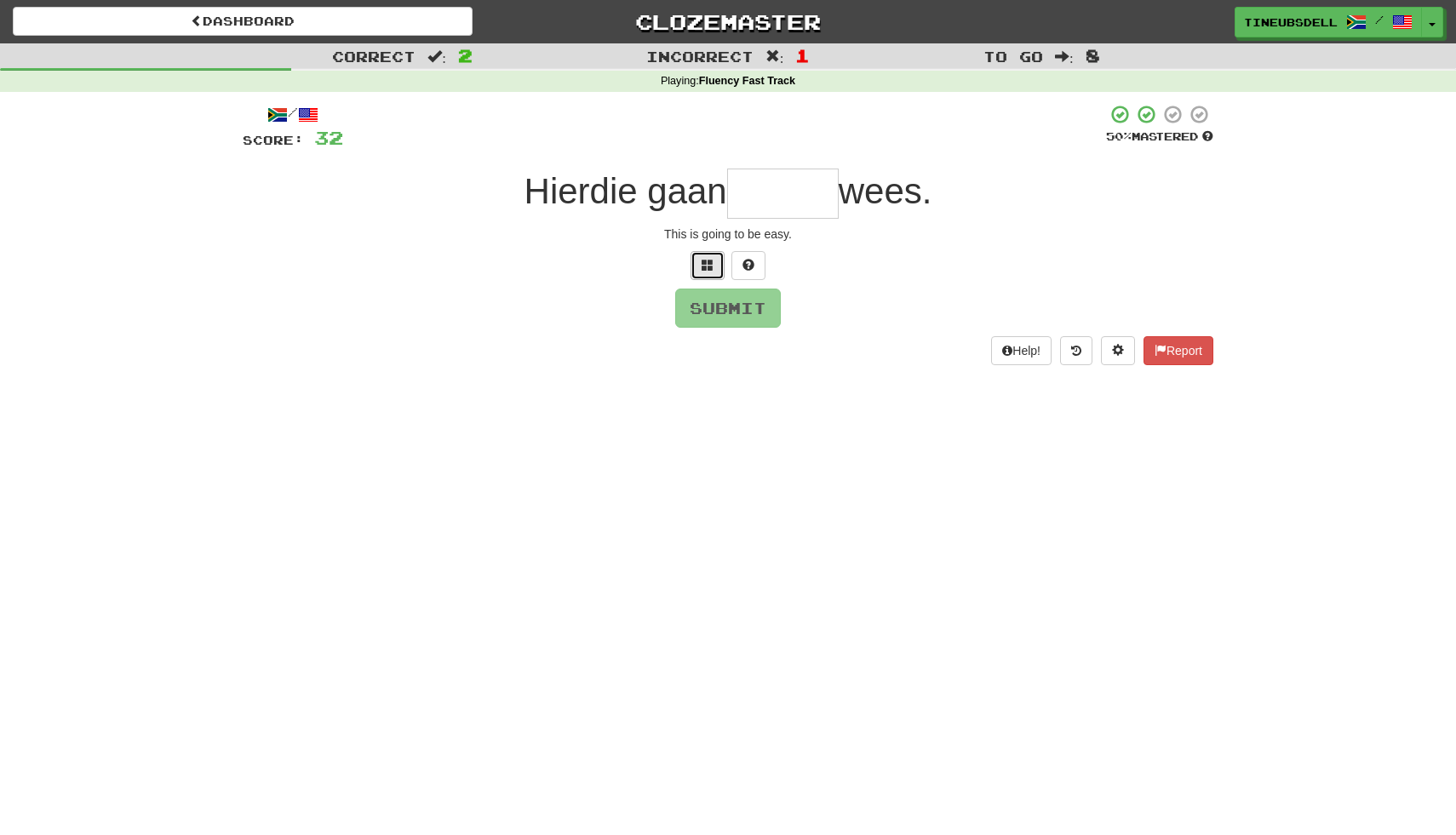click at bounding box center [708, 265] 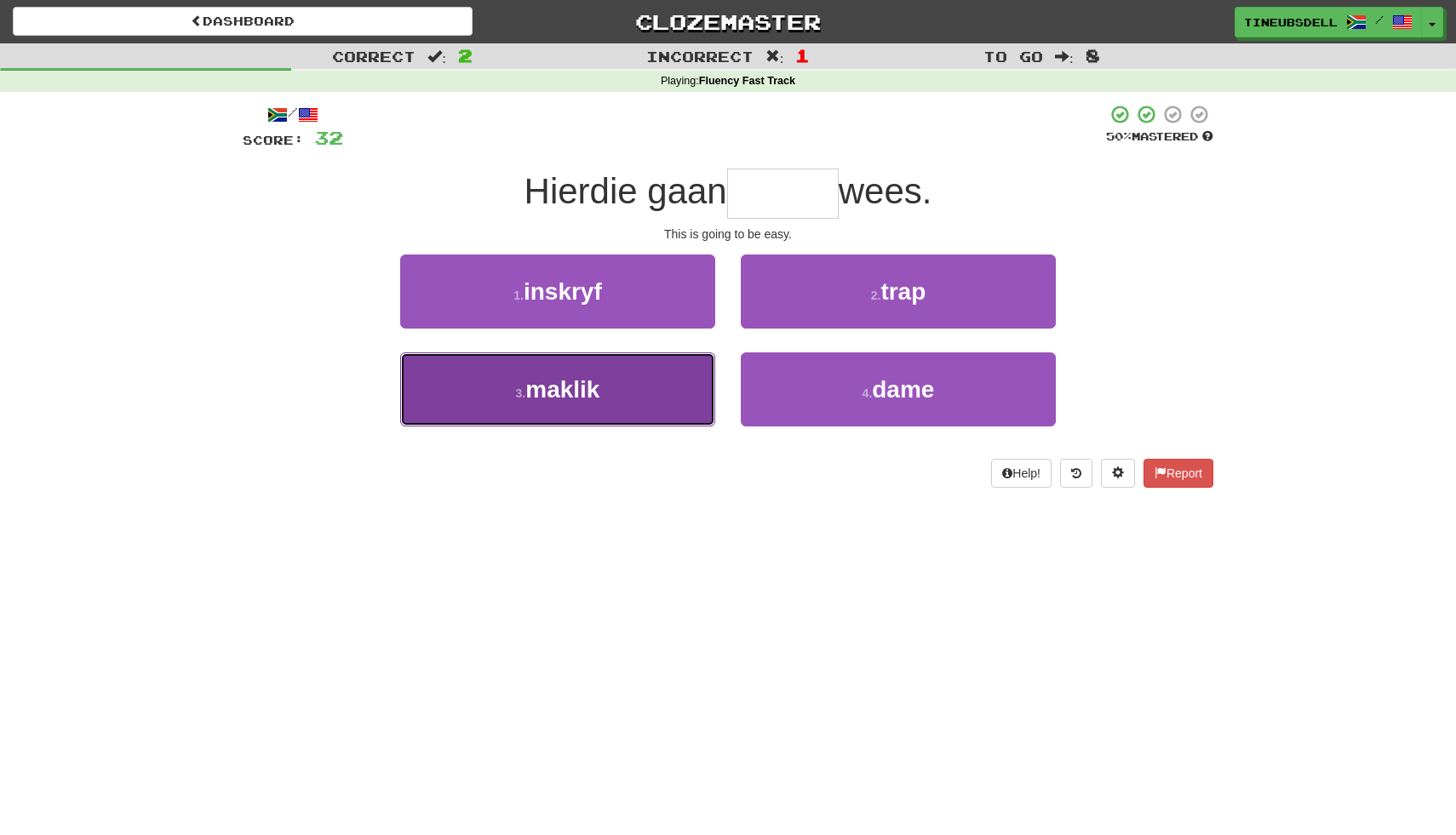 click on "maklik" at bounding box center [562, 389] 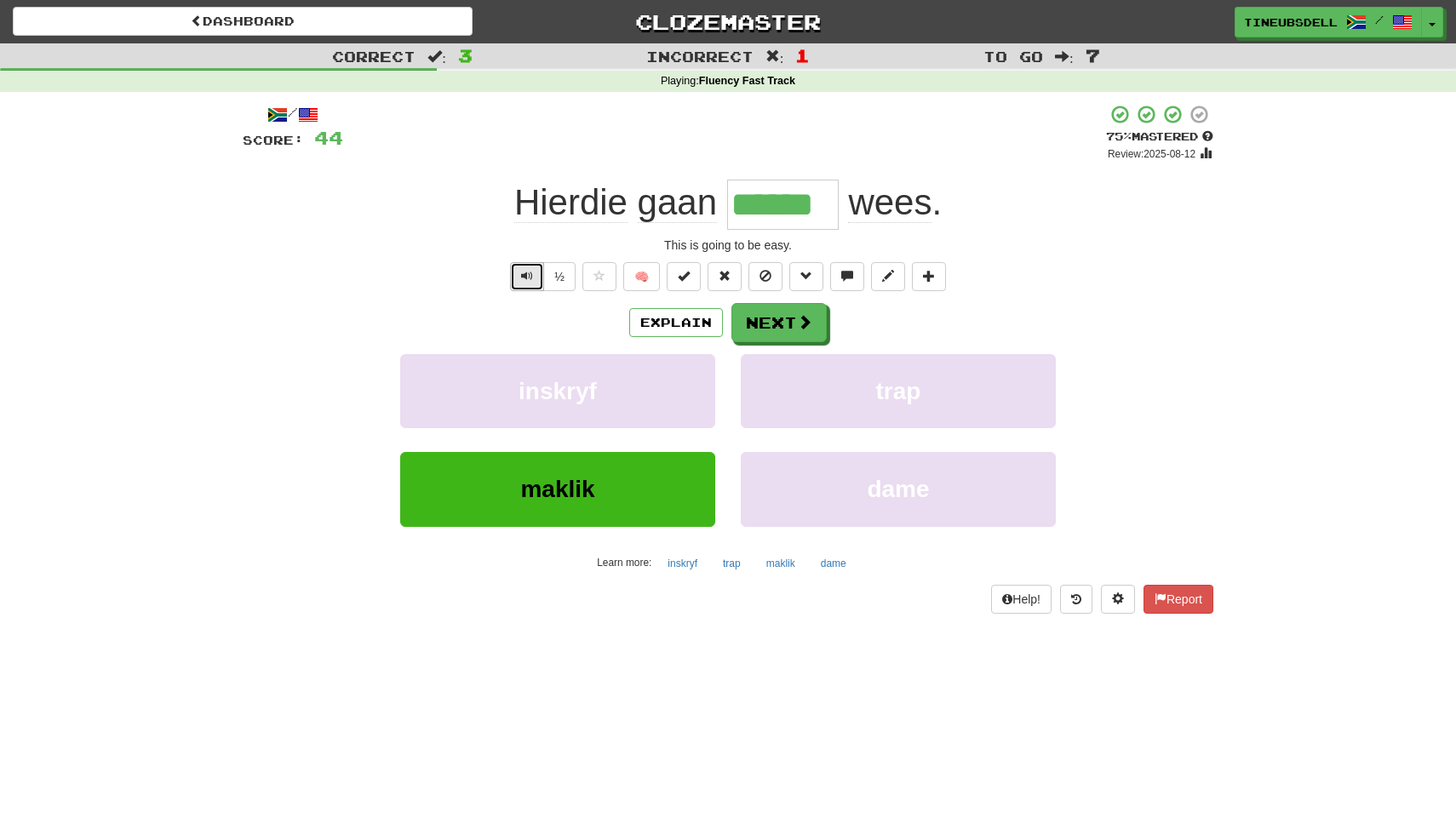 click at bounding box center (527, 276) 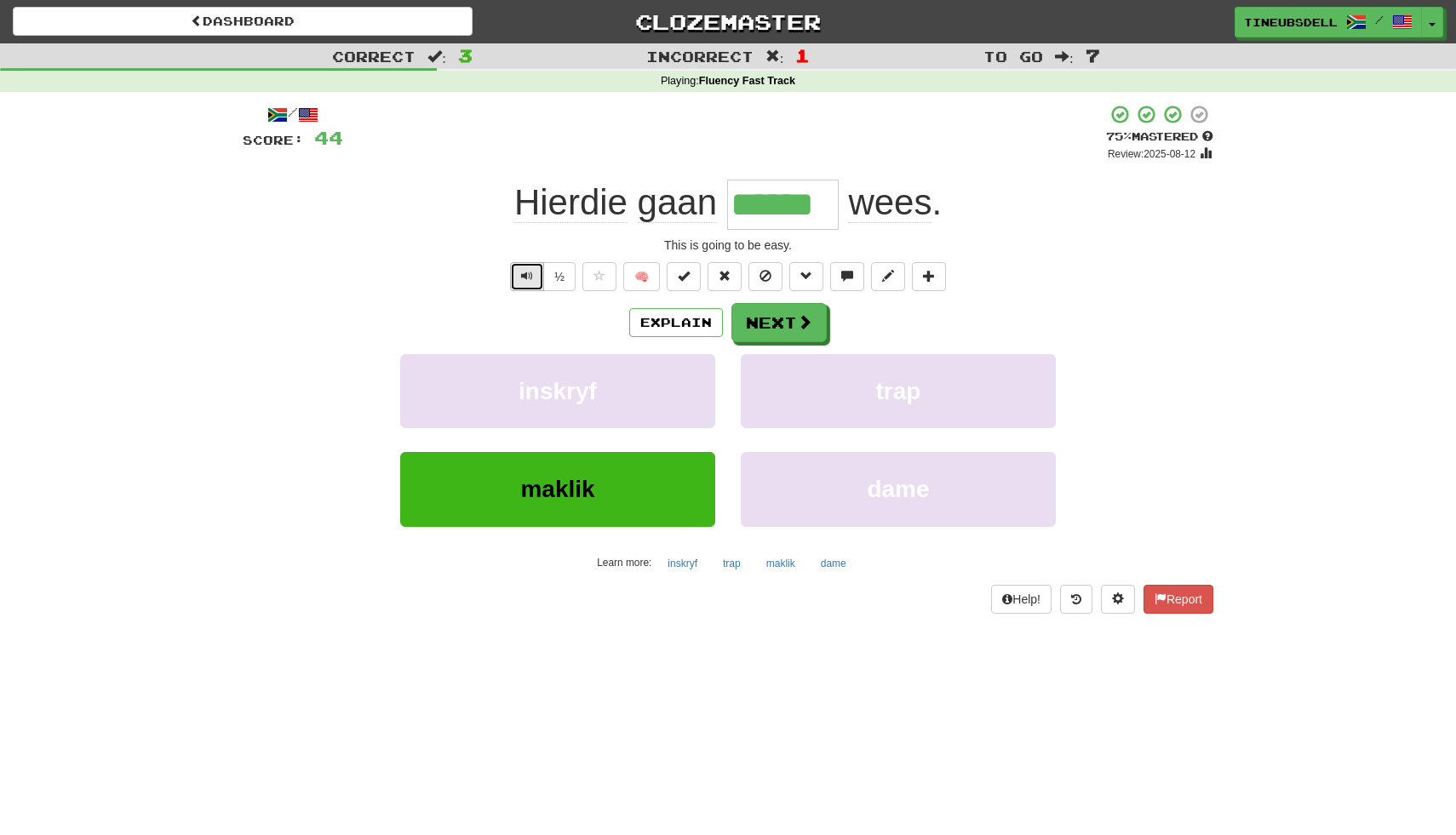 click at bounding box center [527, 276] 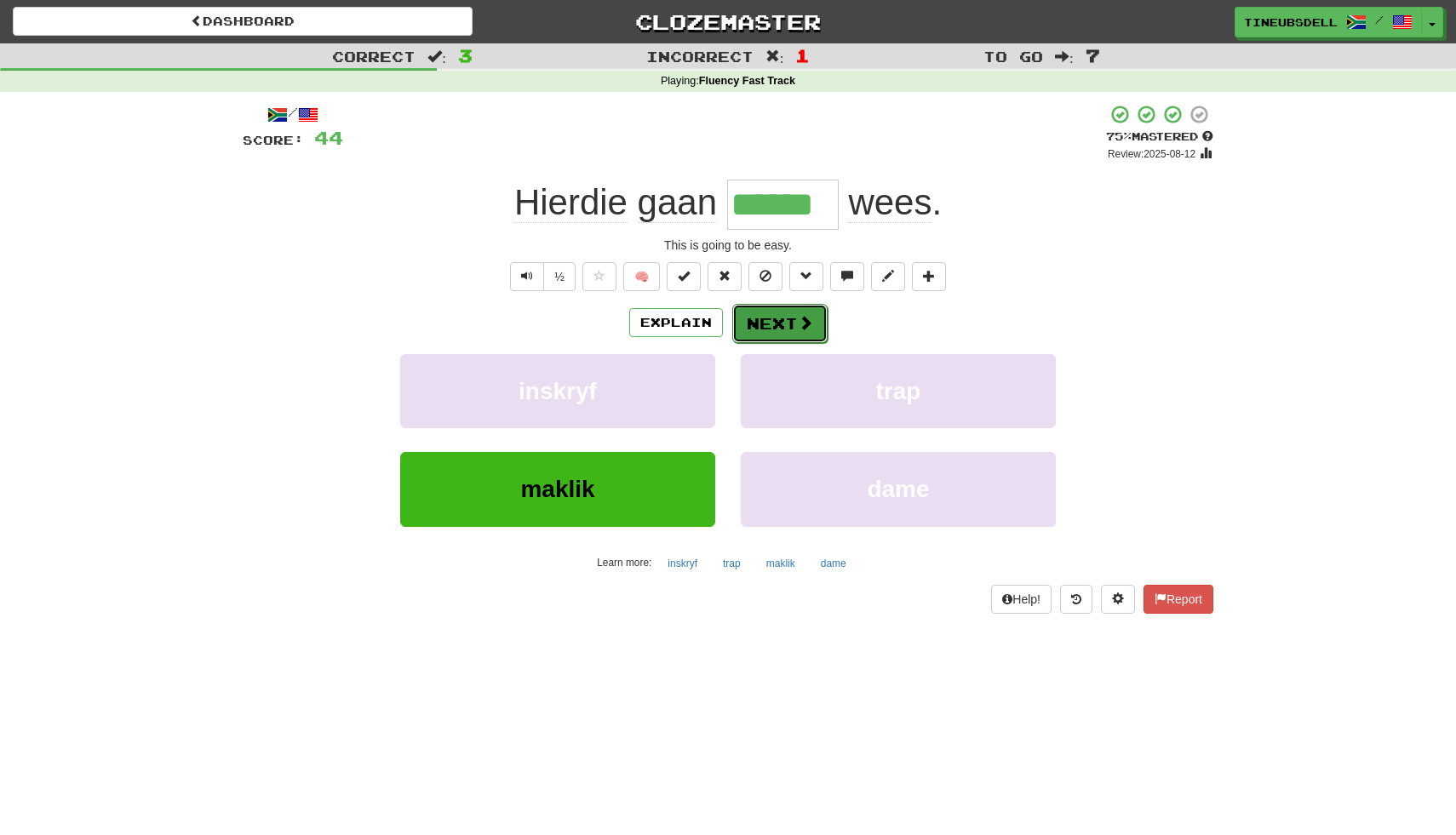 click on "Next" at bounding box center [780, 323] 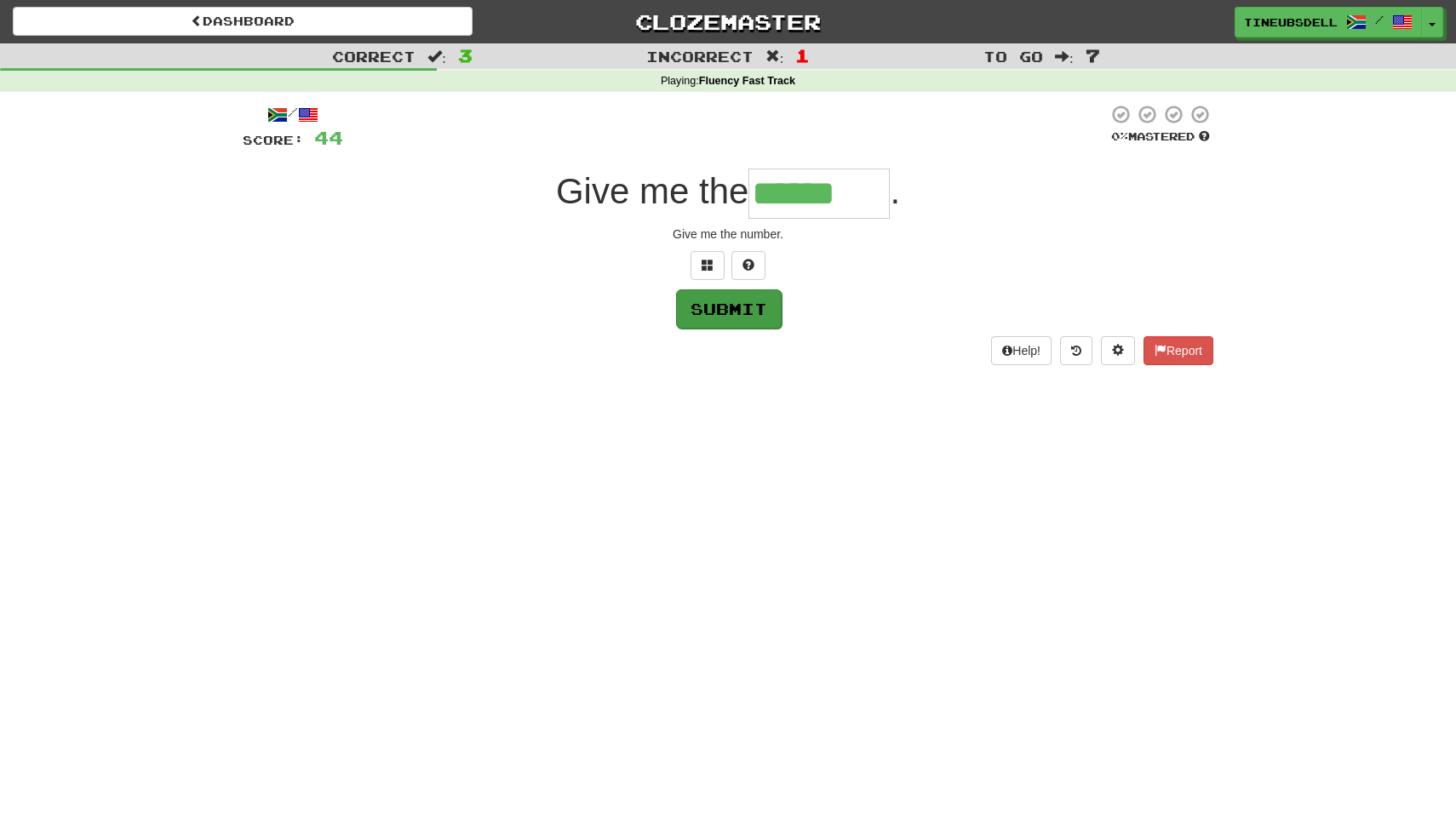 type on "******" 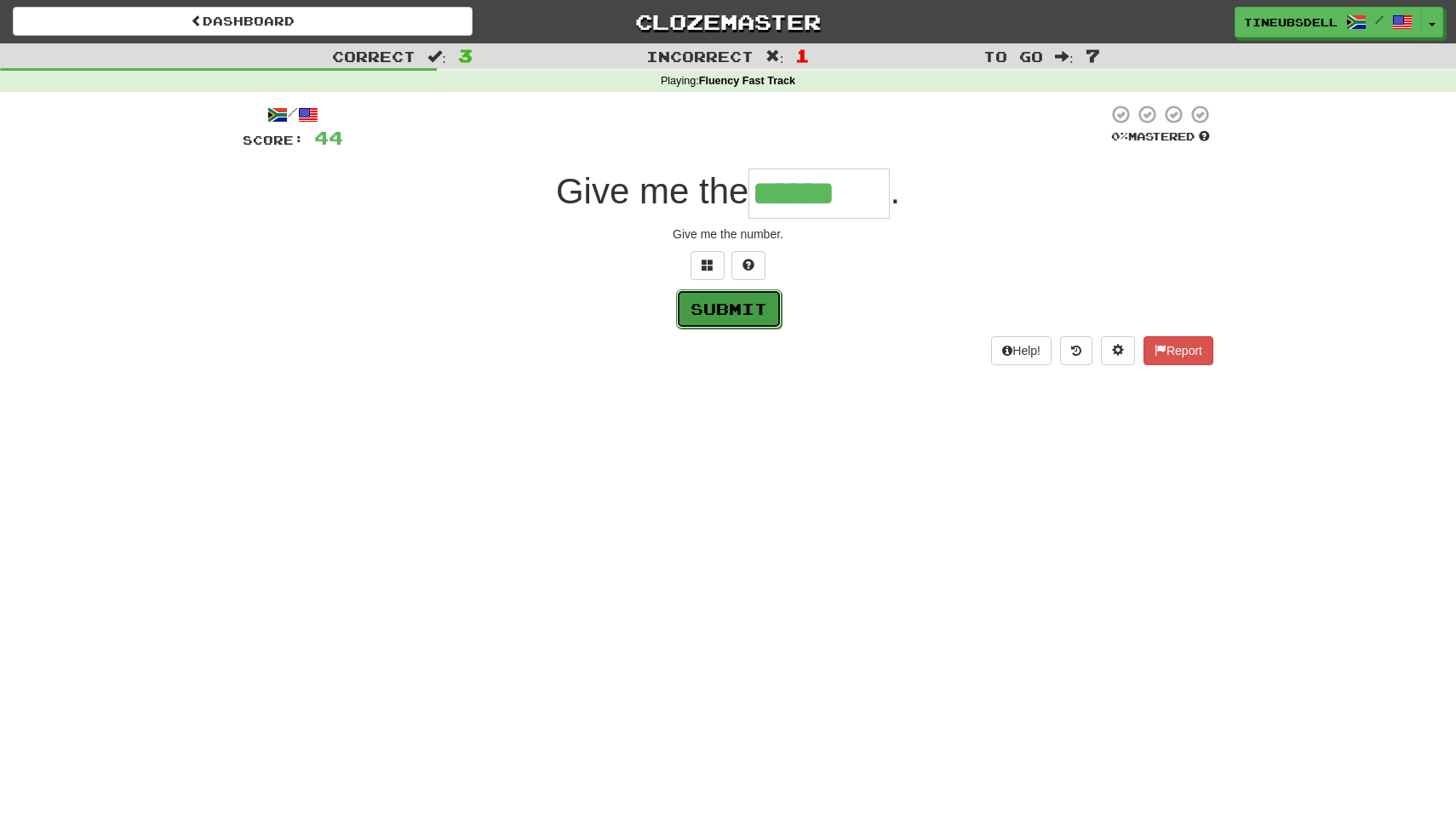 click on "Submit" at bounding box center (729, 309) 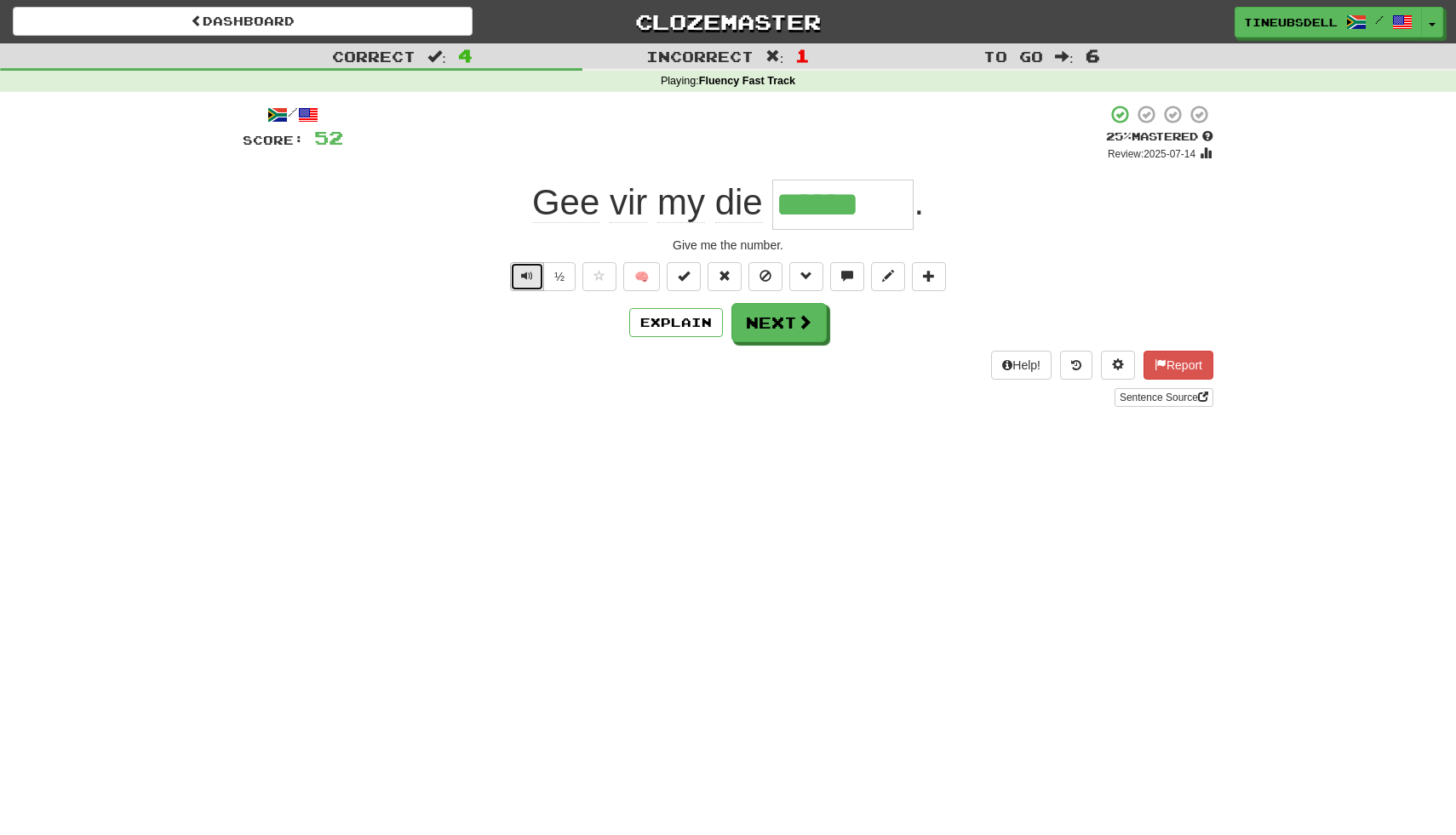 click at bounding box center (527, 276) 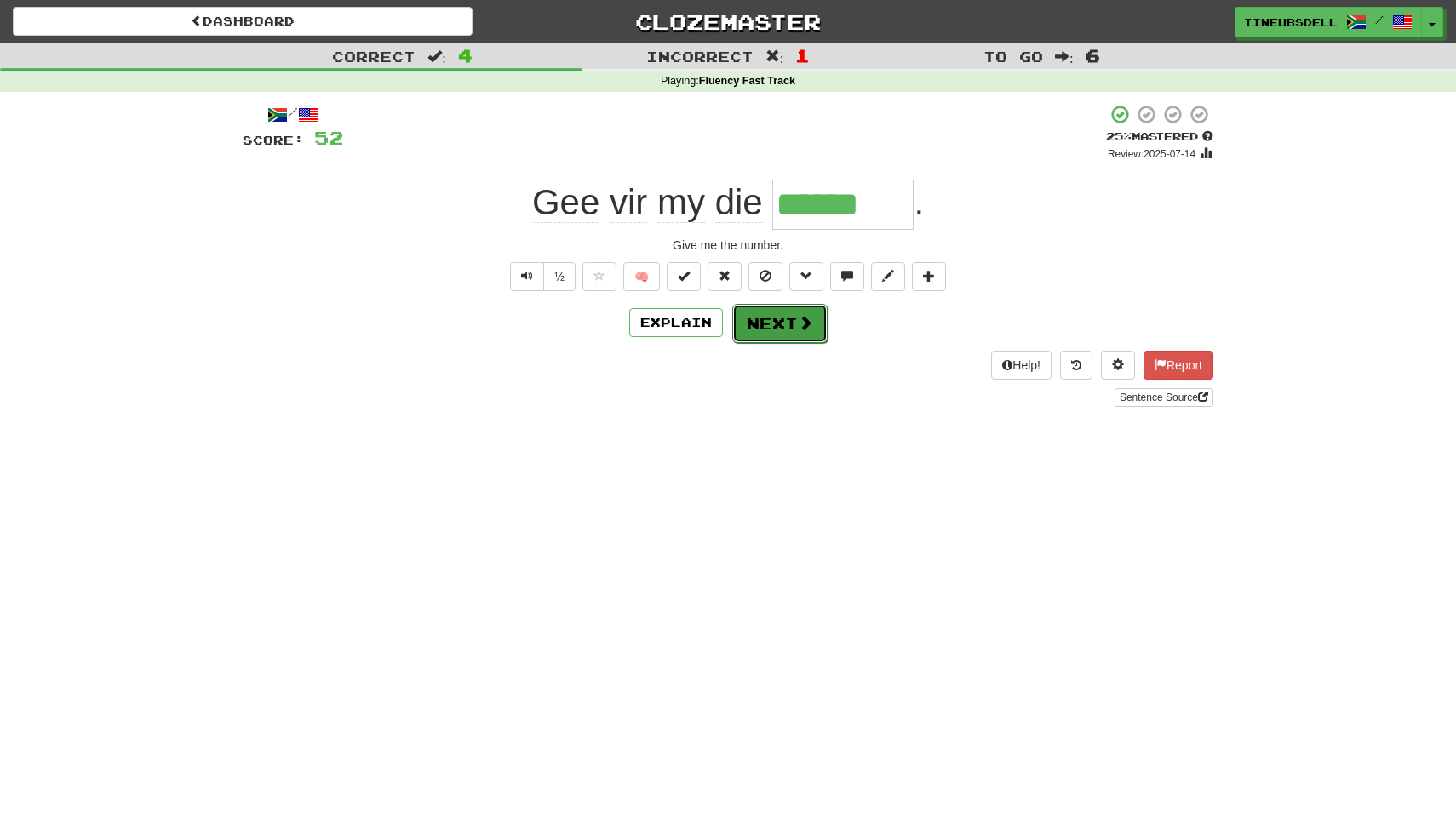 click on "Next" at bounding box center [780, 323] 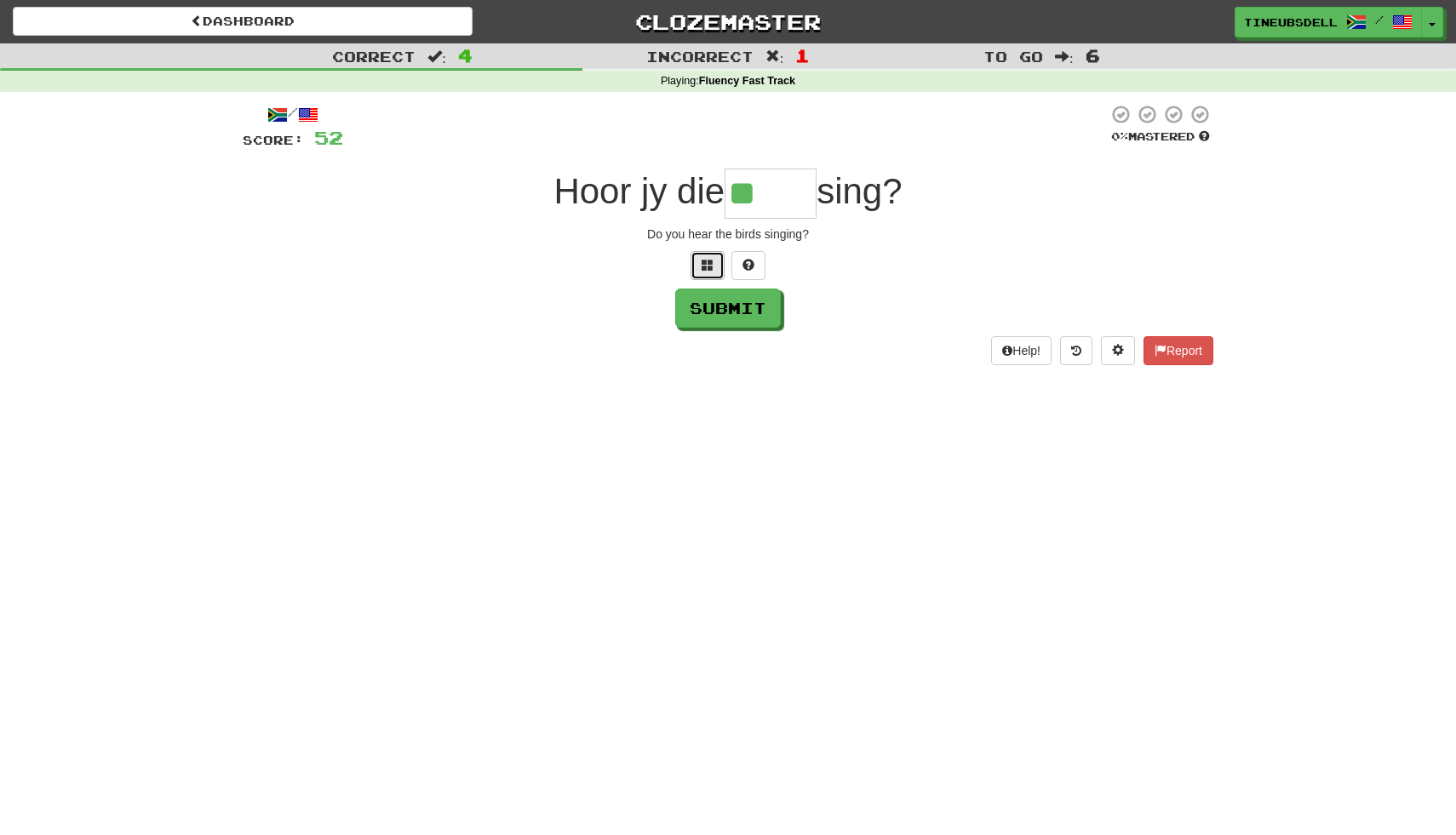 click at bounding box center [708, 266] 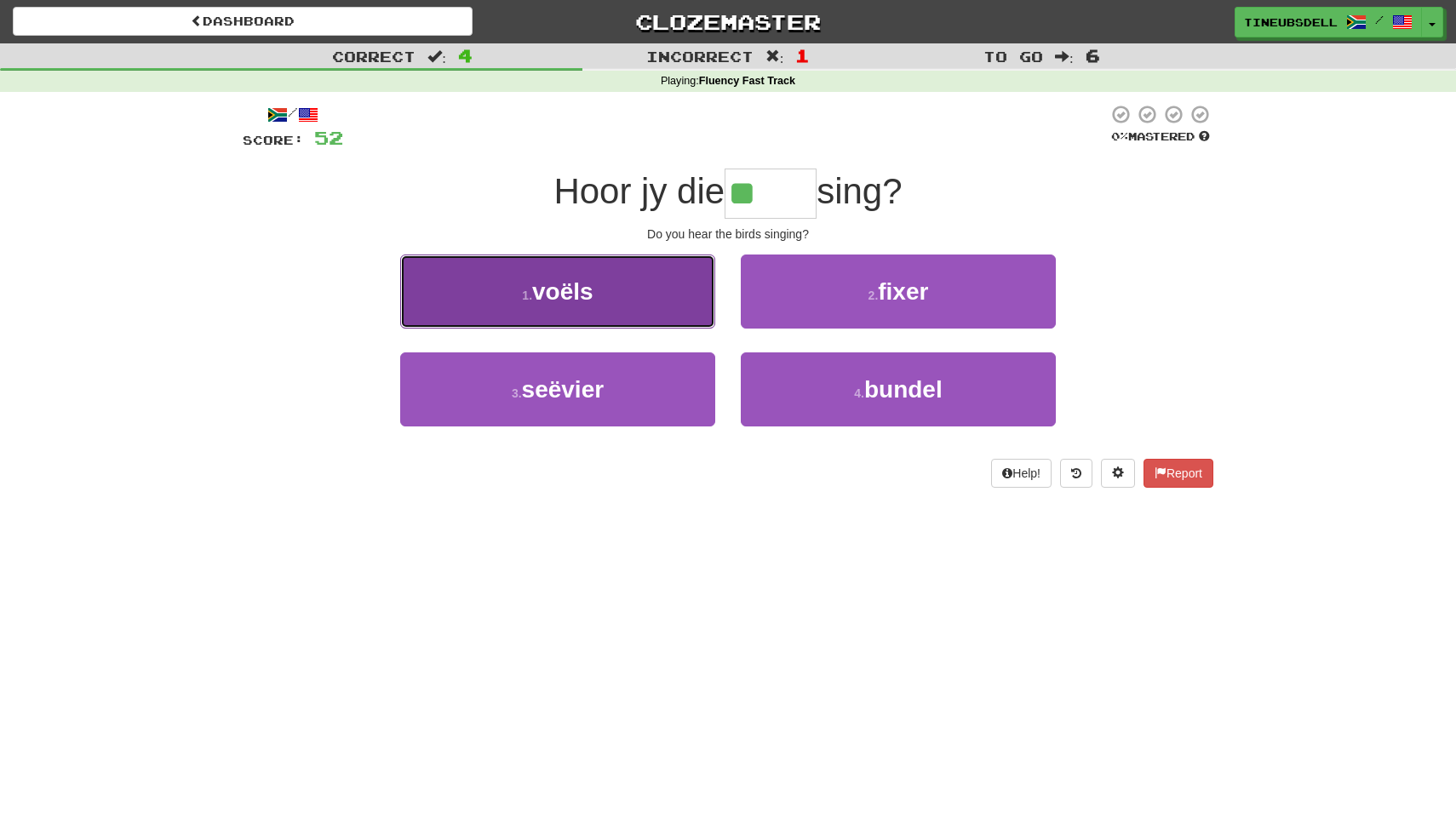 click on "1 .  voëls" at bounding box center [558, 291] 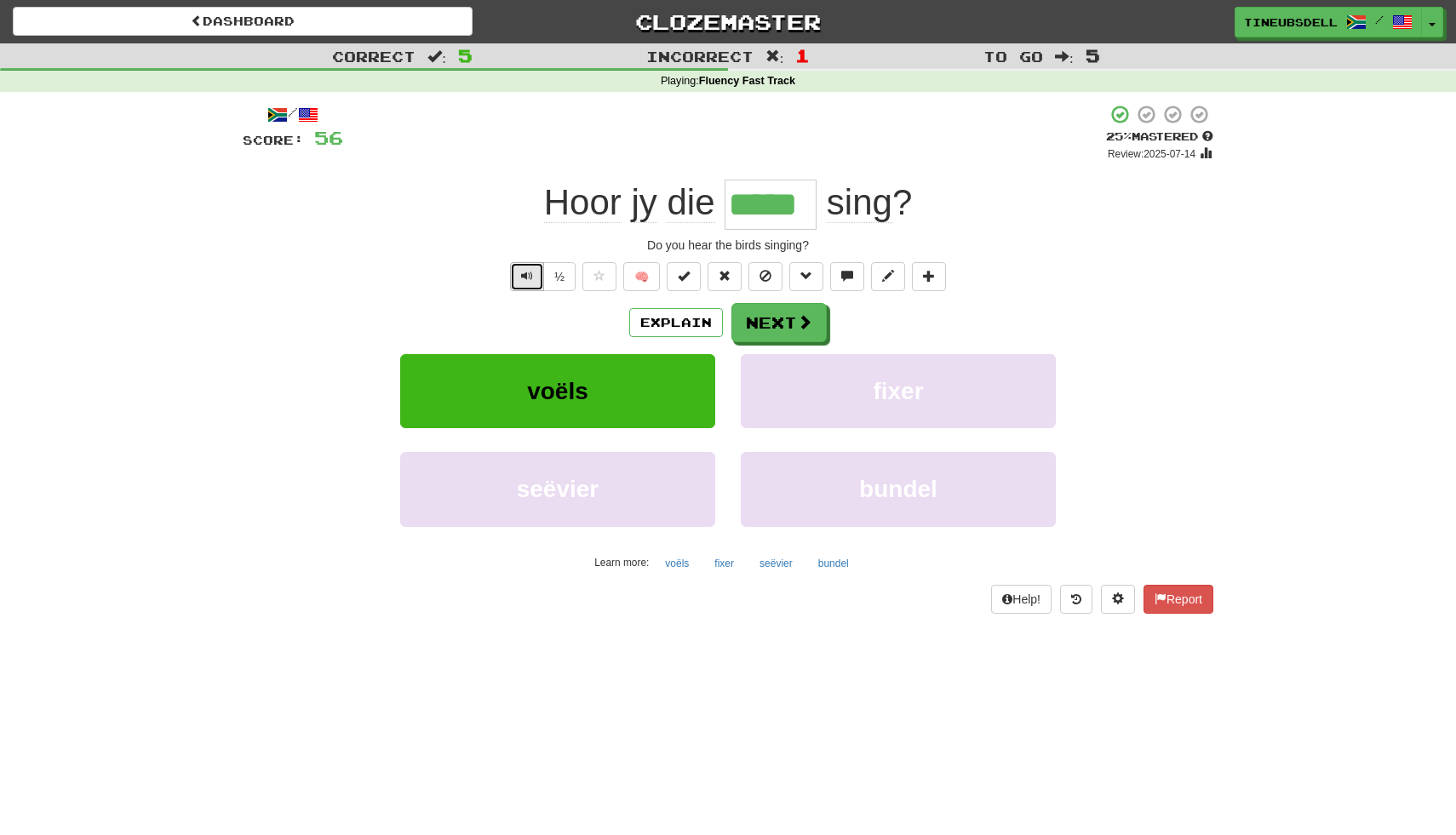 click at bounding box center [527, 276] 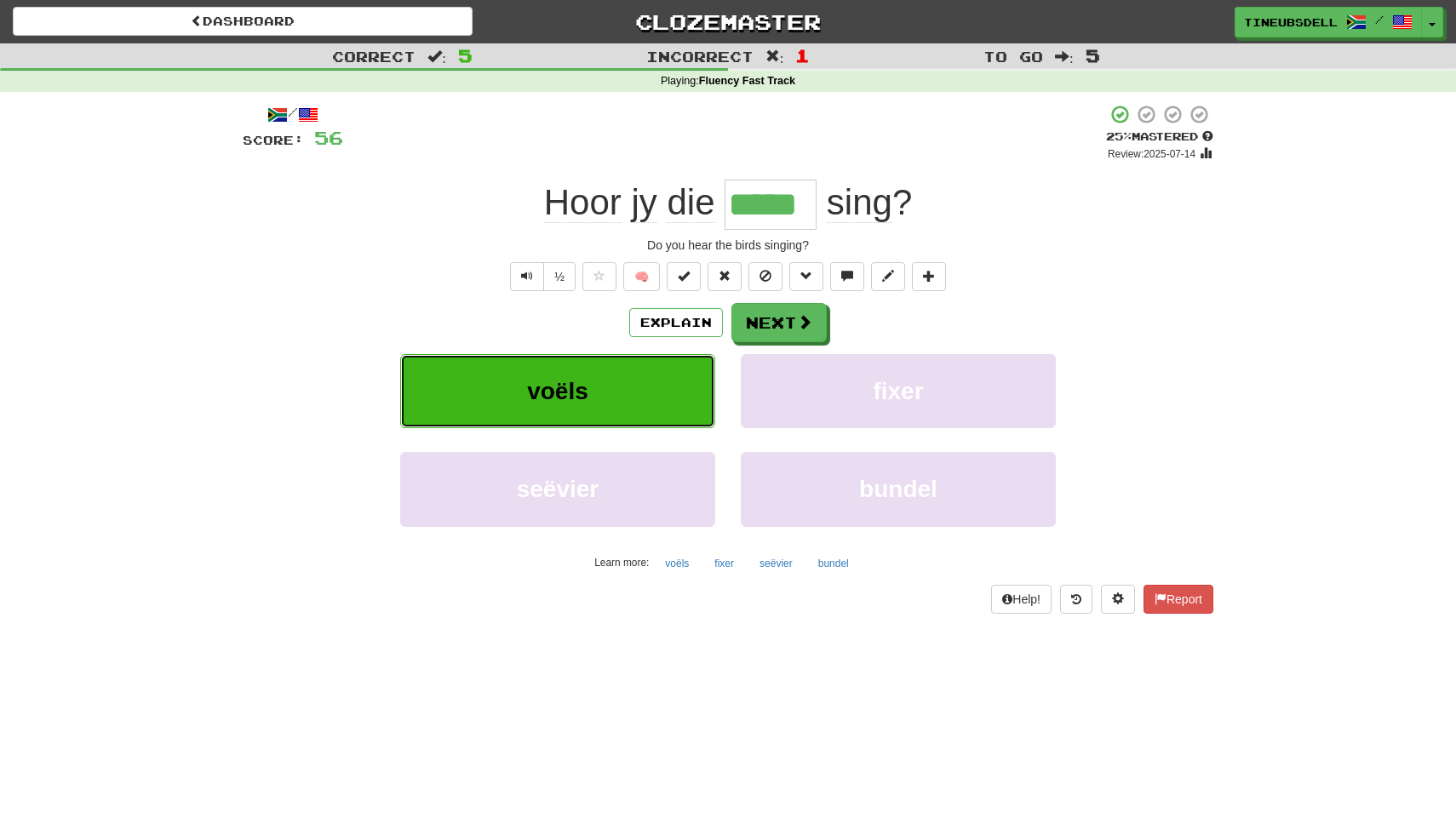 click on "voëls" at bounding box center [558, 391] 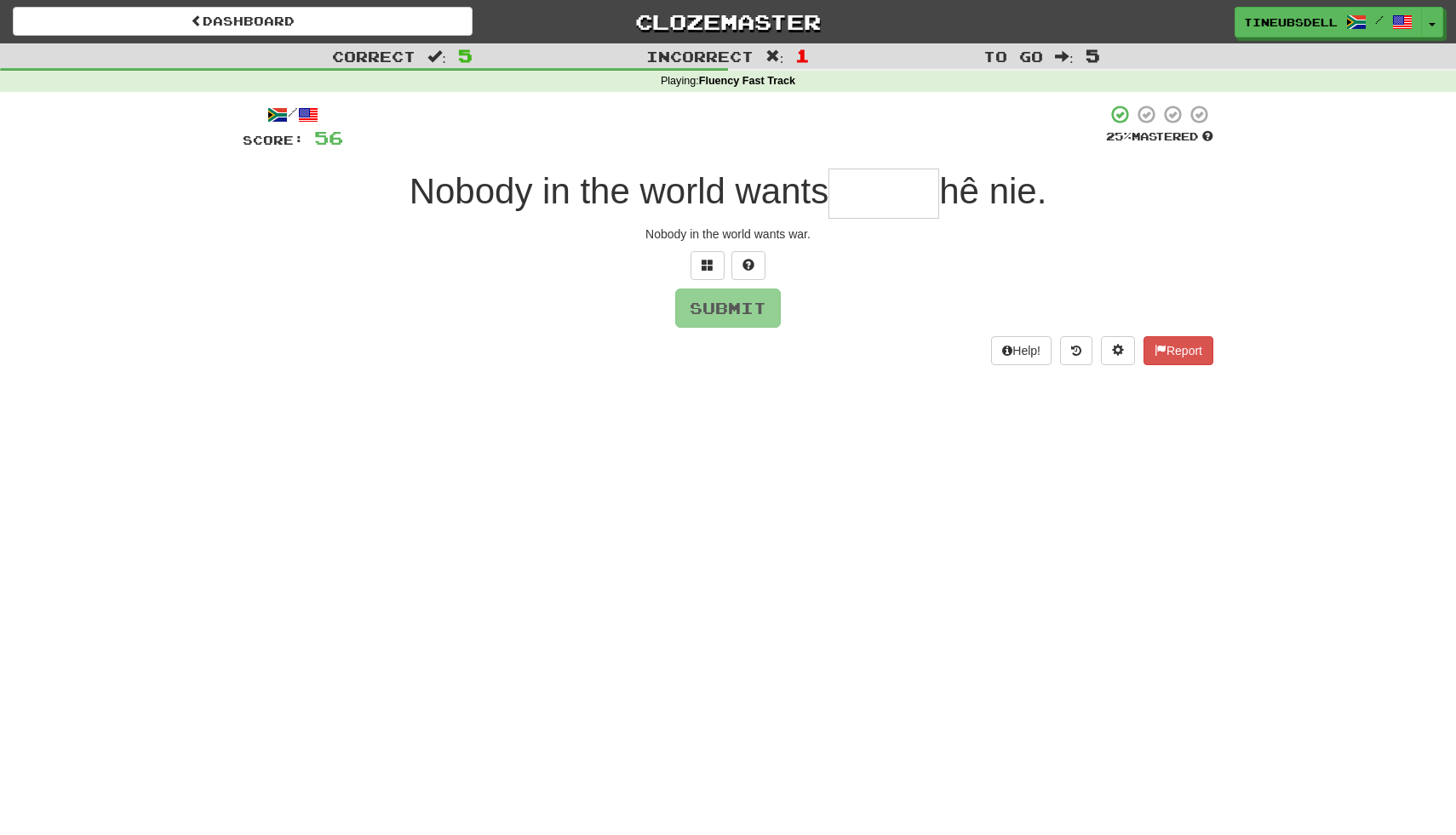 type on "*" 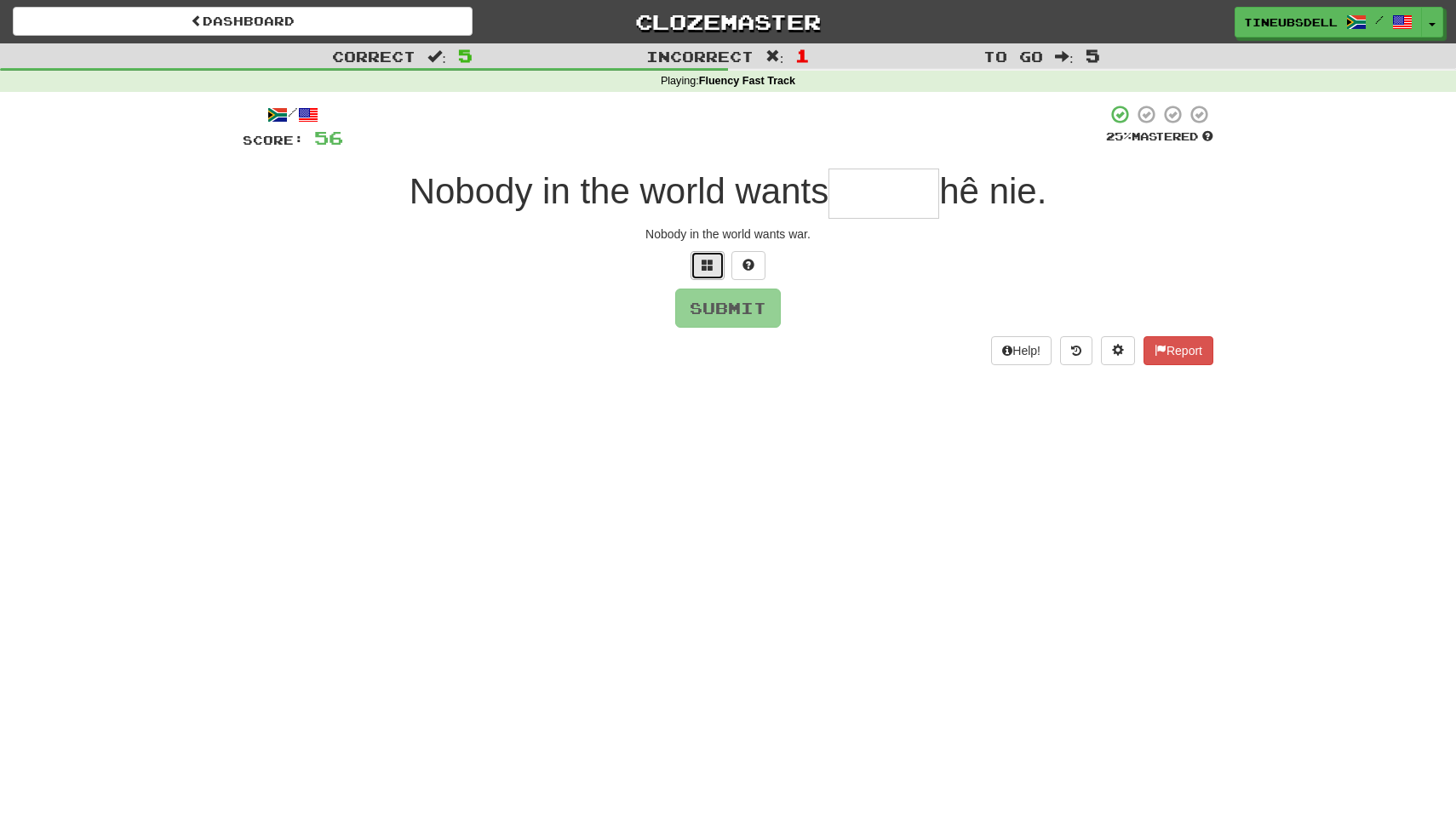 click at bounding box center (708, 266) 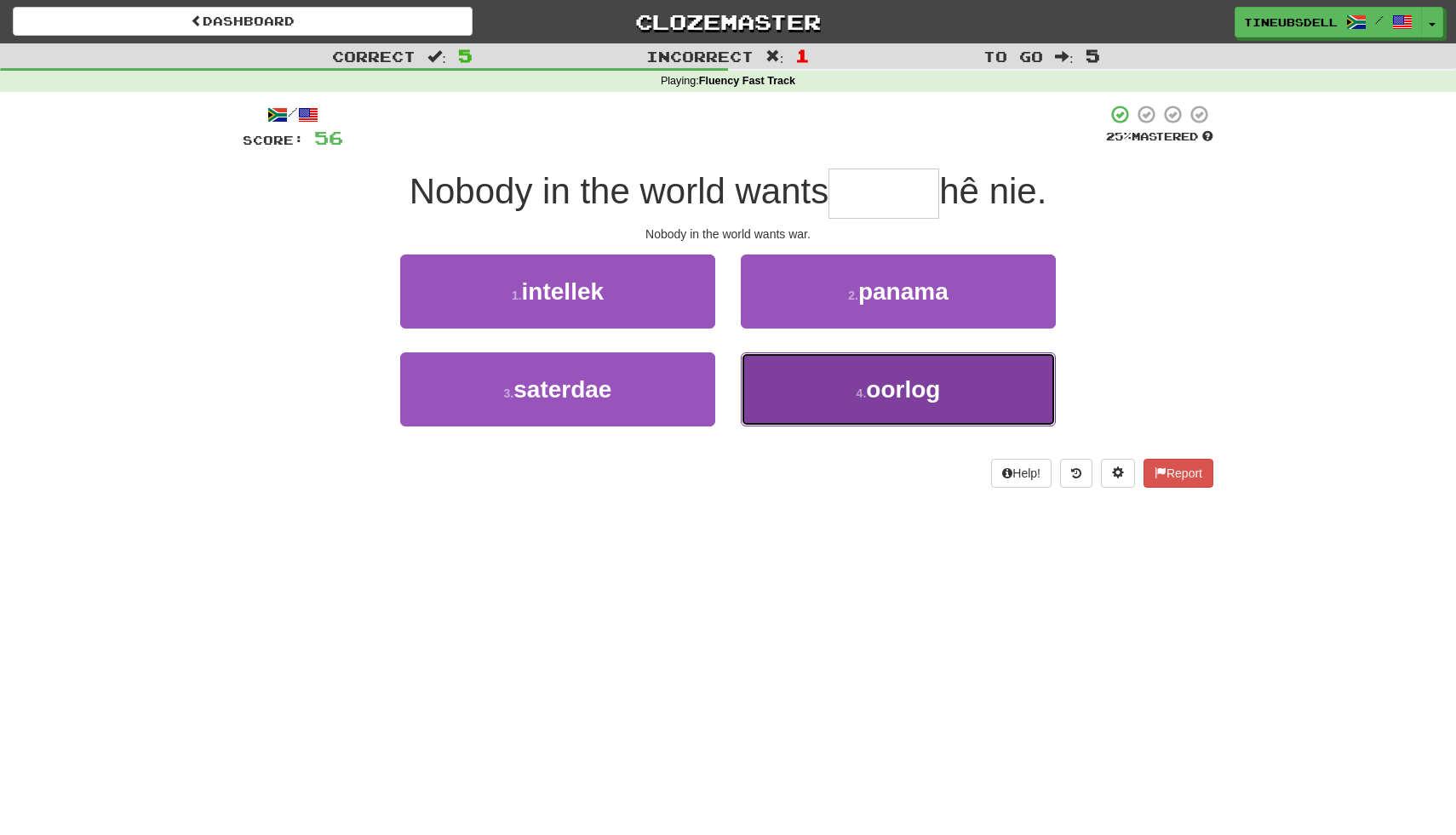 click on "oorlog" at bounding box center [903, 389] 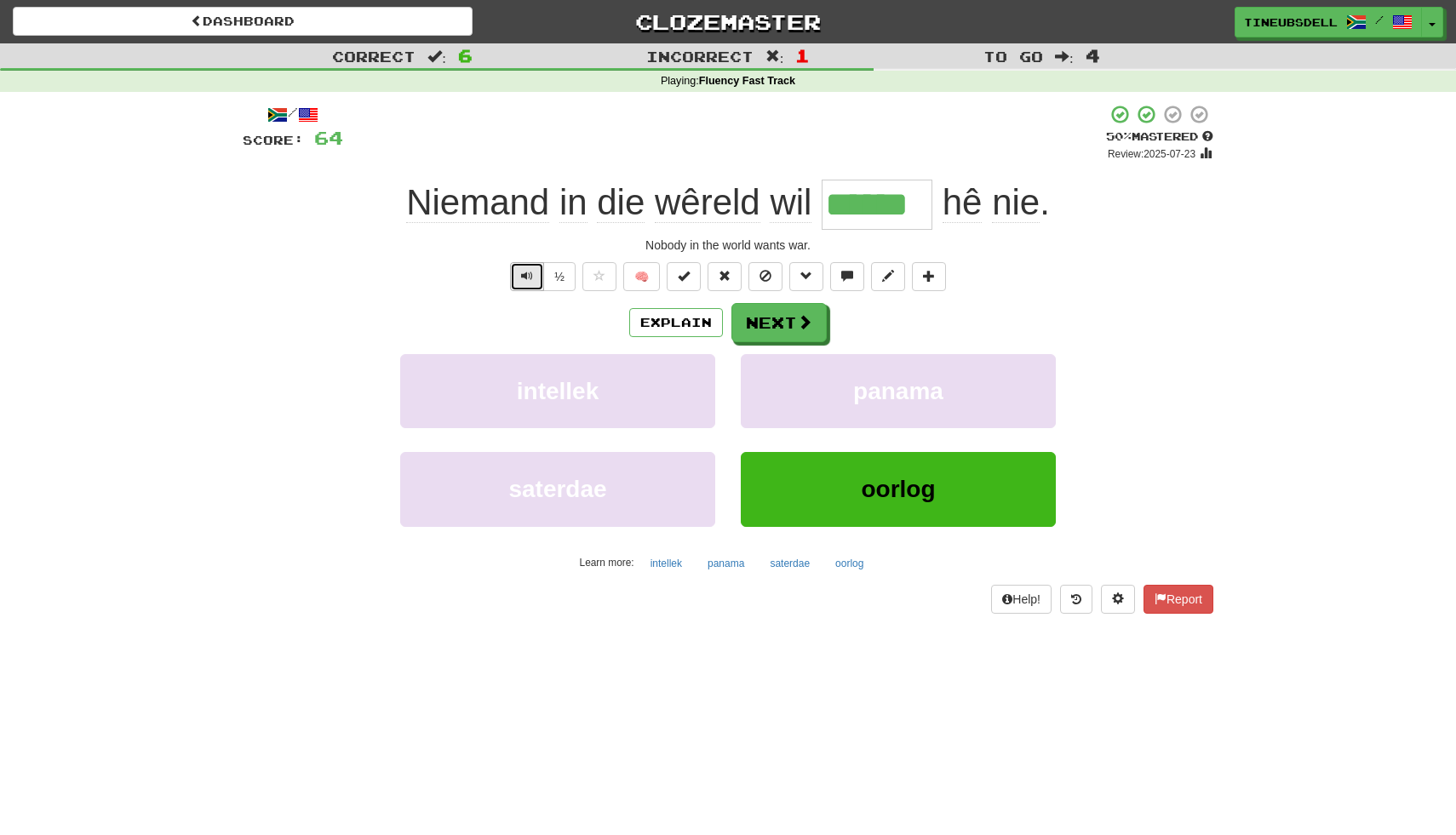 click at bounding box center [527, 276] 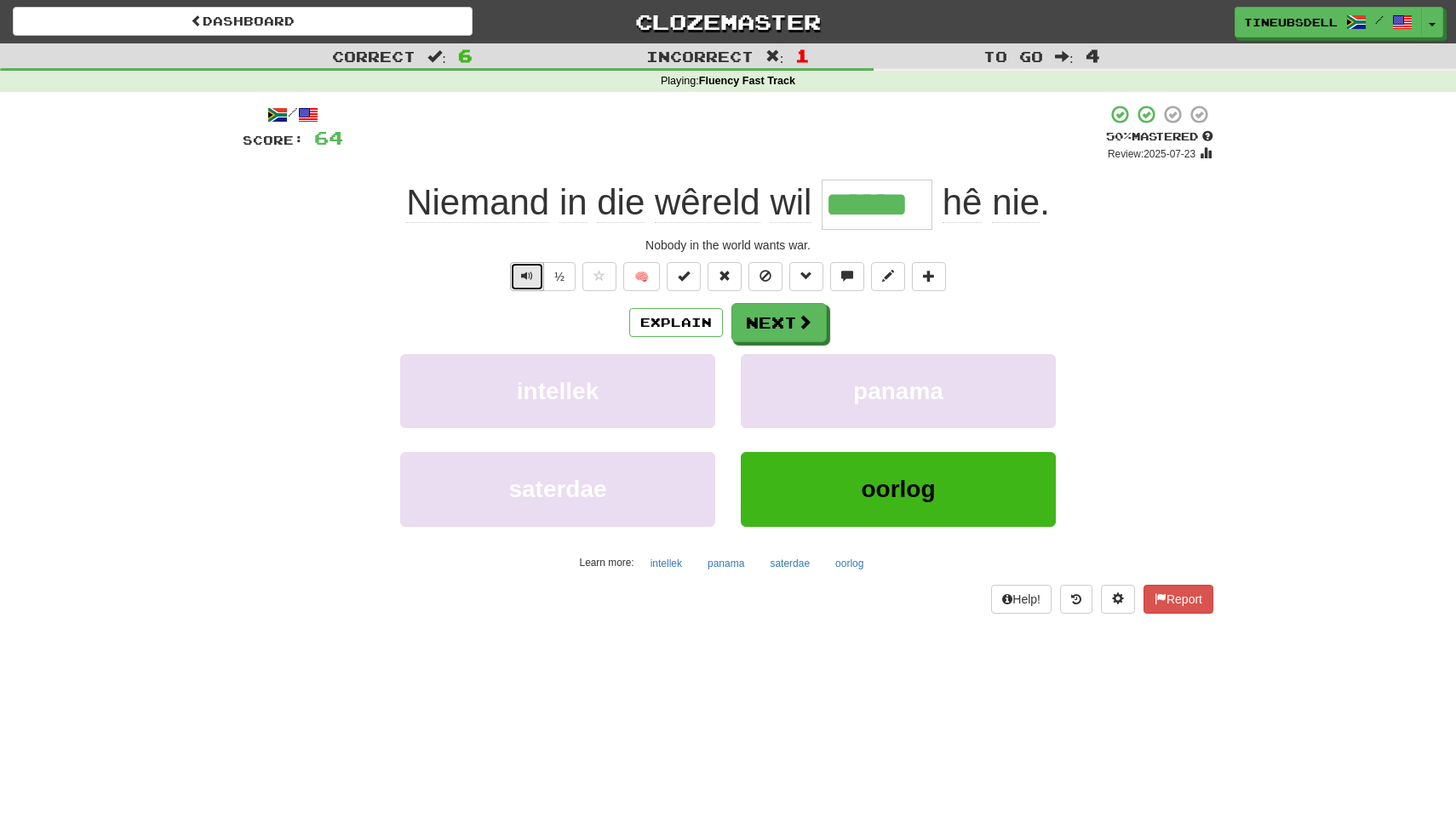 click at bounding box center [527, 276] 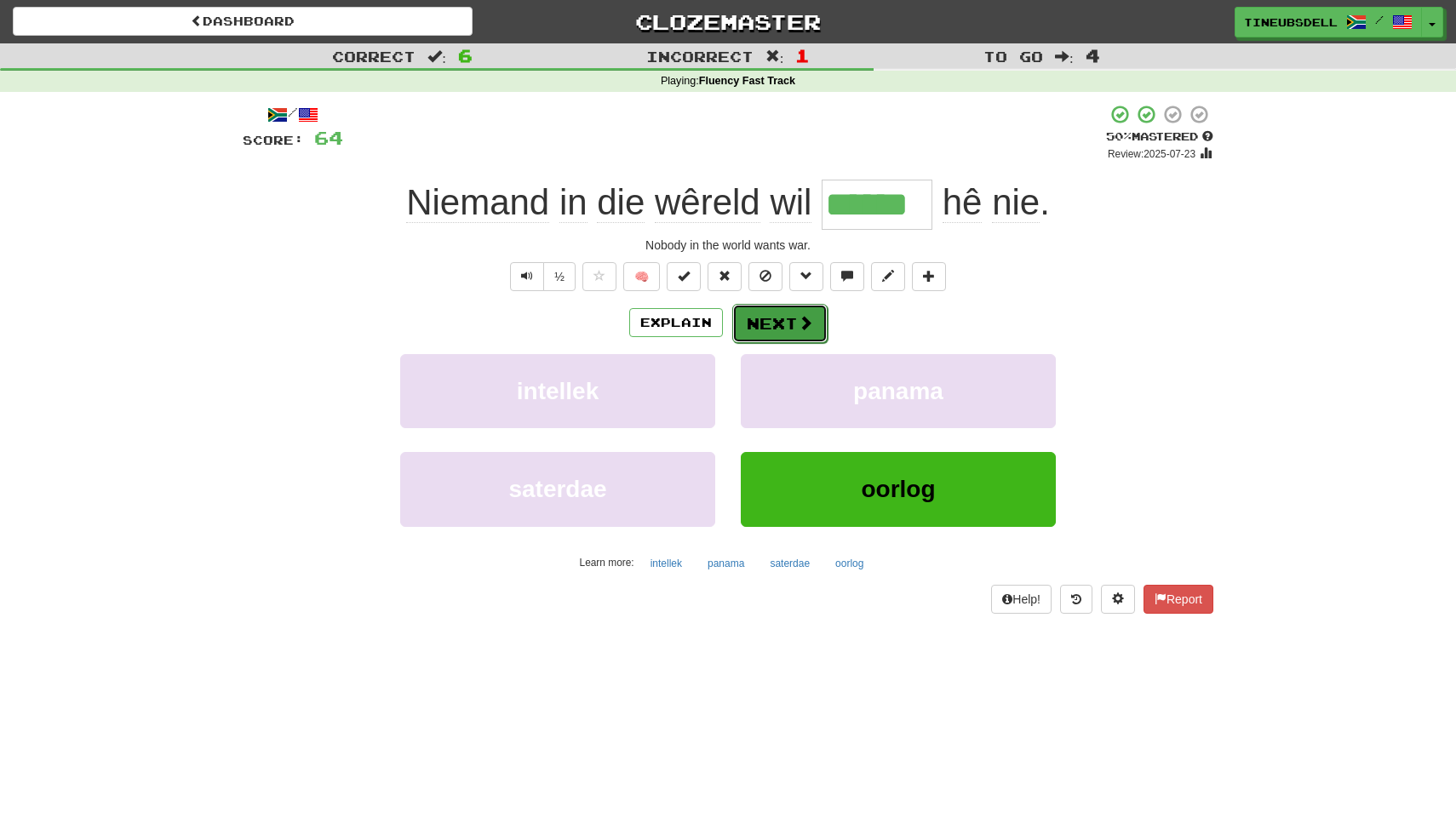 click at bounding box center (805, 323) 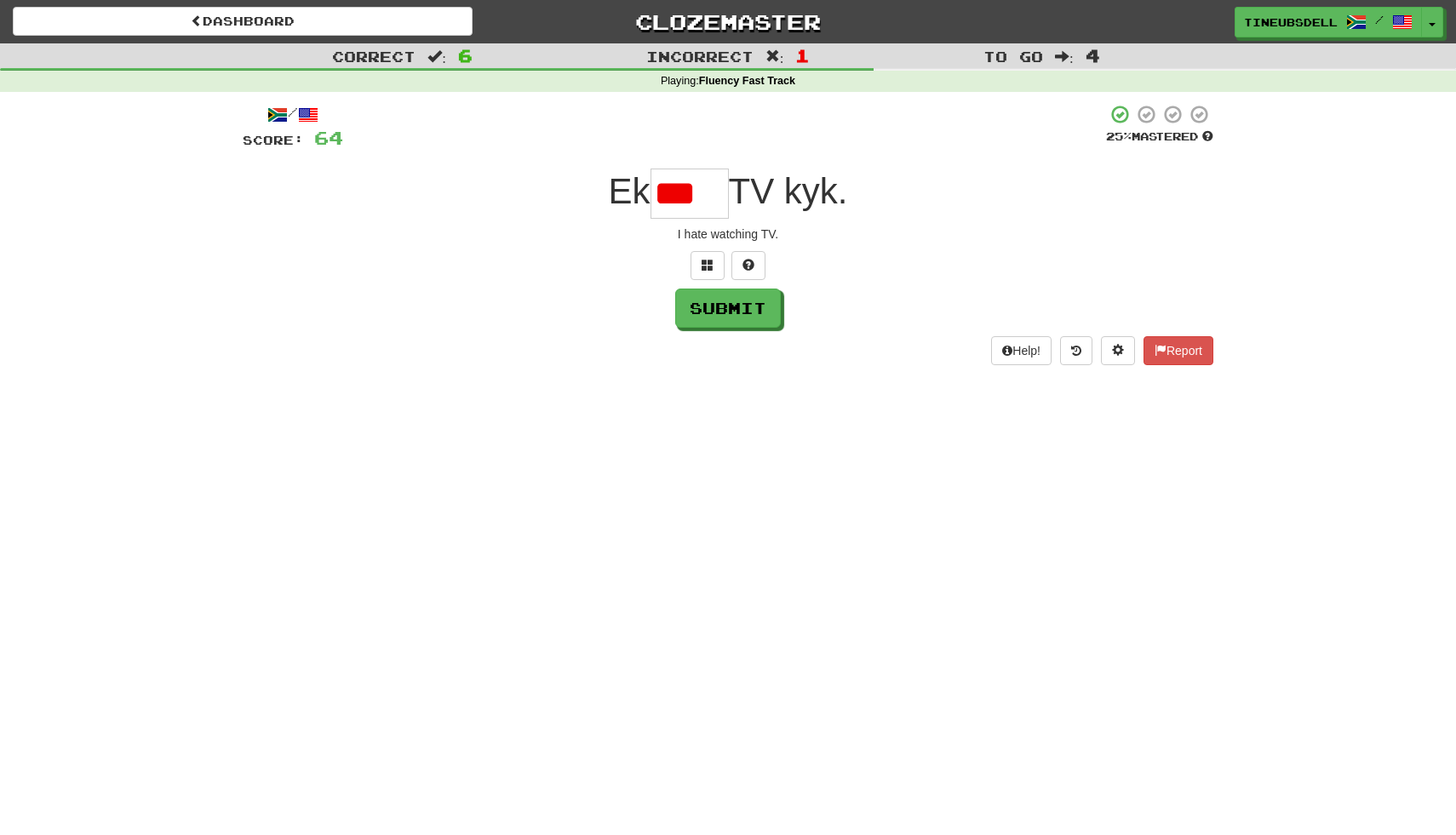 scroll, scrollTop: 0, scrollLeft: 0, axis: both 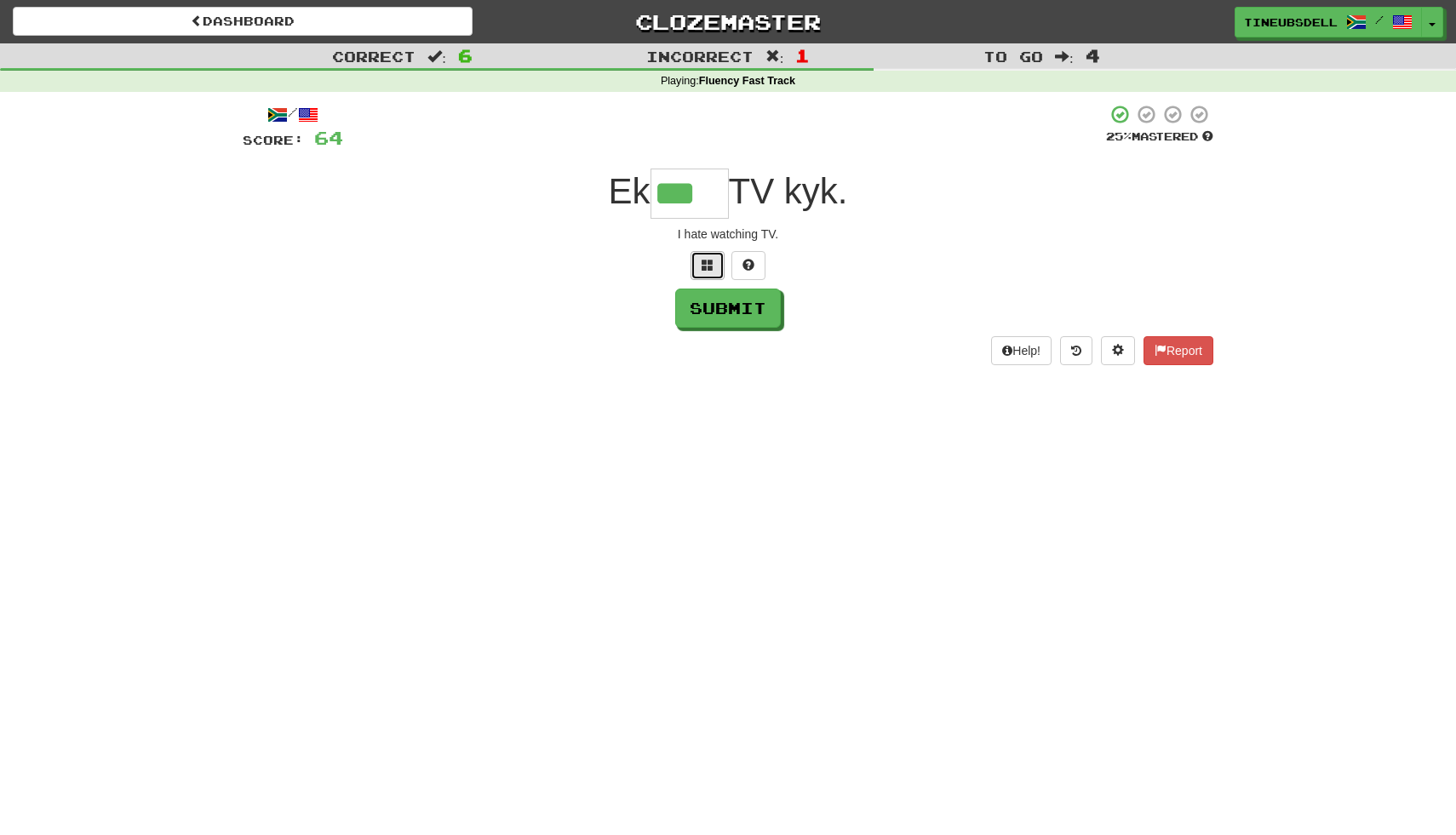 click at bounding box center [708, 265] 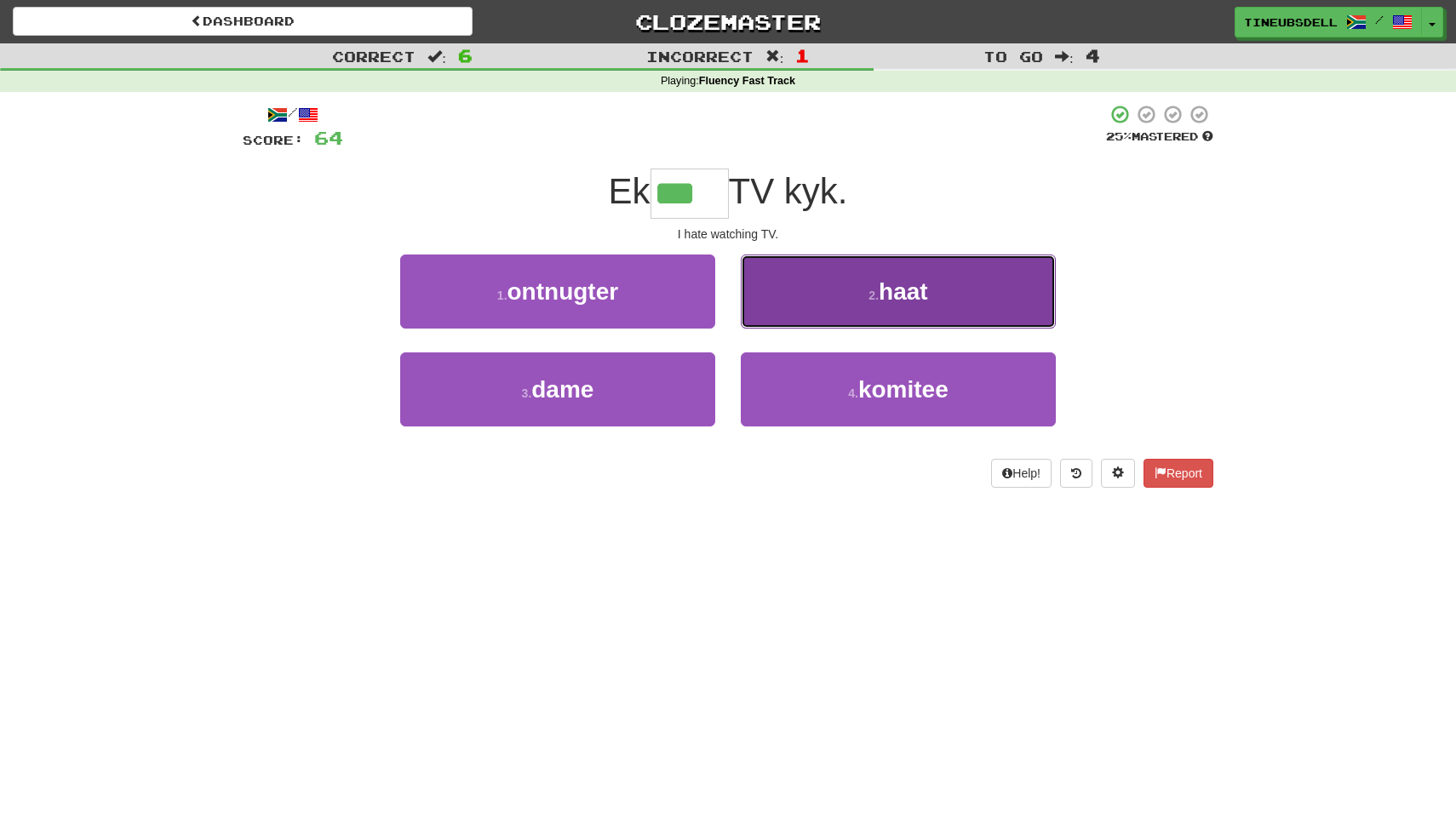 click on "2 .  haat" at bounding box center [898, 291] 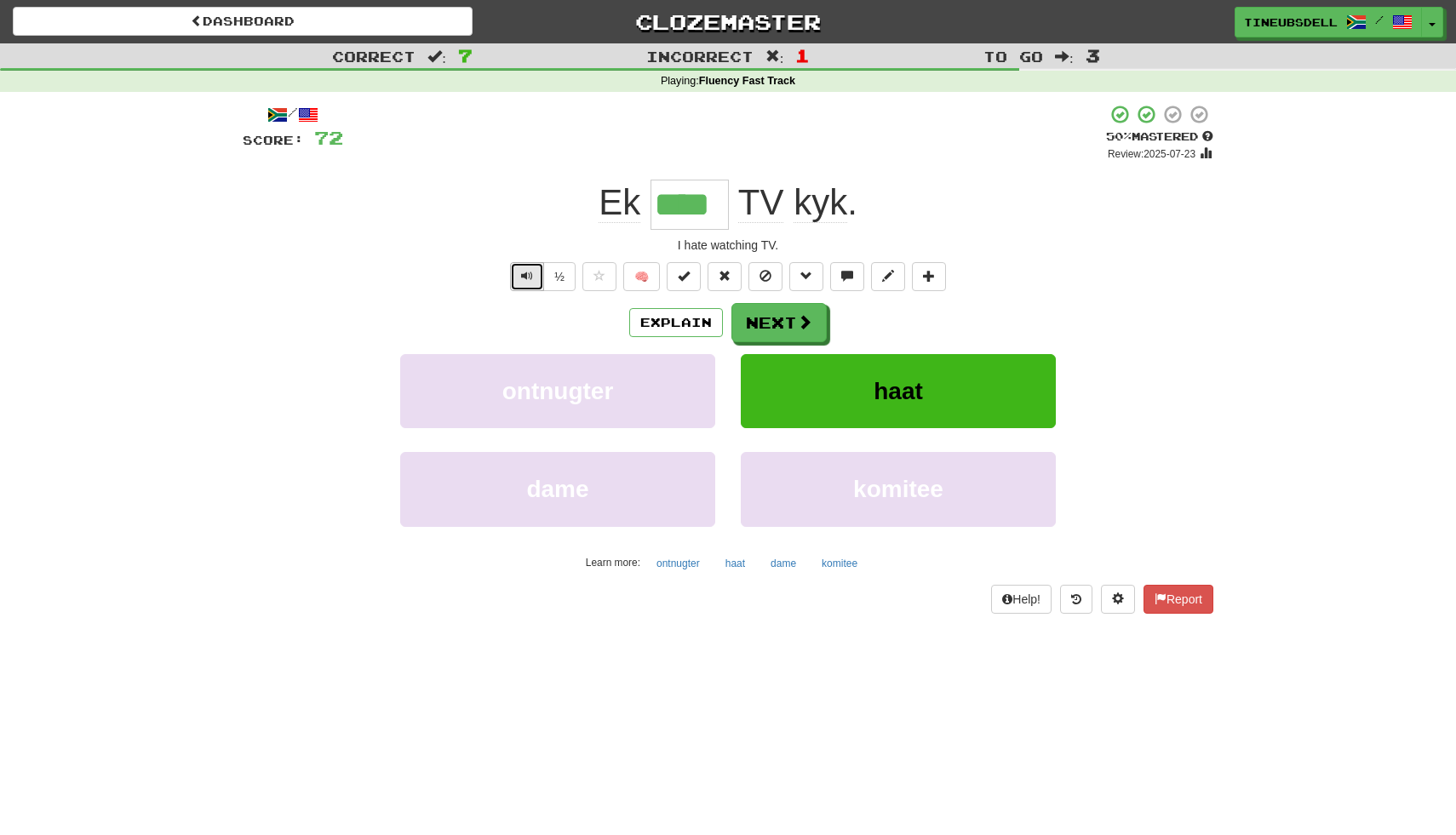 click at bounding box center [527, 276] 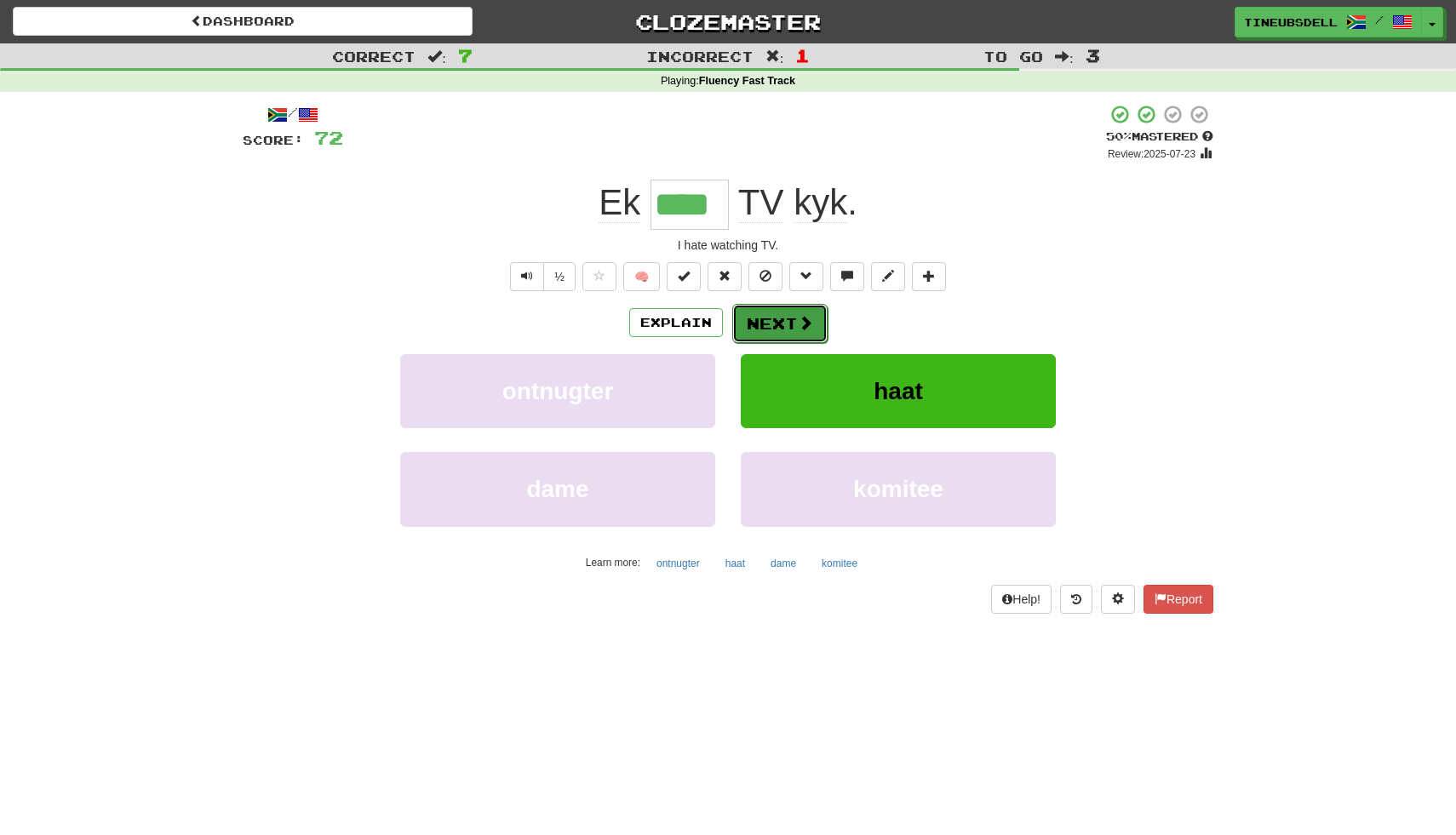 click on "Next" at bounding box center (780, 323) 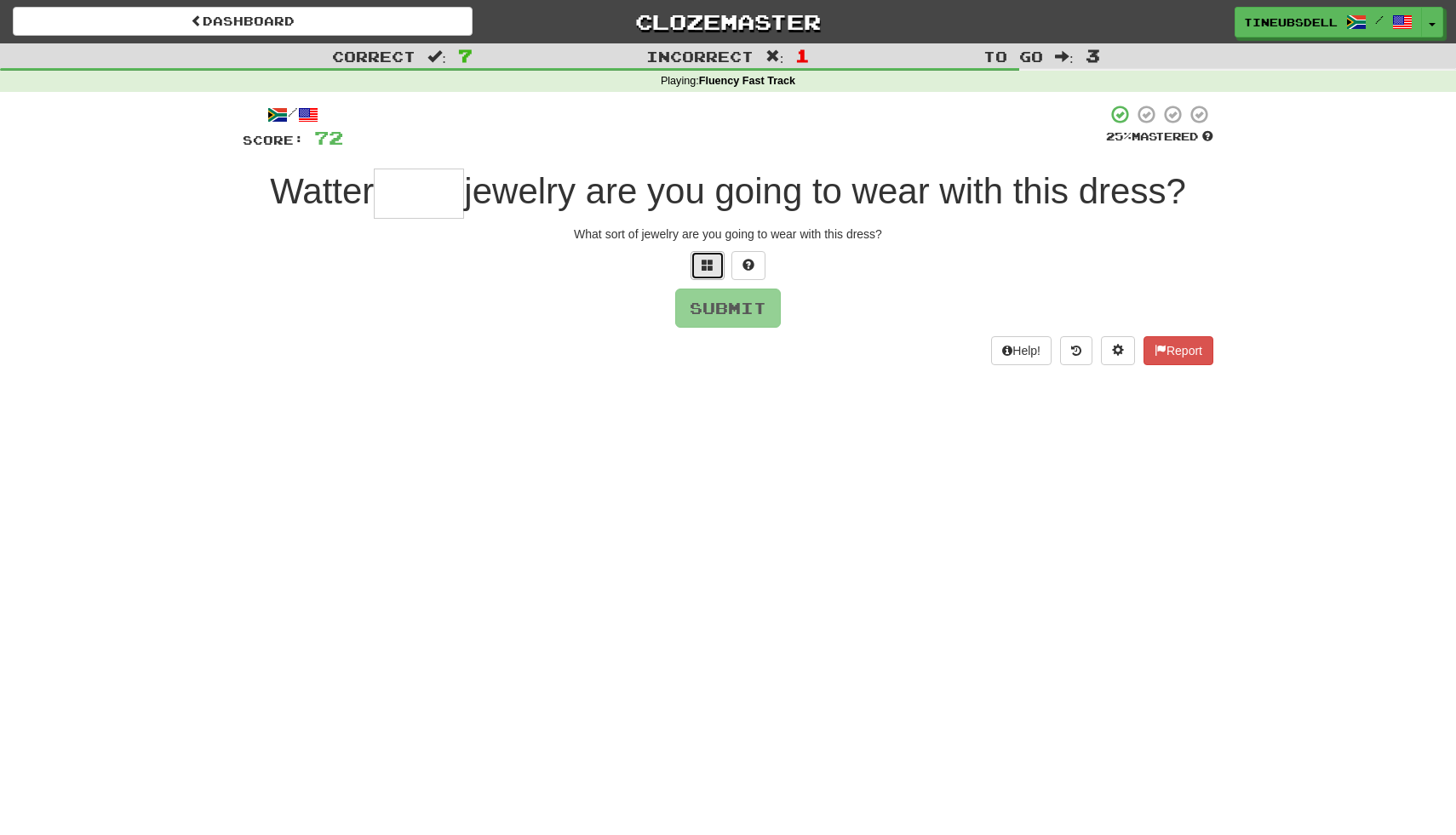 click at bounding box center [708, 265] 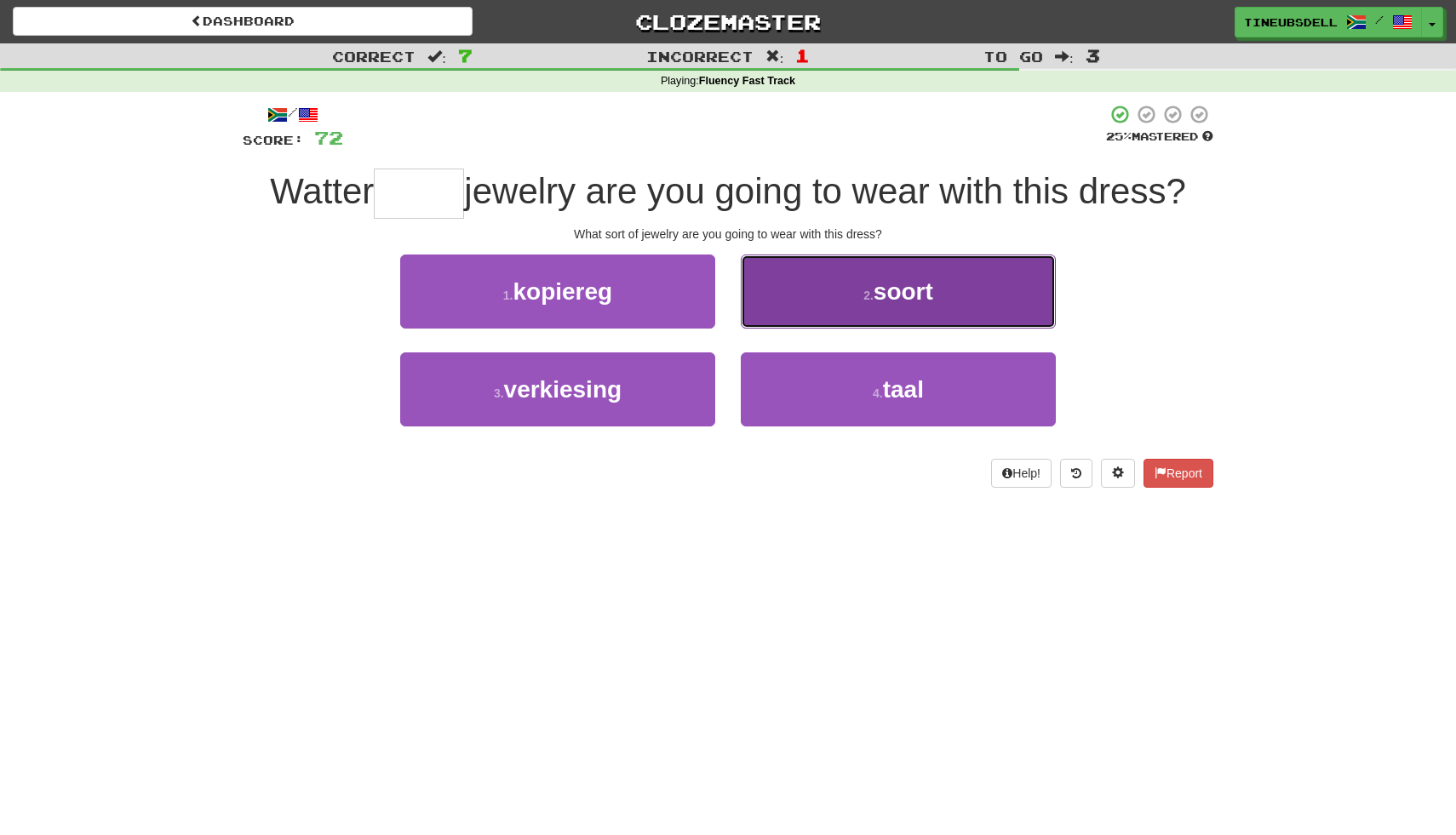 click on "soort" at bounding box center (903, 291) 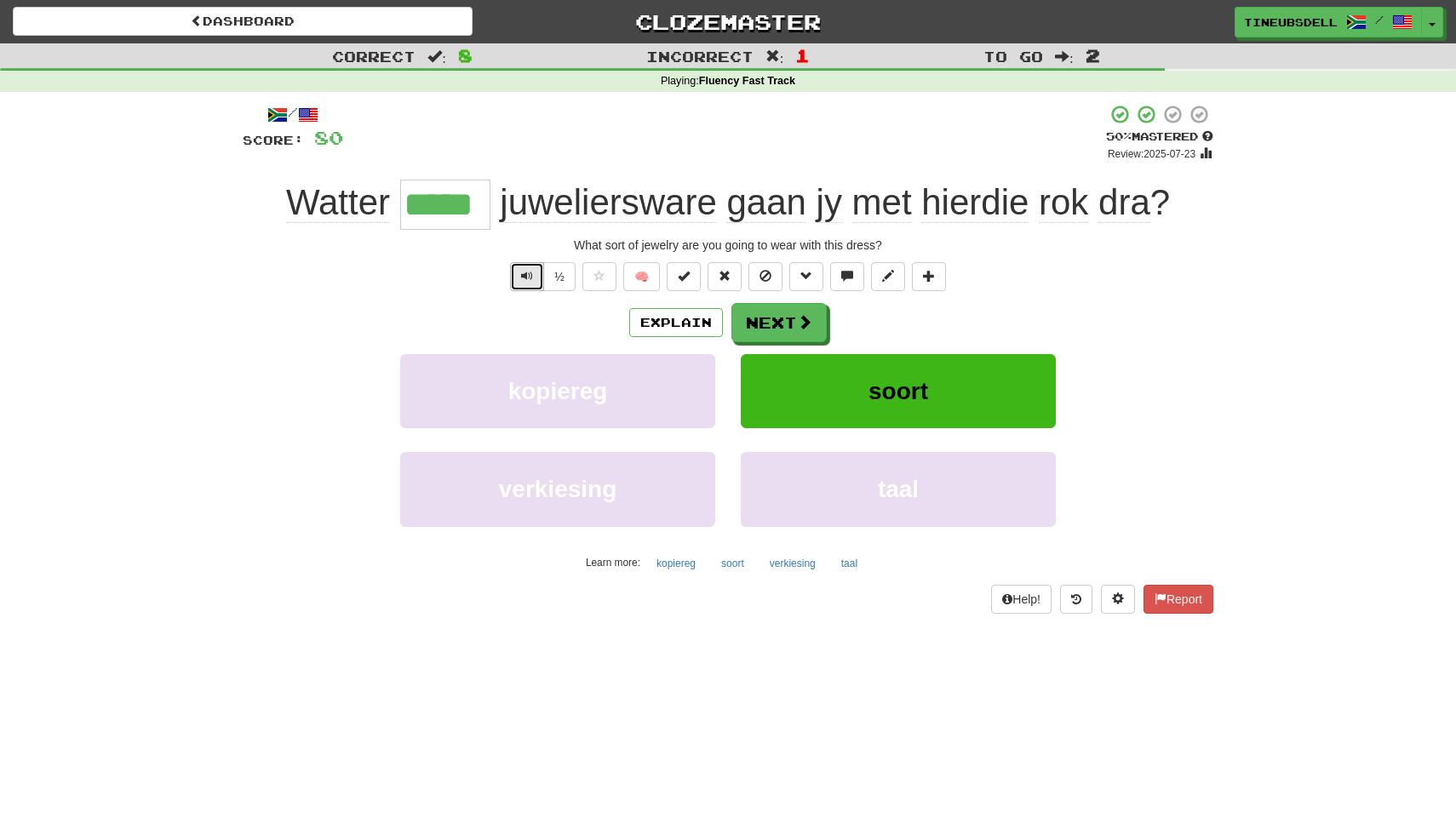 click at bounding box center [527, 276] 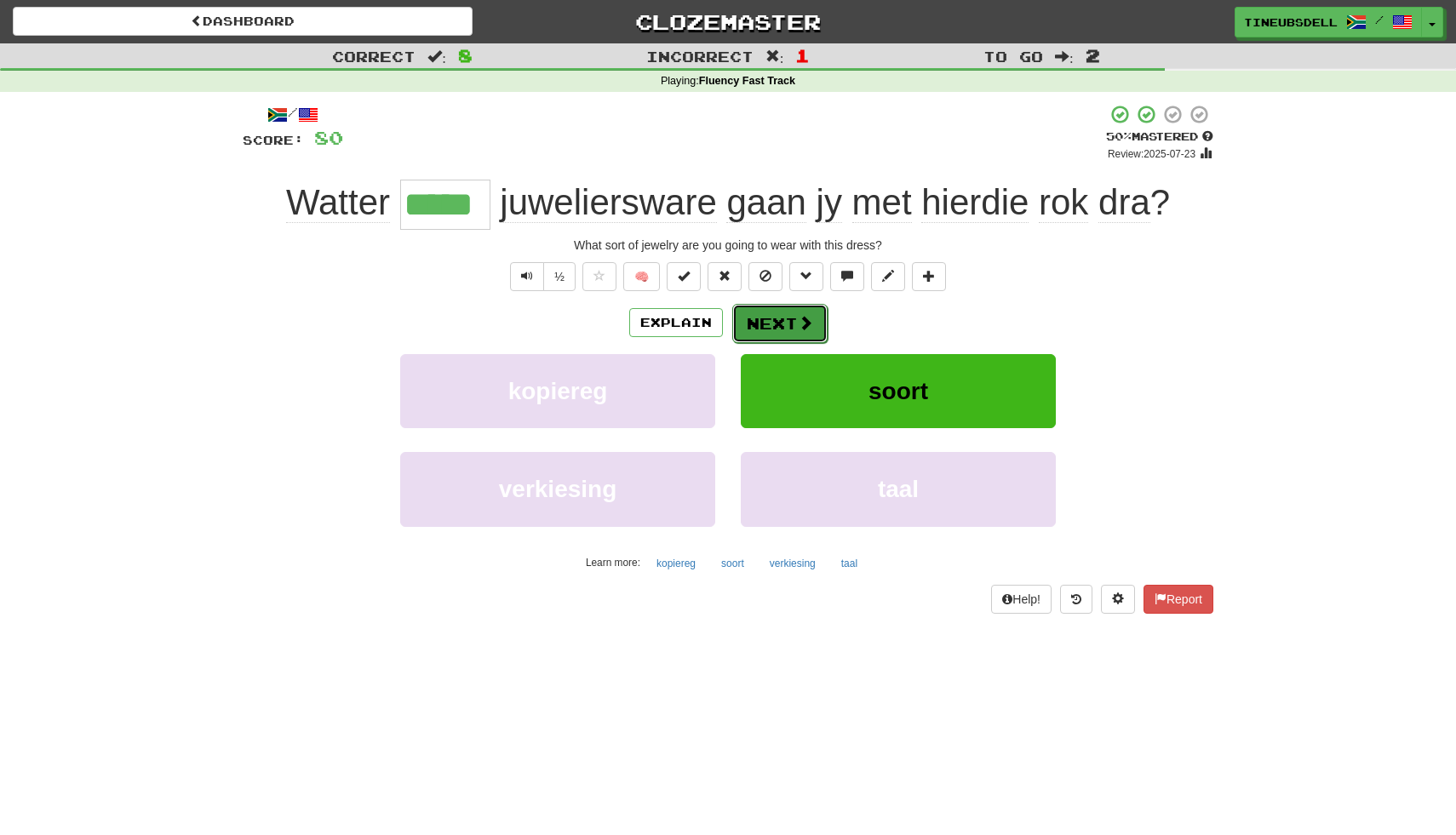 click on "Next" at bounding box center [780, 323] 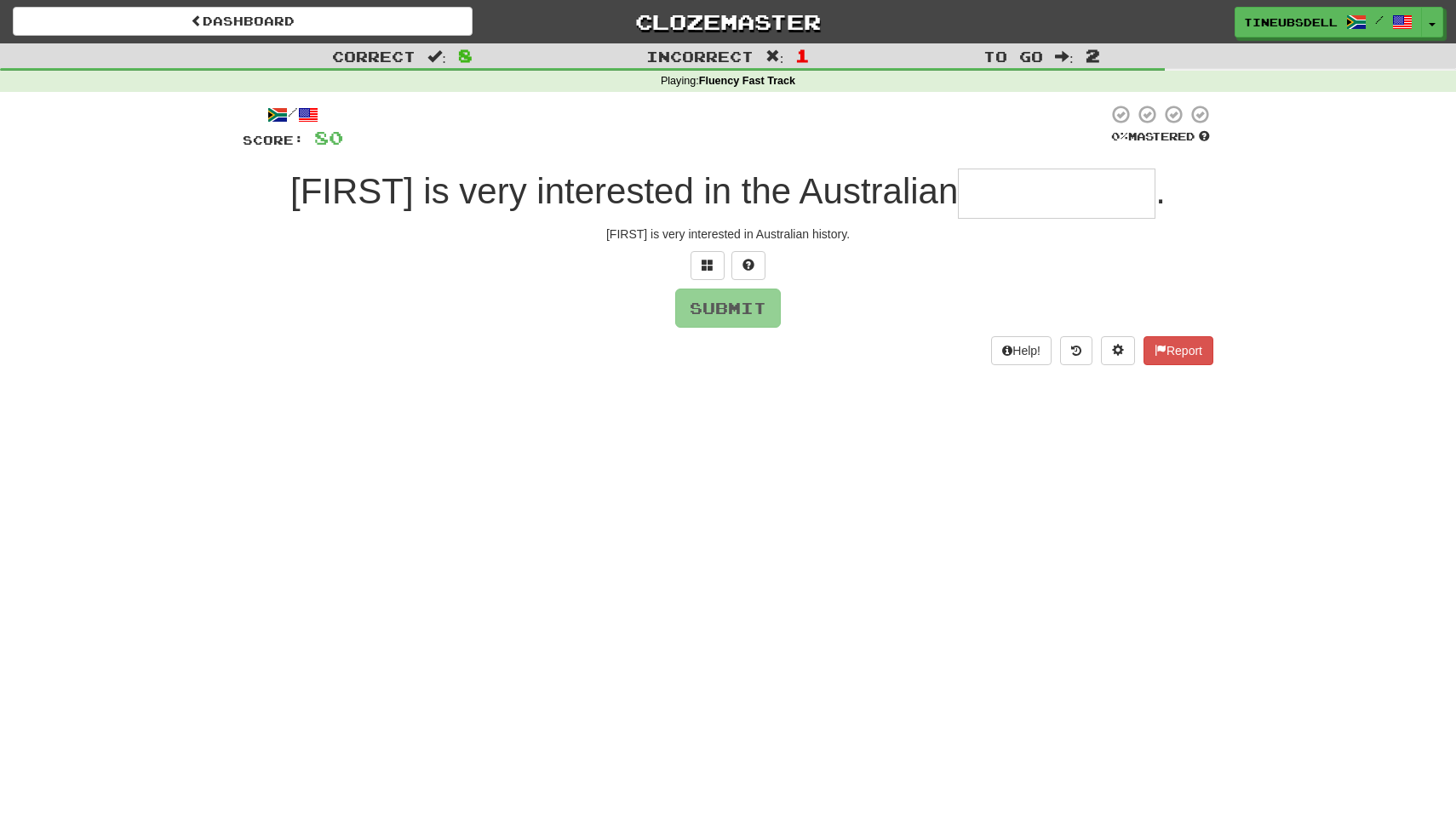 click at bounding box center [1057, 193] 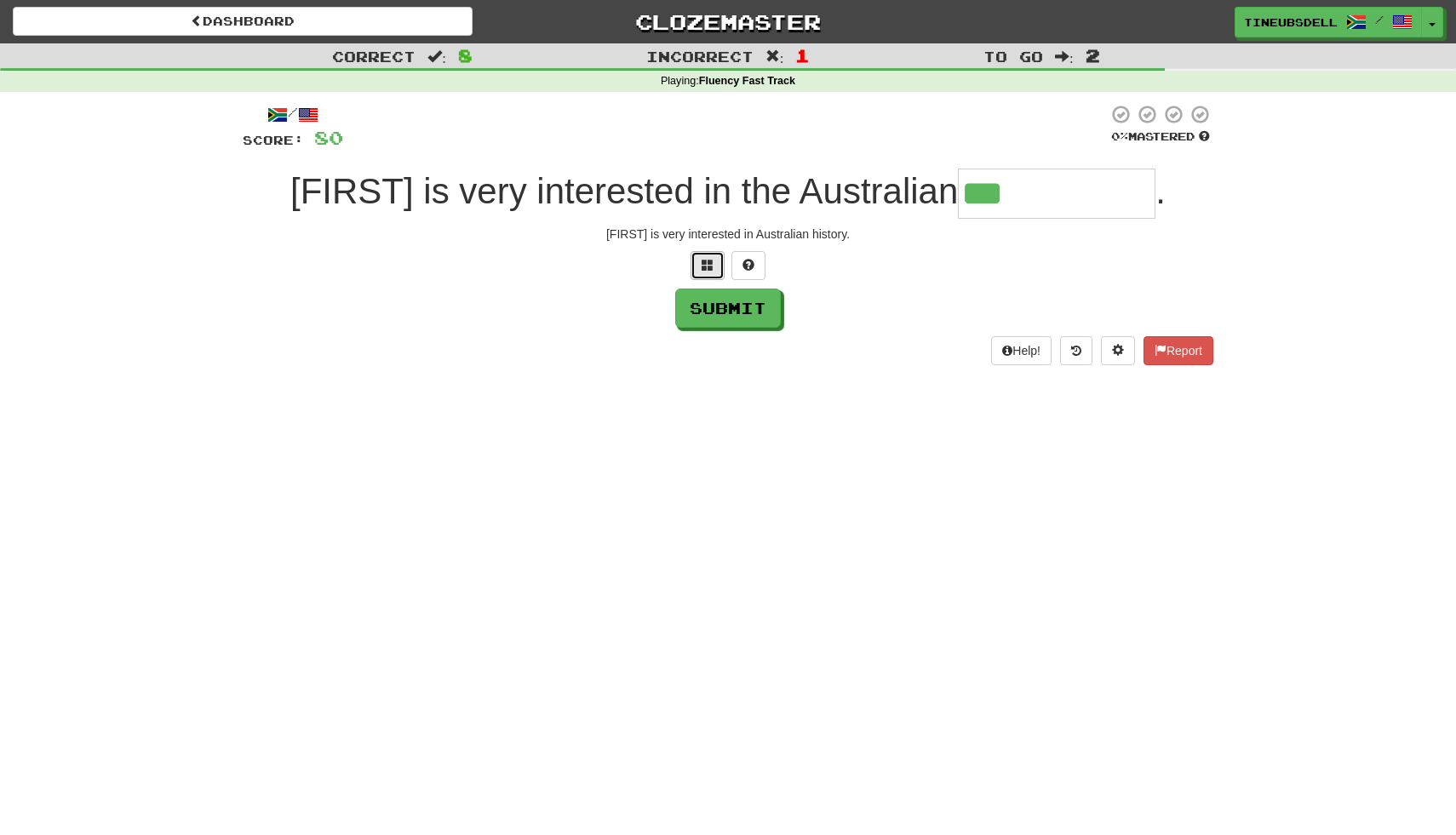 click at bounding box center (708, 265) 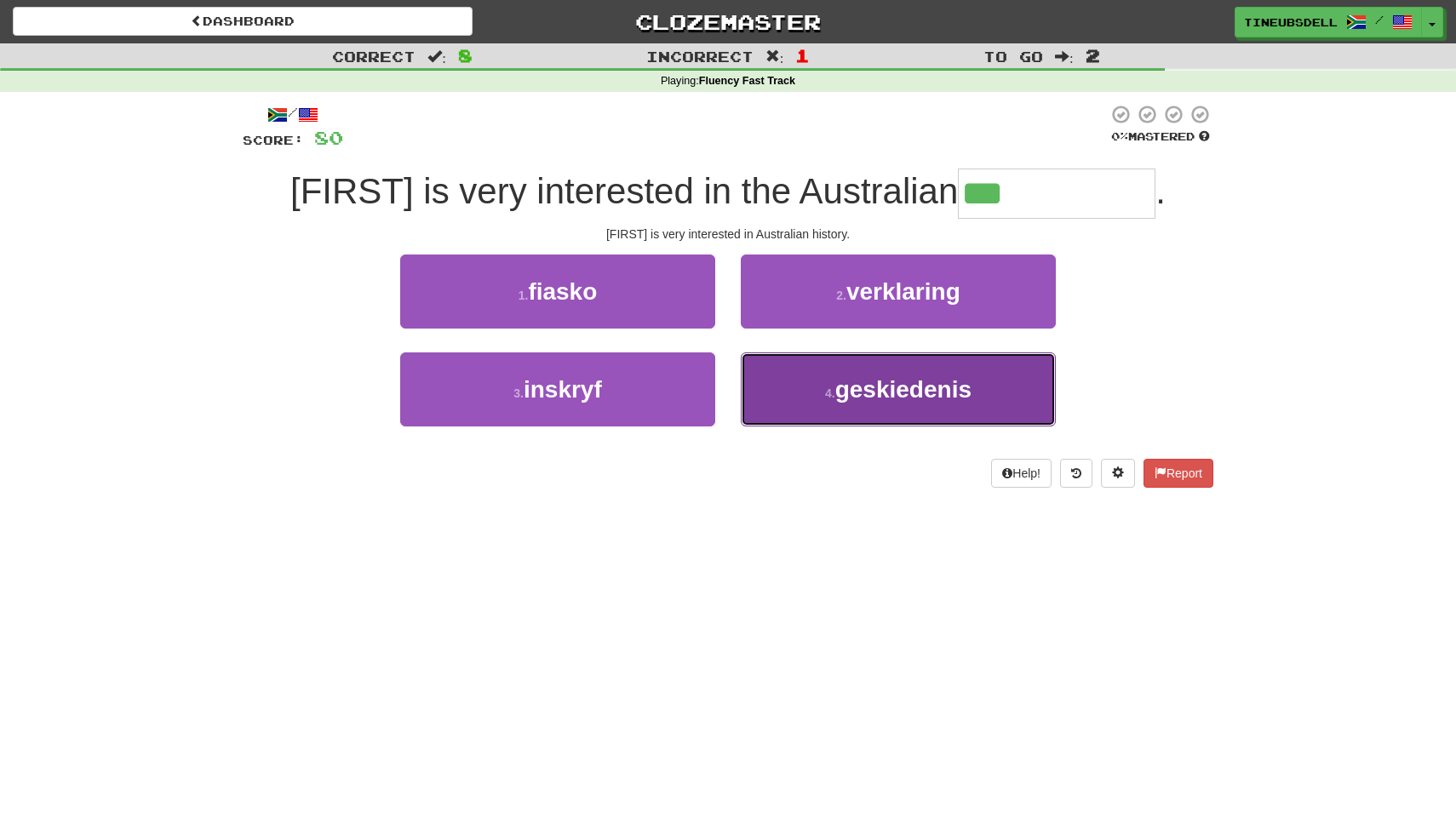 click on "geskiedenis" at bounding box center (903, 389) 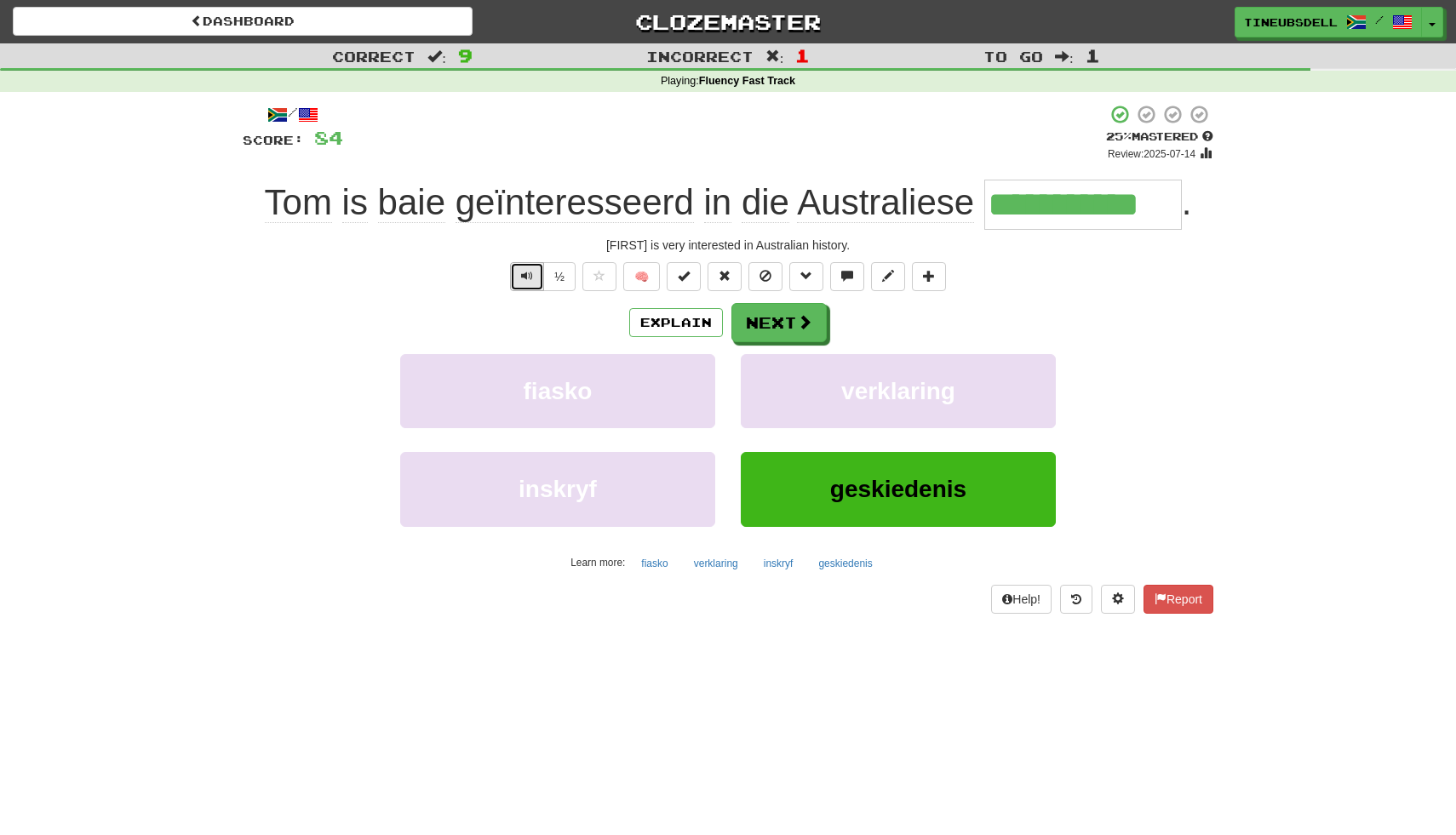 click at bounding box center [527, 276] 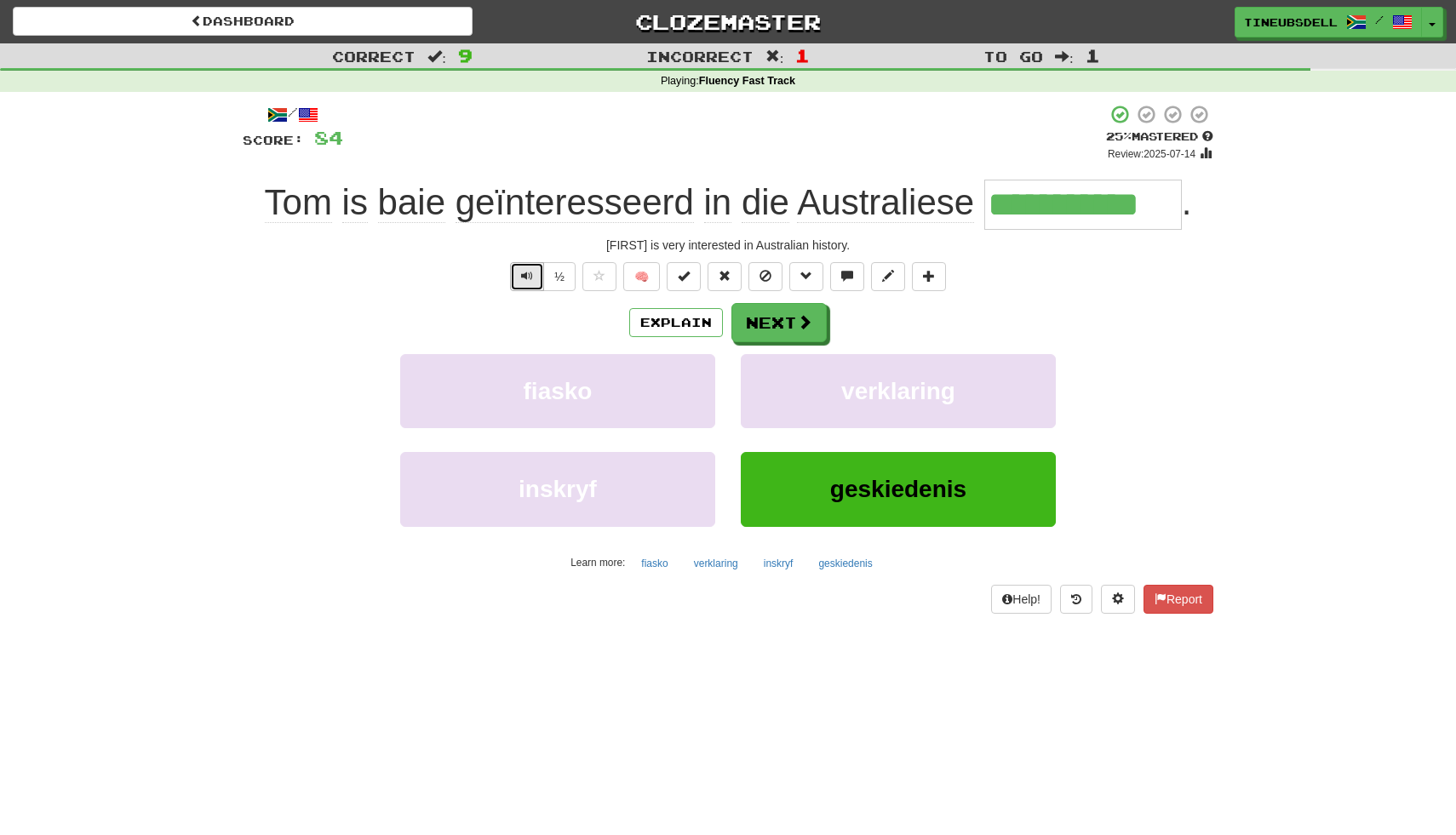 click at bounding box center (527, 276) 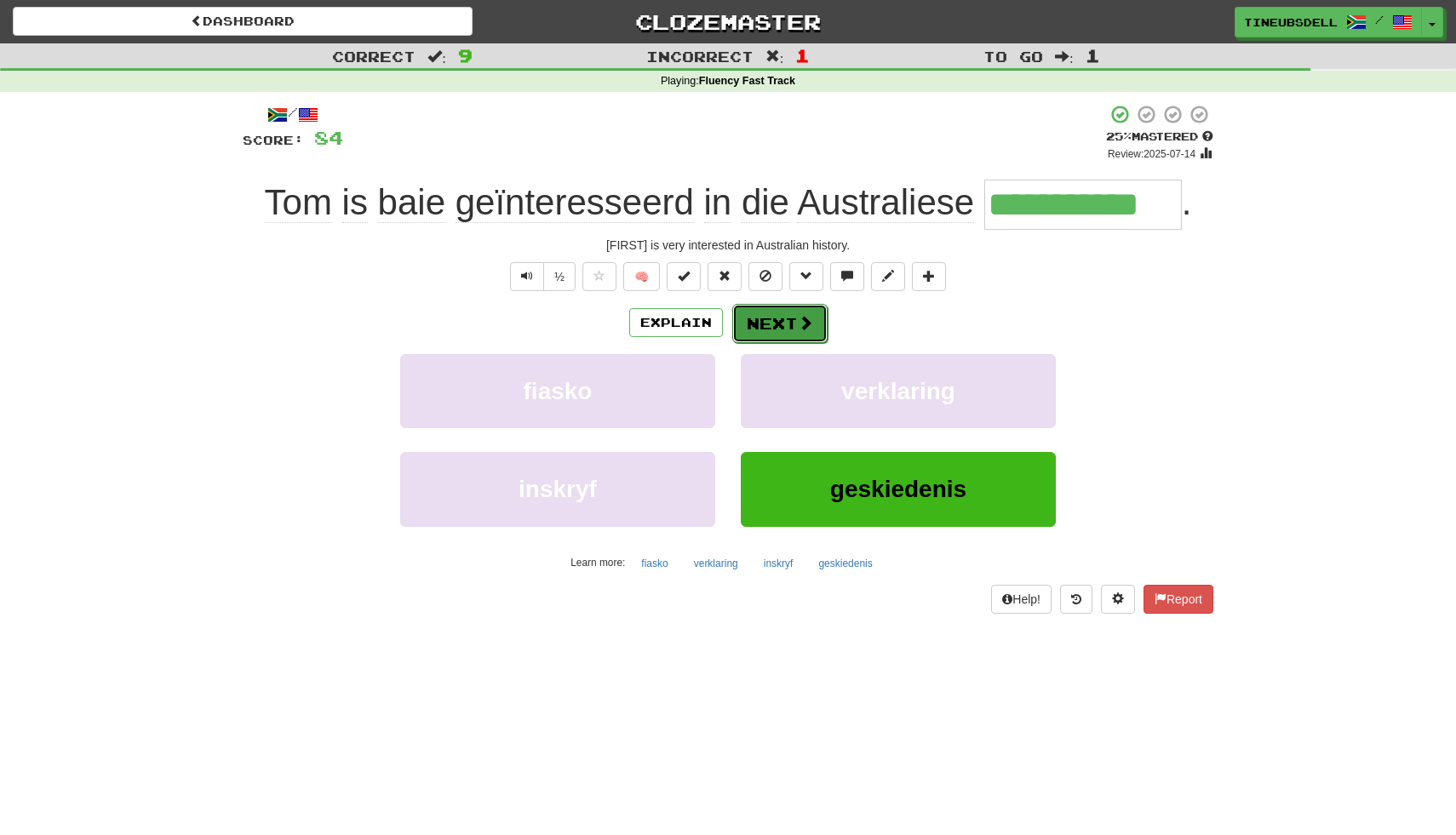 click on "Next" at bounding box center [780, 323] 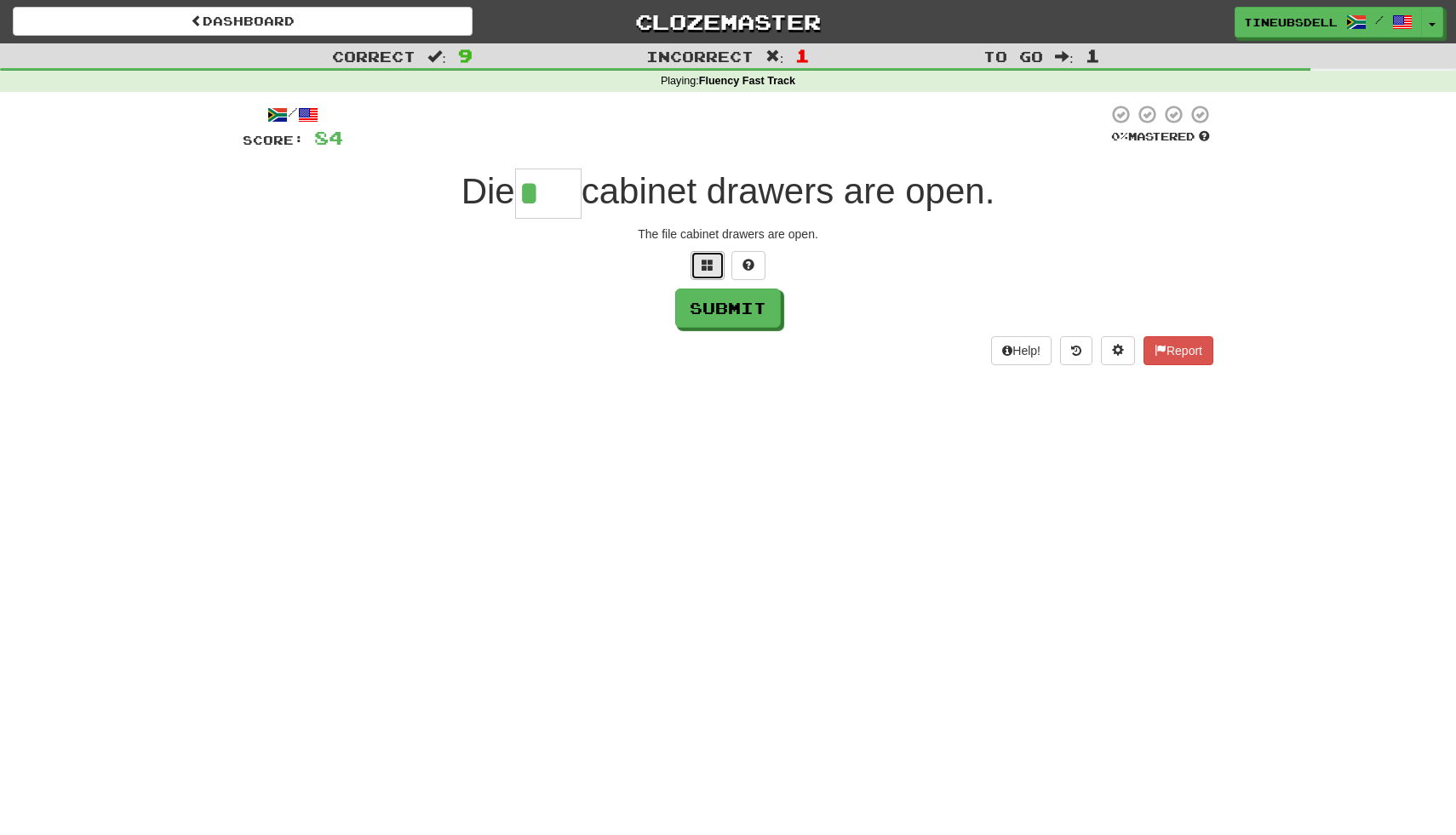 click at bounding box center (708, 265) 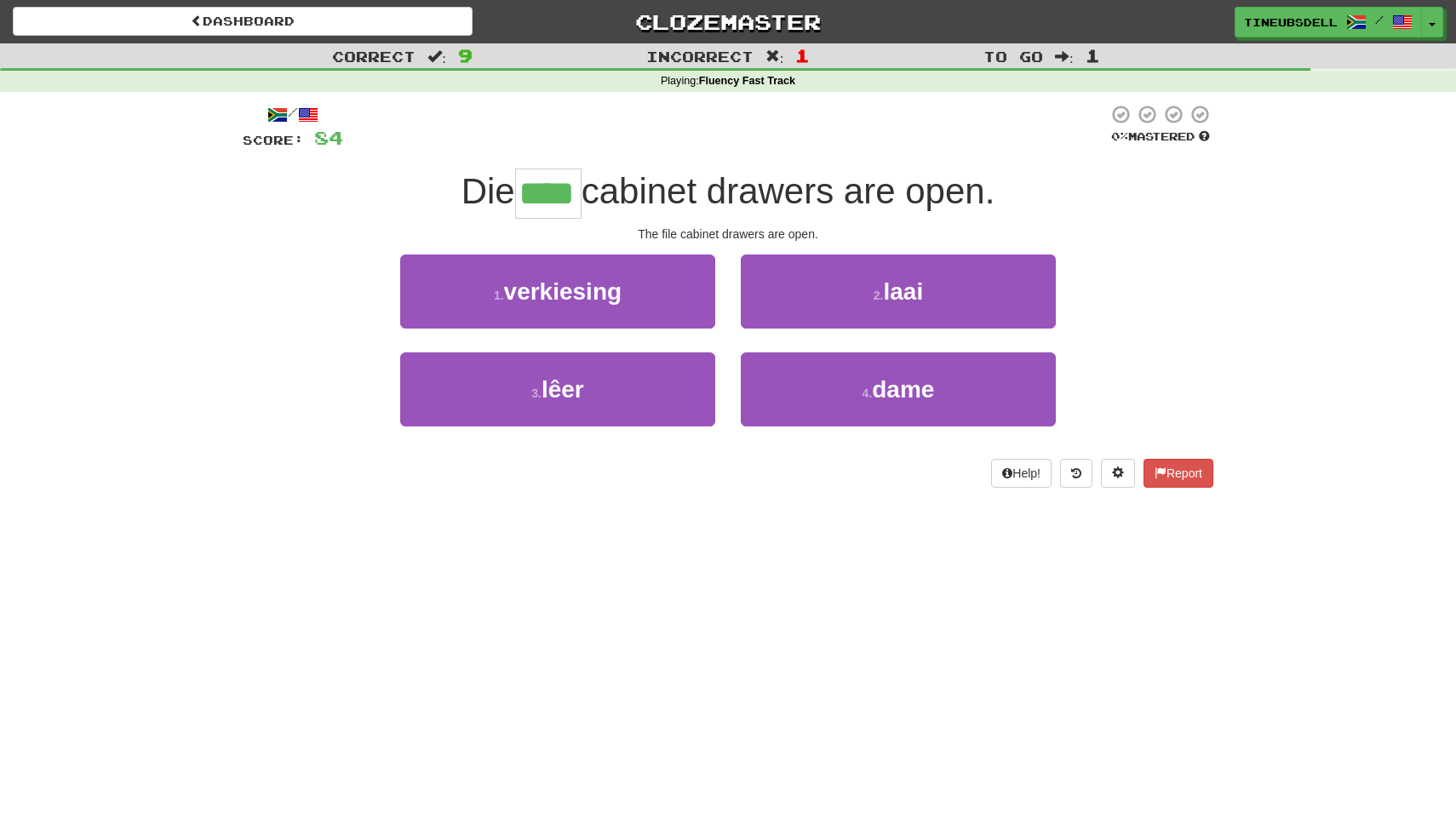 type on "****" 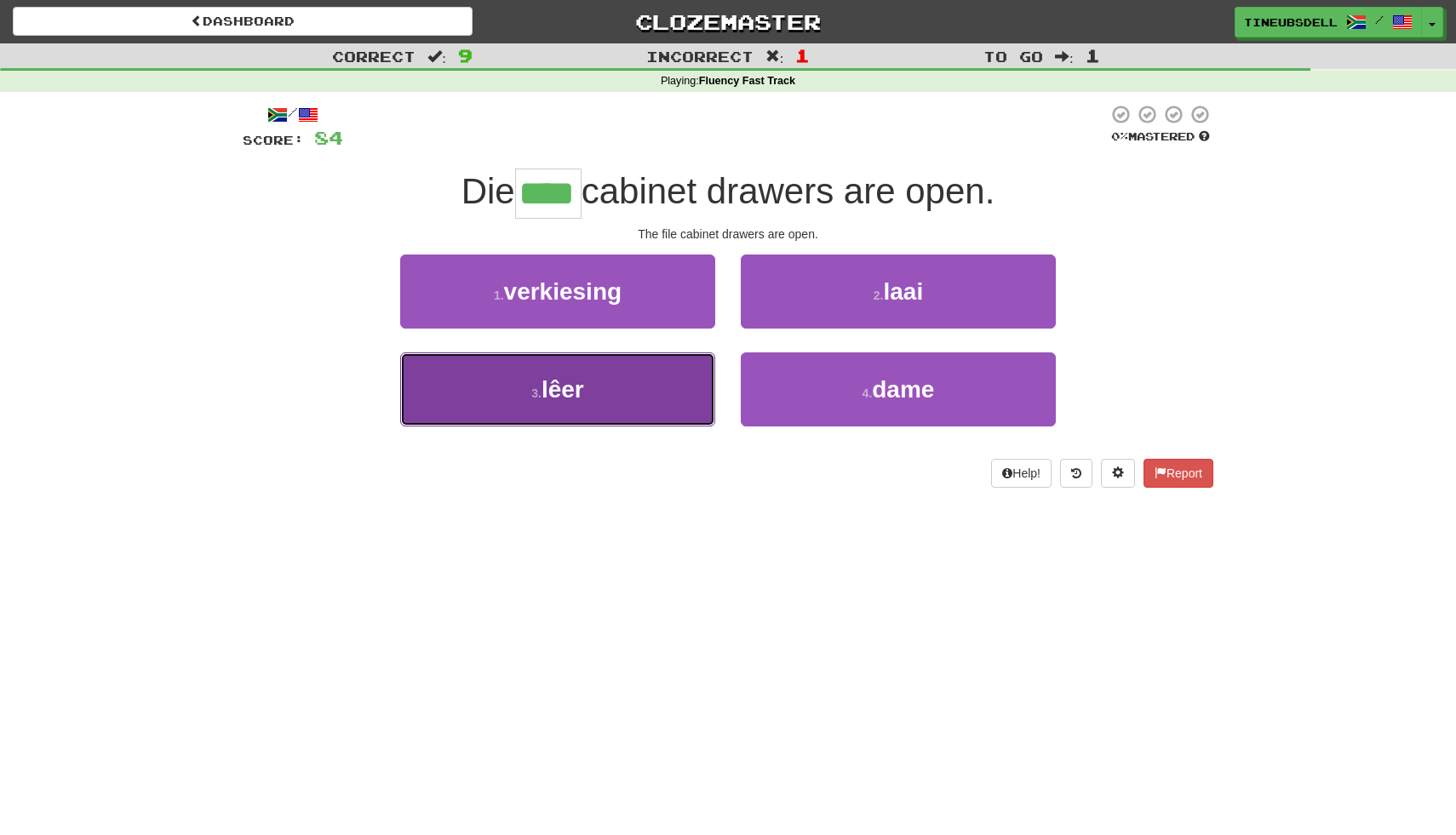 click on "3 .  lêer" at bounding box center (558, 389) 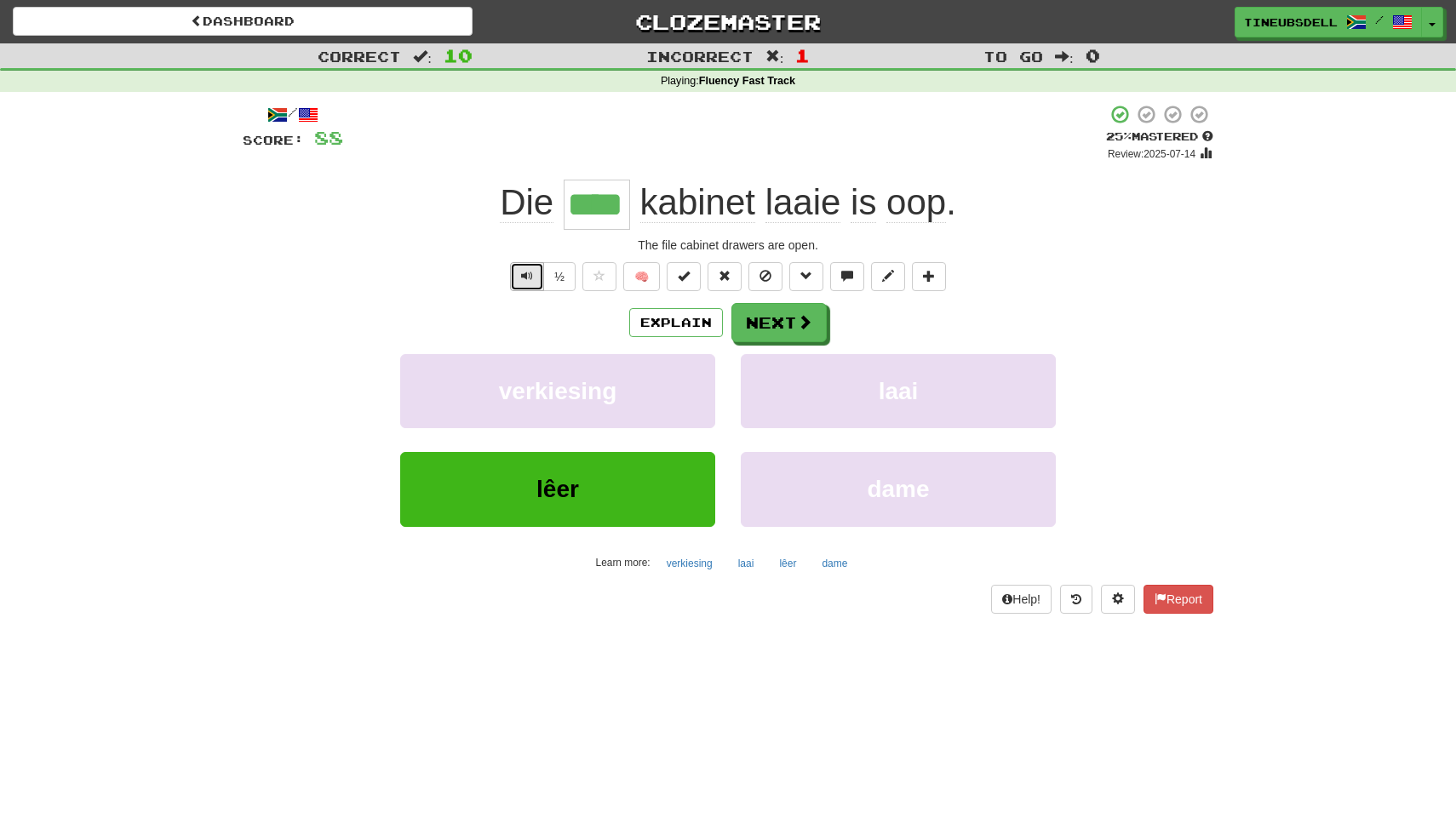 click at bounding box center (527, 276) 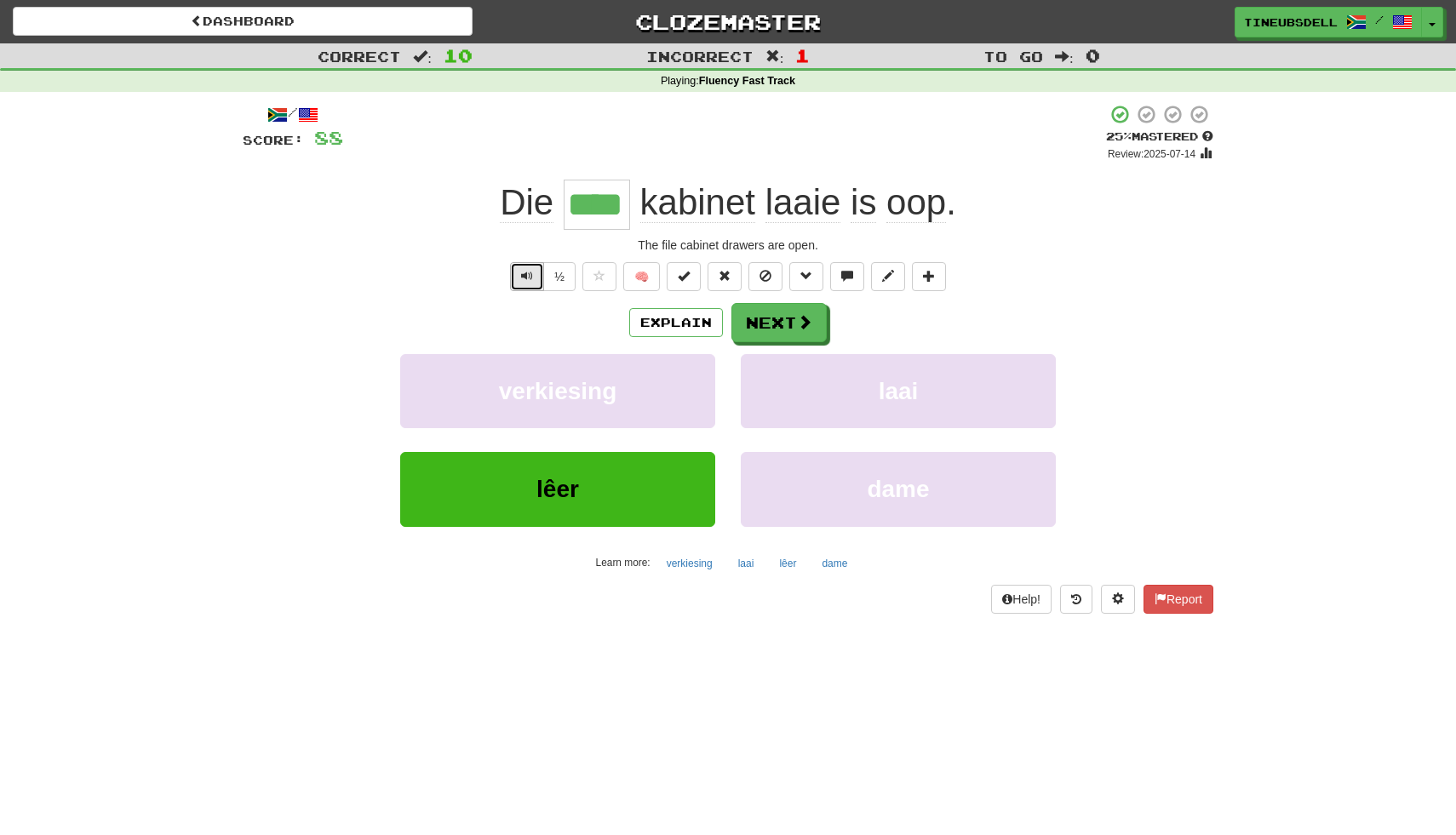 click at bounding box center (527, 276) 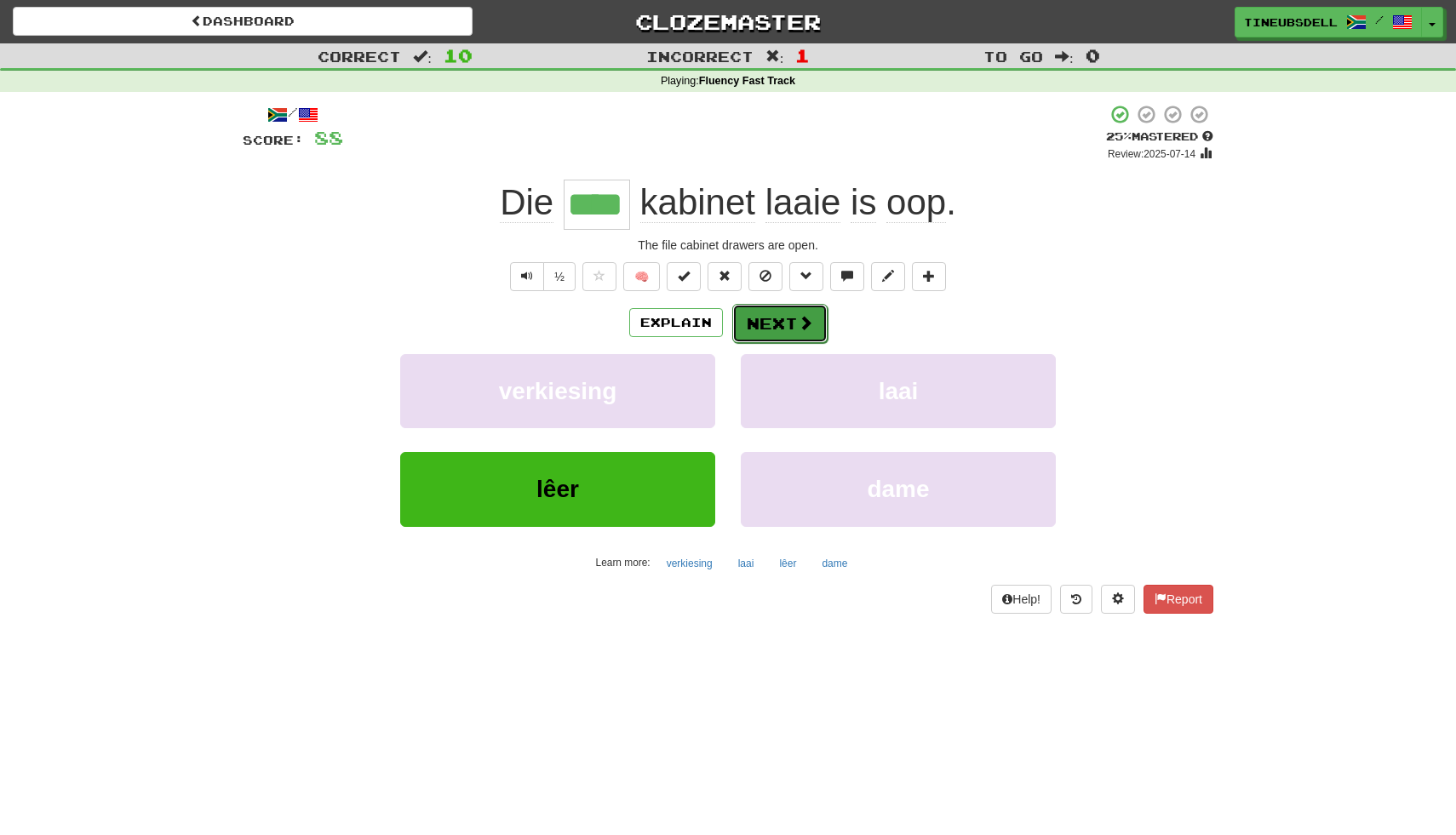 click on "Next" at bounding box center (780, 323) 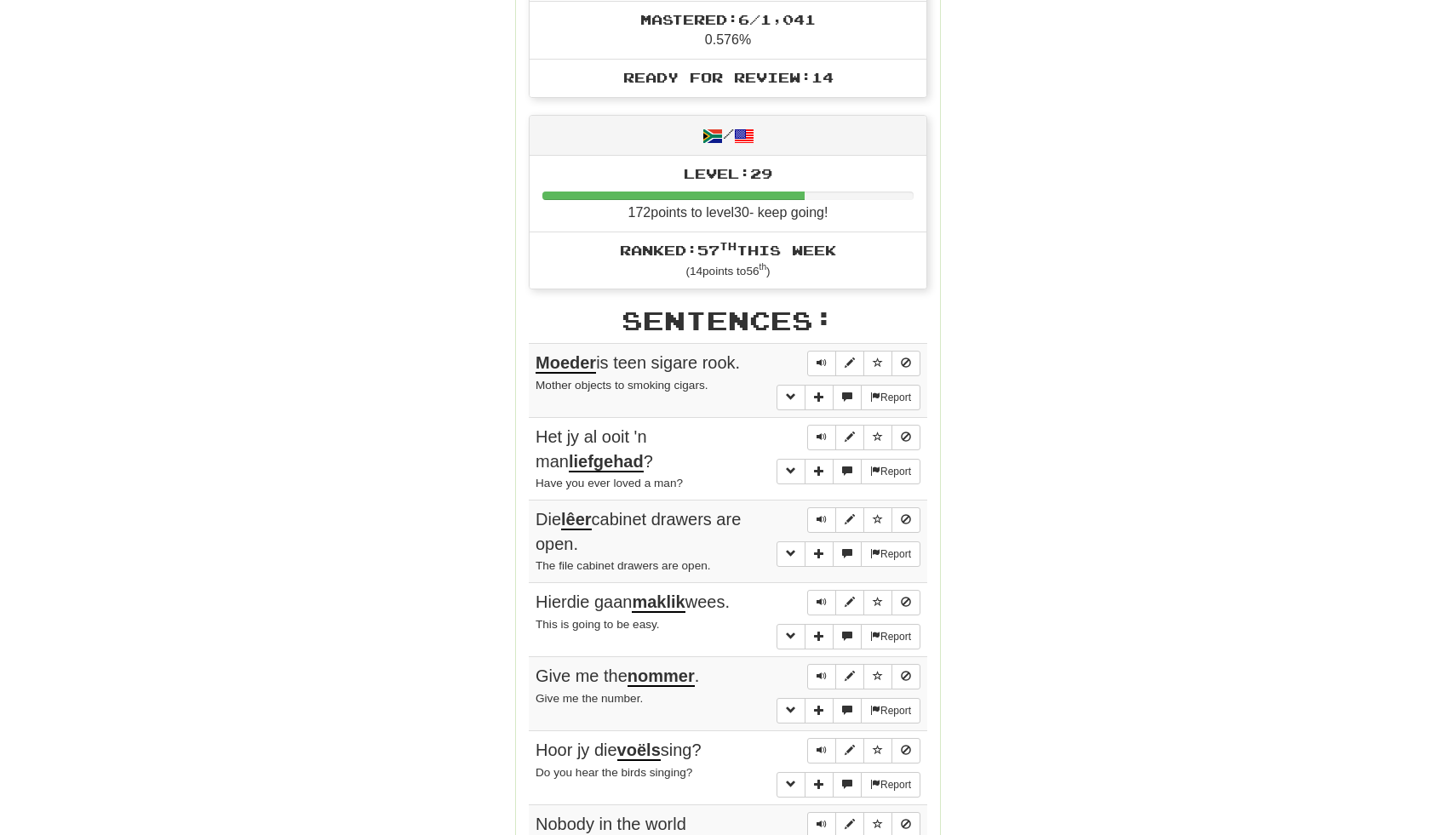 scroll, scrollTop: 695, scrollLeft: 0, axis: vertical 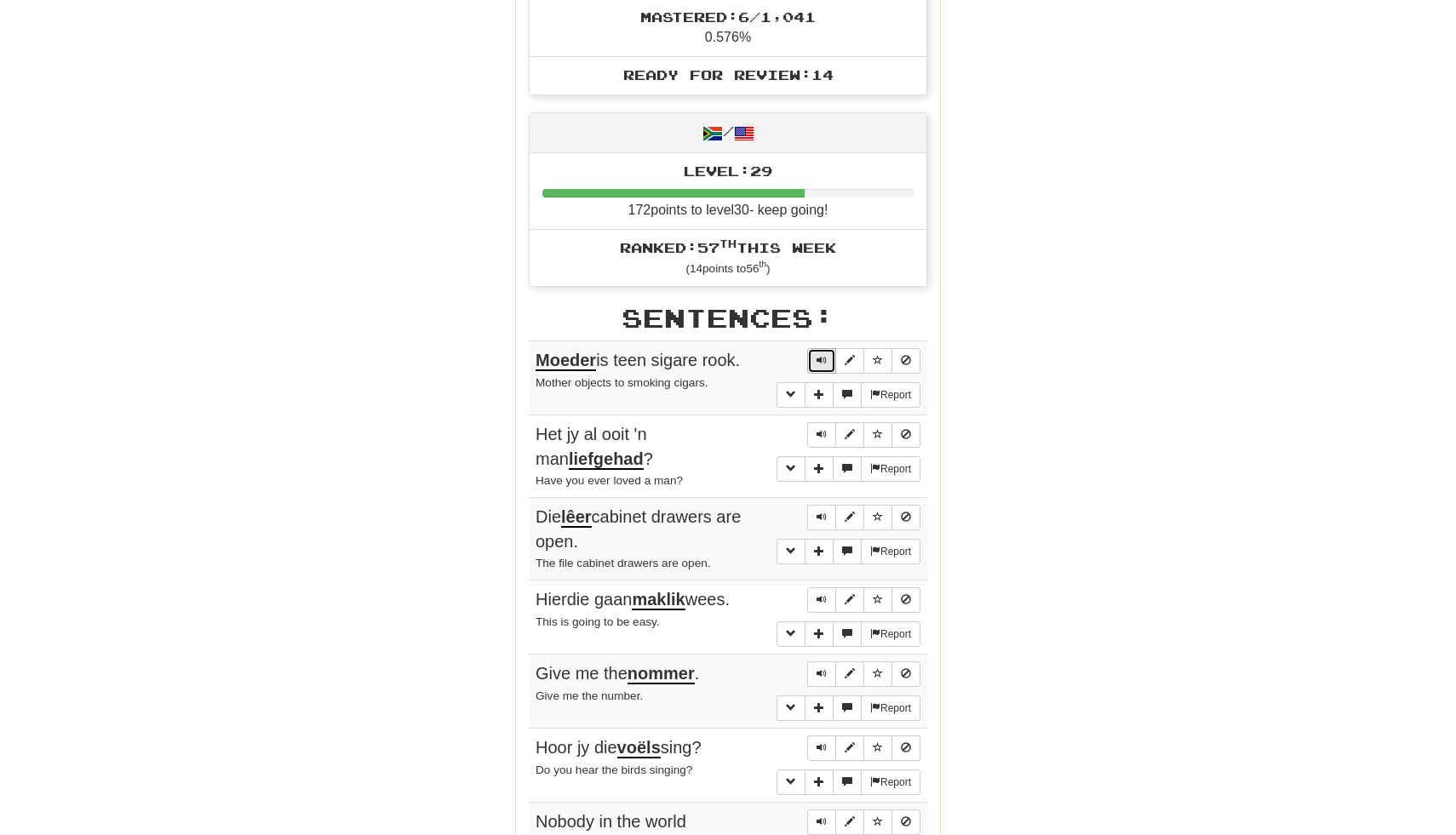click at bounding box center [822, 360] 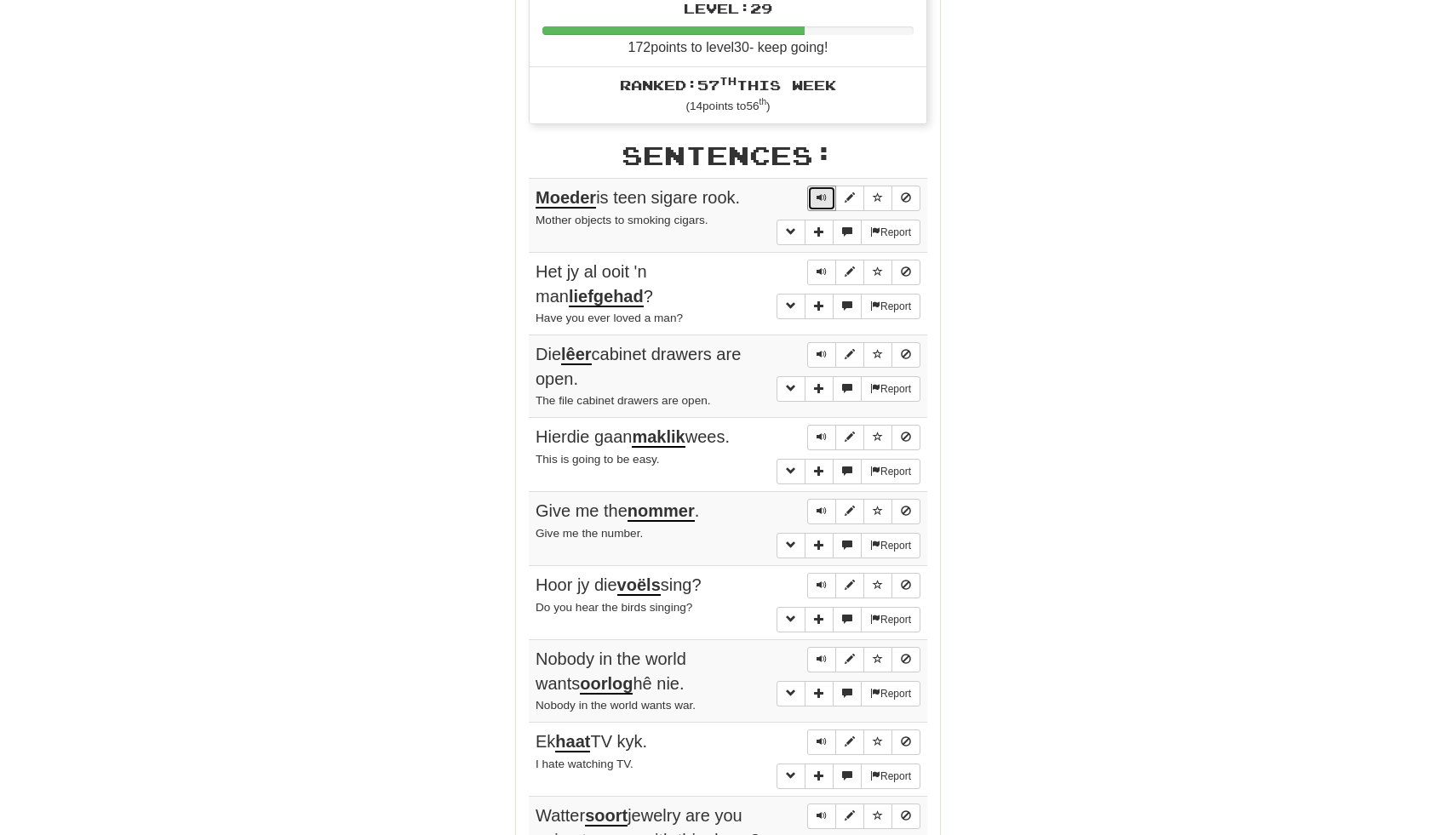 scroll, scrollTop: 858, scrollLeft: 0, axis: vertical 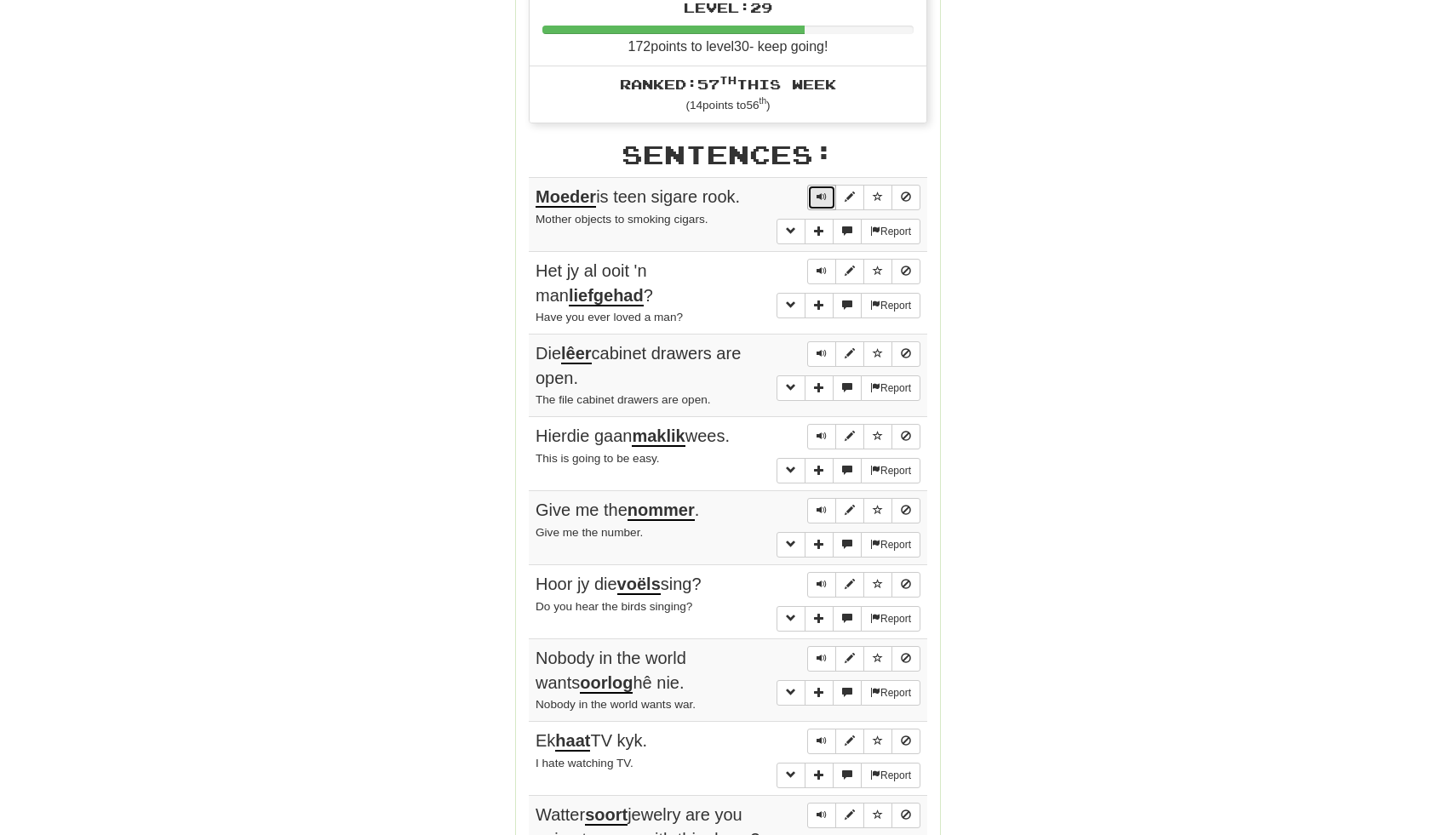 click at bounding box center [822, 197] 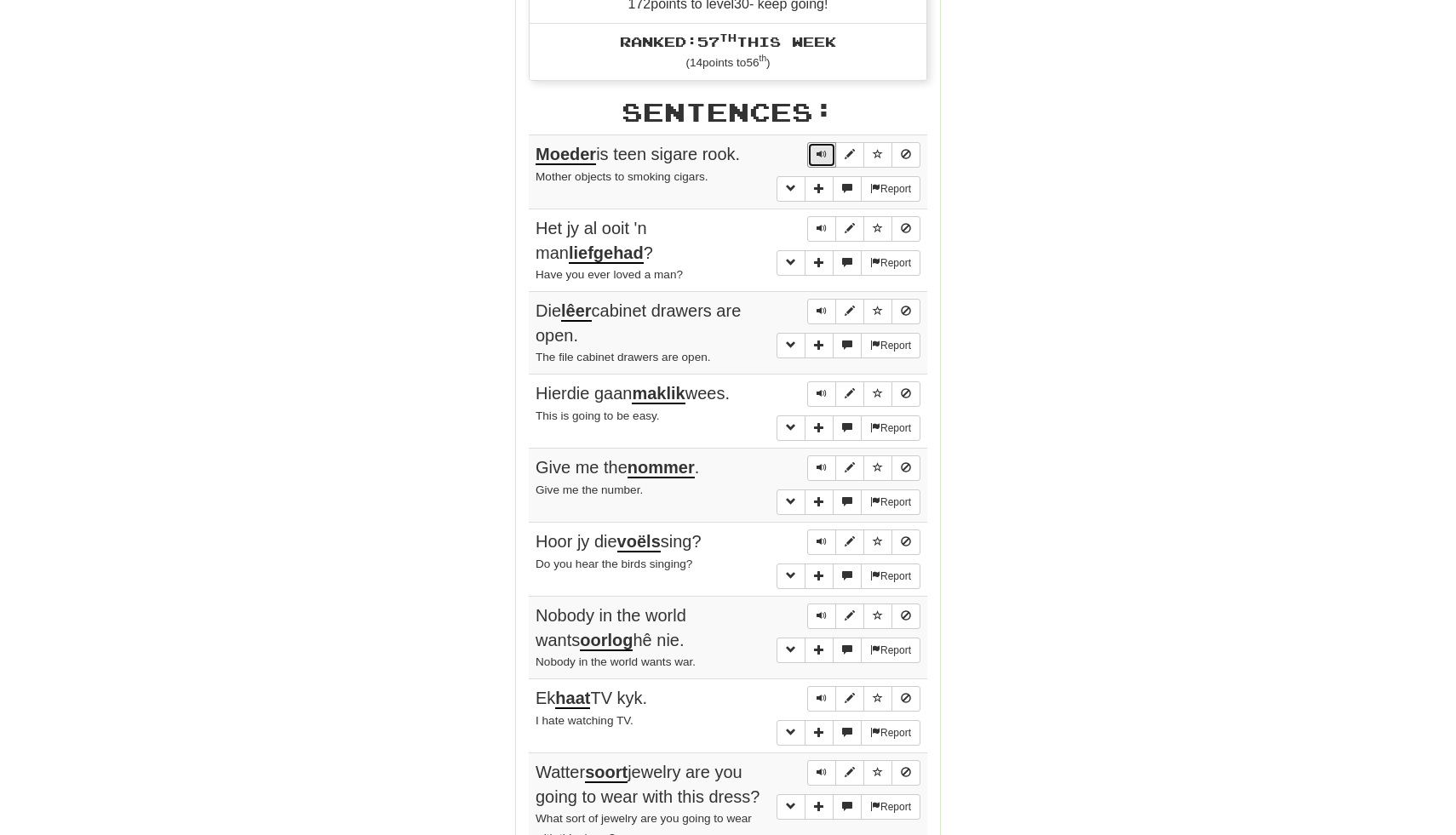 scroll, scrollTop: 906, scrollLeft: 0, axis: vertical 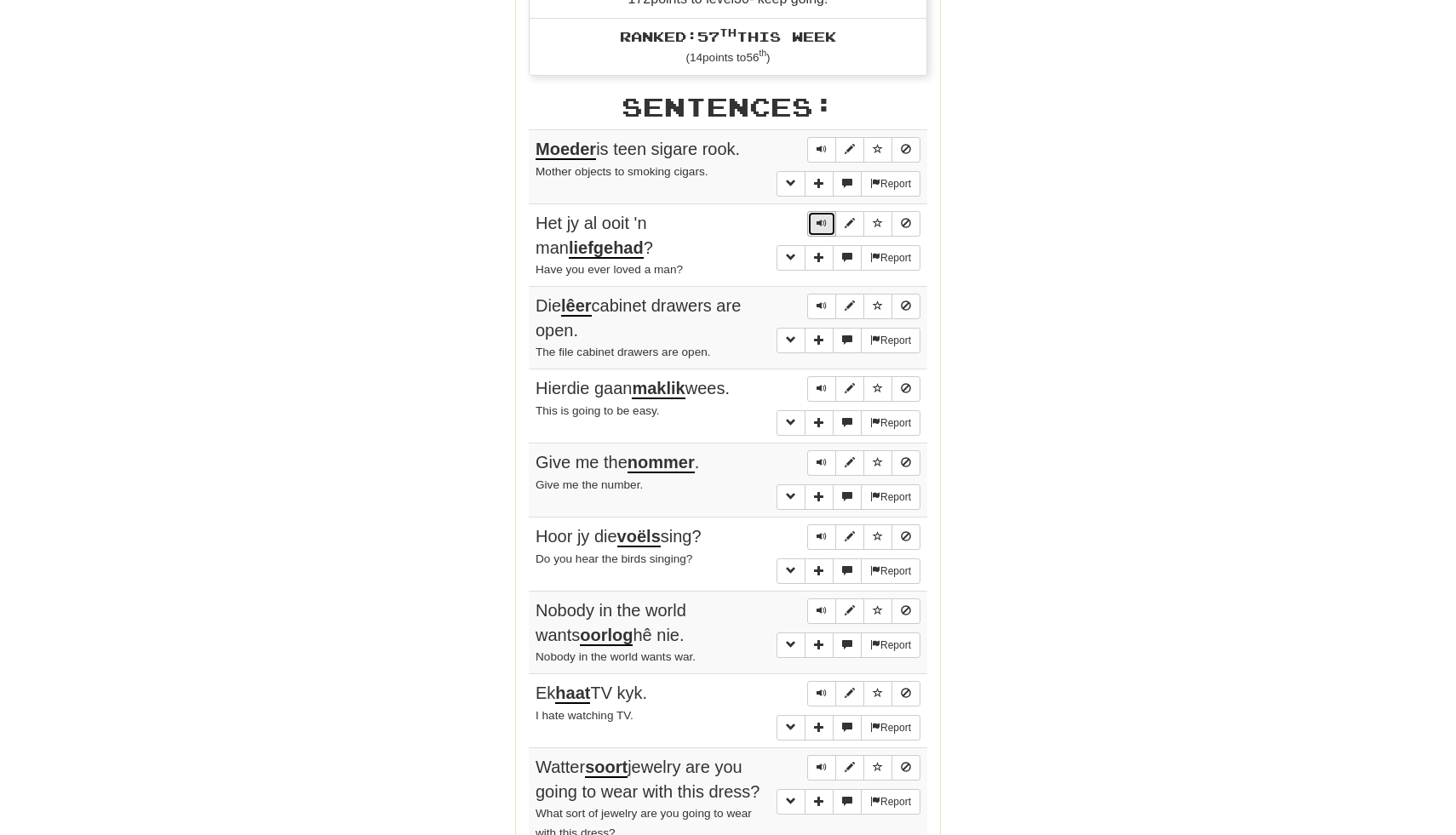 click at bounding box center (822, 223) 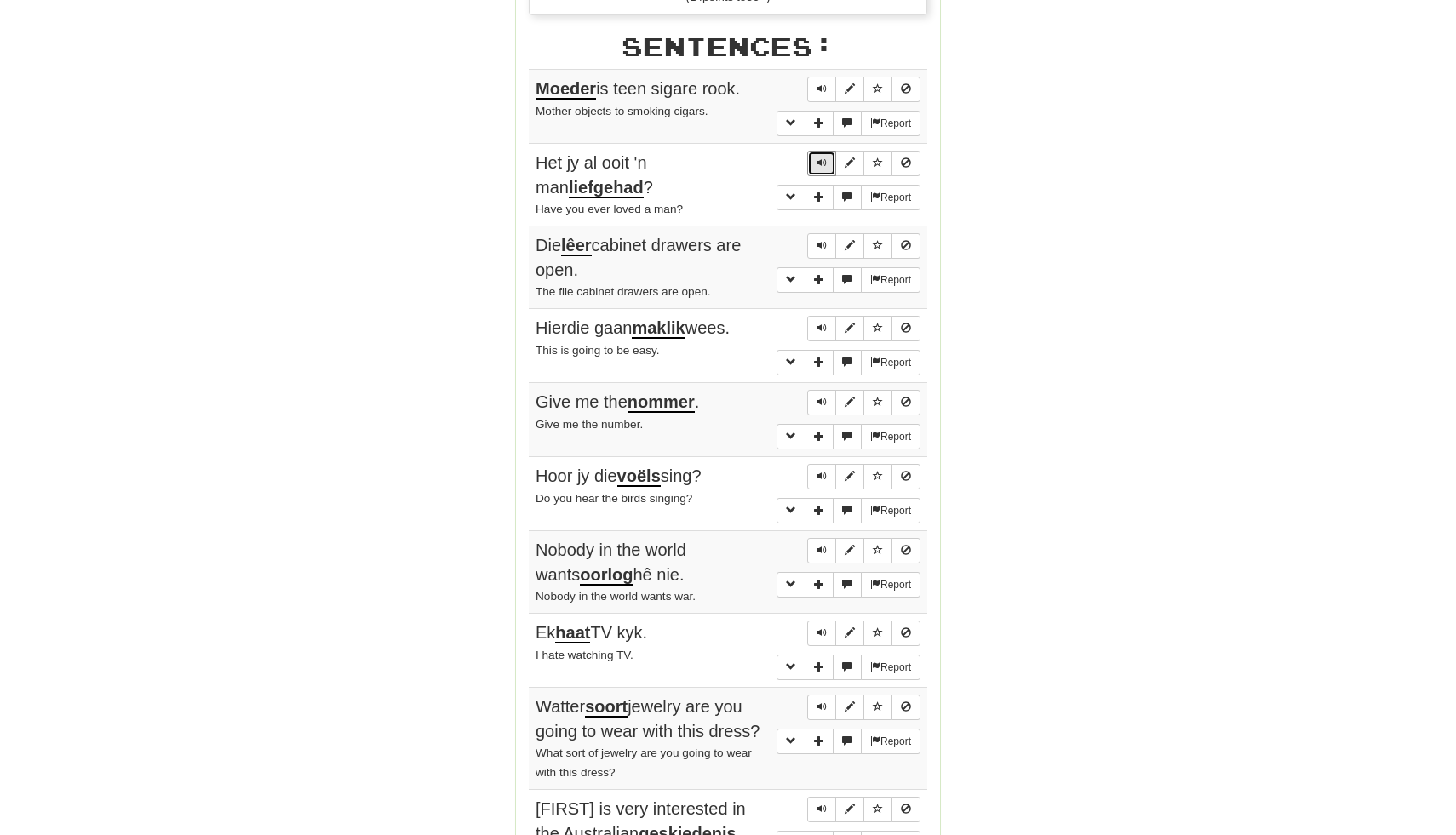 scroll, scrollTop: 979, scrollLeft: 0, axis: vertical 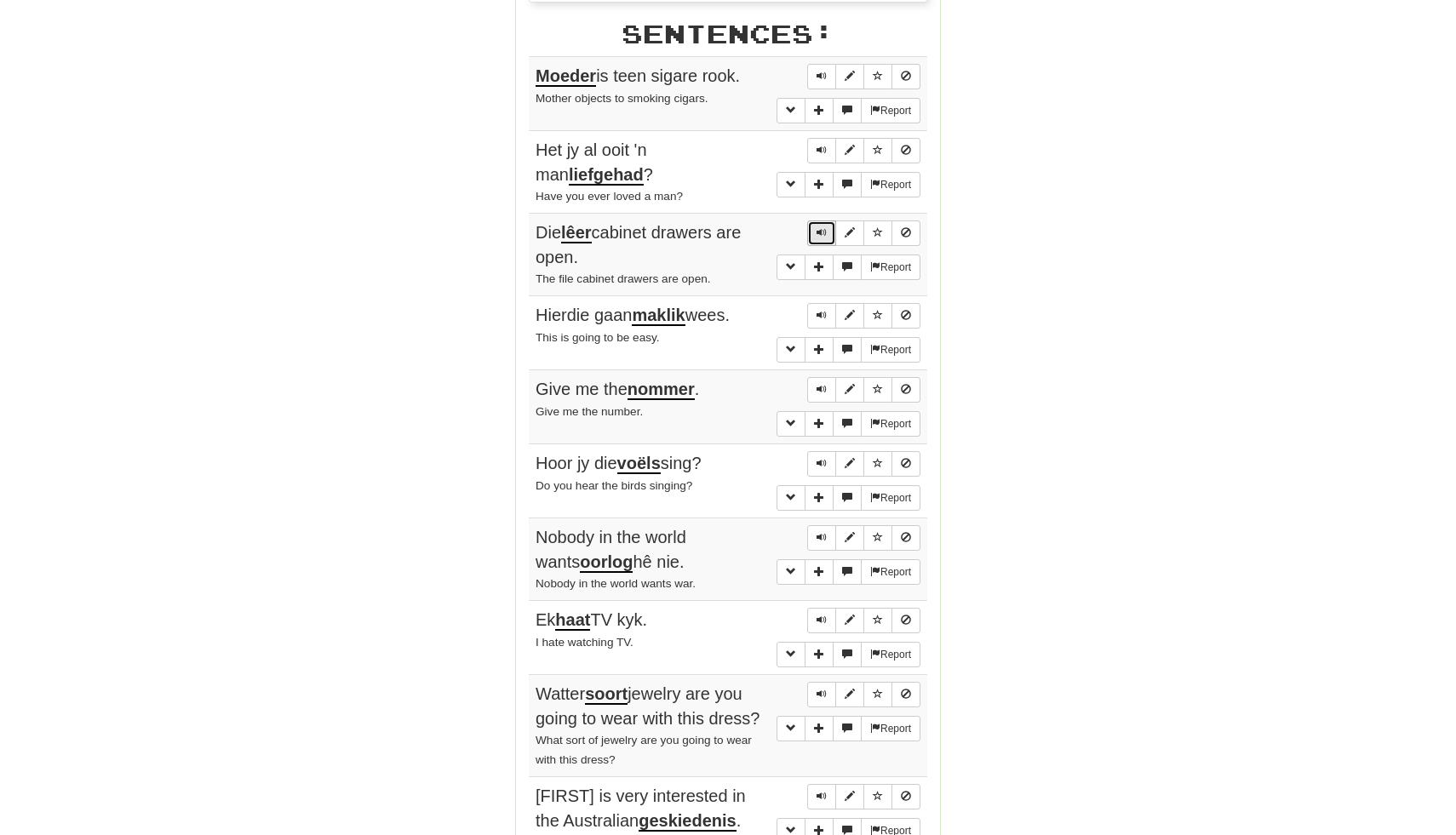 click at bounding box center [822, 233] 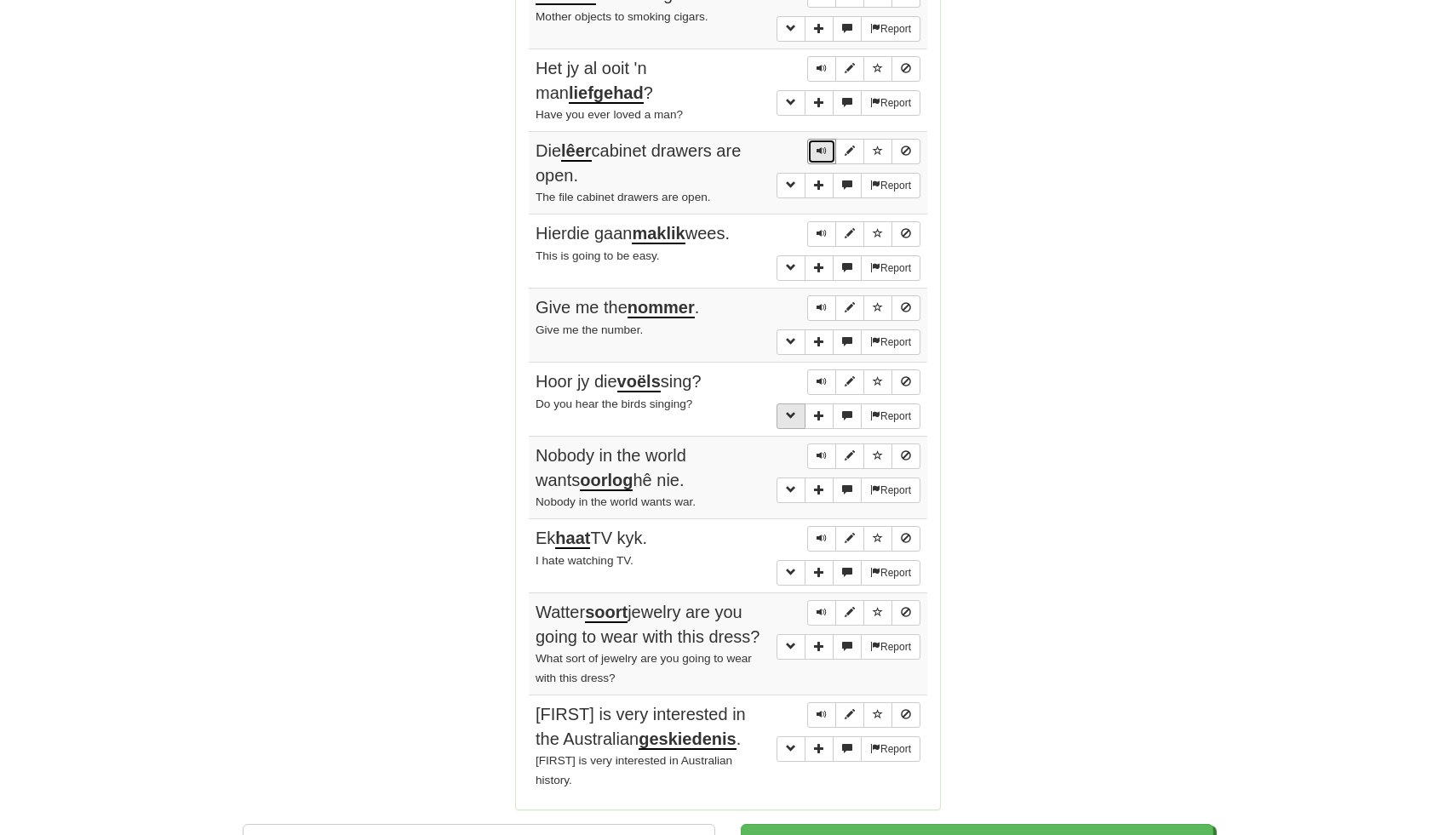 scroll, scrollTop: 1062, scrollLeft: 0, axis: vertical 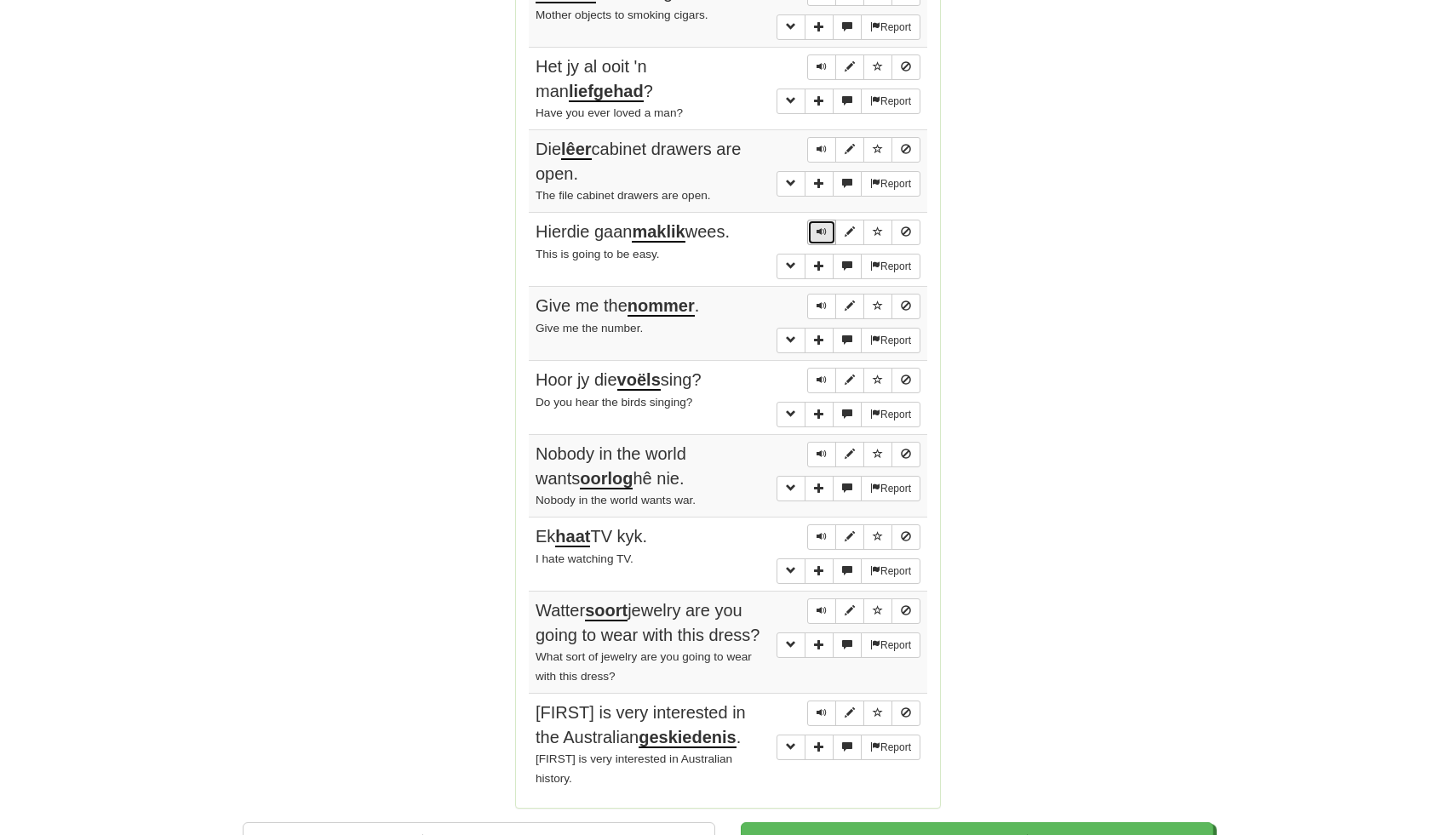 click at bounding box center (822, 232) 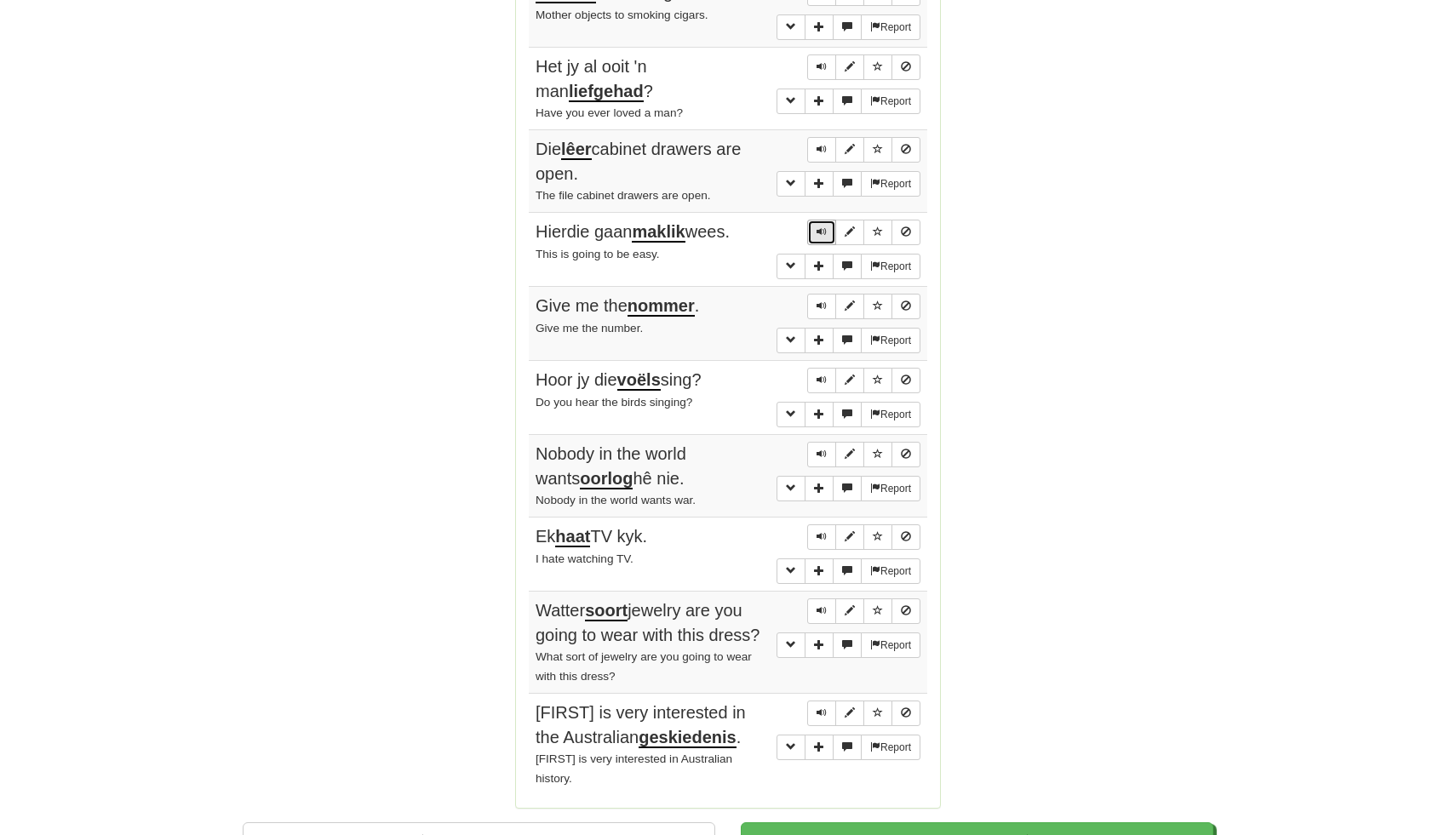 click at bounding box center [822, 232] 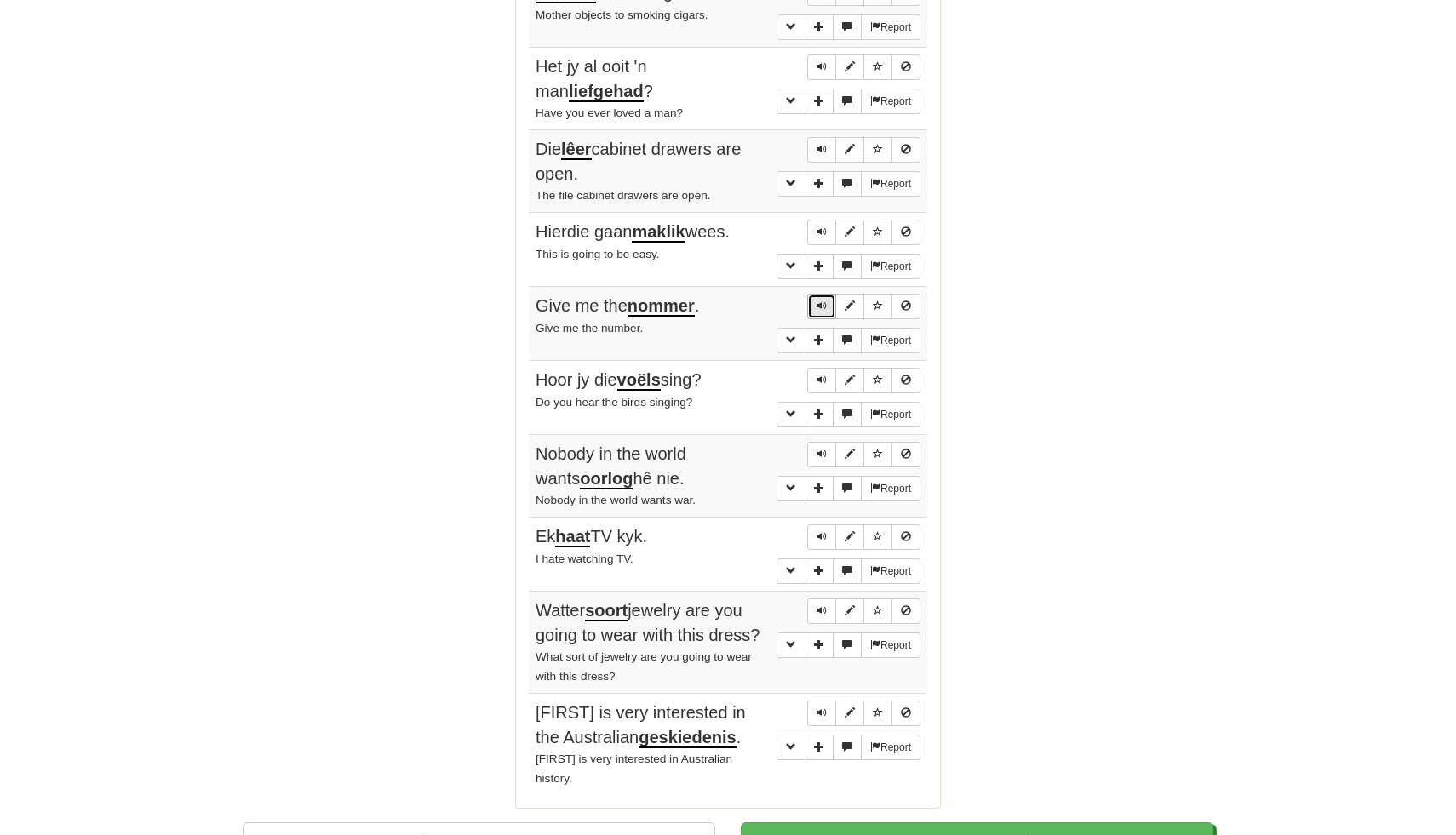 click at bounding box center (822, 306) 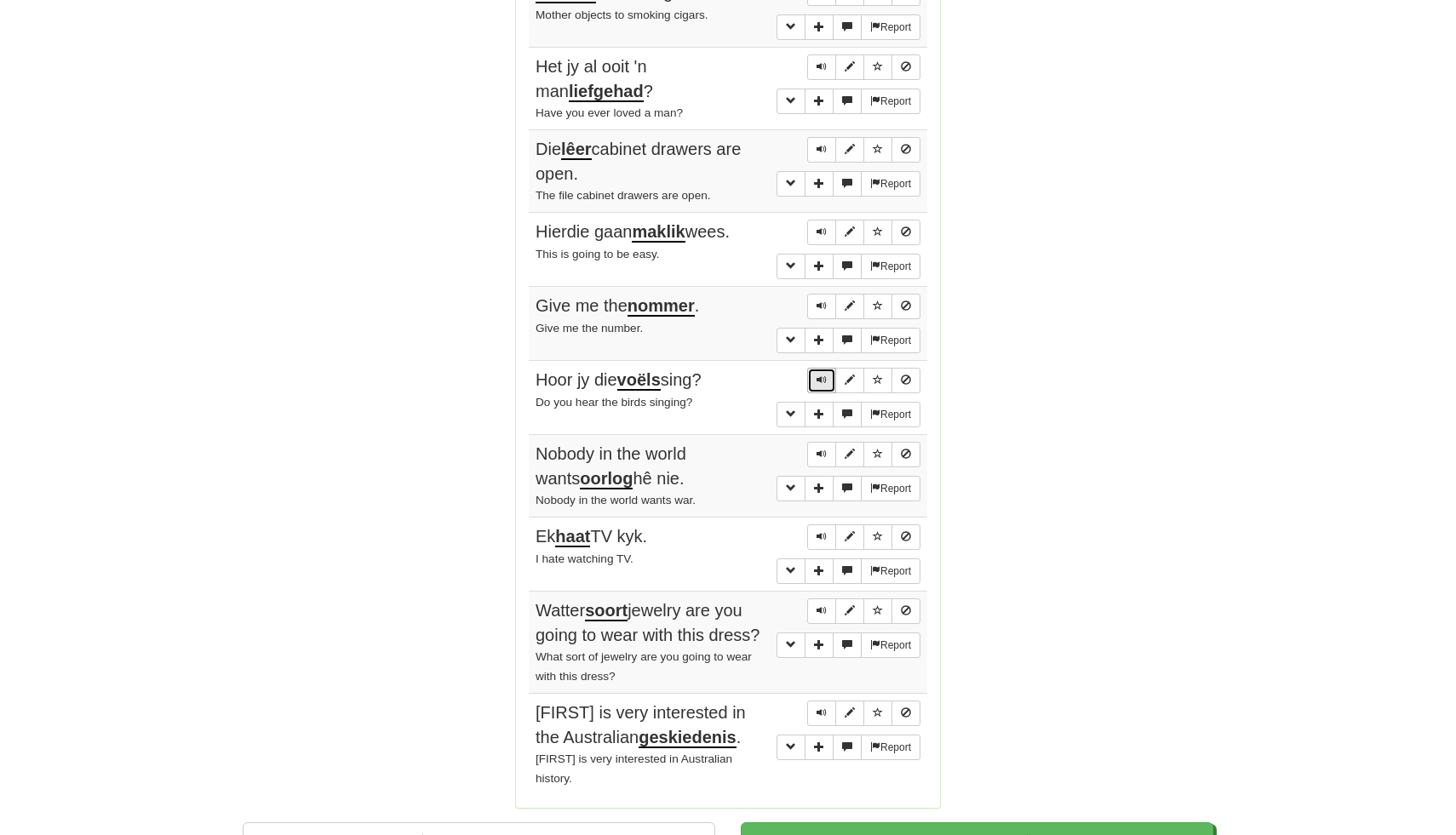 click at bounding box center [822, 380] 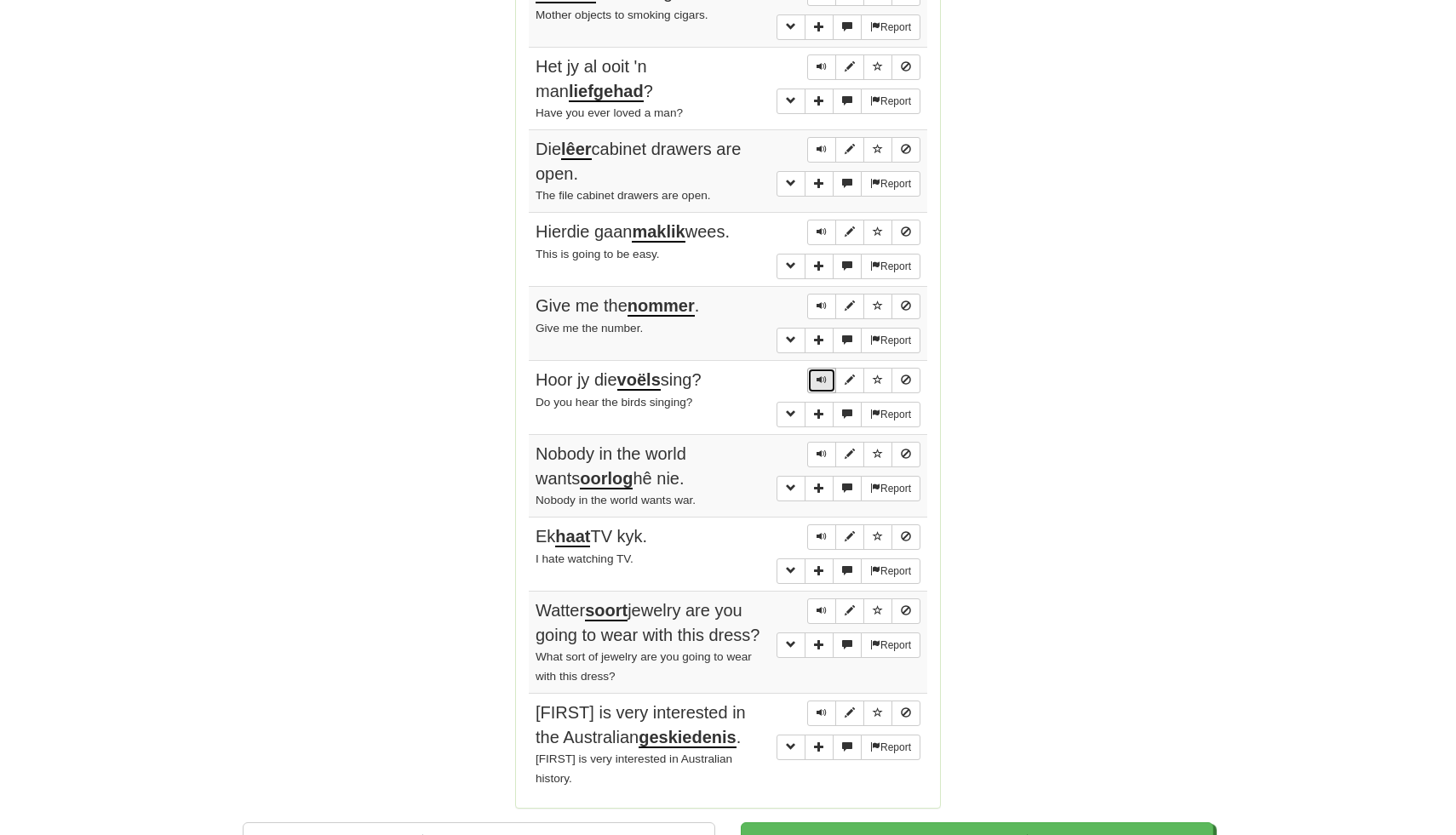 click at bounding box center (822, 380) 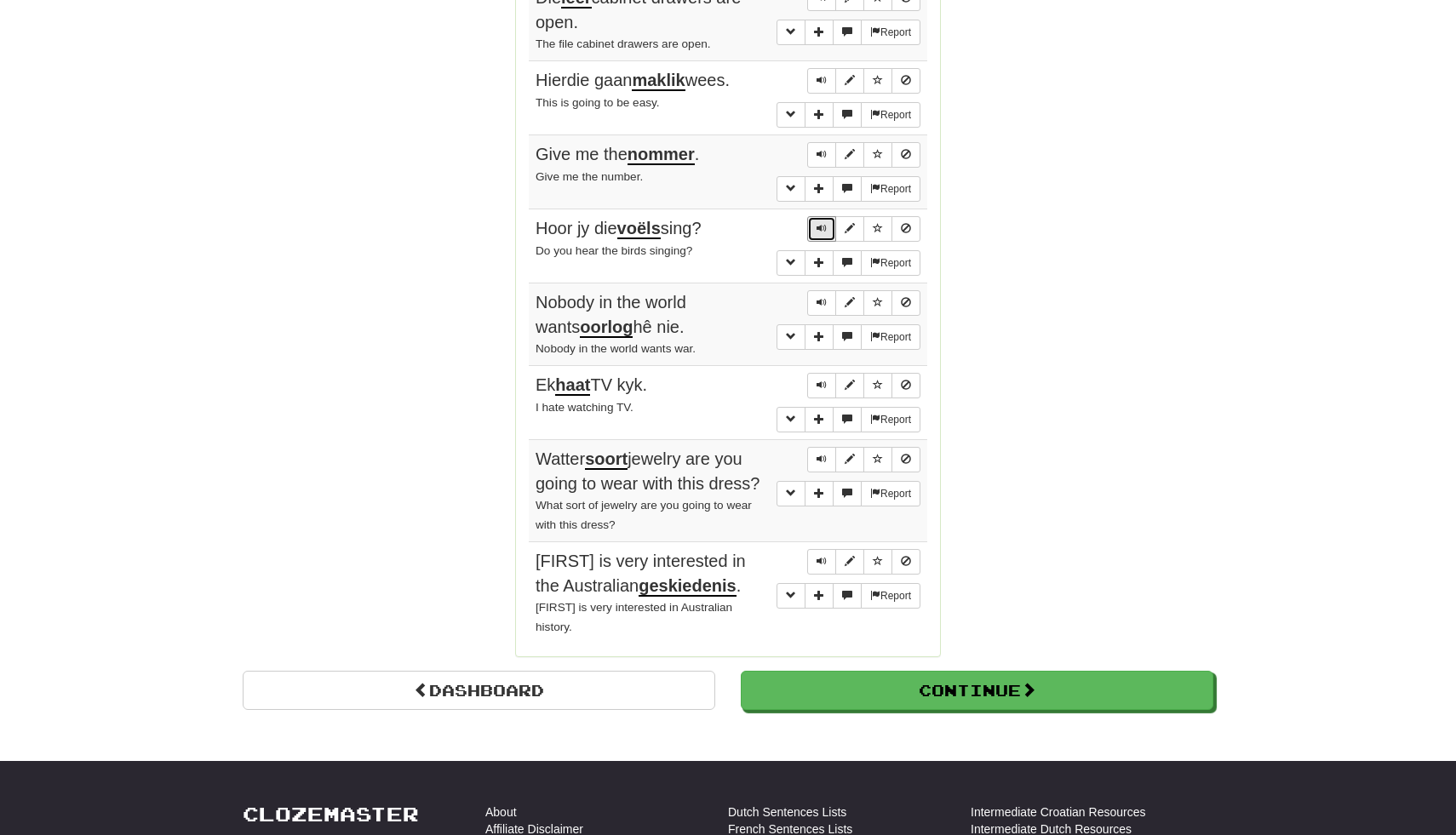 scroll, scrollTop: 1215, scrollLeft: 0, axis: vertical 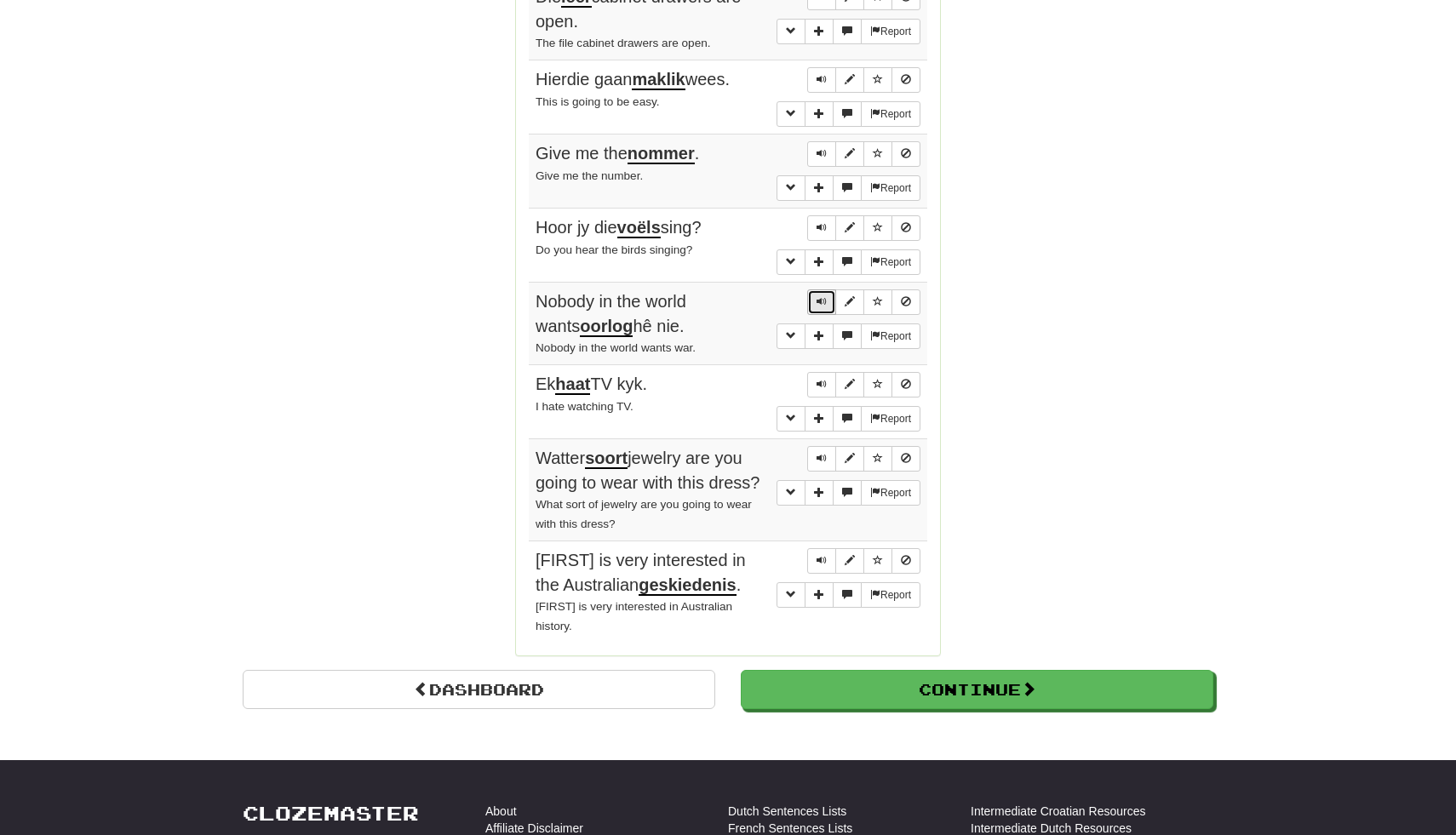 click at bounding box center (822, 301) 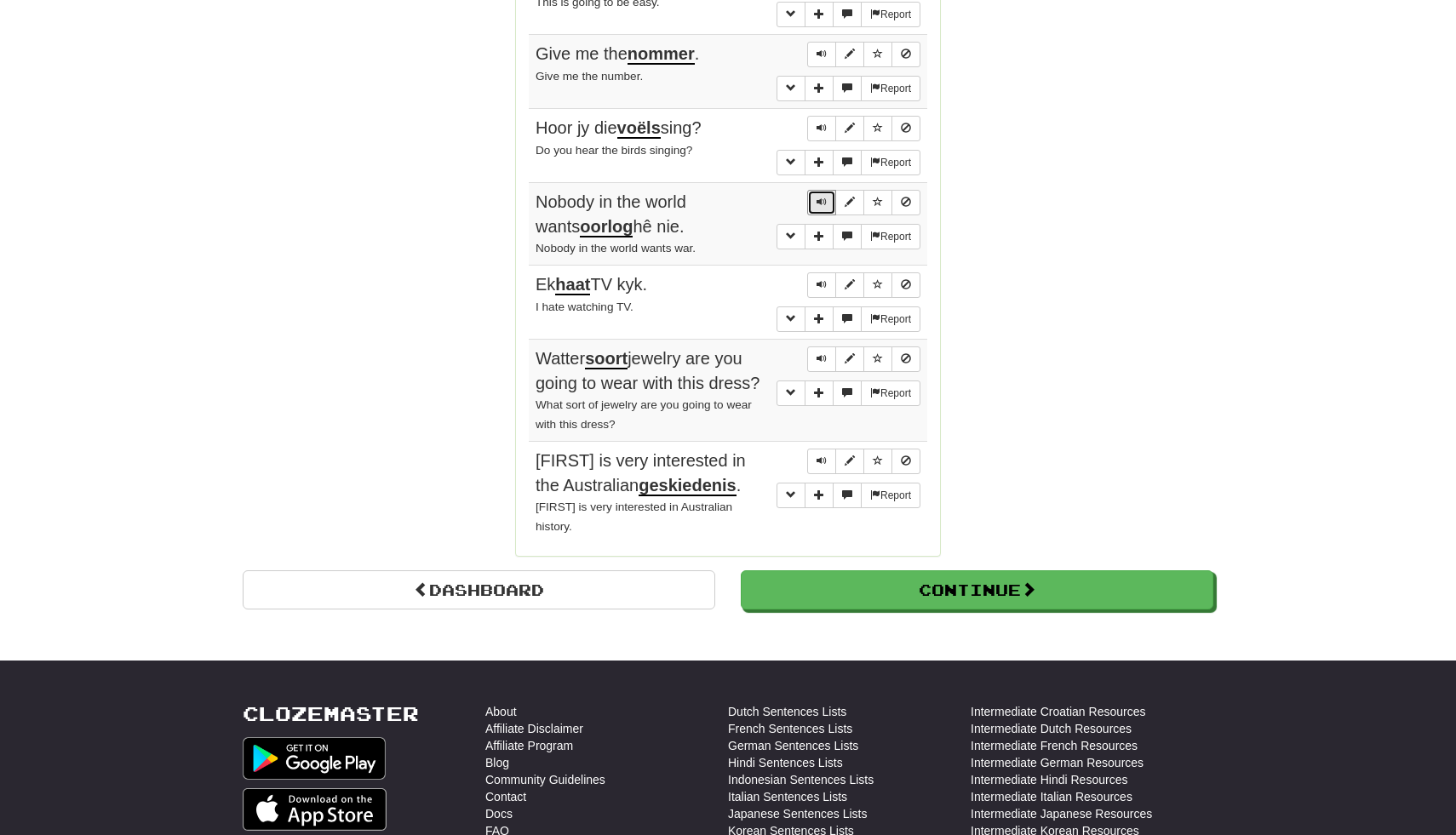 scroll, scrollTop: 1321, scrollLeft: 0, axis: vertical 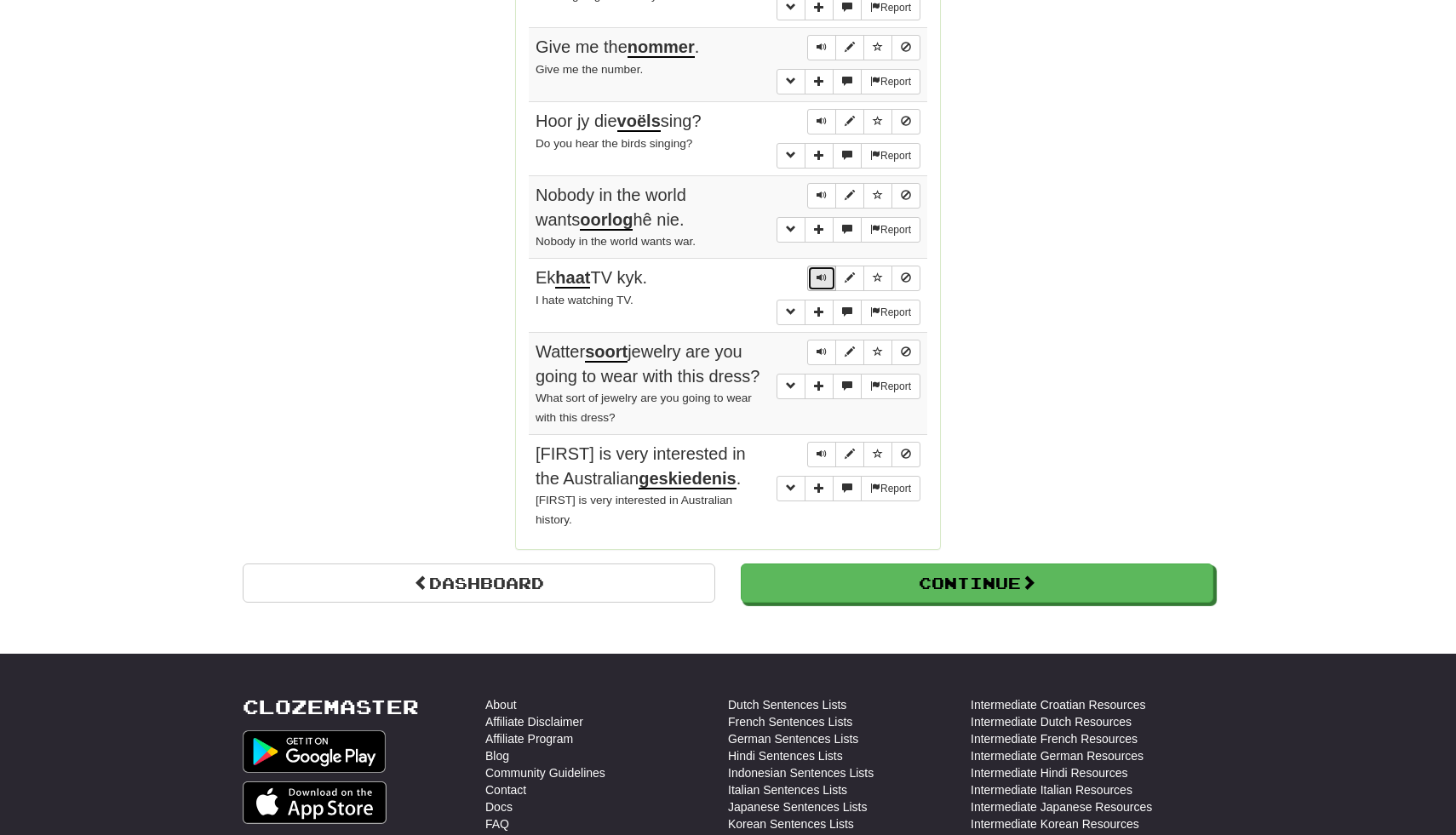 click at bounding box center (822, 277) 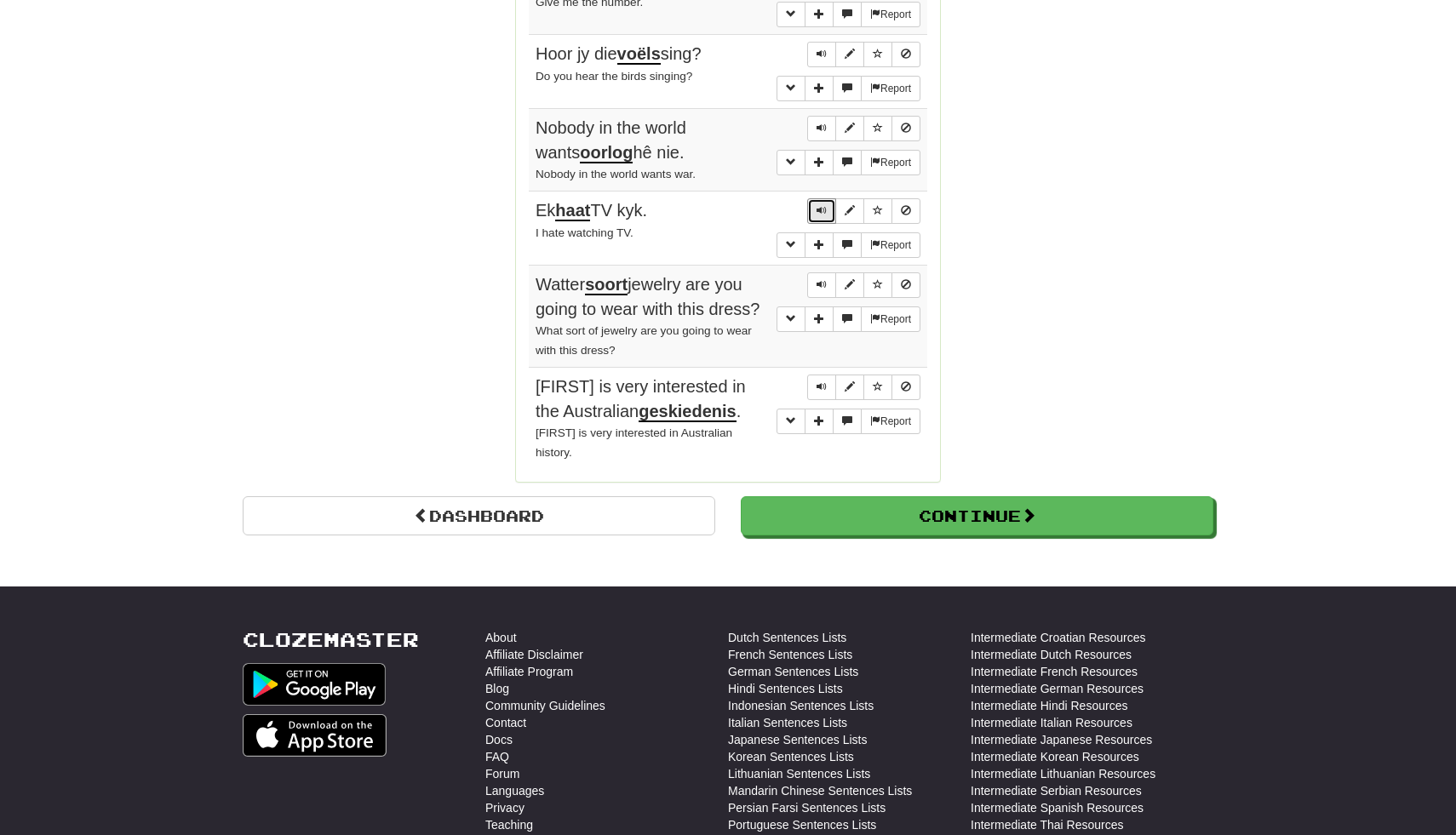 scroll, scrollTop: 1392, scrollLeft: 0, axis: vertical 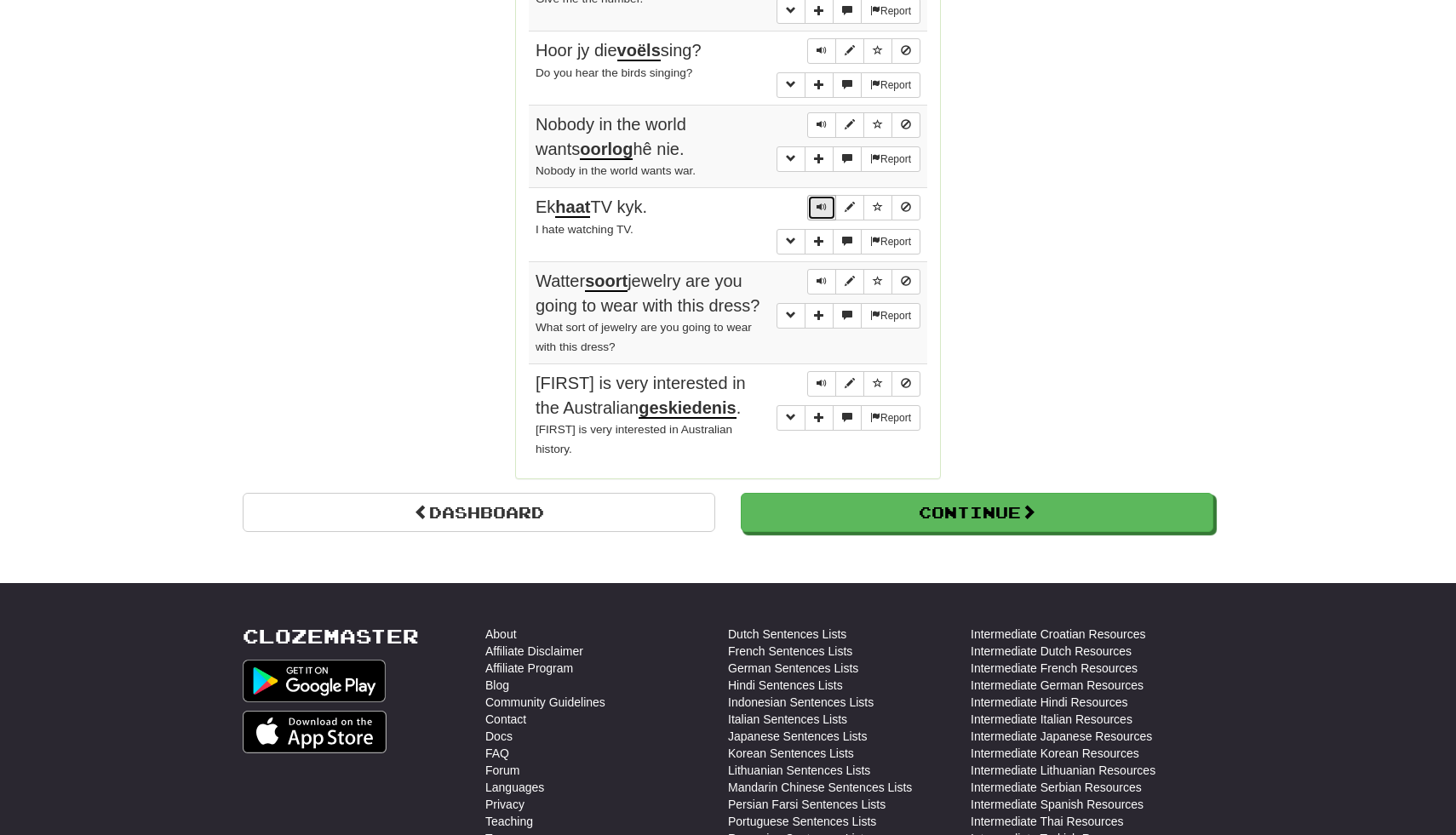 click at bounding box center [822, 207] 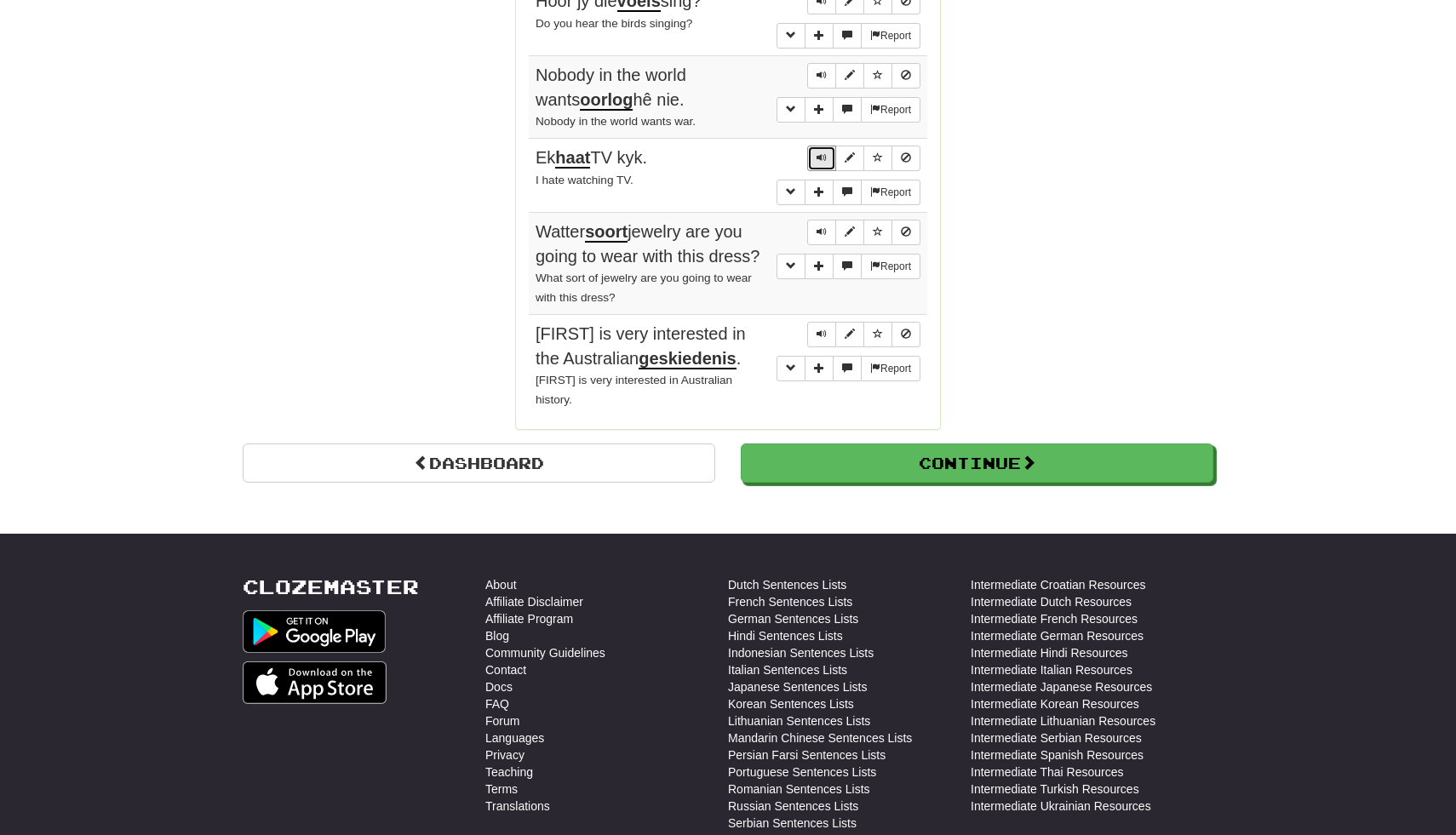 scroll, scrollTop: 1446, scrollLeft: 0, axis: vertical 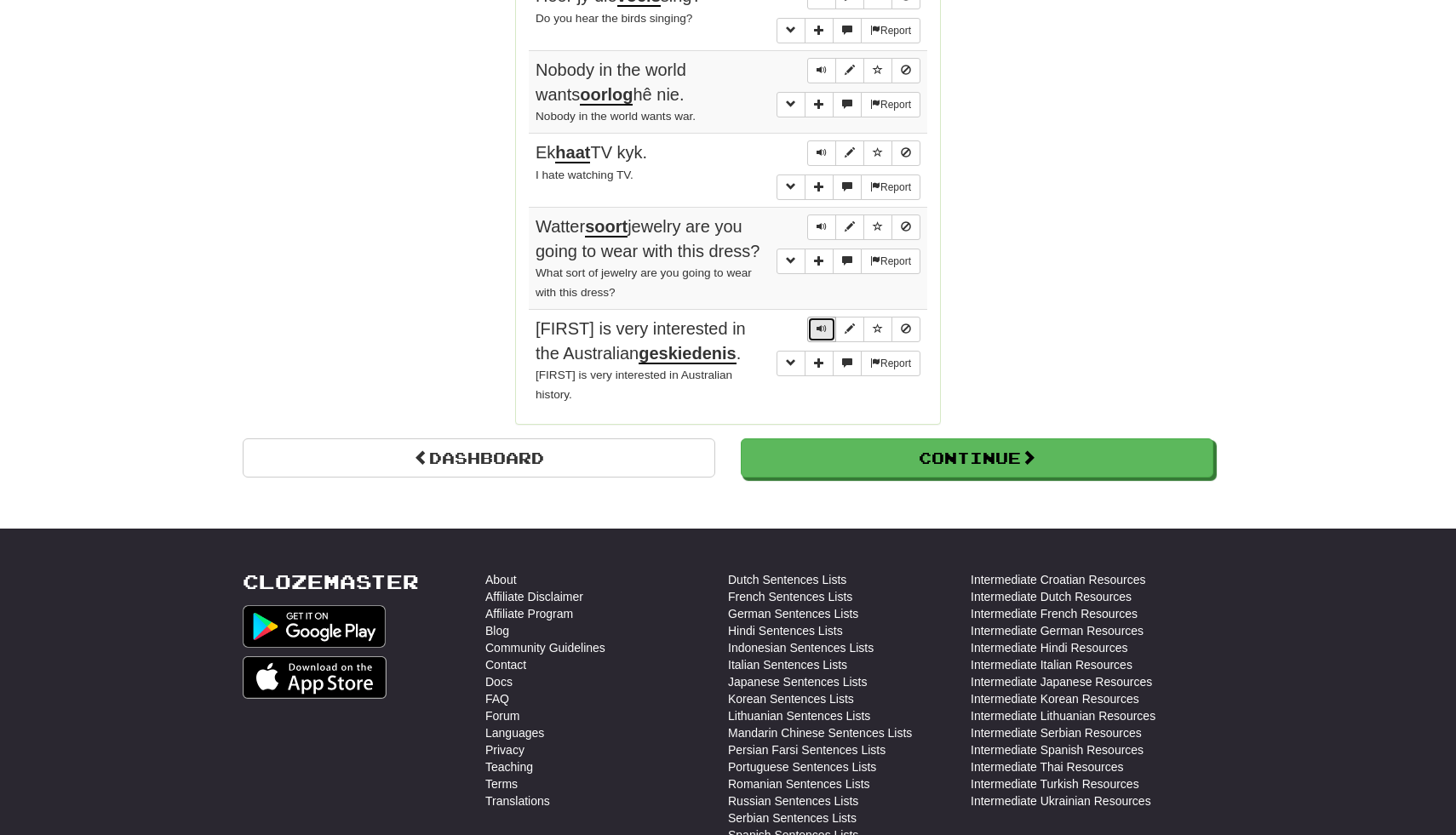 click at bounding box center [822, 329] 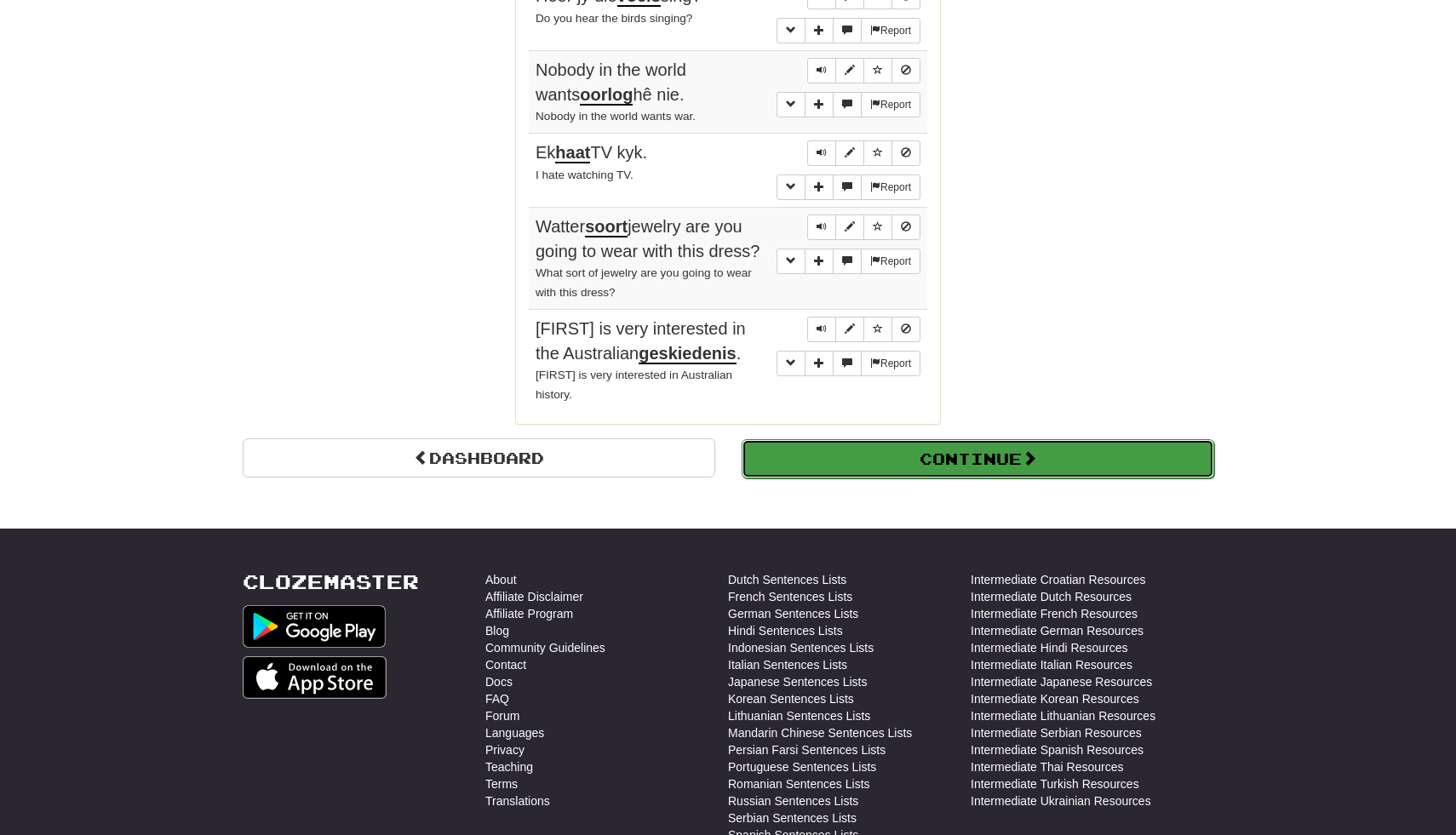 click on "Continue" at bounding box center (977, 459) 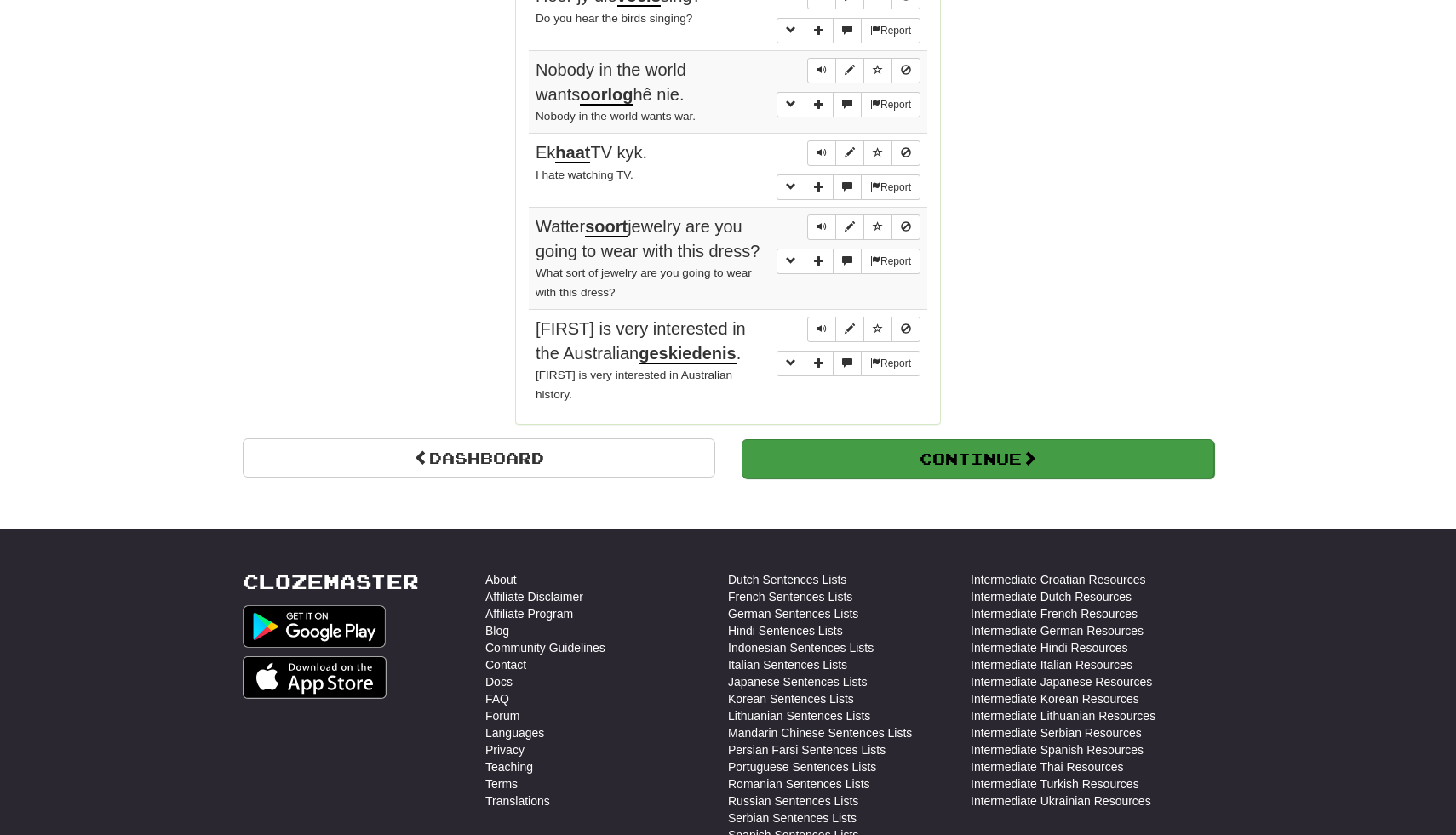 scroll, scrollTop: 604, scrollLeft: 0, axis: vertical 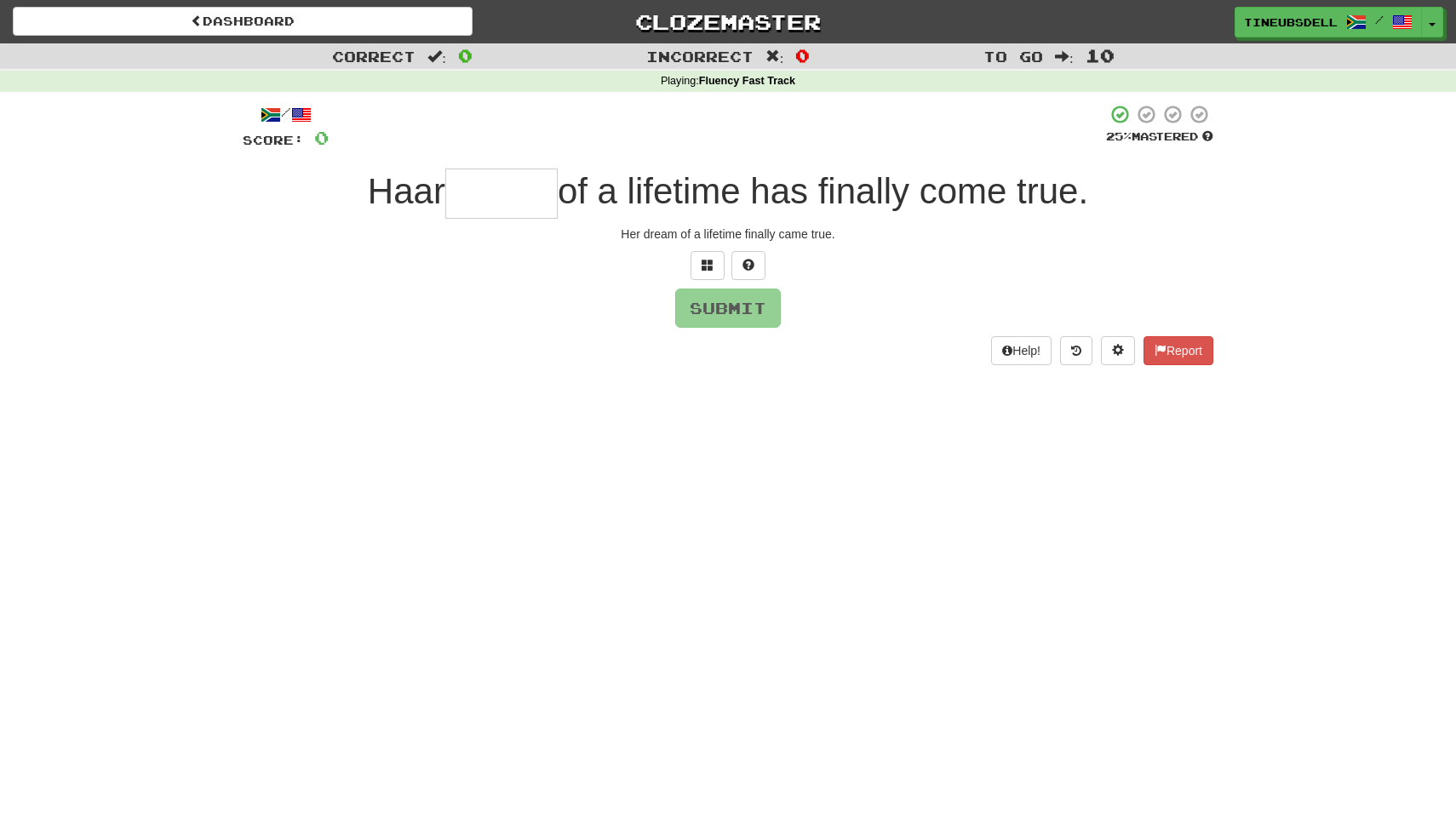 type on "*" 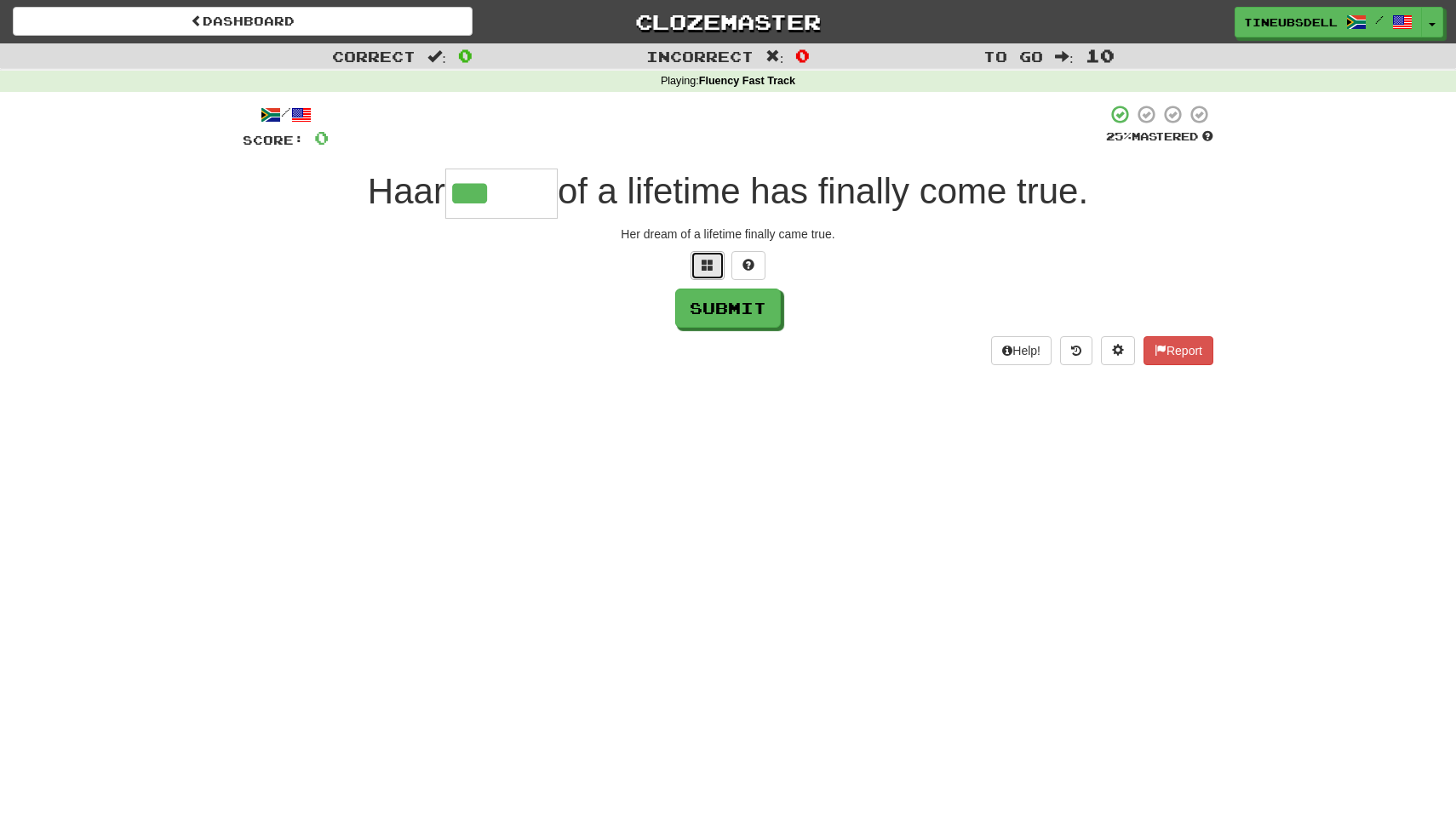 click at bounding box center (708, 265) 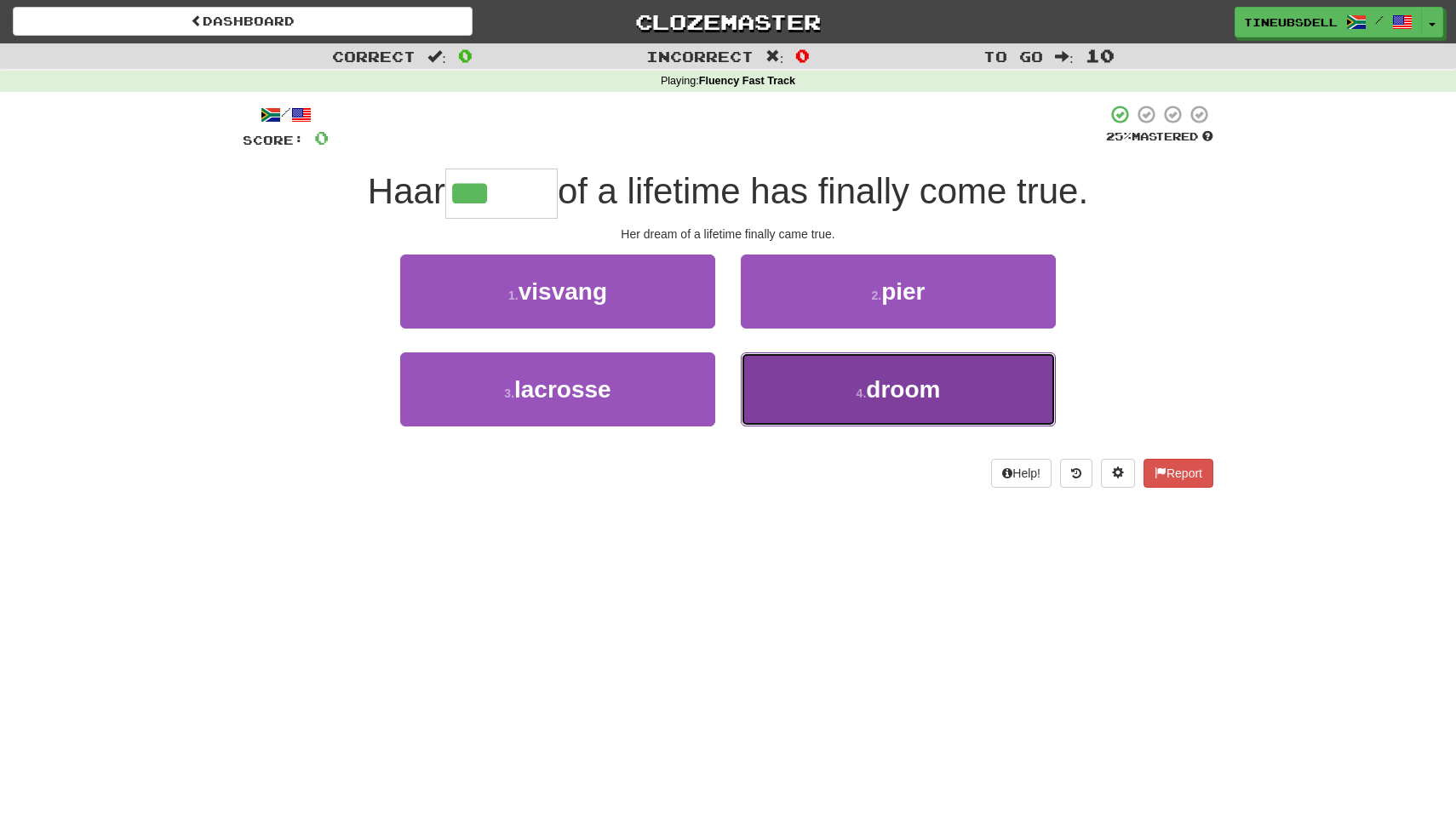 click on "4 .  droom" at bounding box center (898, 389) 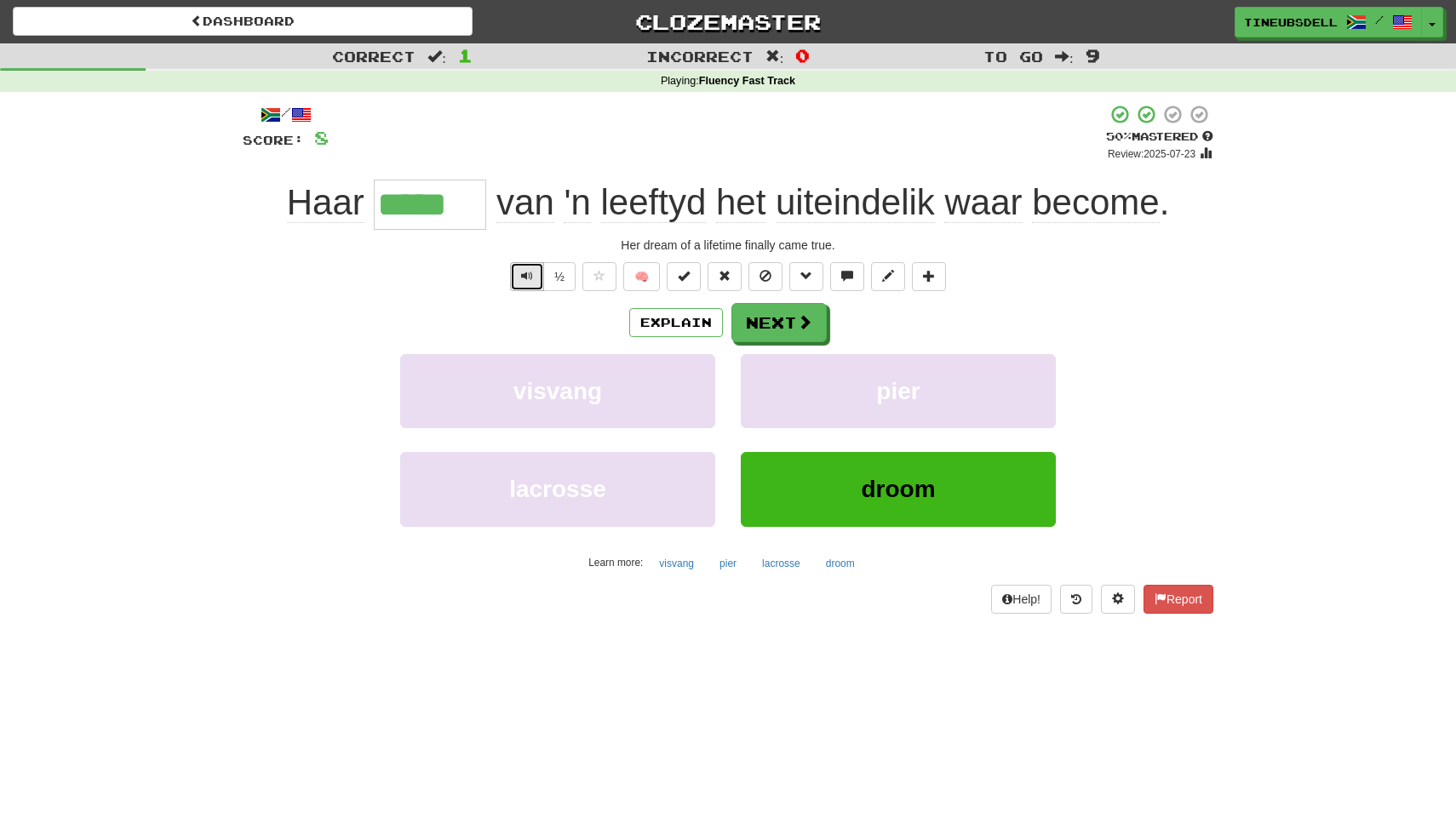 click at bounding box center [527, 276] 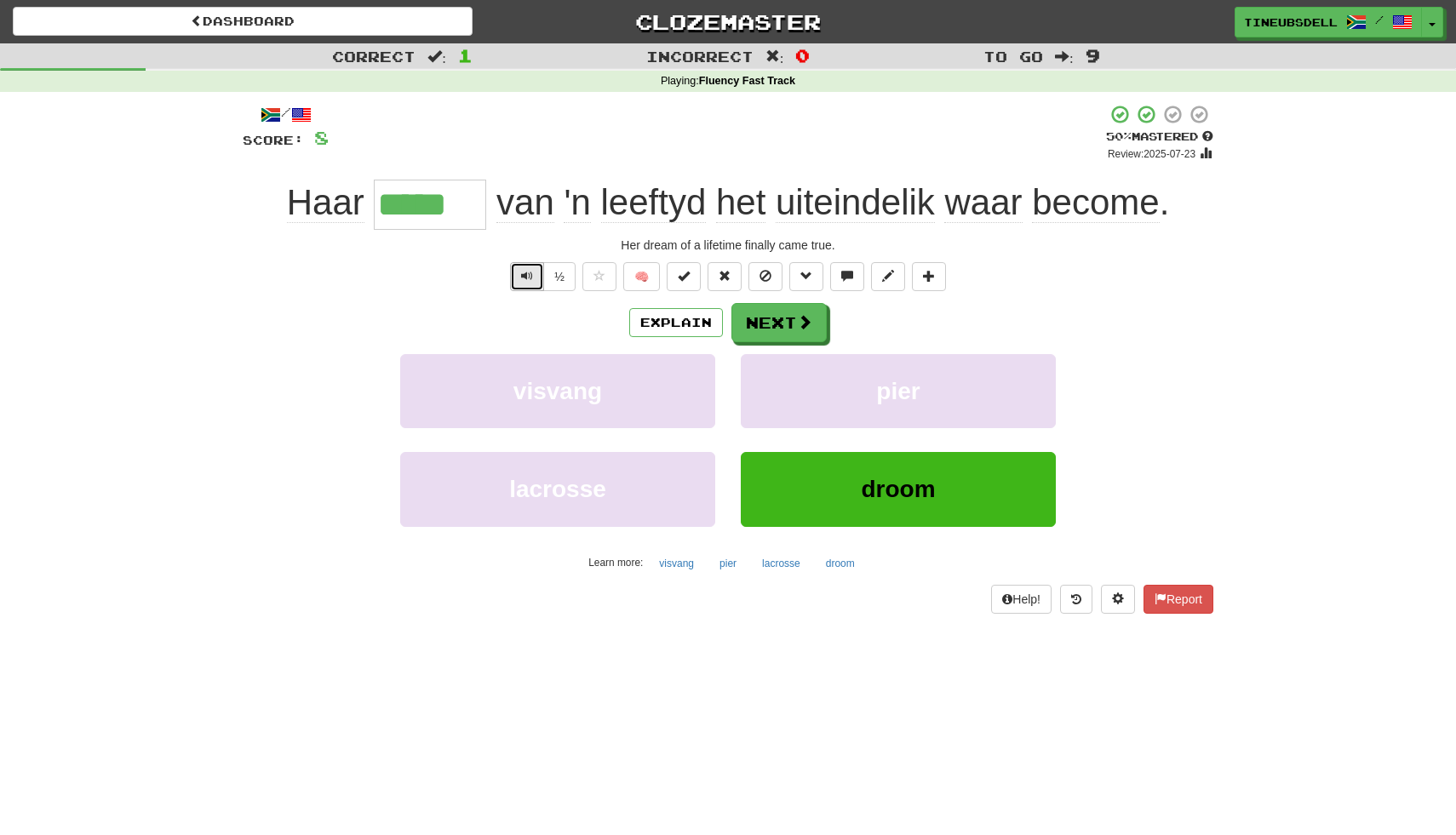click at bounding box center (527, 276) 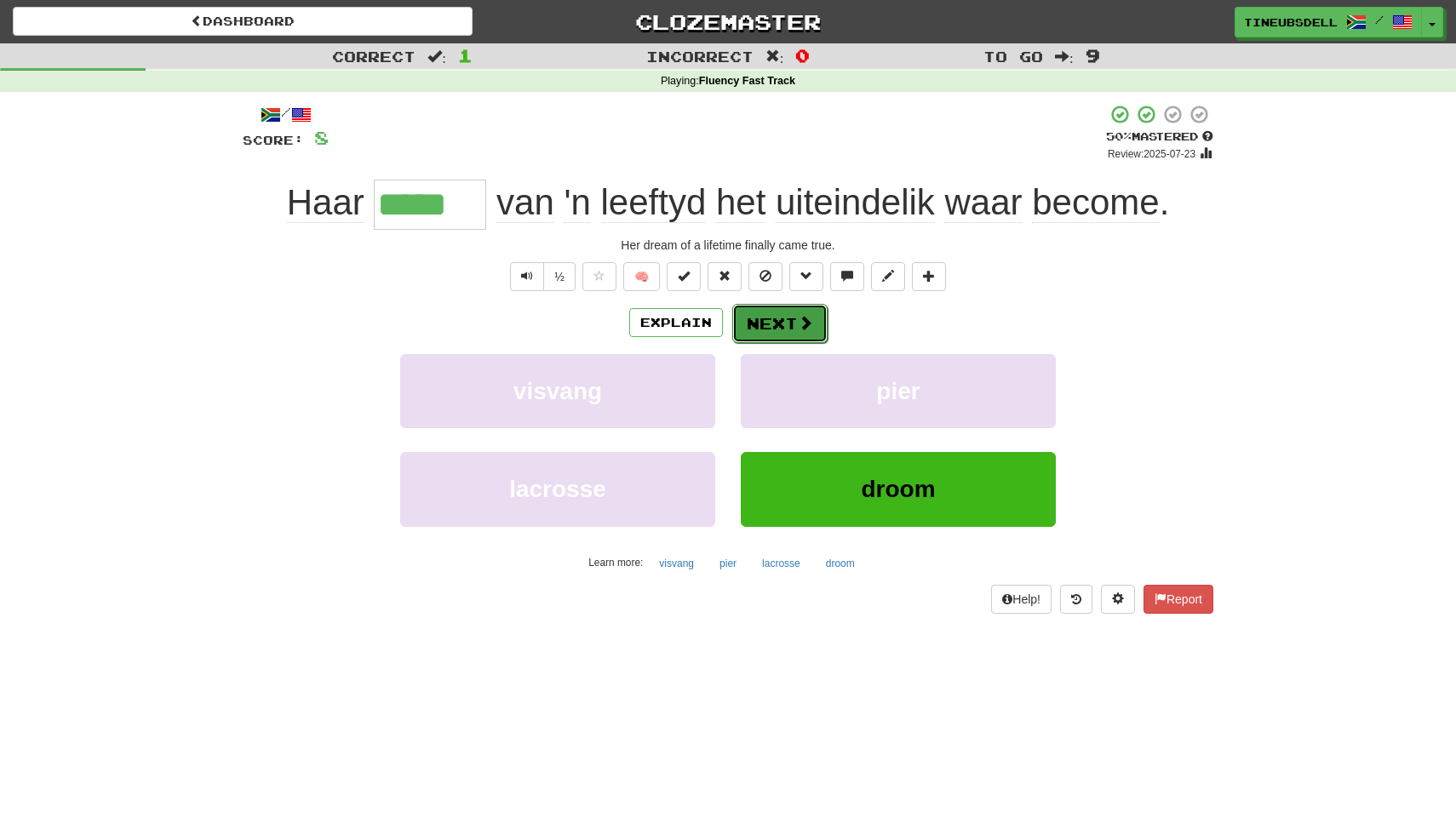 click on "Next" at bounding box center [780, 323] 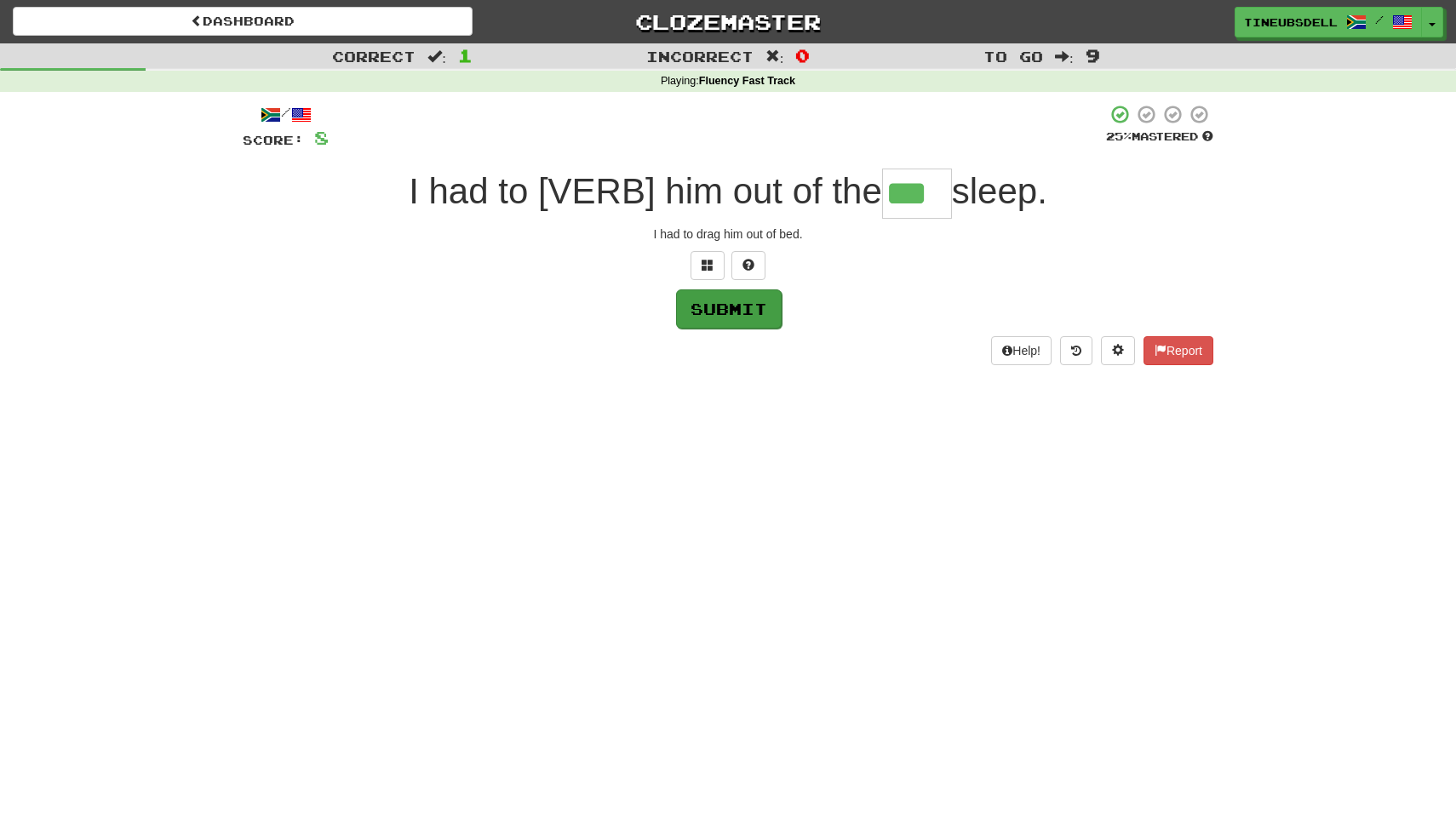 type on "***" 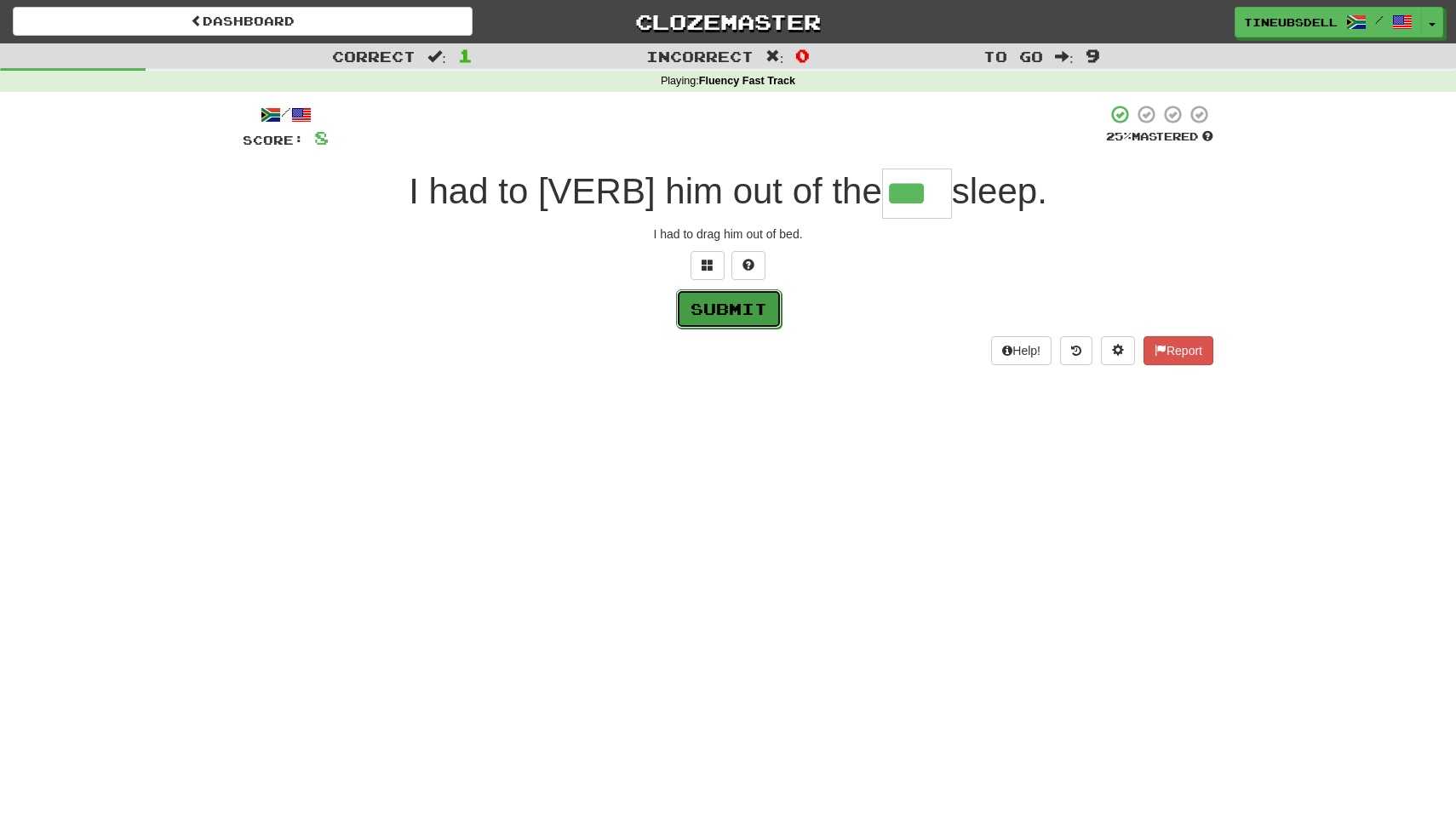 click on "Submit" at bounding box center [729, 309] 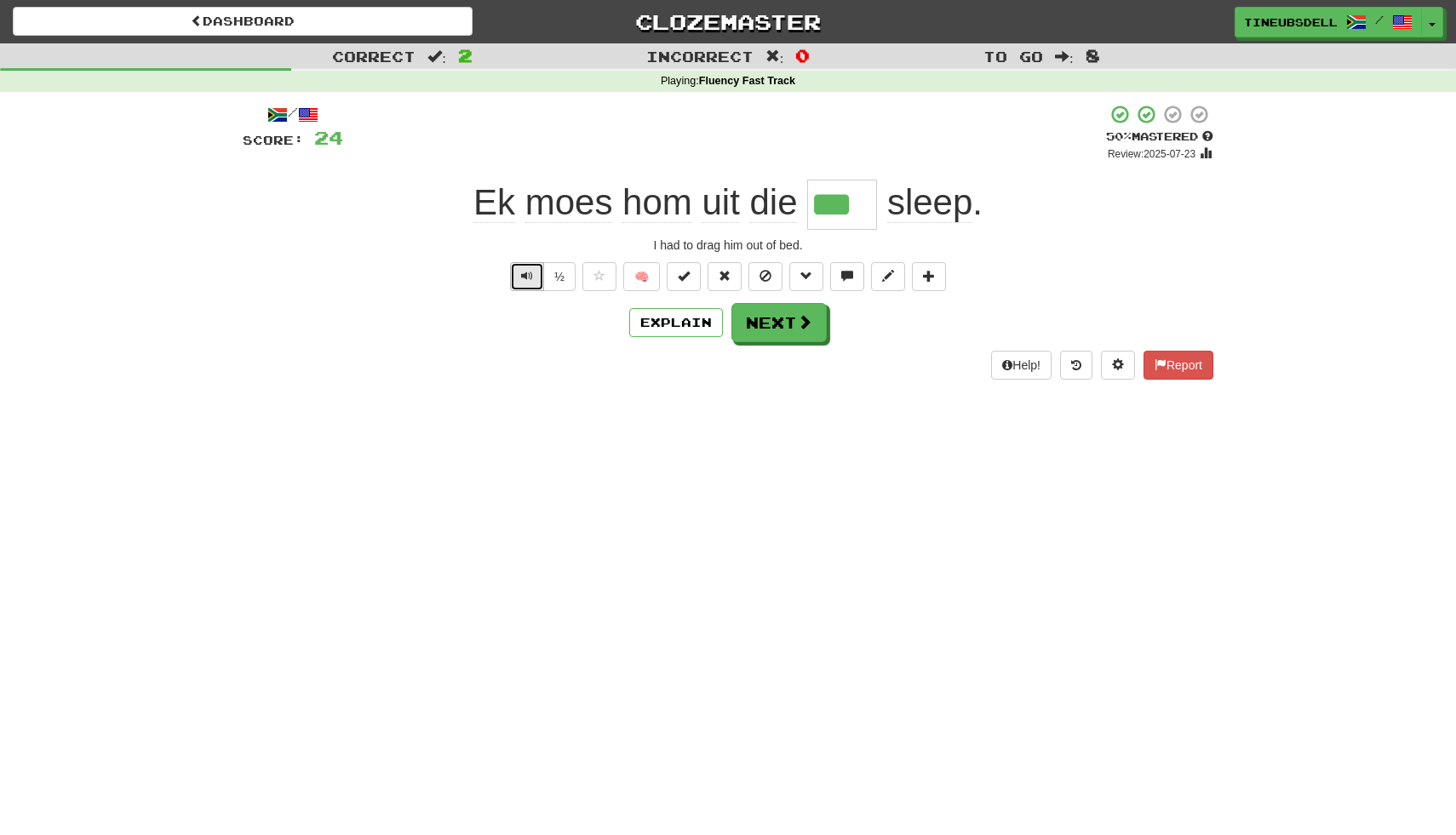click at bounding box center [527, 276] 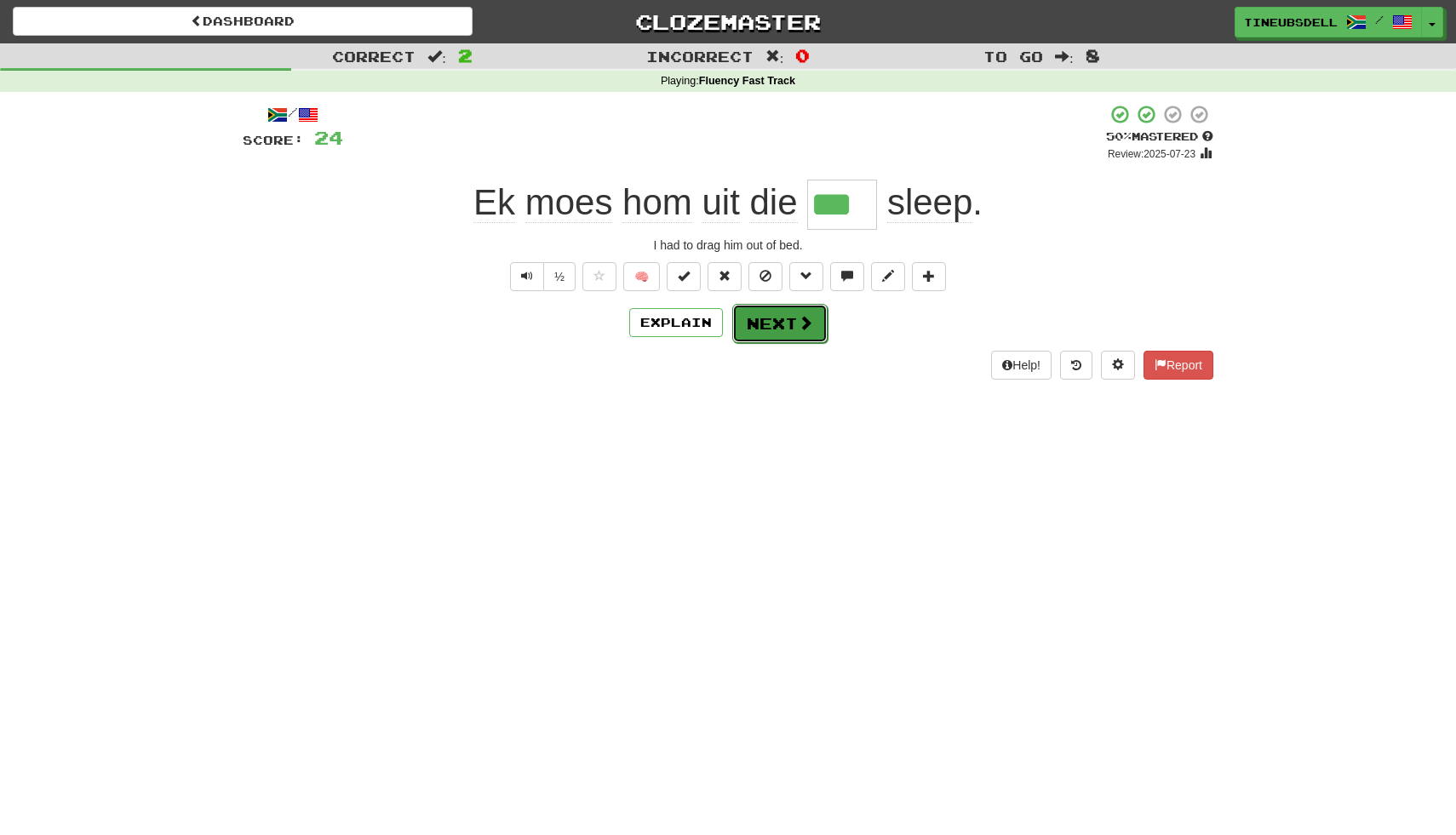 click on "Next" at bounding box center [780, 323] 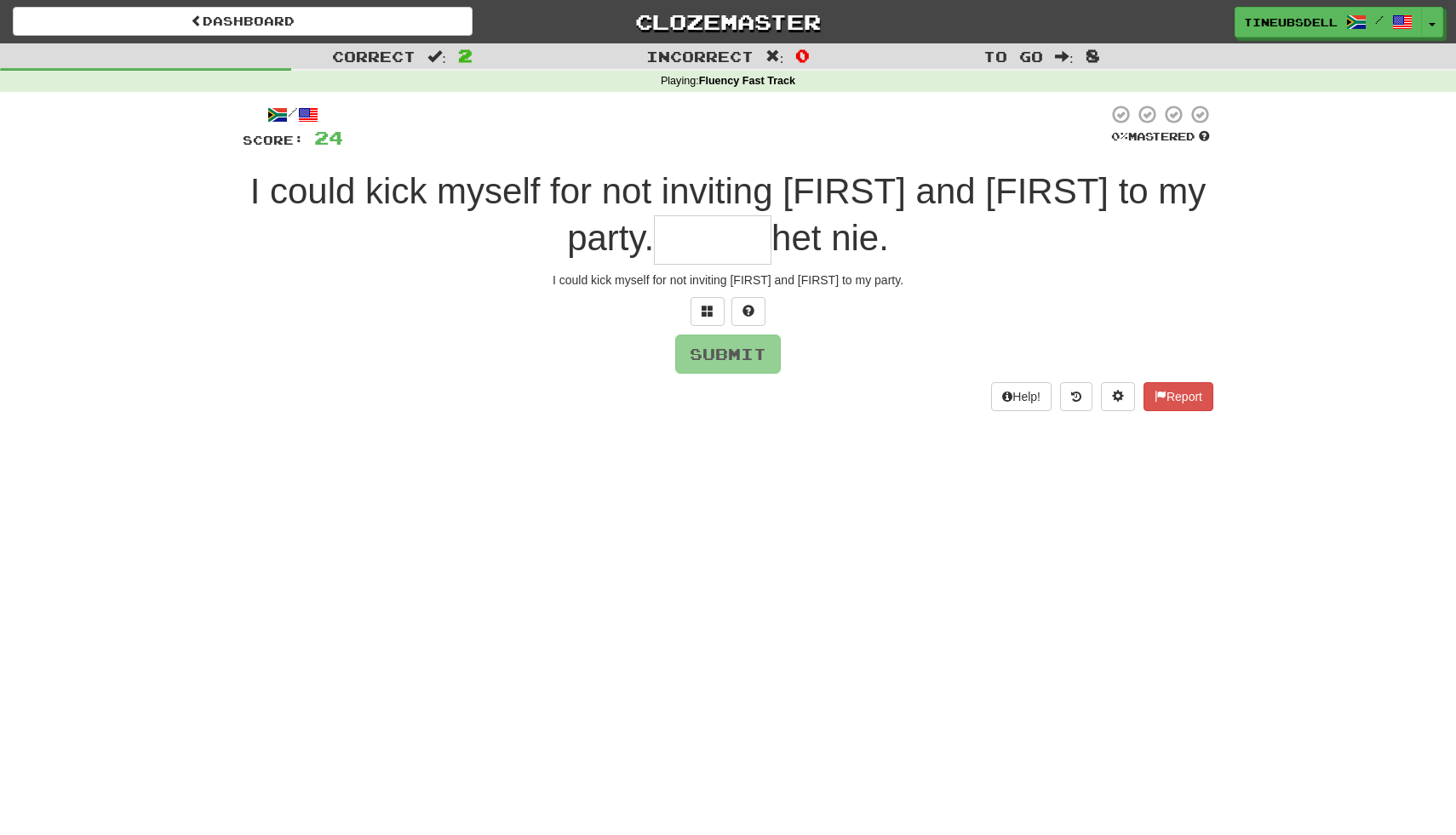 type on "*" 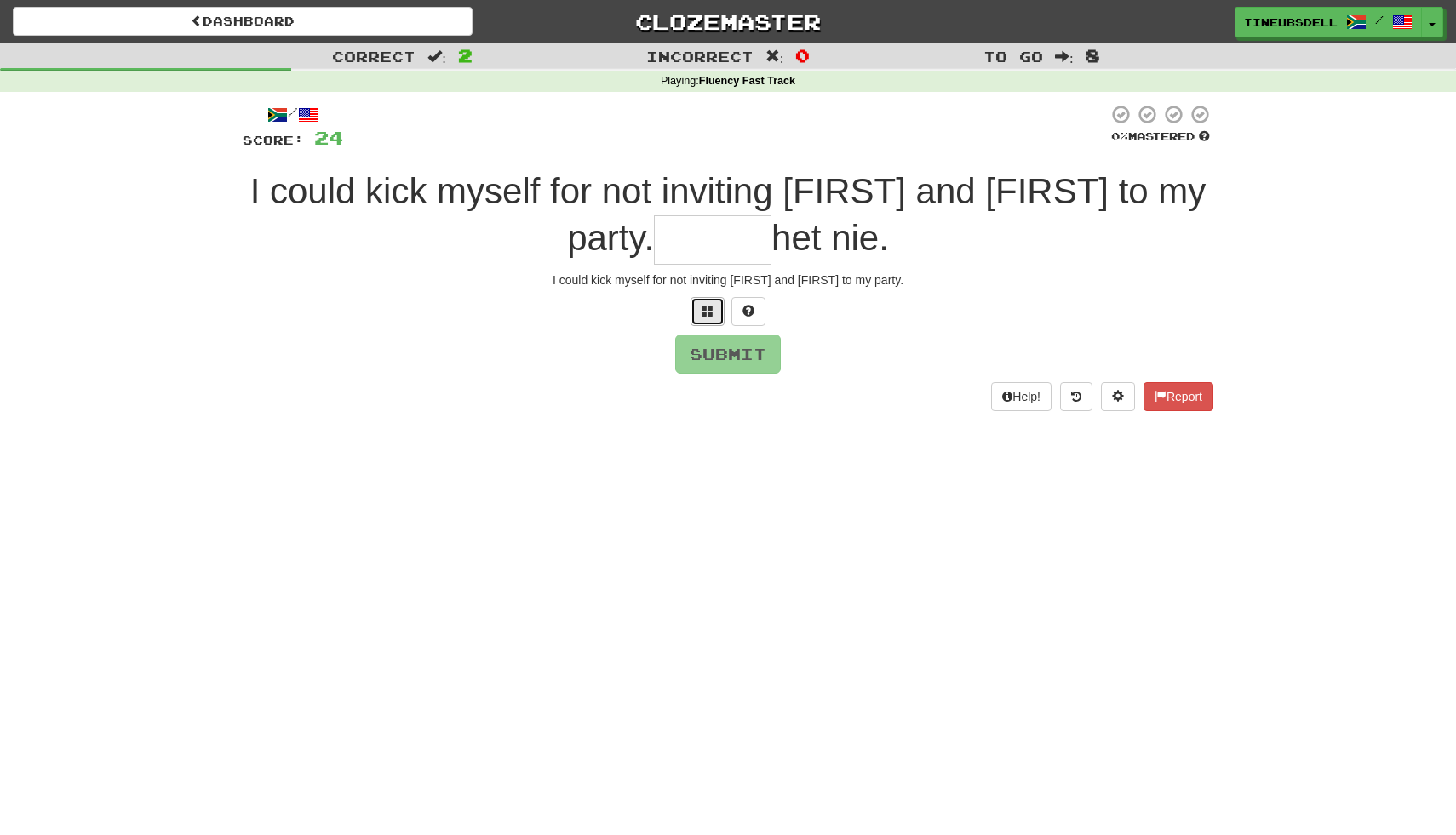 click at bounding box center [708, 311] 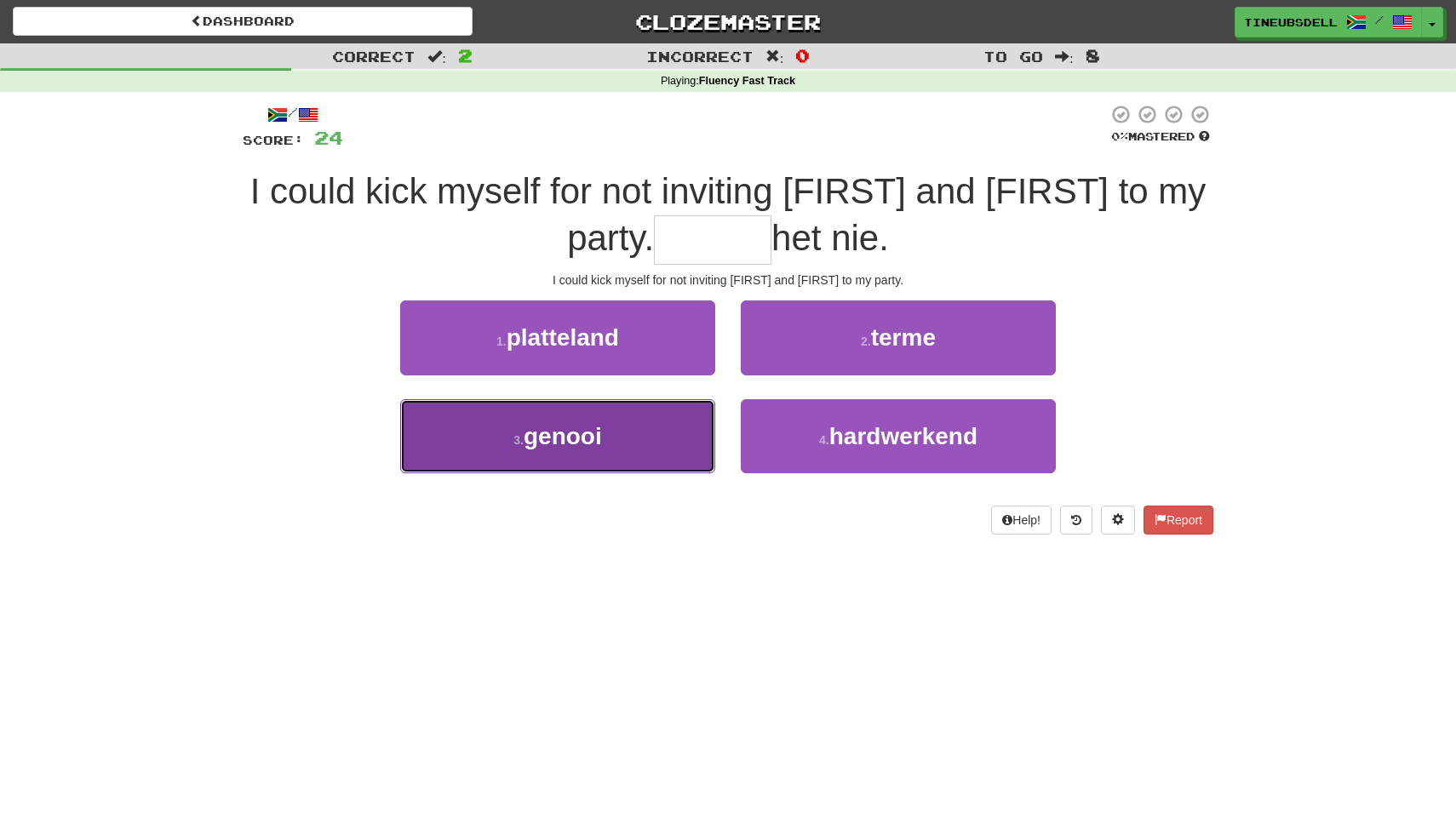 click on "genooi" at bounding box center [563, 436] 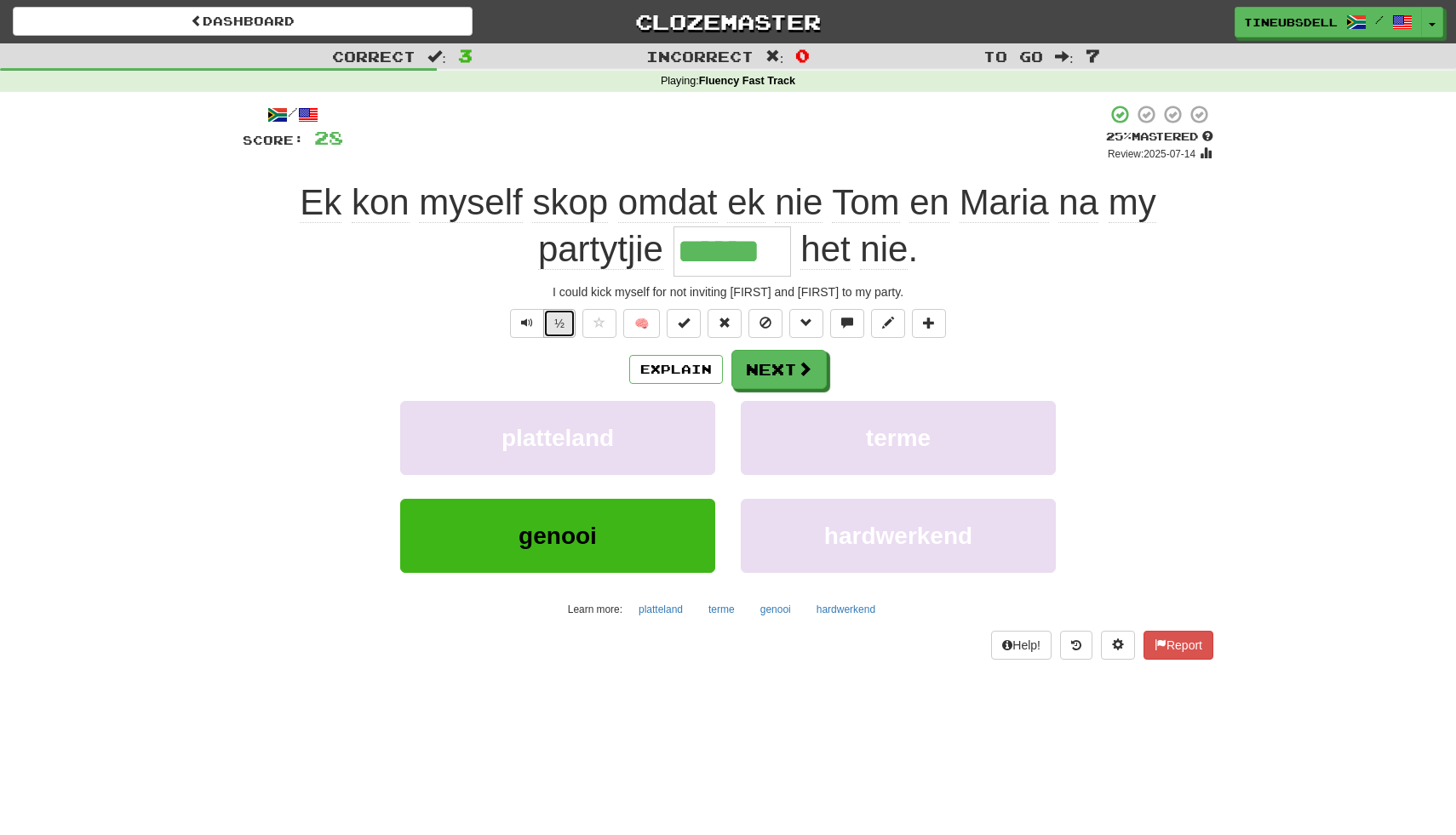 click on "½" at bounding box center [559, 323] 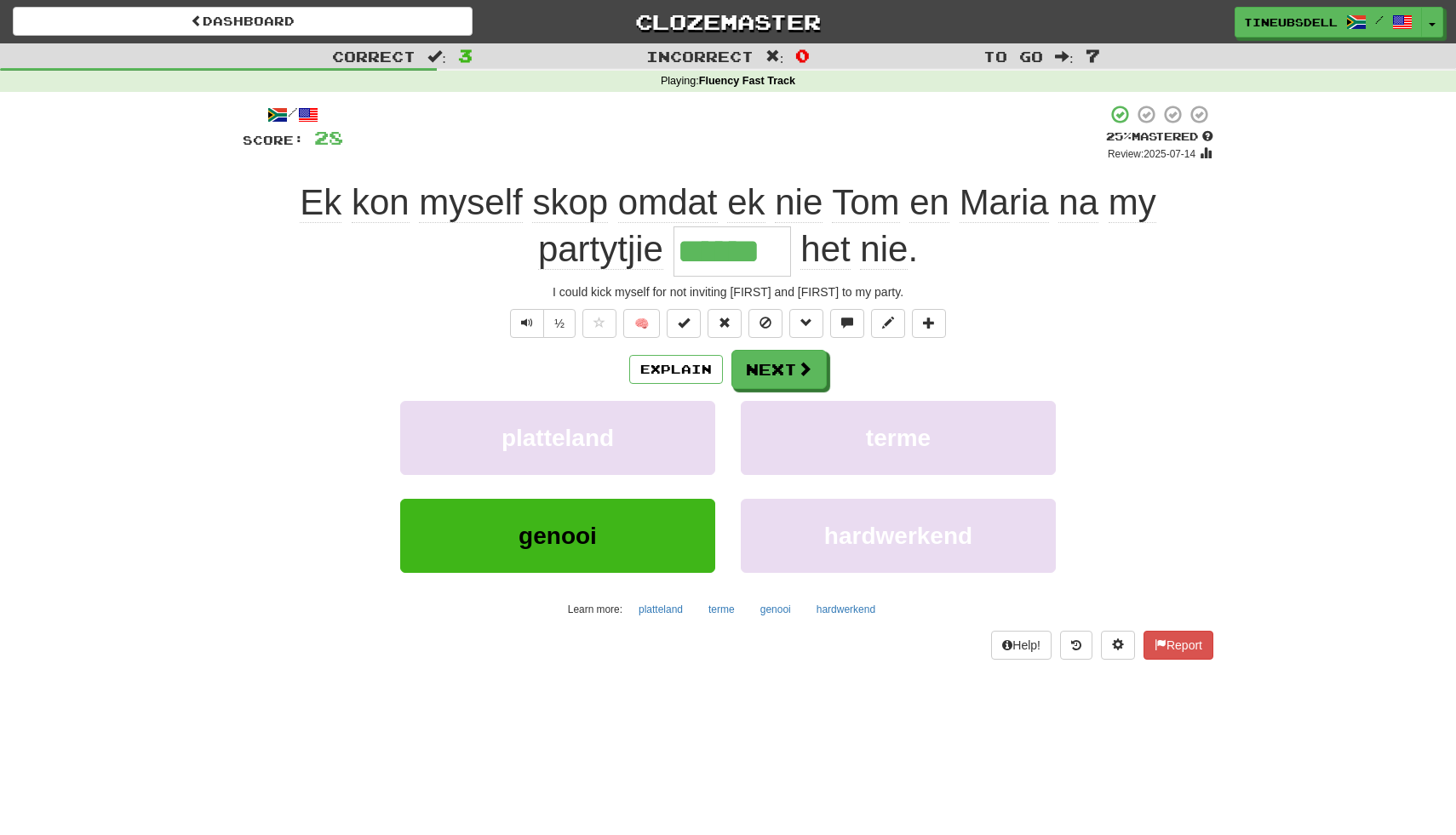 click on "partytjie" 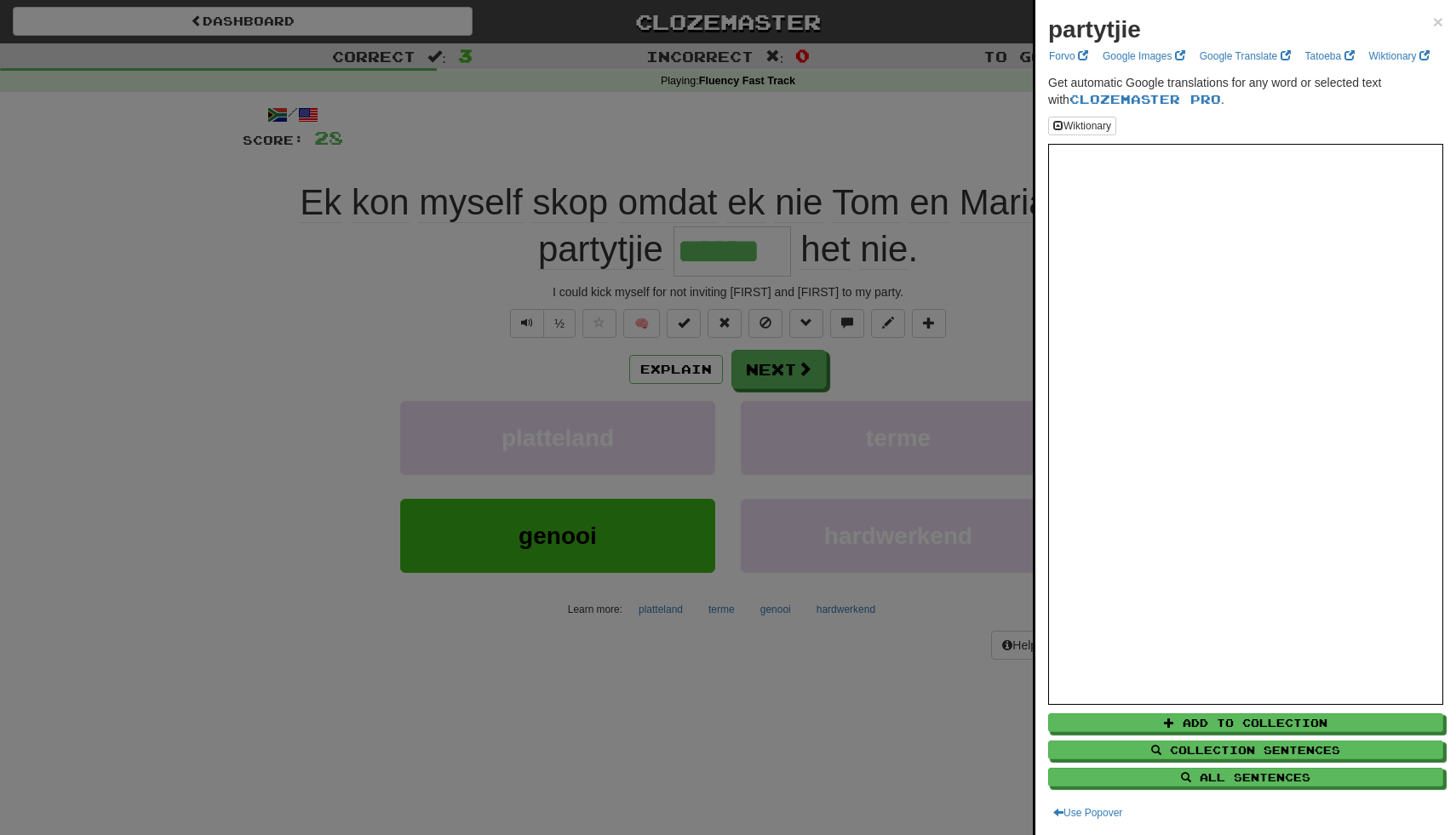click at bounding box center (728, 417) 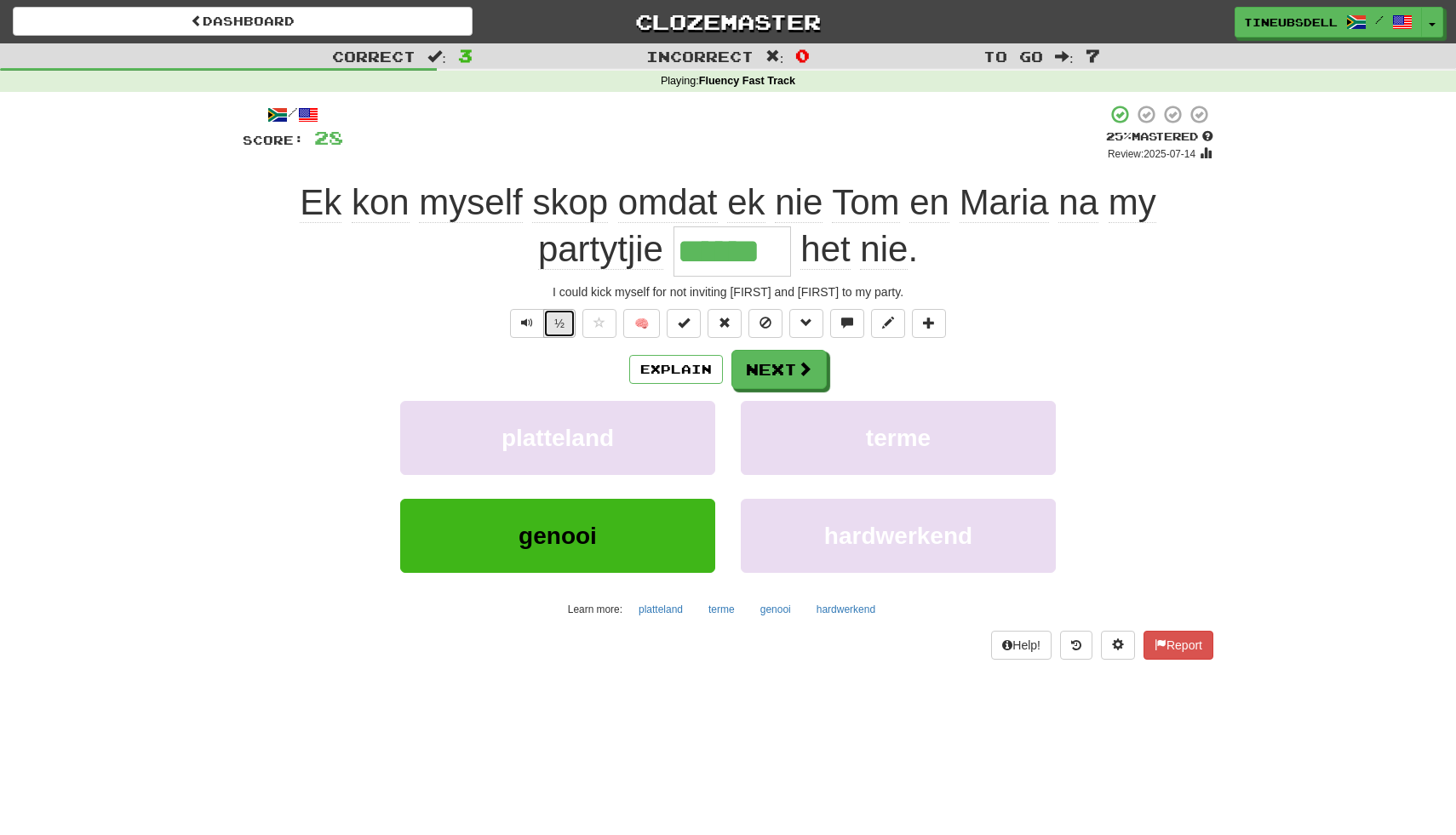 click on "½" at bounding box center [559, 323] 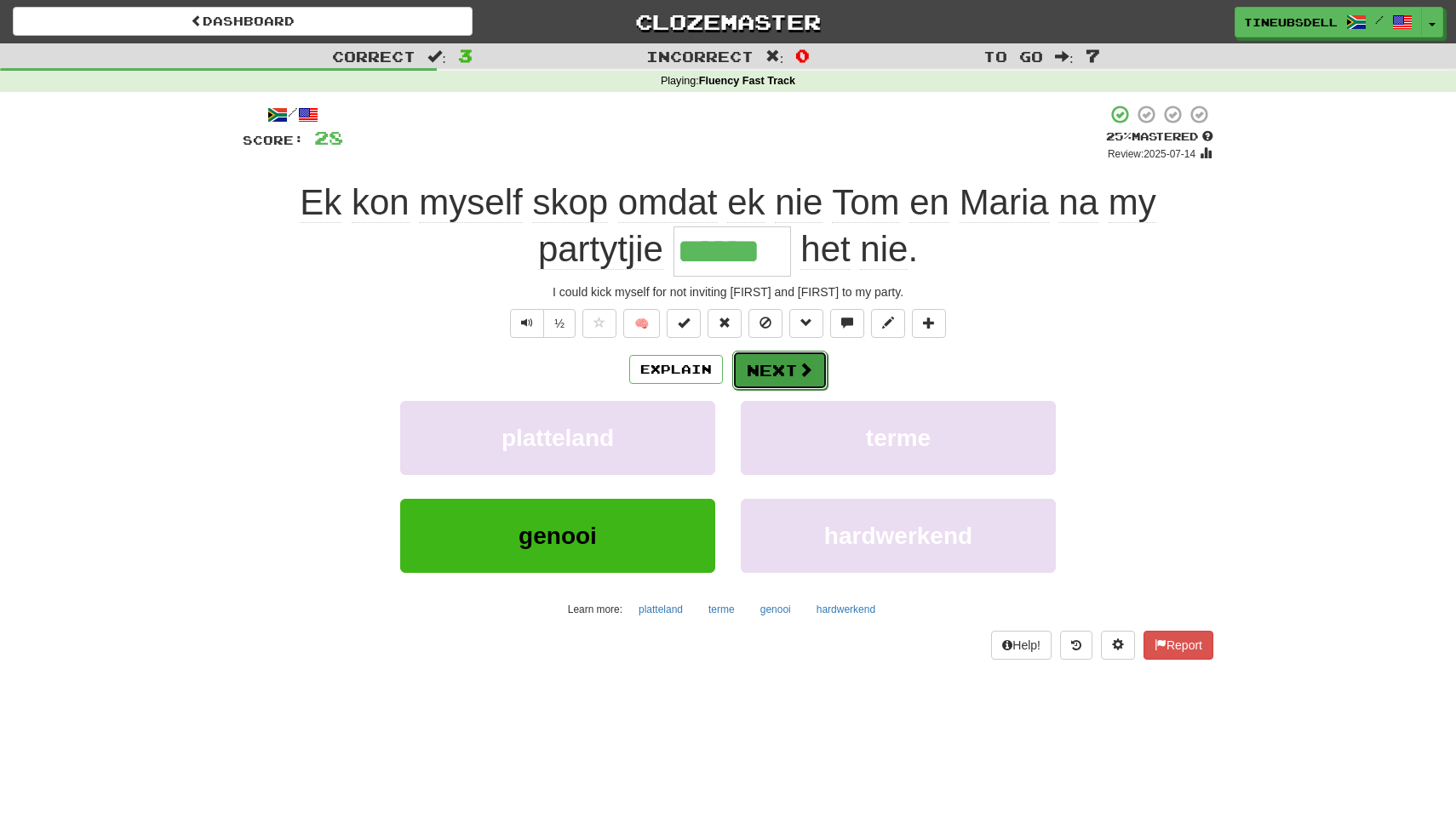 click on "Next" at bounding box center (780, 370) 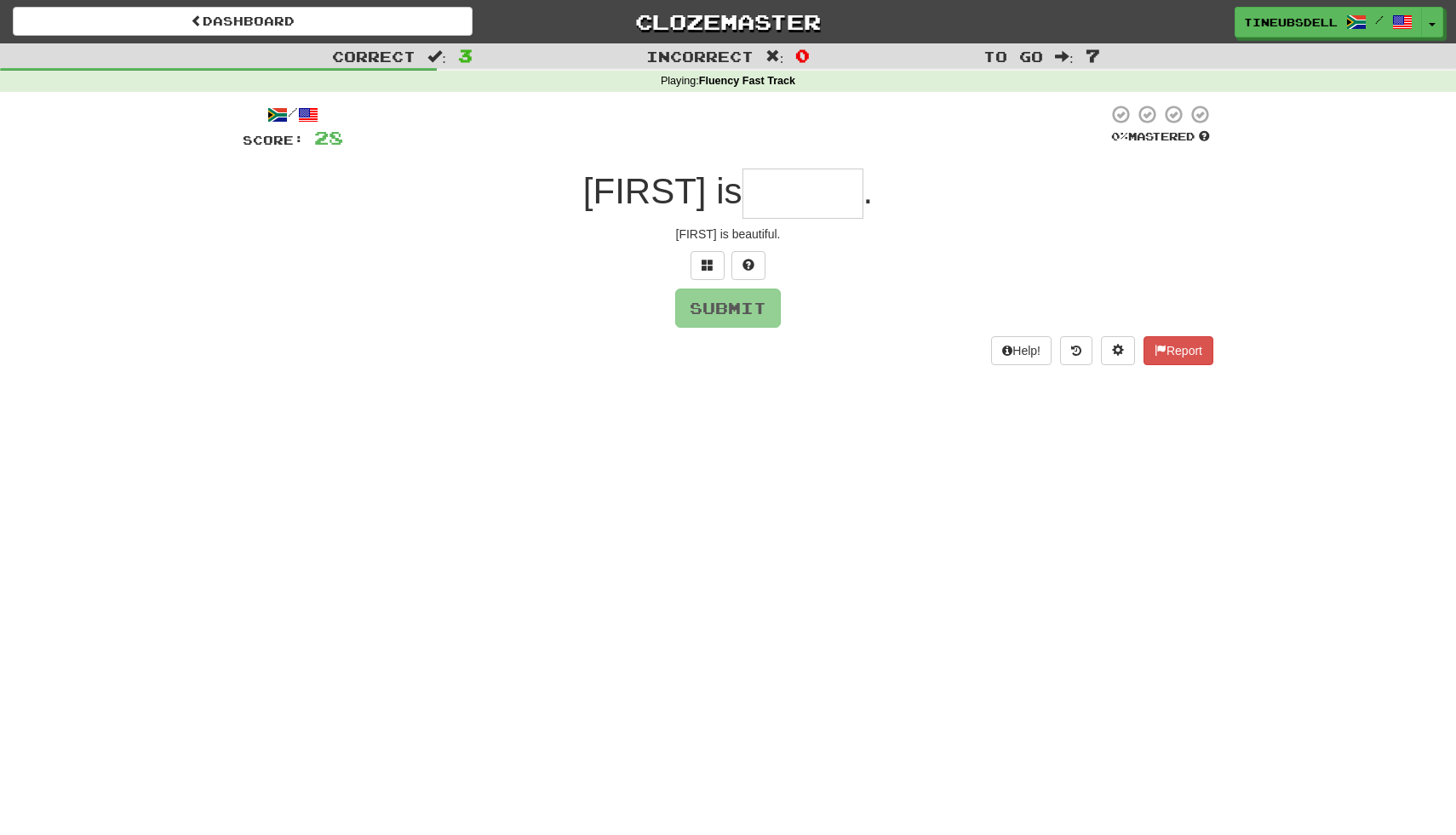 click at bounding box center [803, 193] 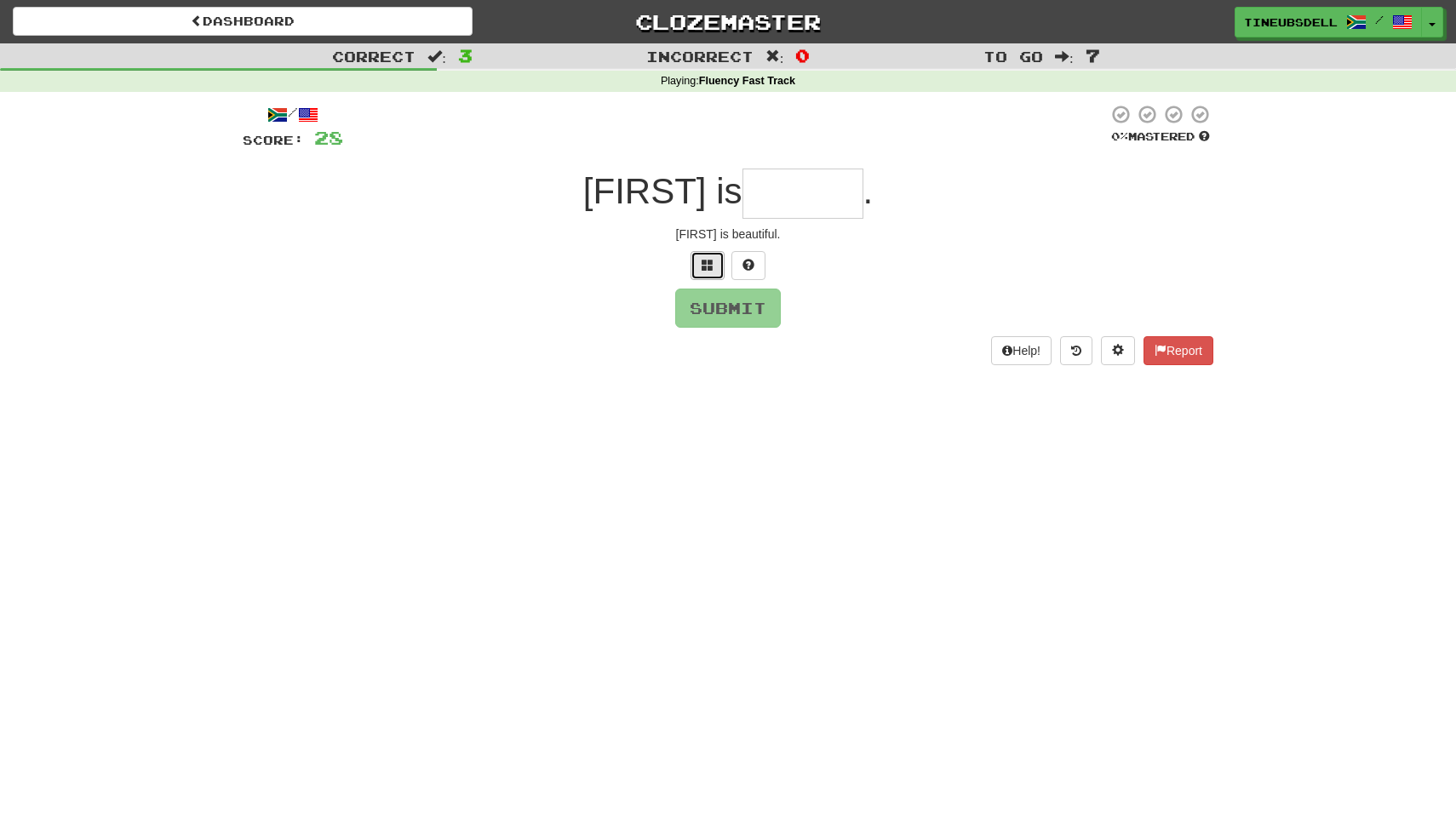 click at bounding box center [708, 265] 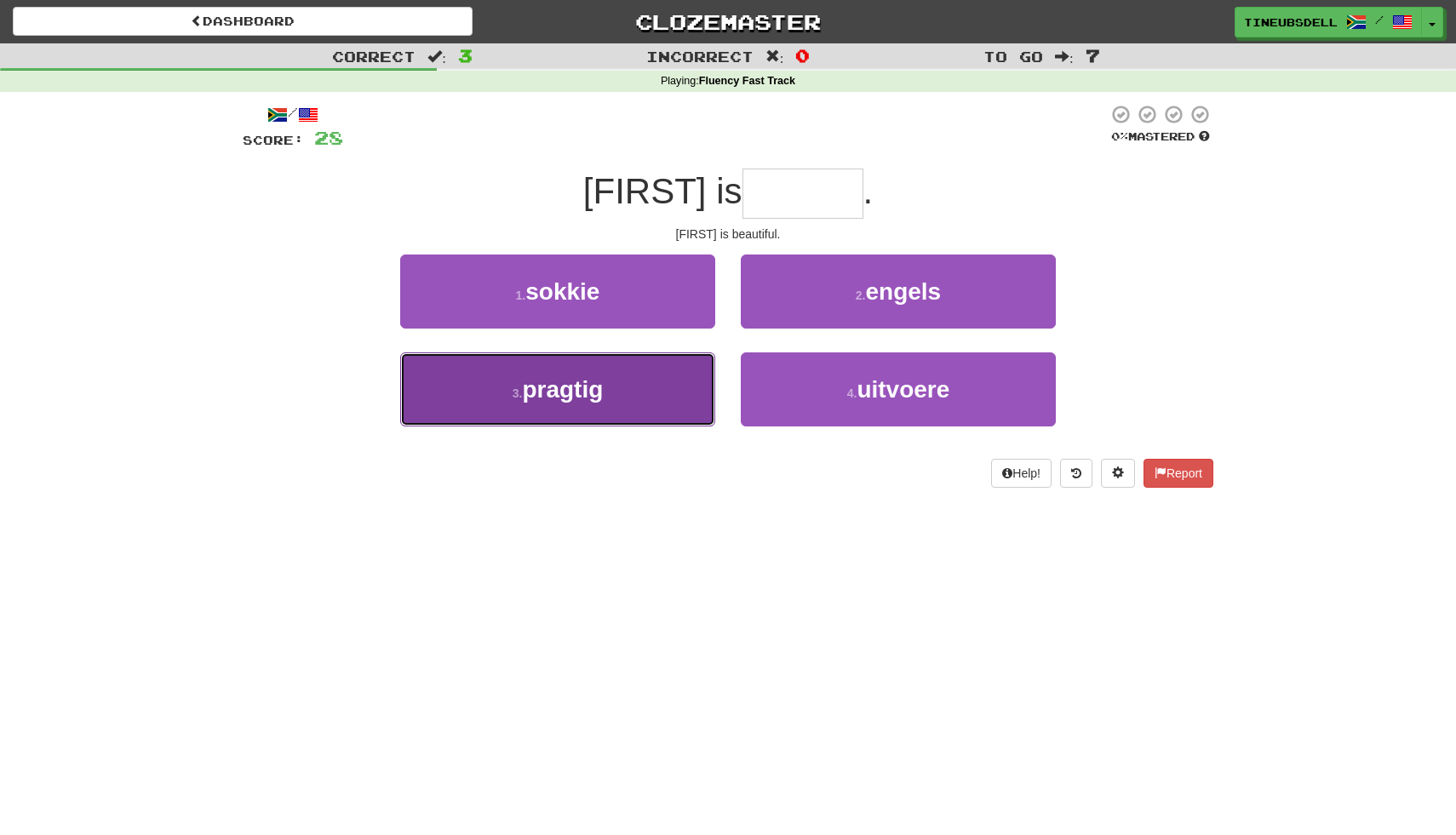 click on "3 .  pragtig" at bounding box center [558, 389] 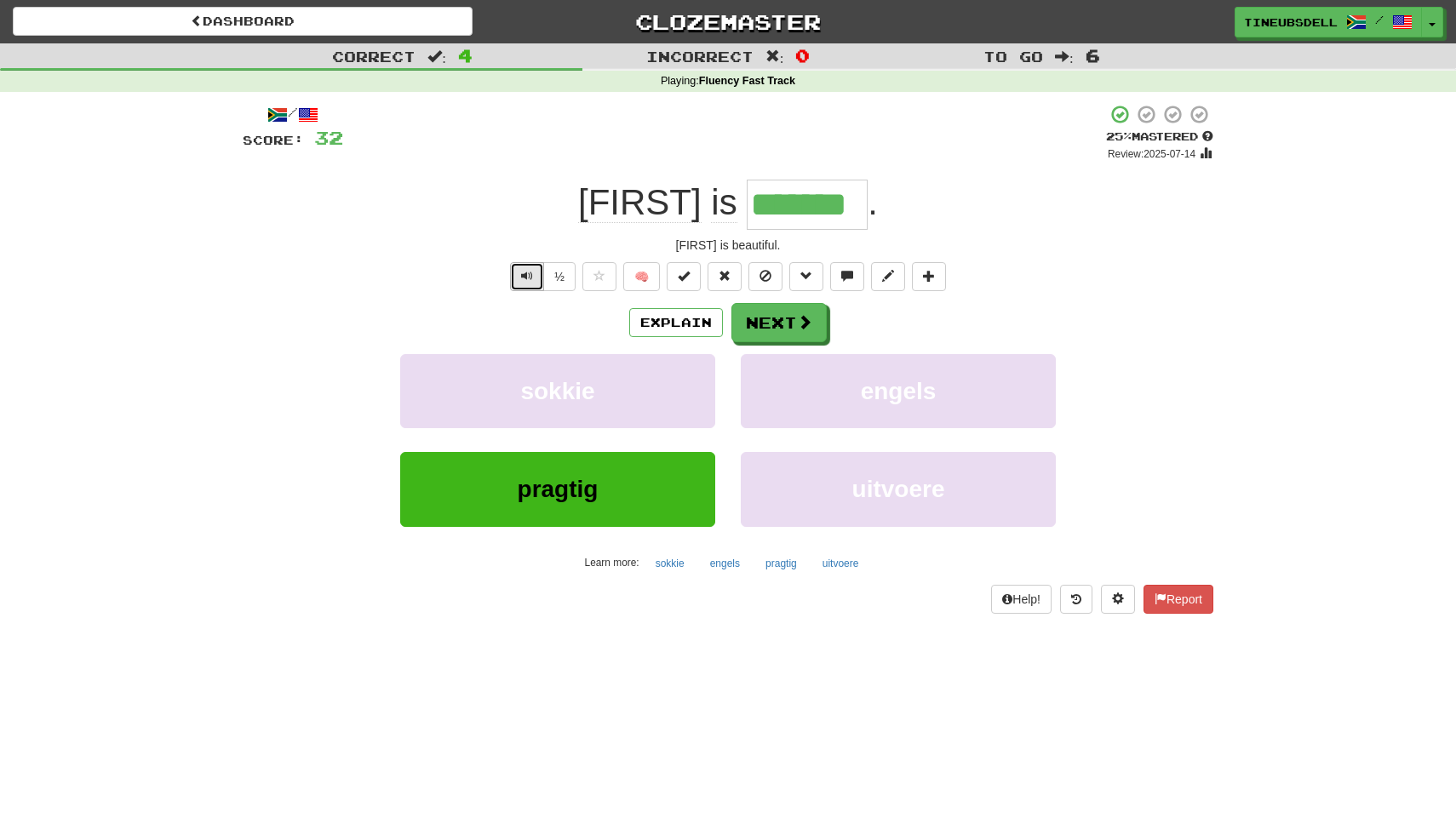 click at bounding box center [527, 276] 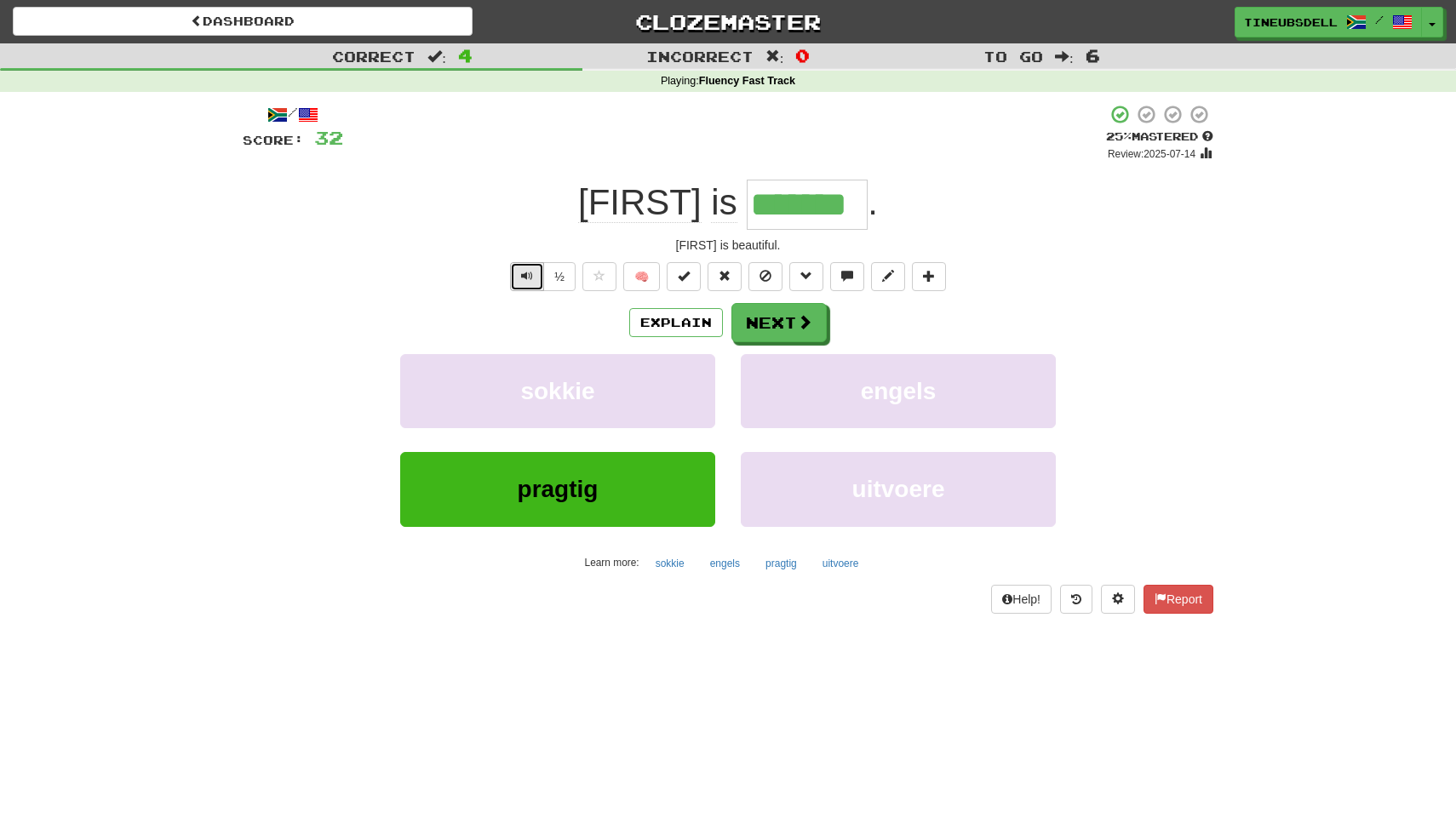 click at bounding box center (527, 276) 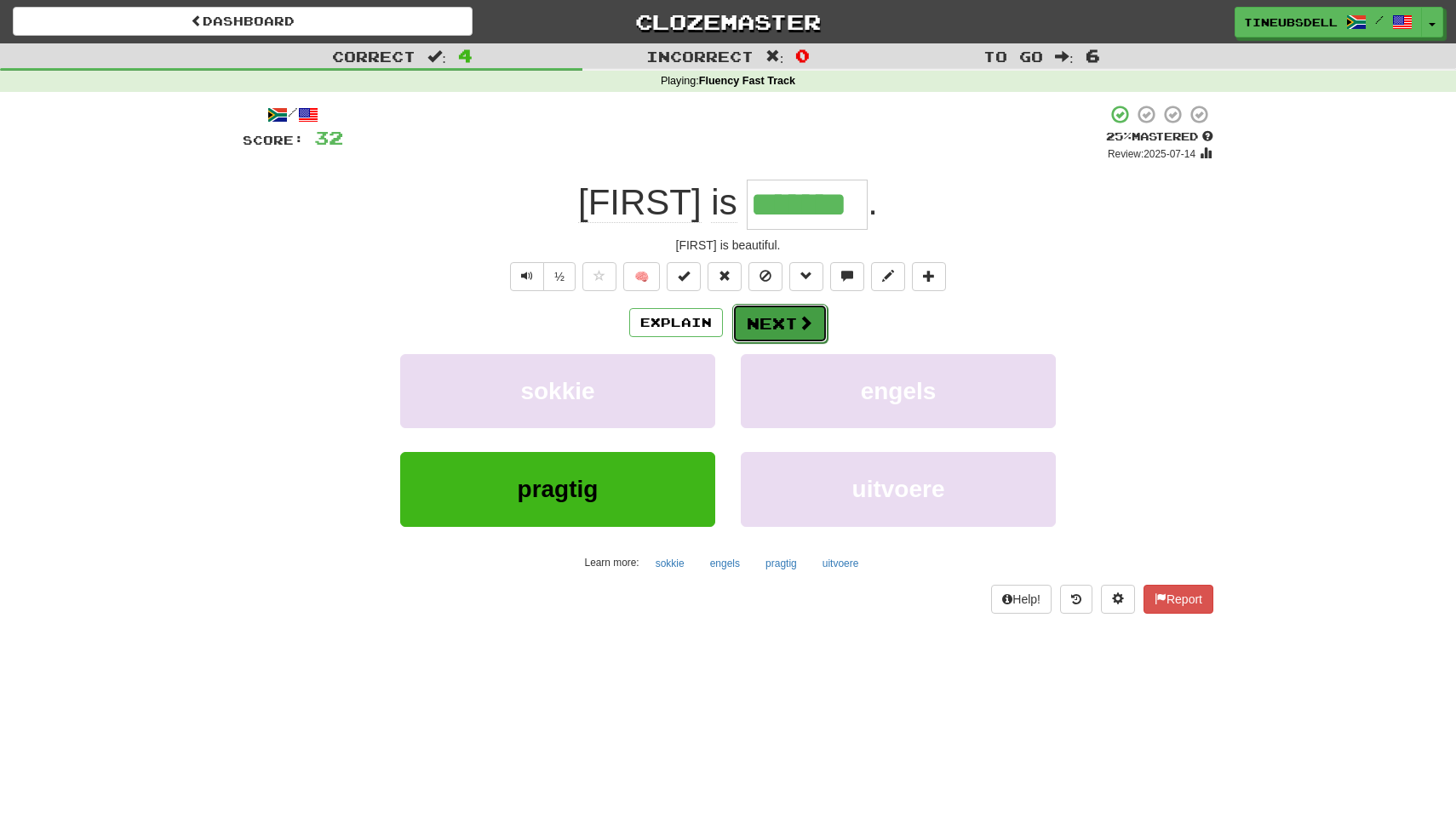 click on "Next" at bounding box center (780, 323) 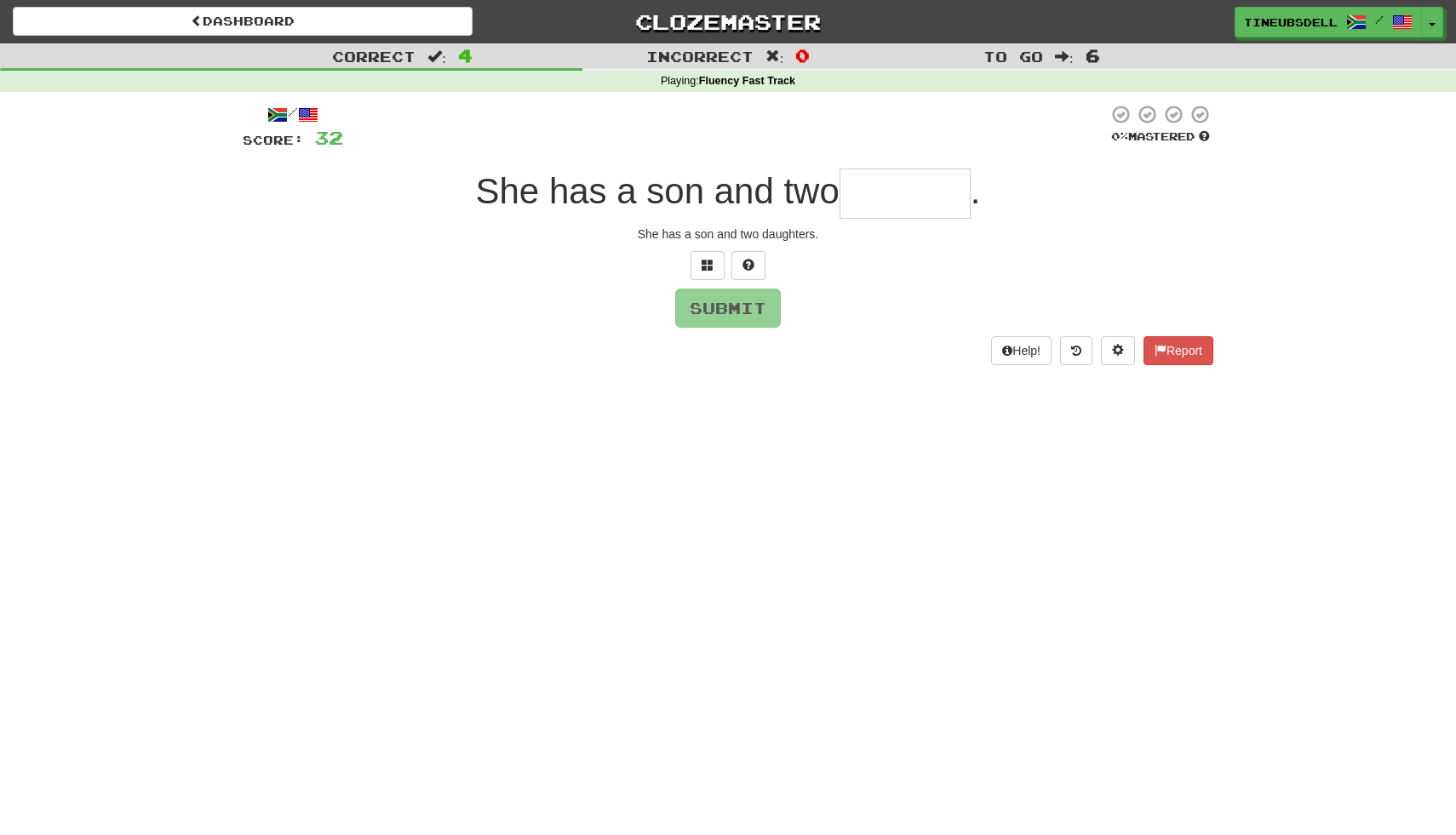 click at bounding box center [905, 193] 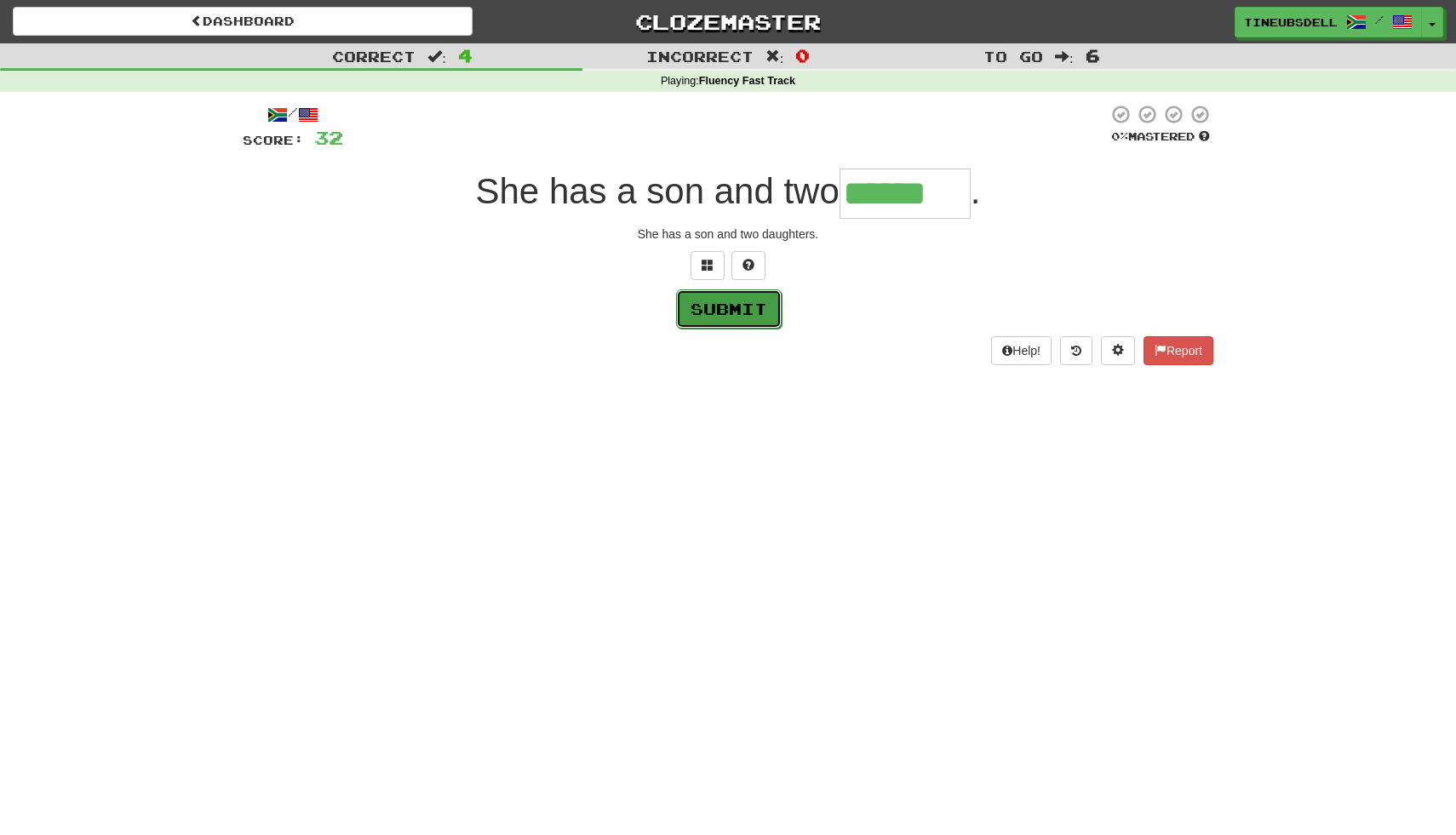click on "Submit" at bounding box center [729, 309] 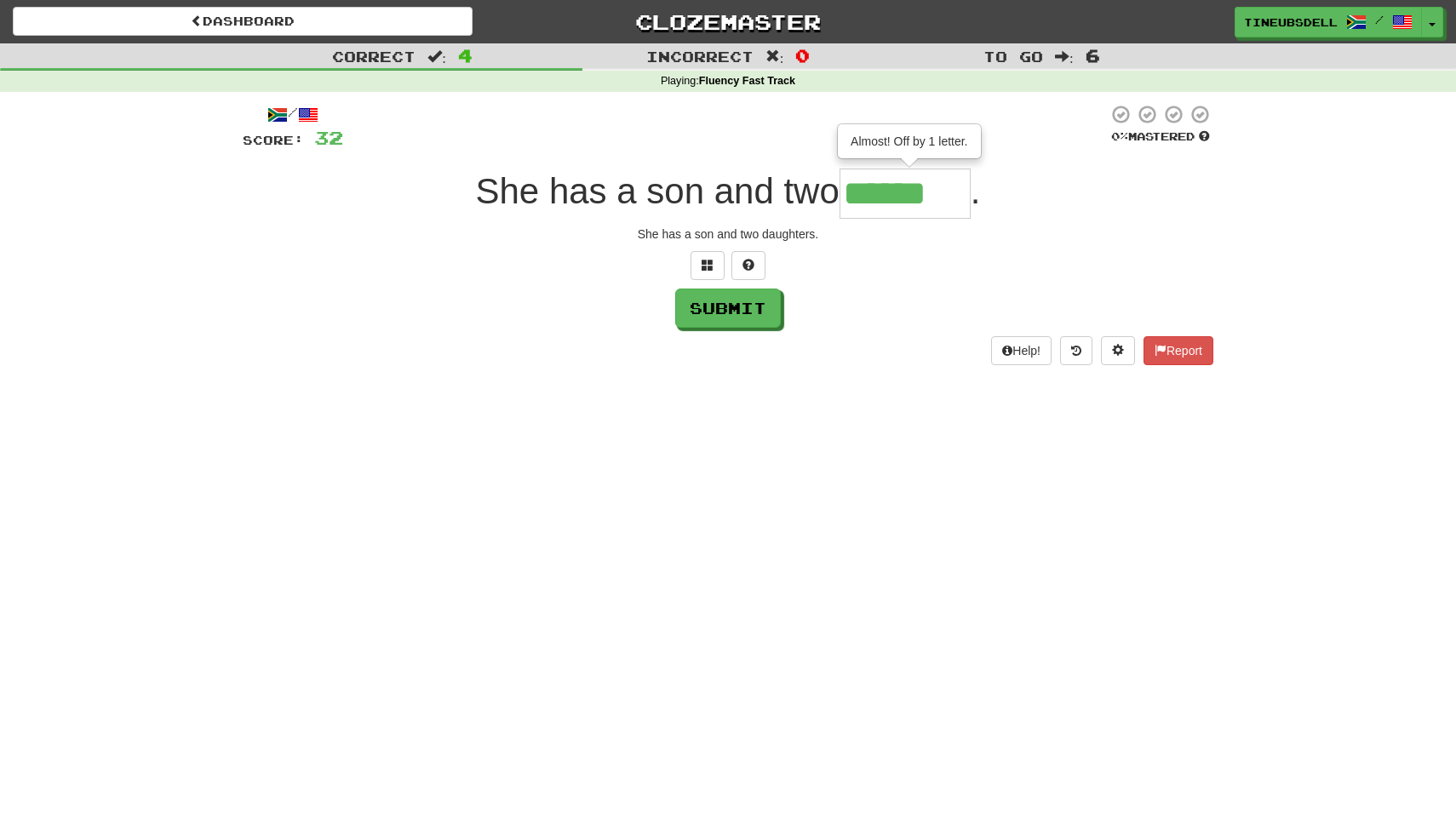 click on "******" at bounding box center [905, 193] 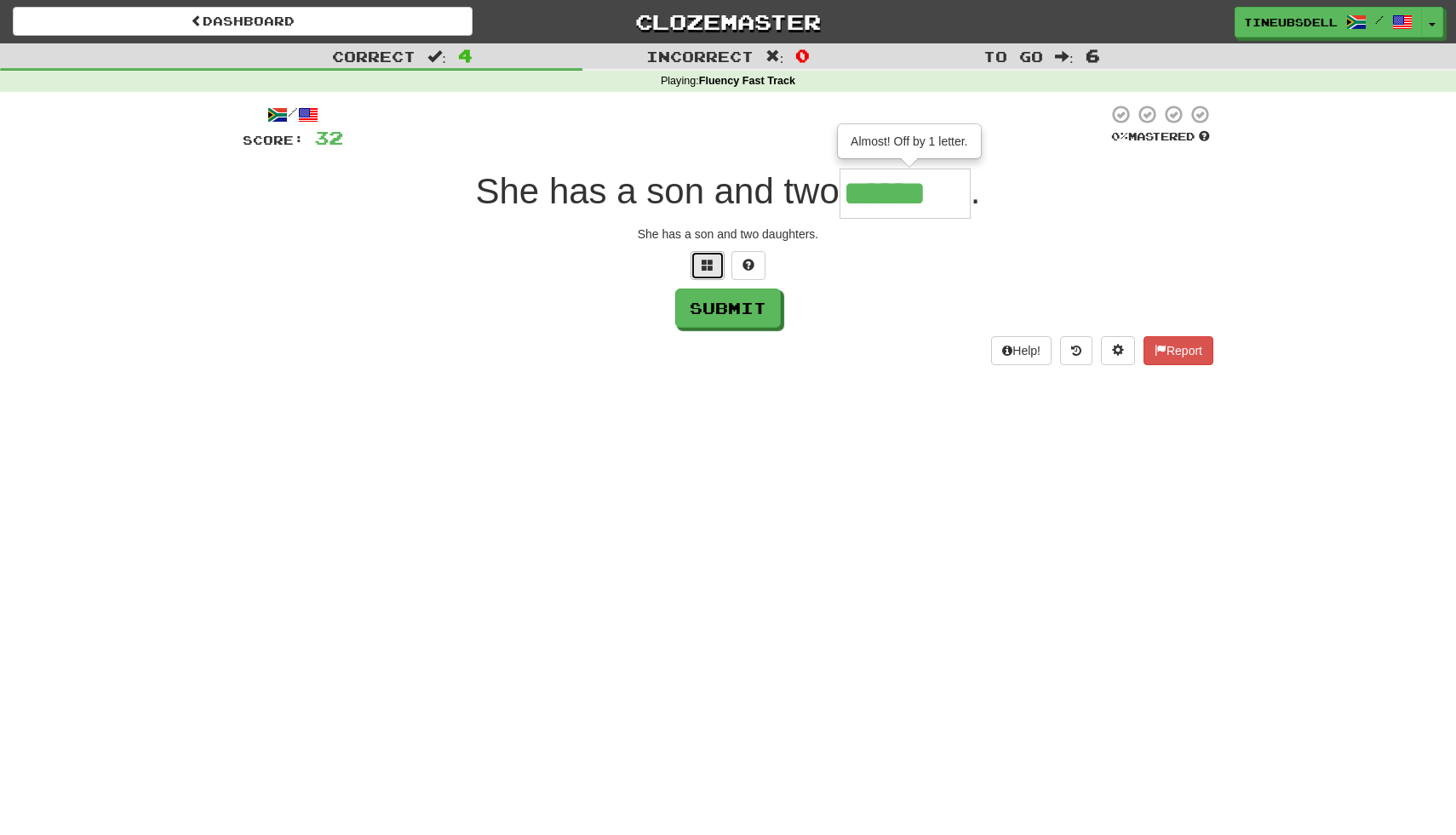 click at bounding box center [708, 265] 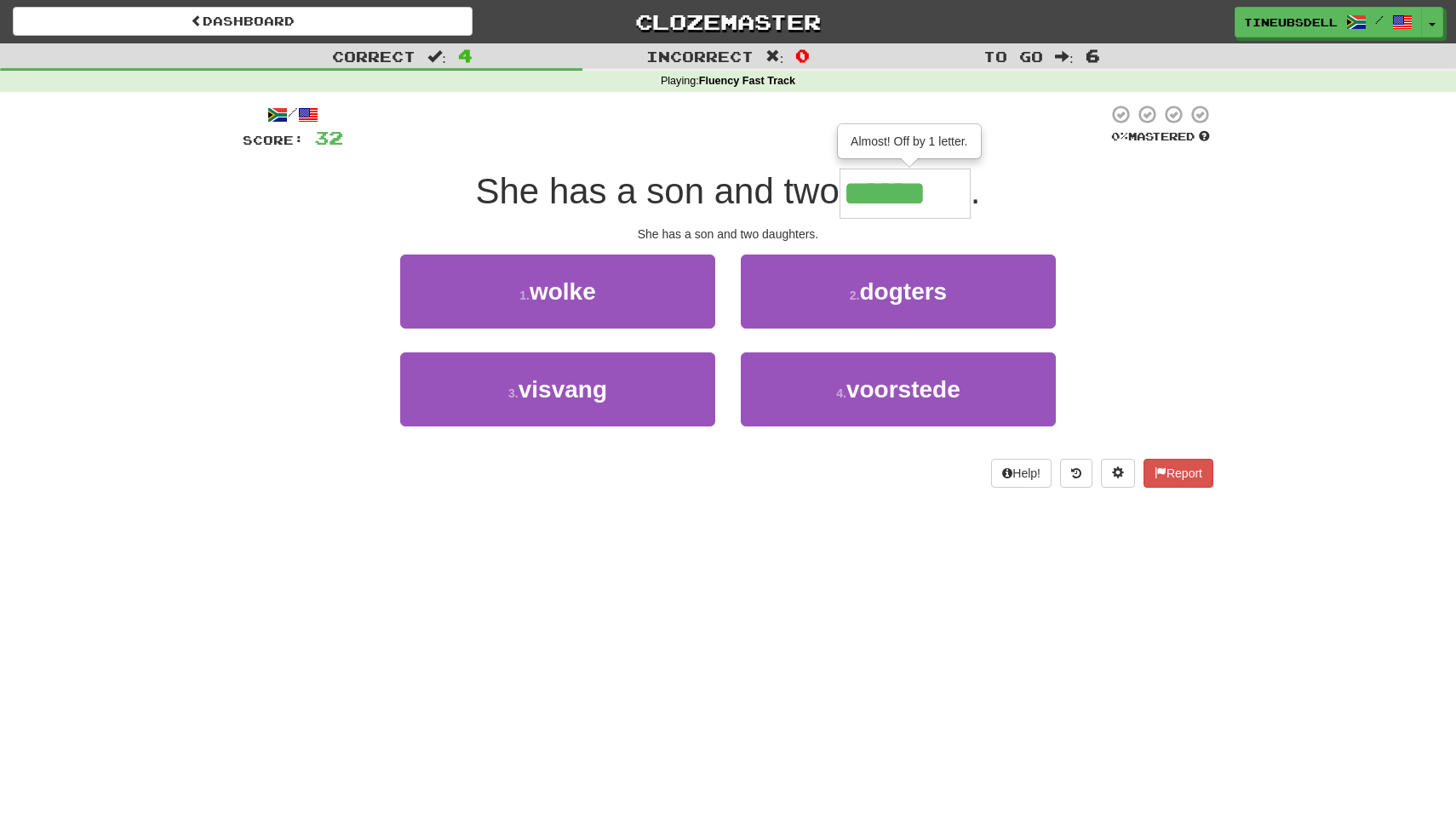 click on "******" at bounding box center [905, 193] 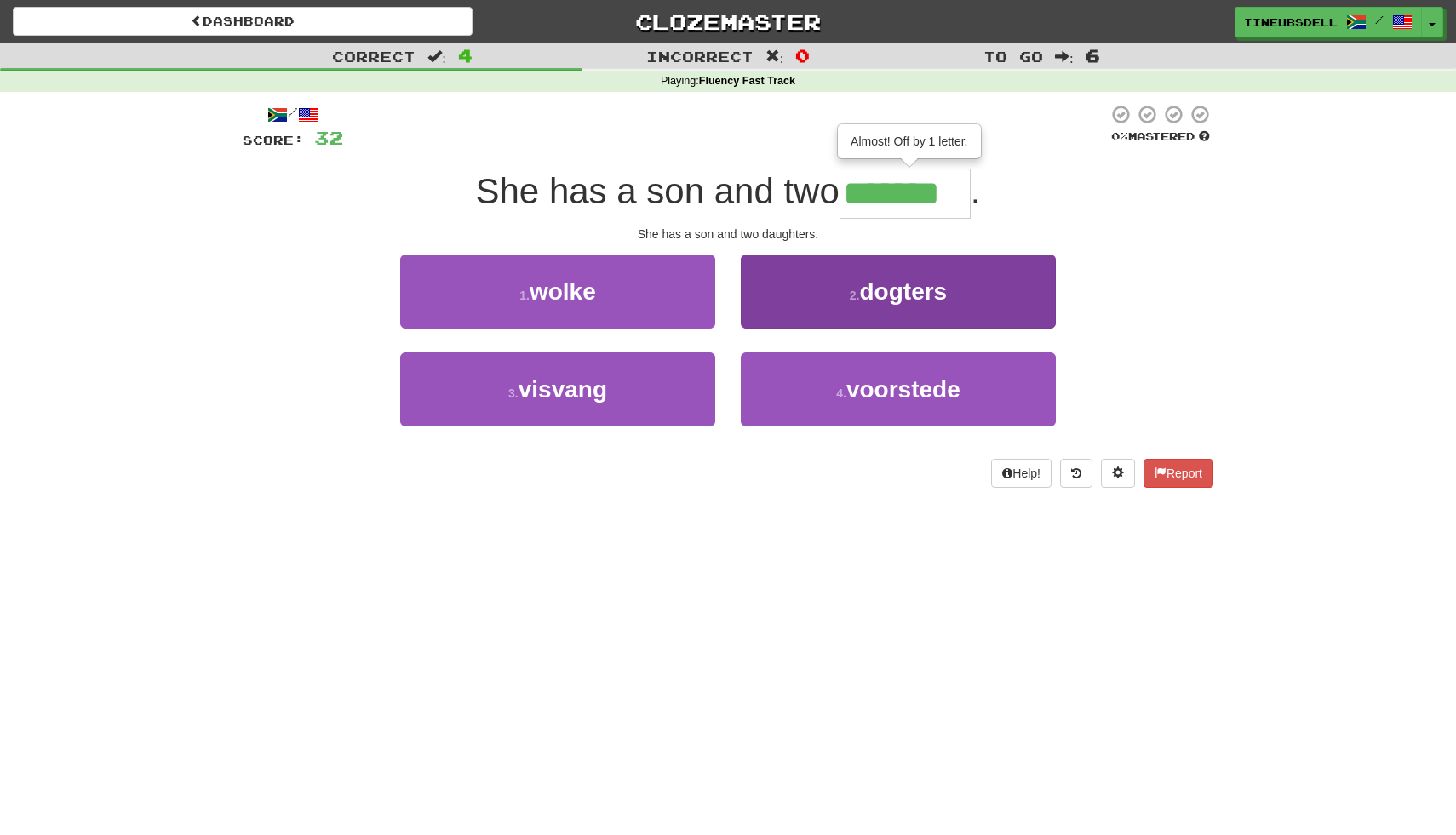 type on "*******" 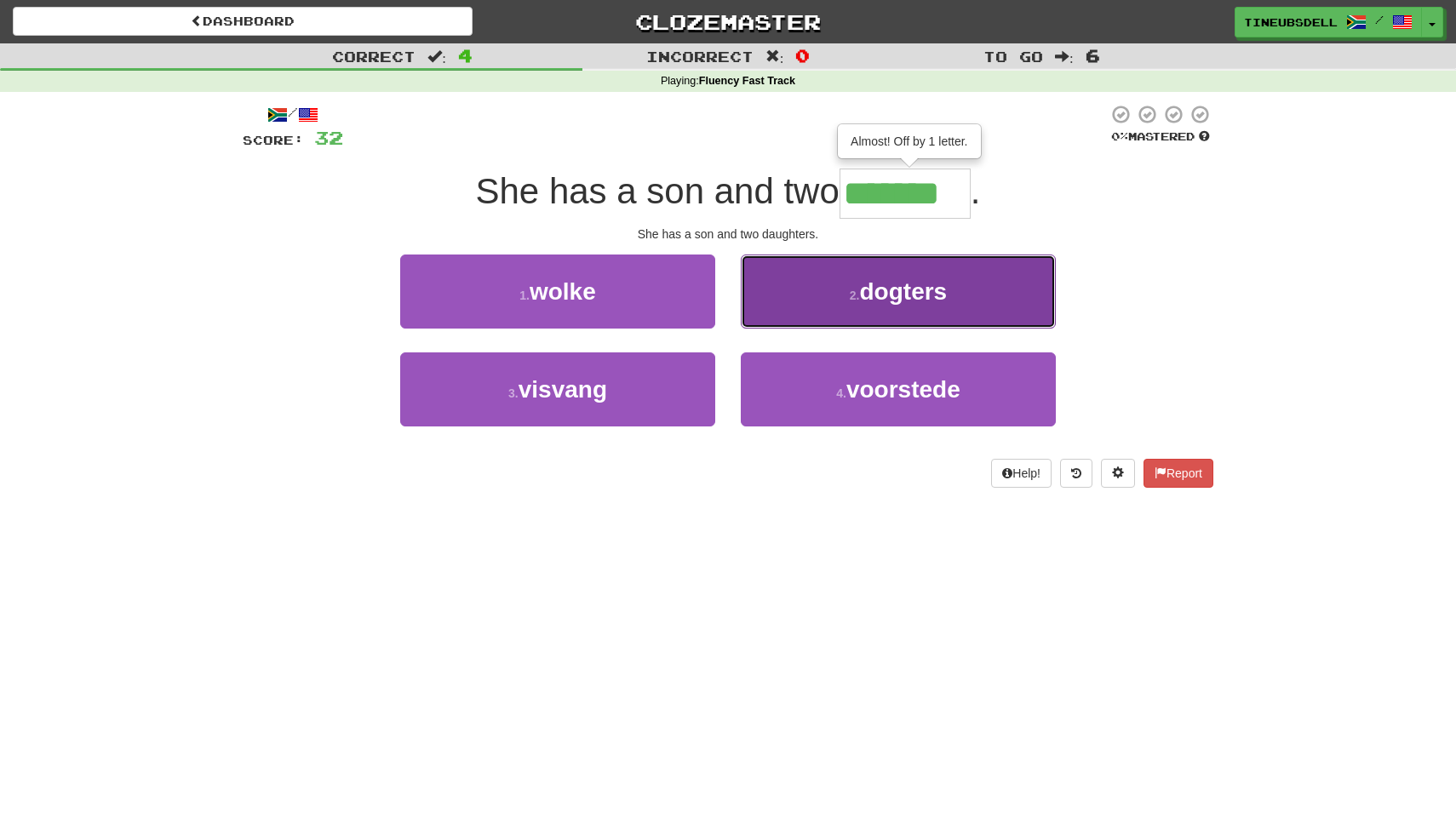 click on "dogters" at bounding box center (903, 291) 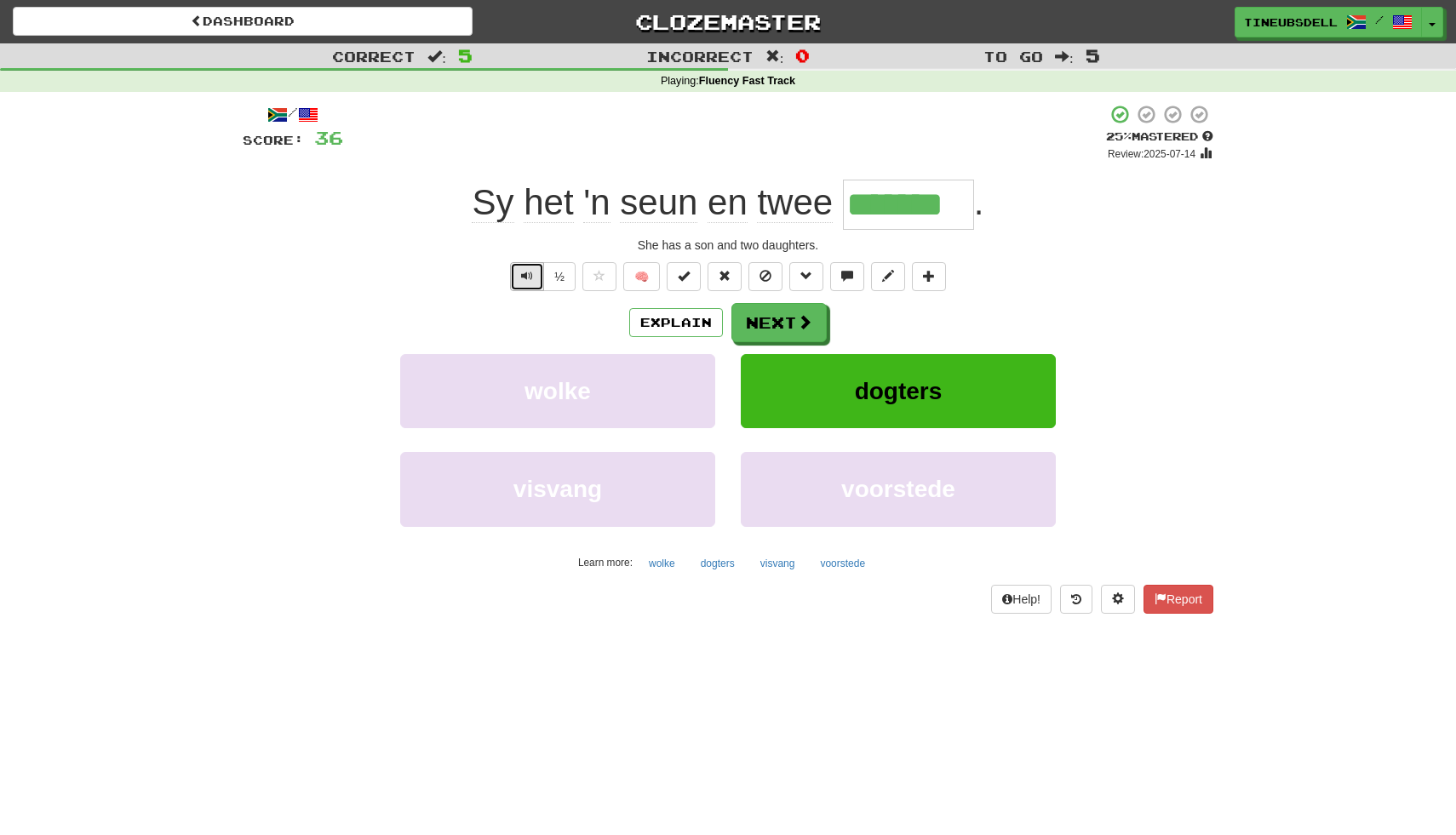 click at bounding box center [527, 276] 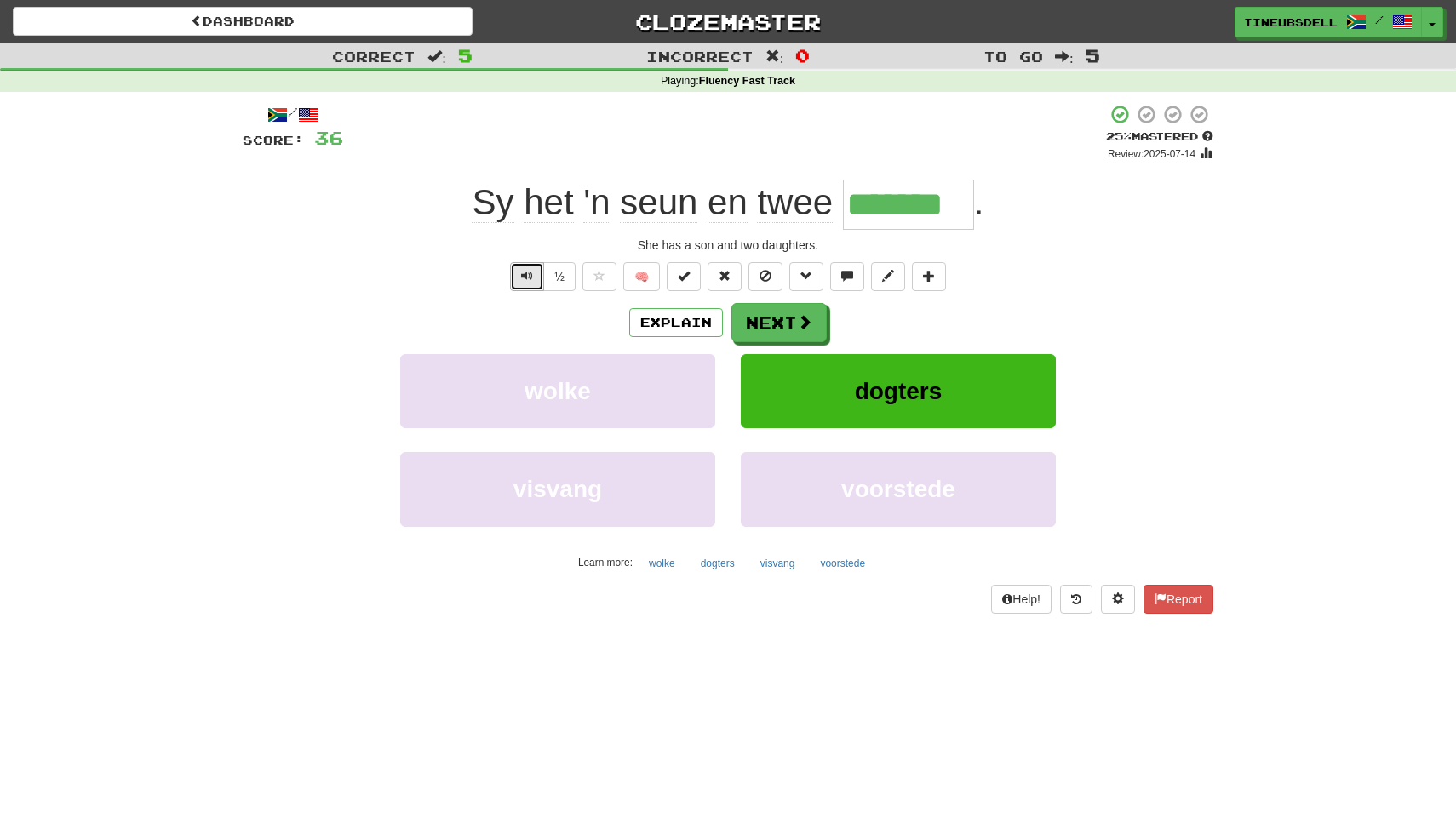 click at bounding box center [527, 277] 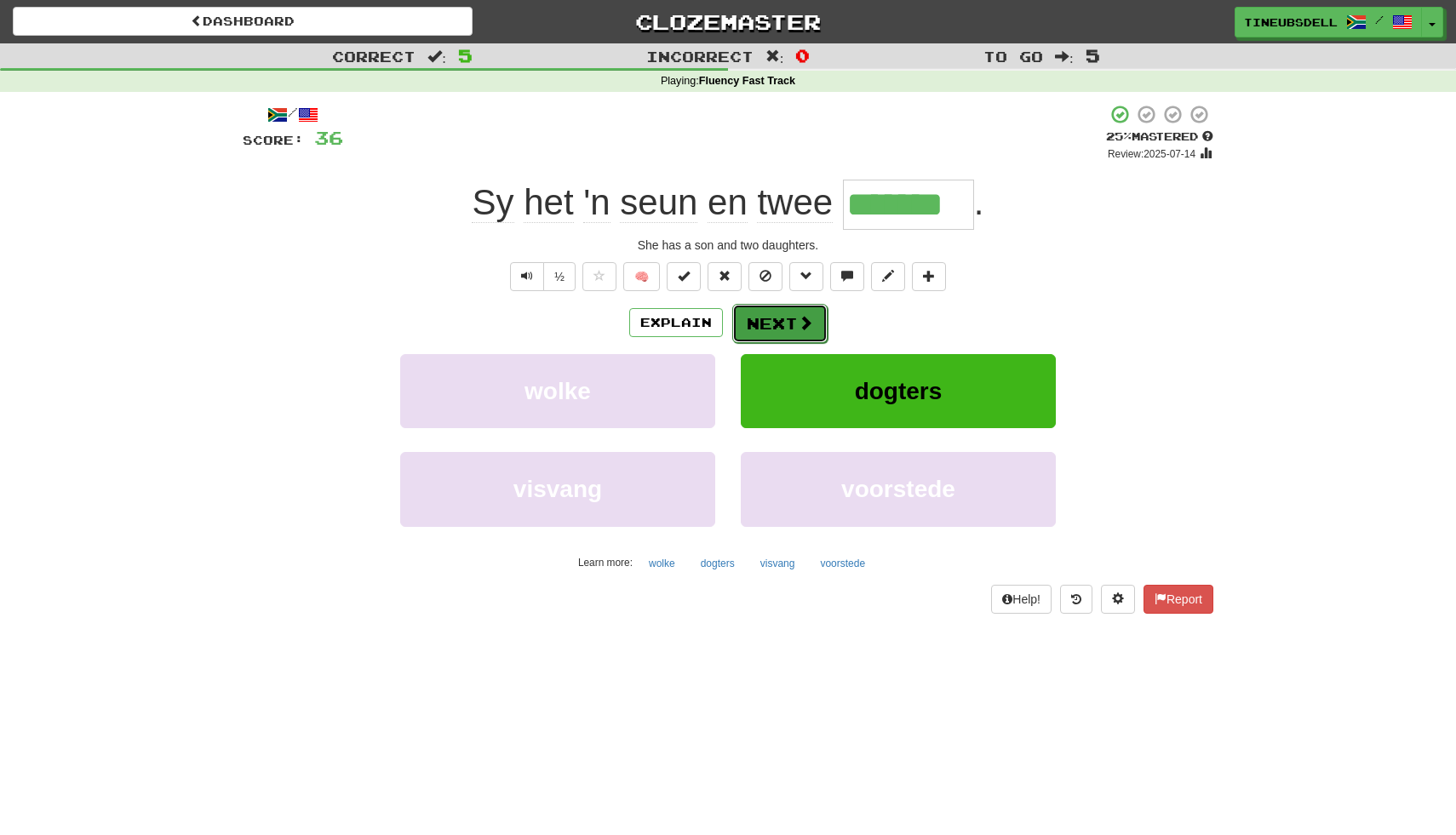 click on "Next" at bounding box center [780, 323] 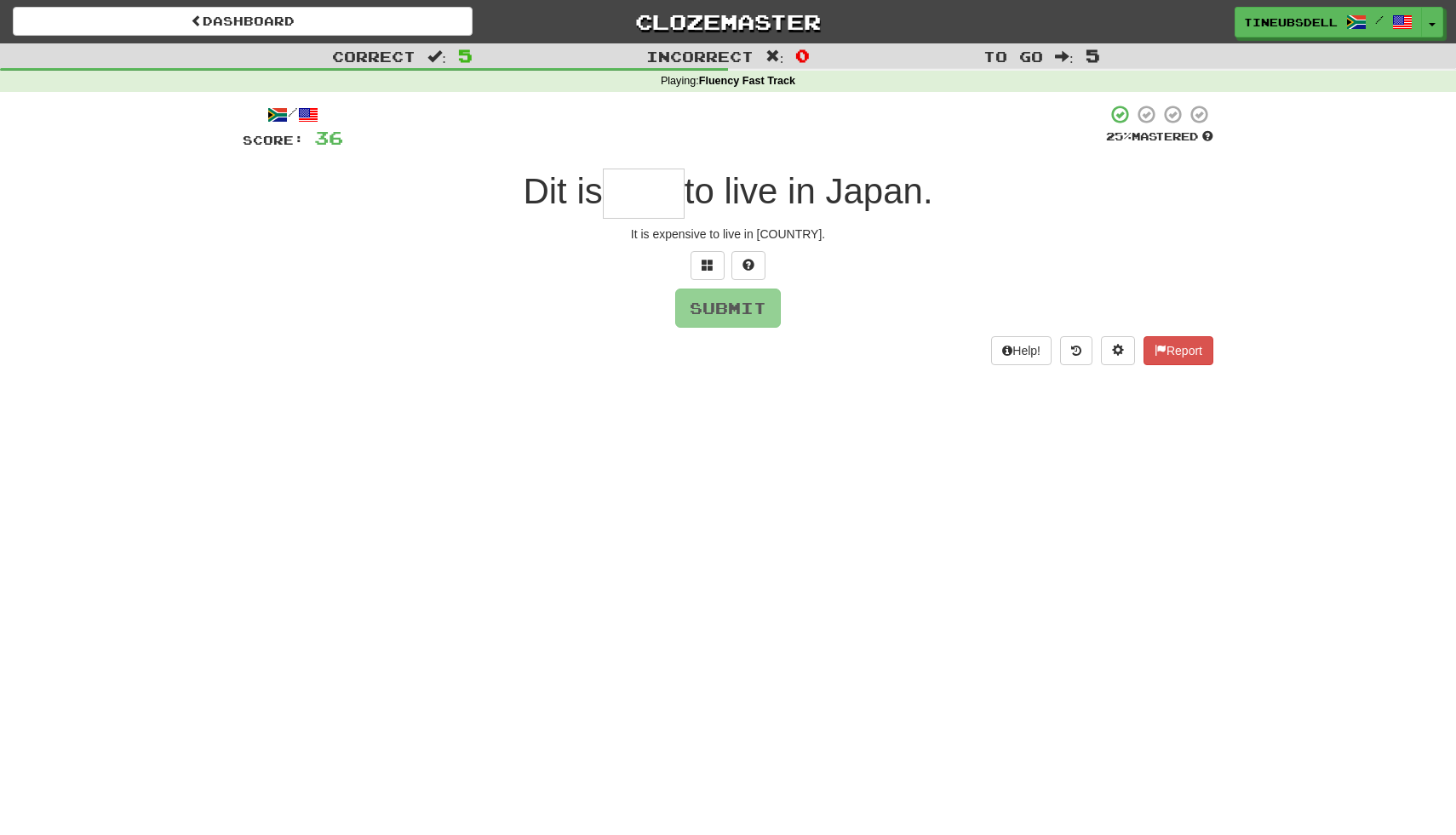 click at bounding box center [644, 193] 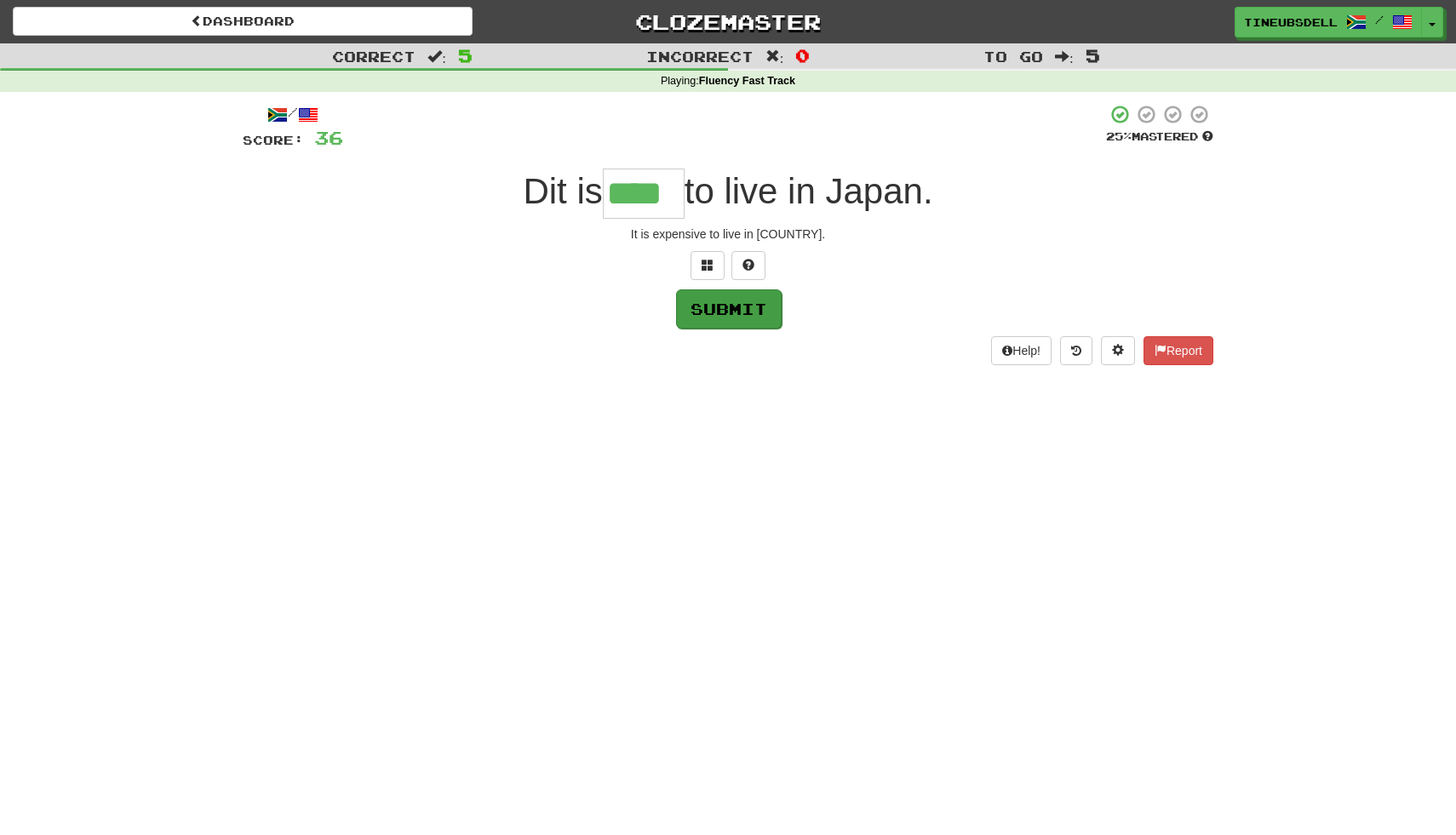 type on "****" 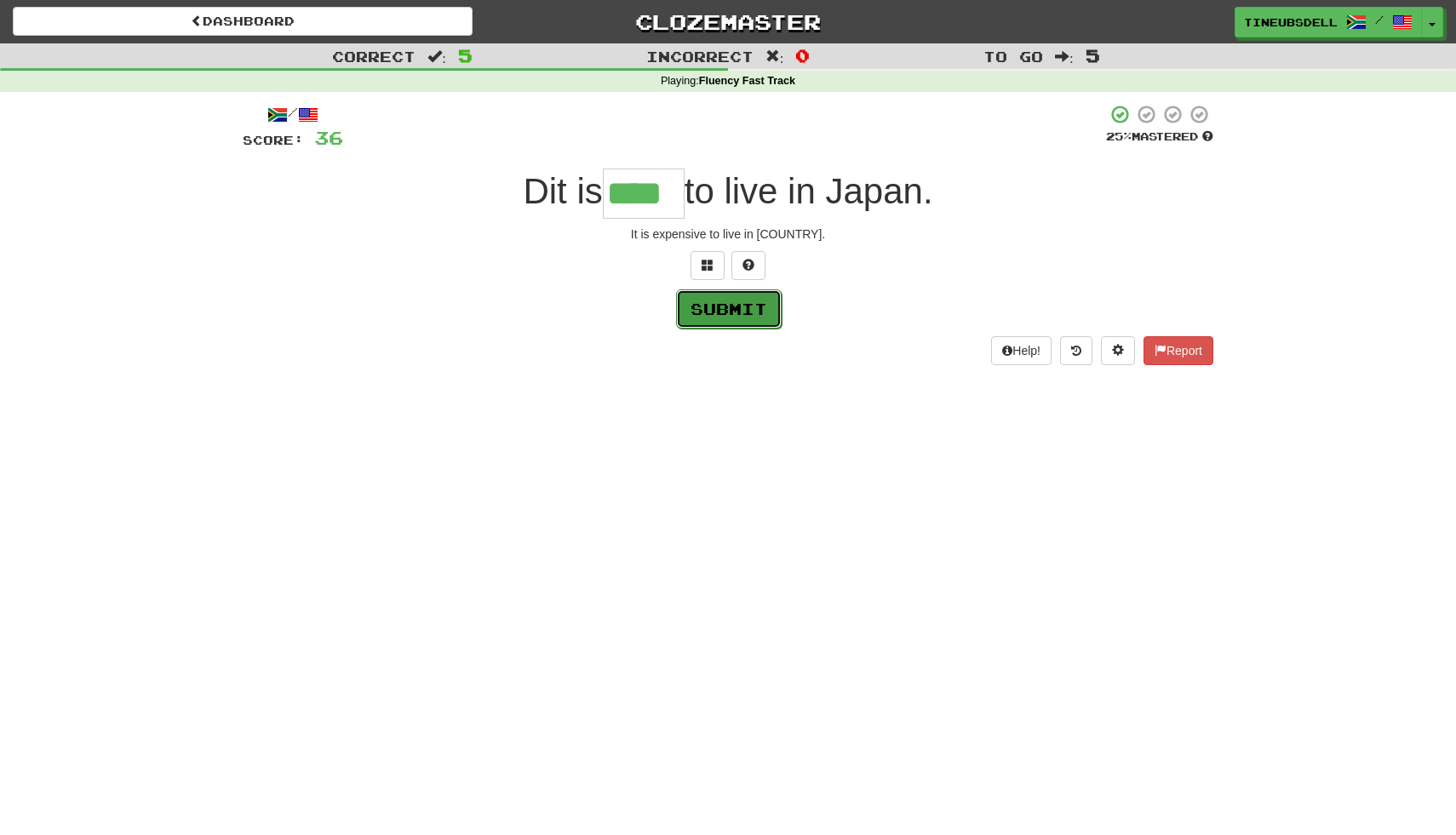 click on "Submit" at bounding box center (729, 309) 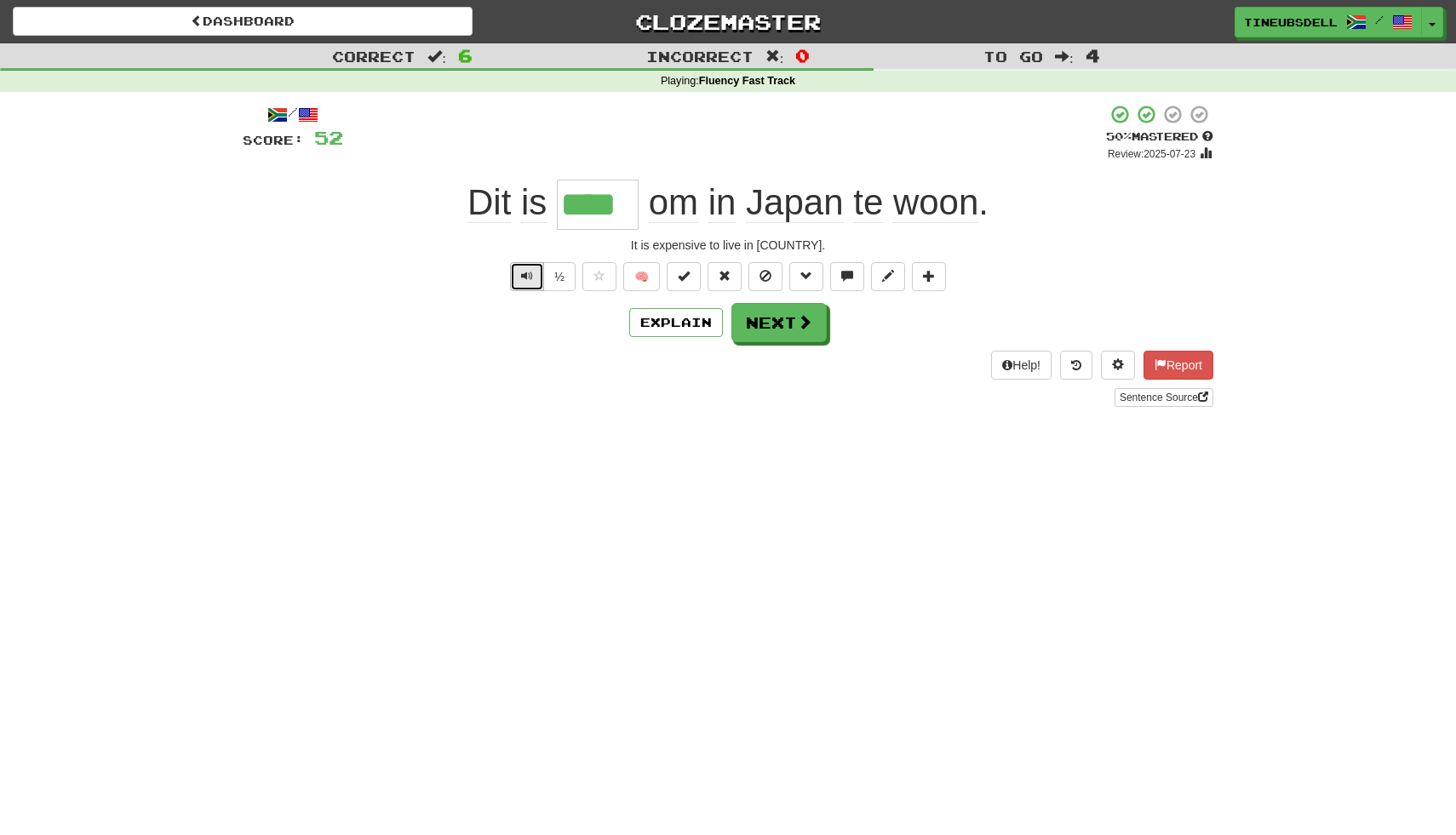 click at bounding box center [527, 276] 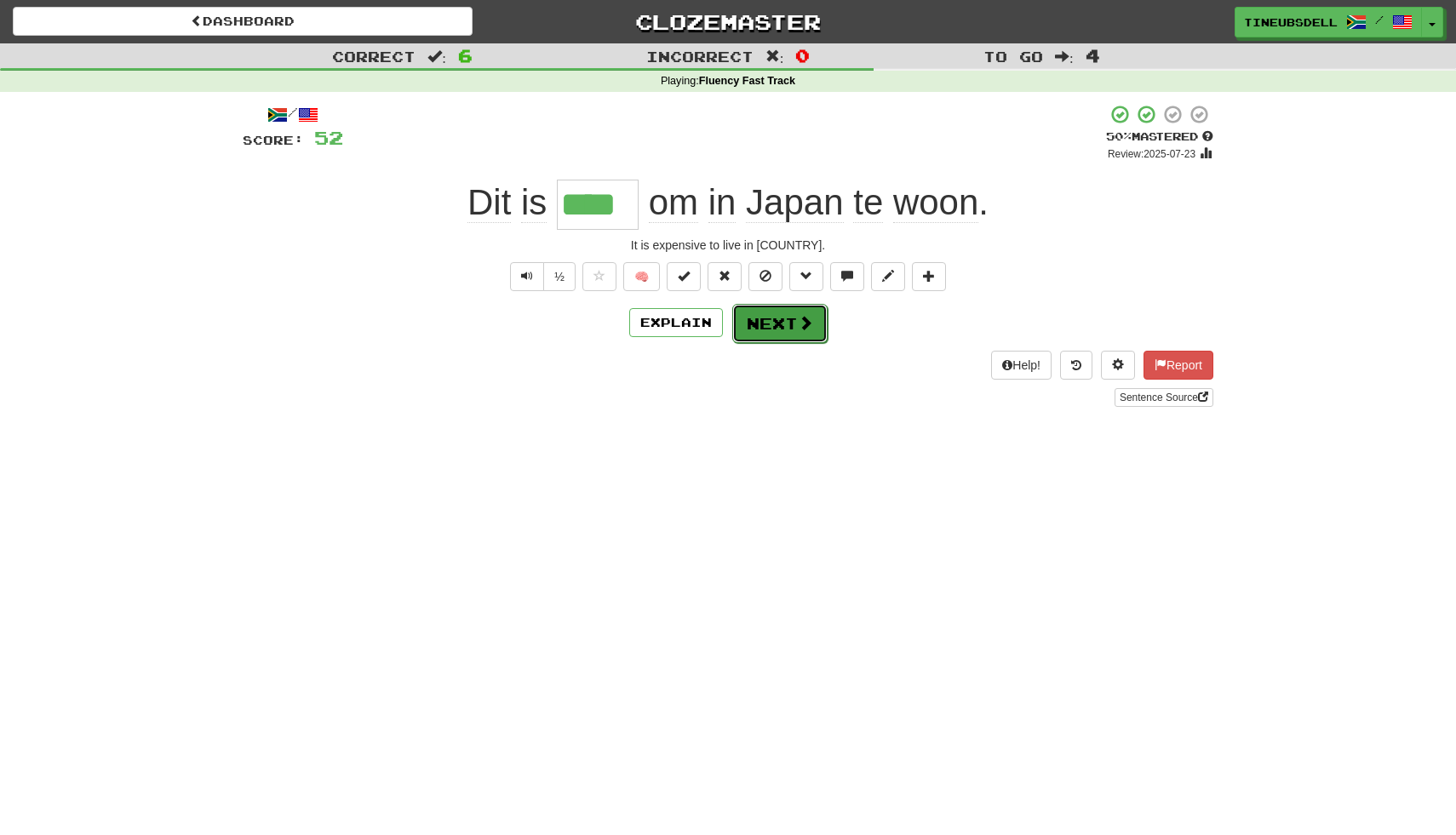 click on "Next" at bounding box center [780, 323] 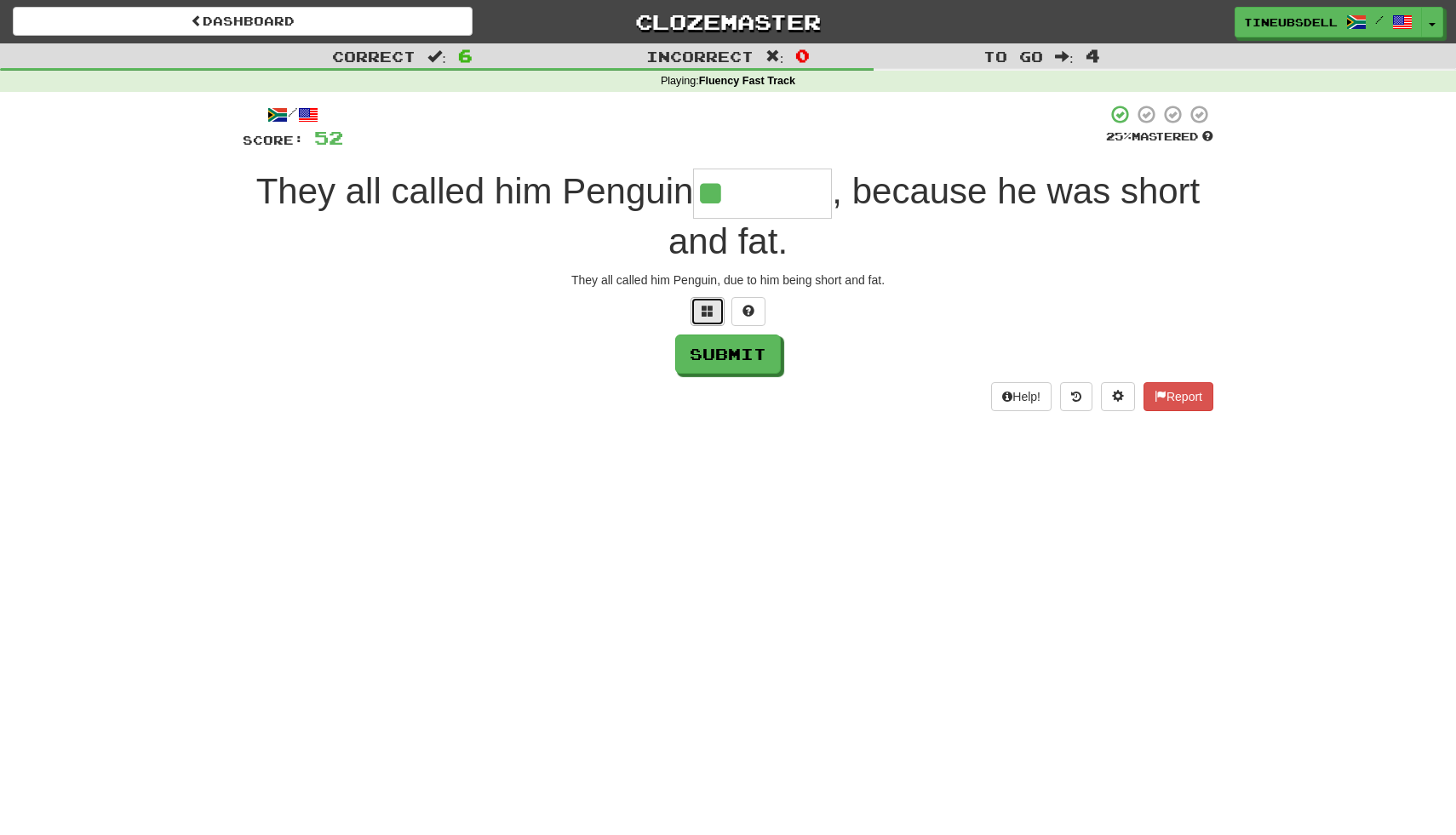 click at bounding box center [708, 311] 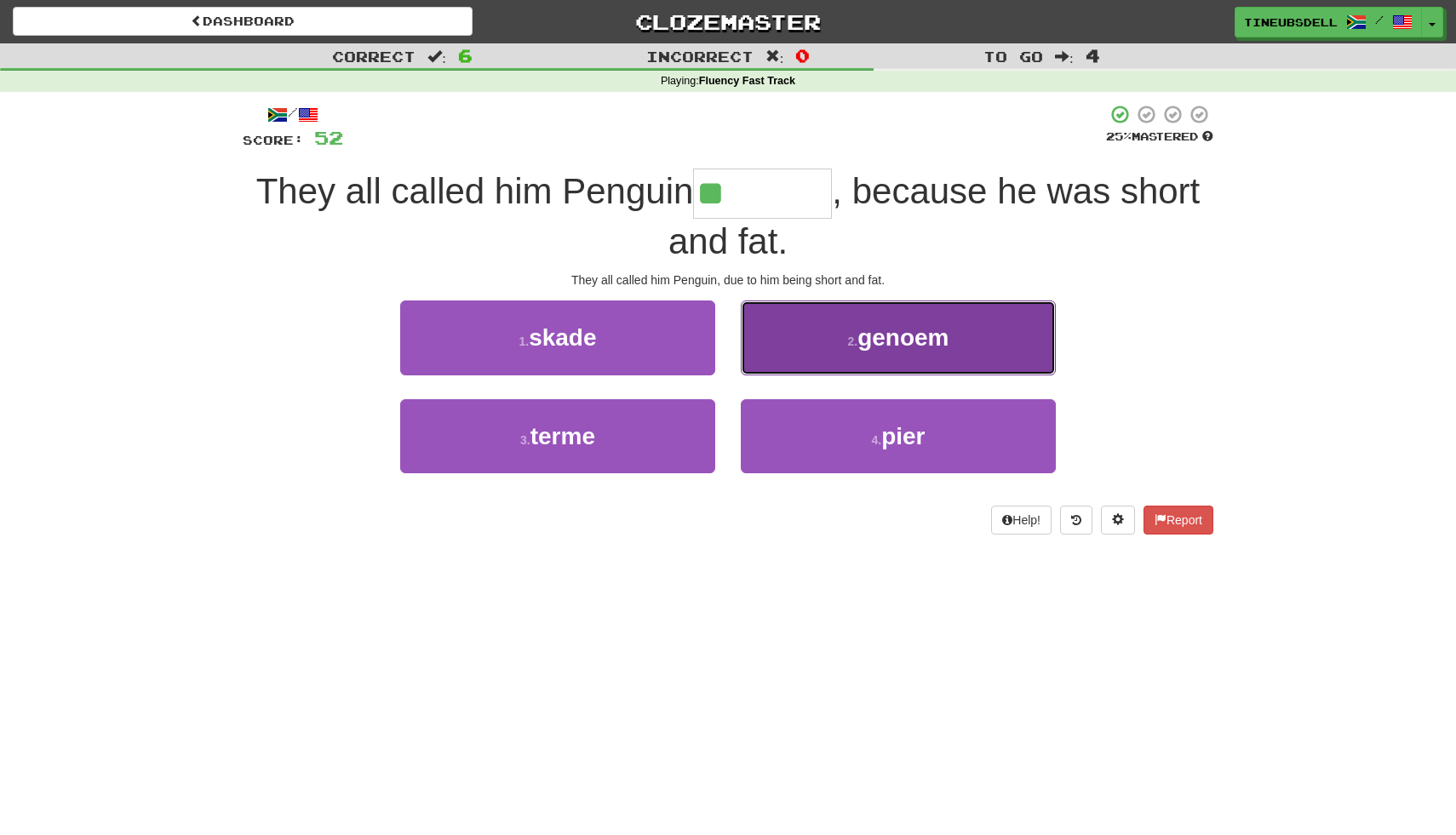 click on "genoem" at bounding box center (903, 337) 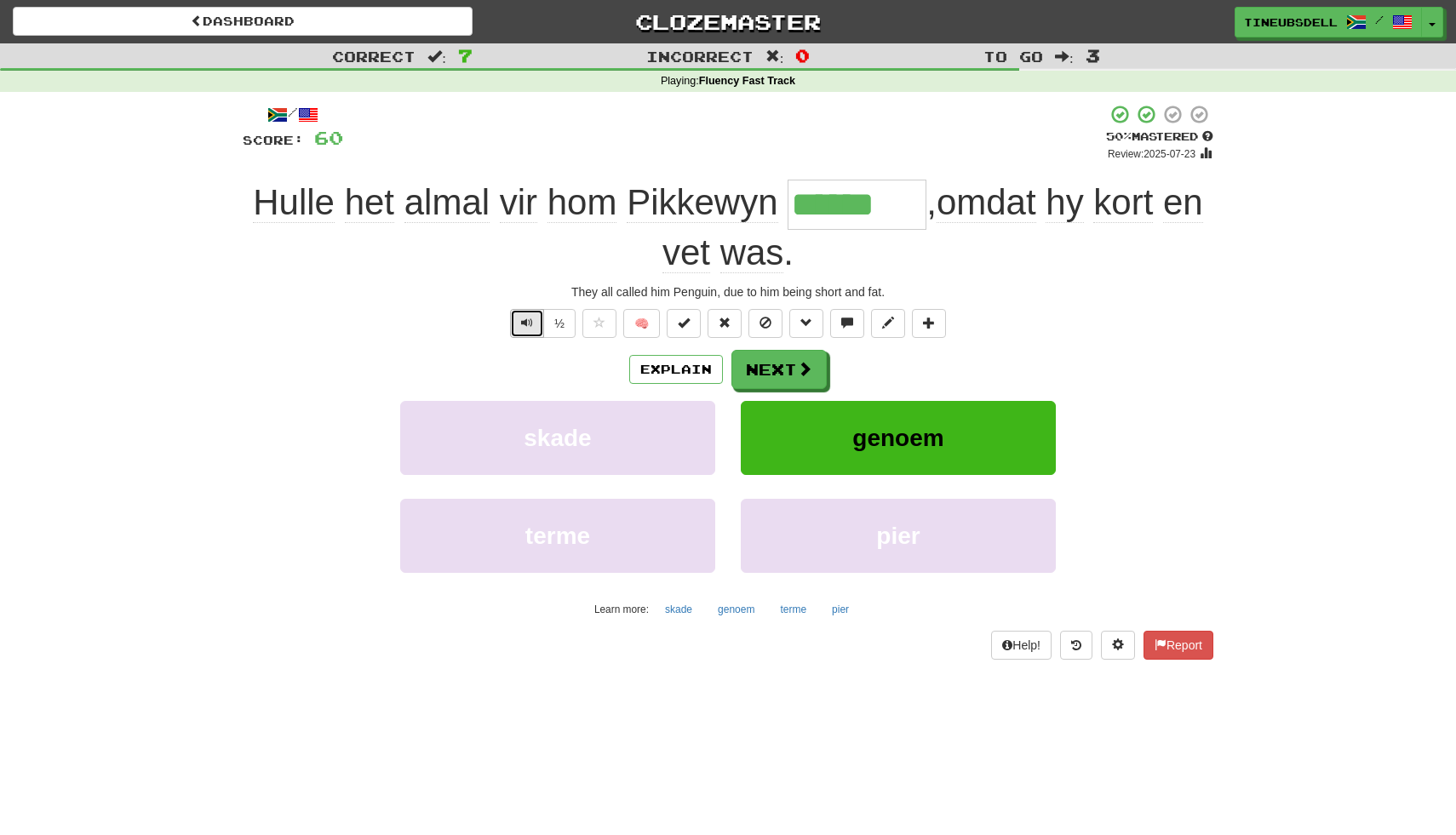 click at bounding box center [527, 323] 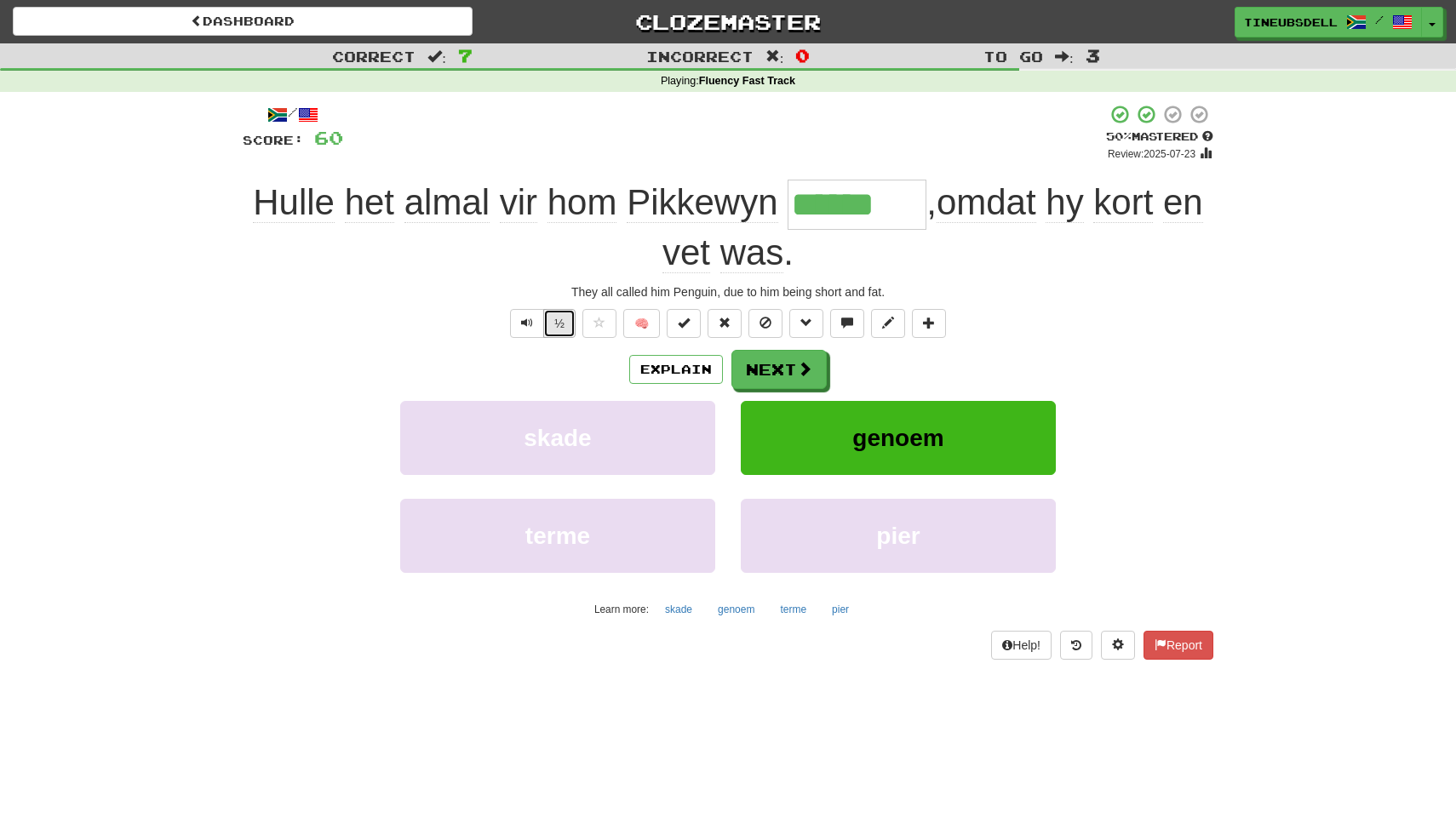click on "½" at bounding box center (559, 323) 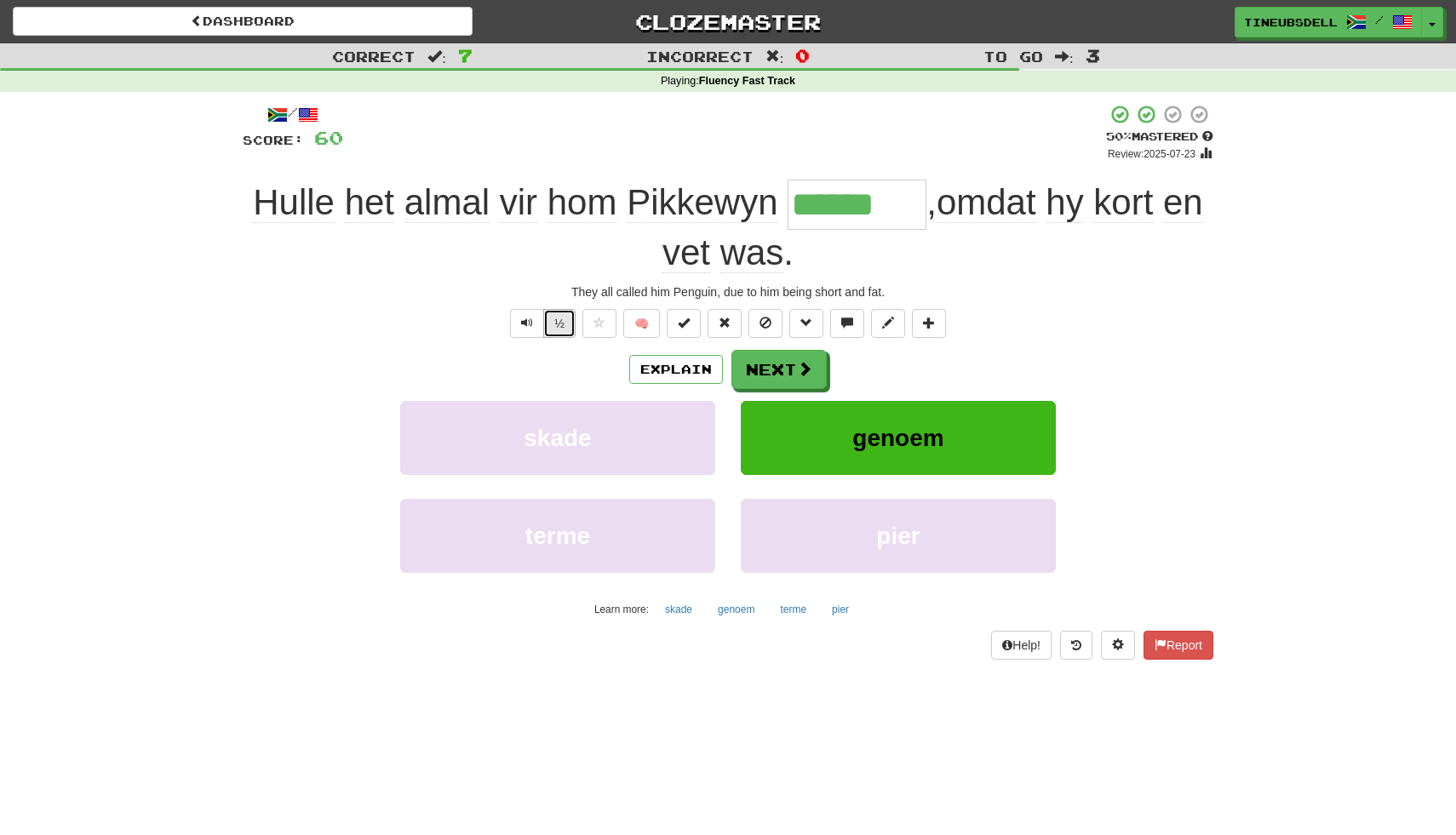 click on "½" at bounding box center (559, 323) 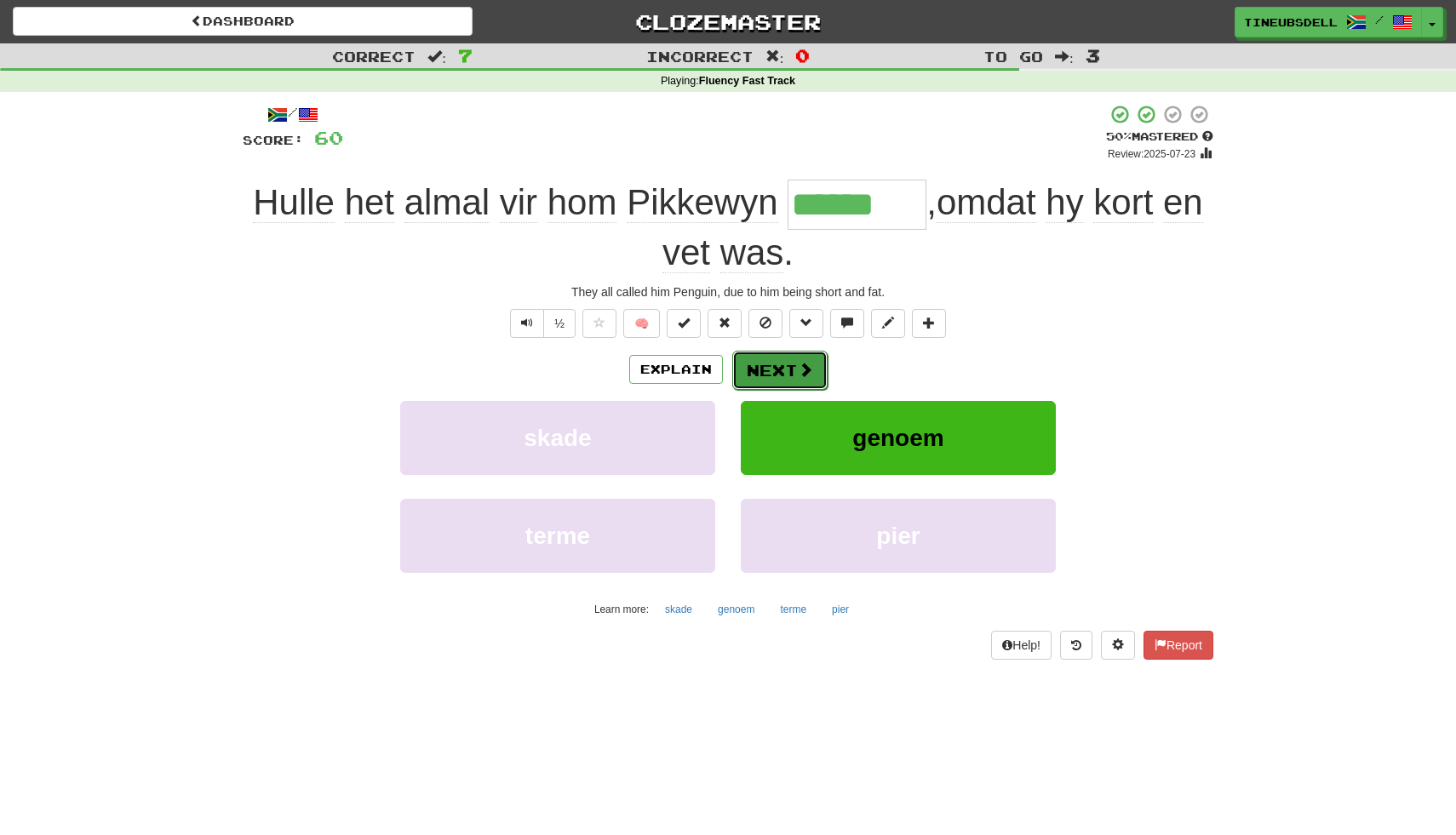 click on "Next" at bounding box center [780, 370] 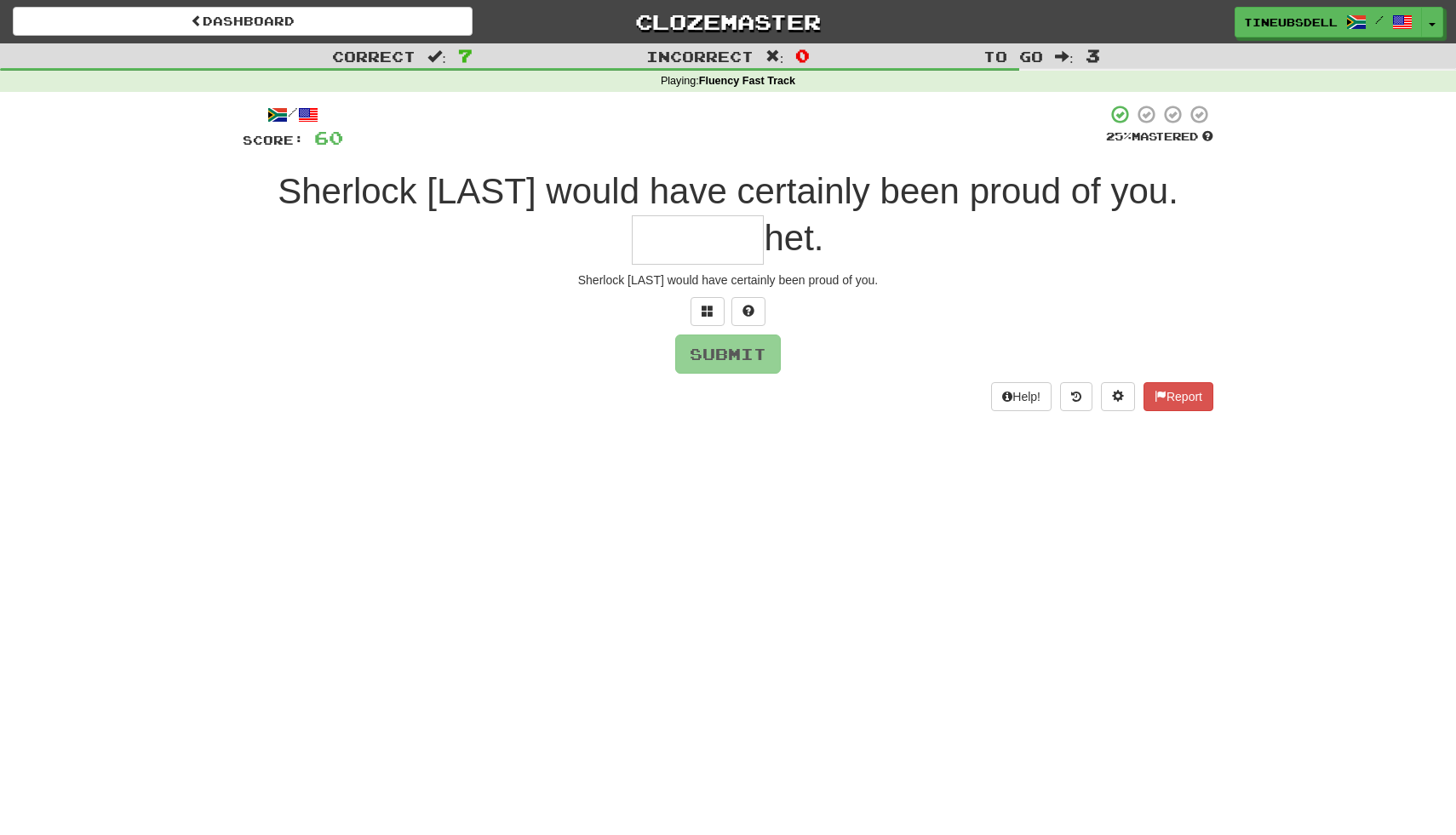 click at bounding box center [697, 240] 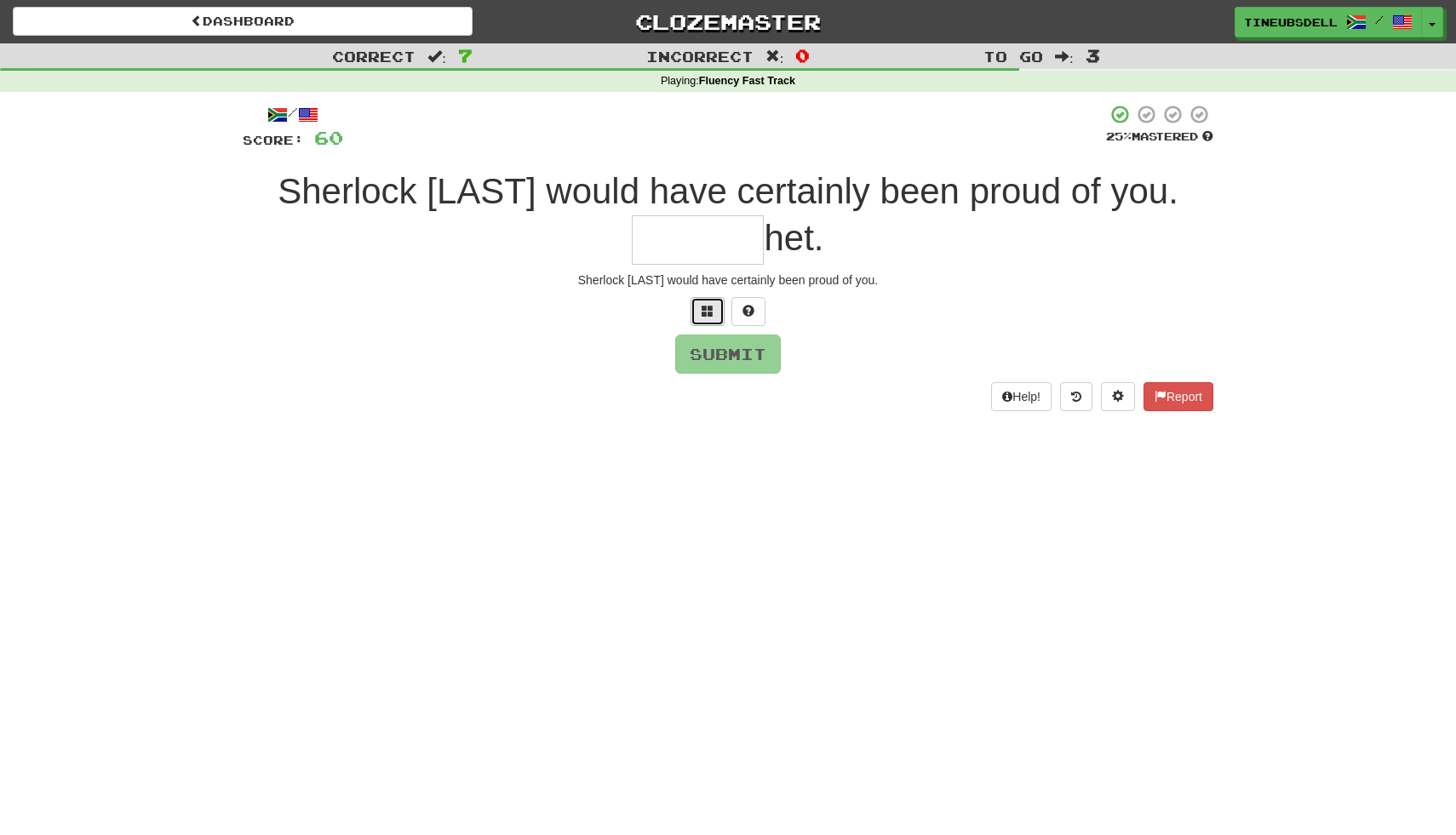 click at bounding box center (708, 312) 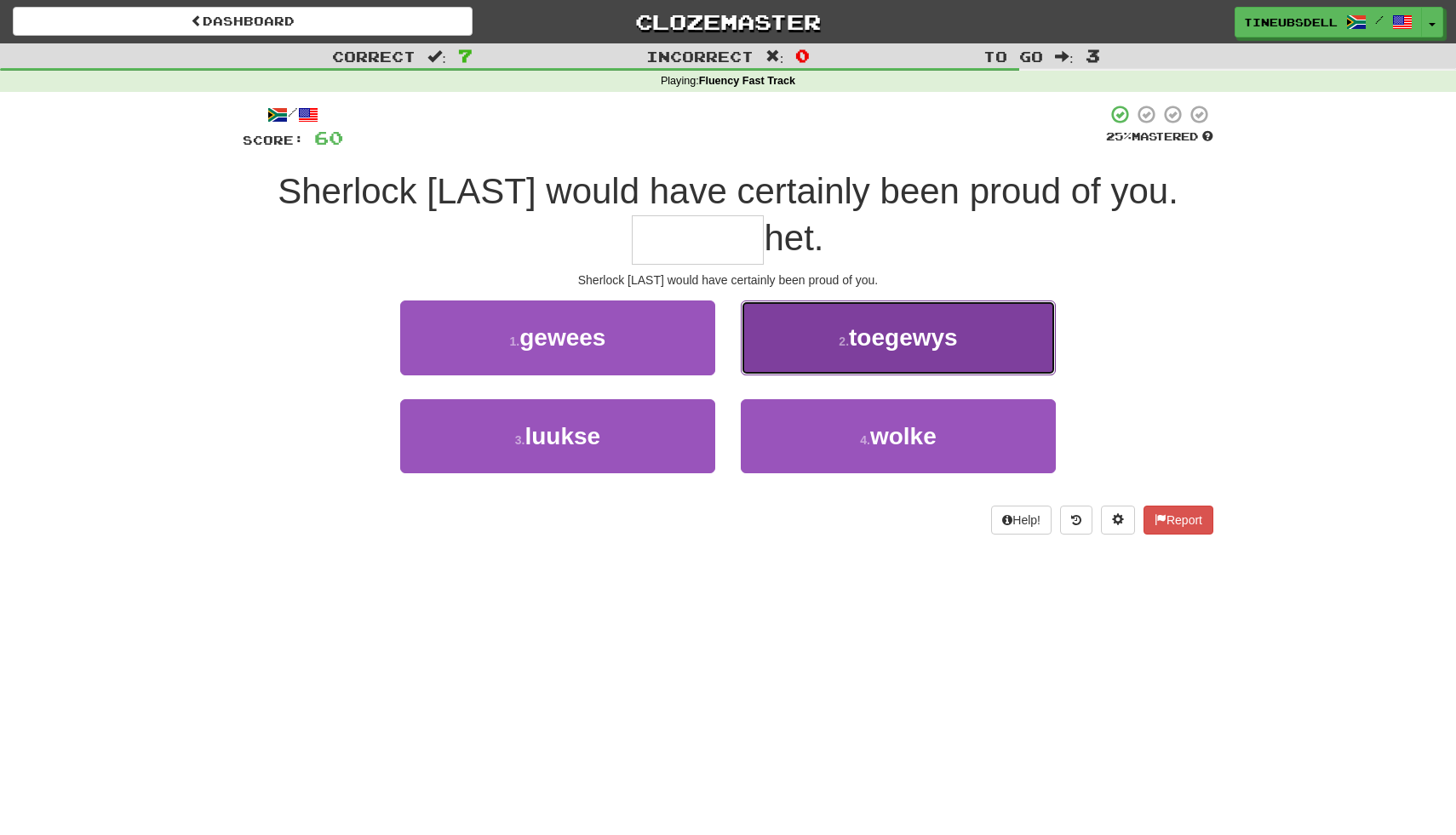 click on "2 .  toegewys" at bounding box center [898, 337] 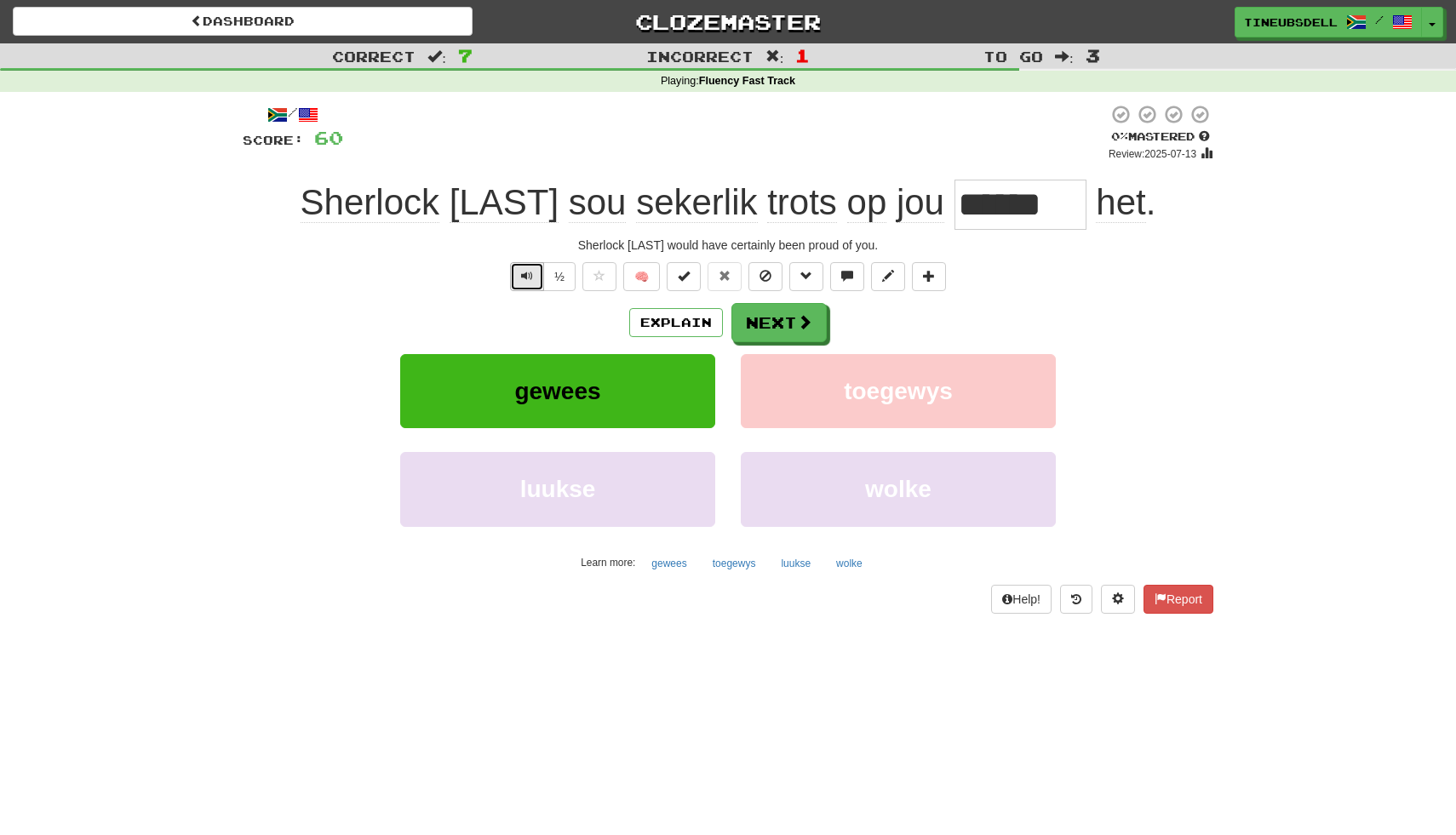 click at bounding box center [527, 276] 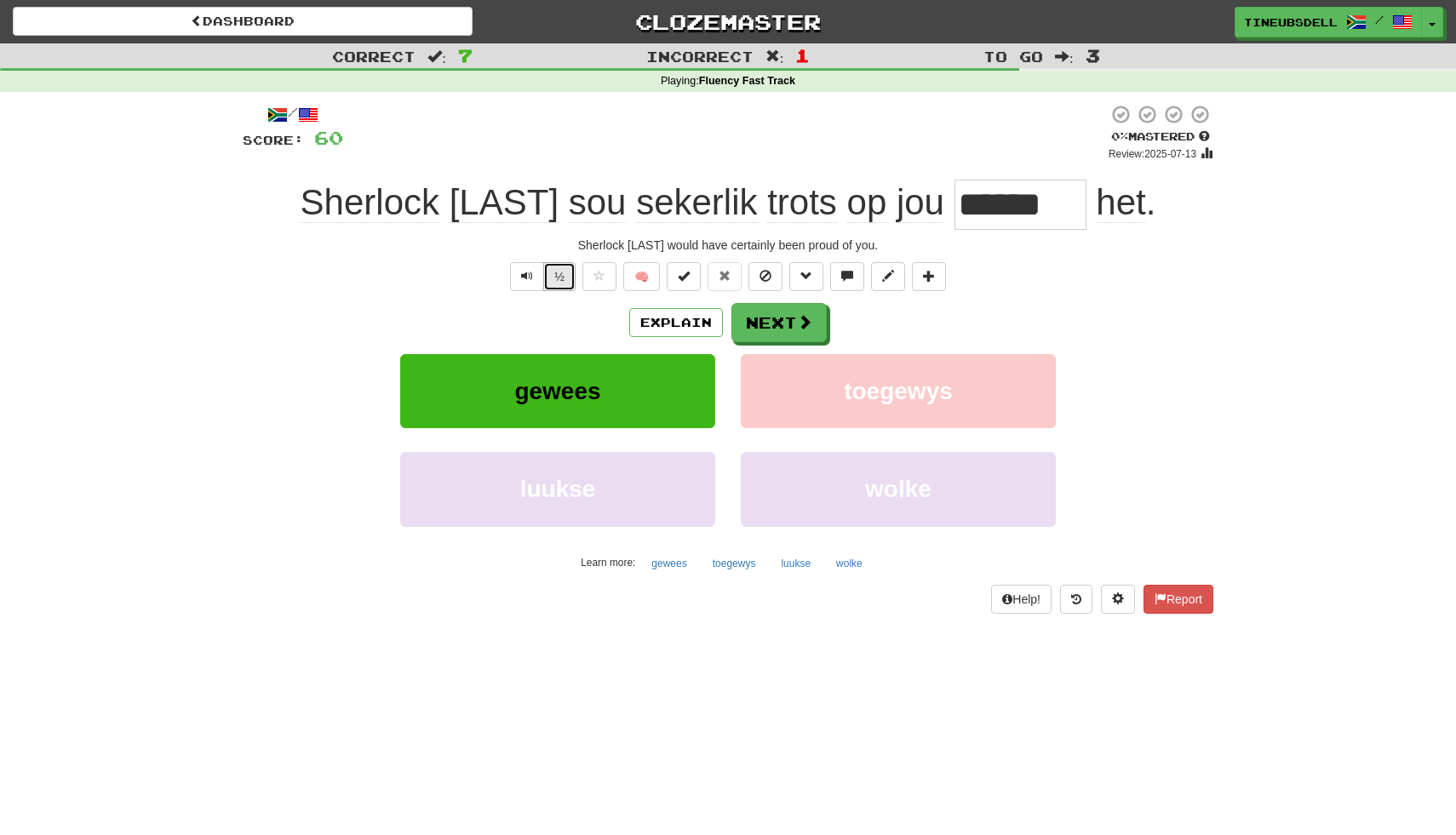 click on "½" at bounding box center [559, 277] 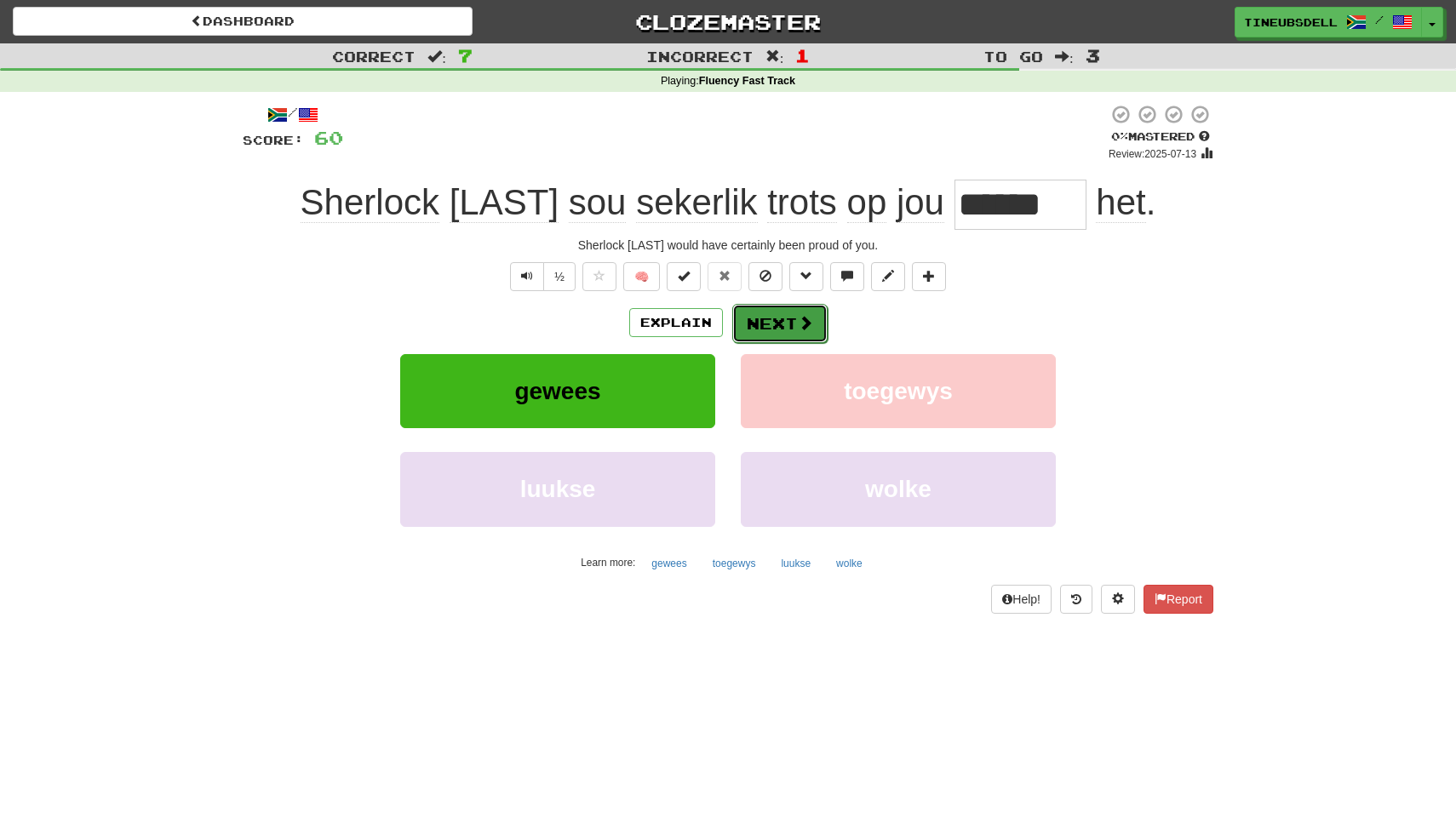 click on "Next" at bounding box center (780, 323) 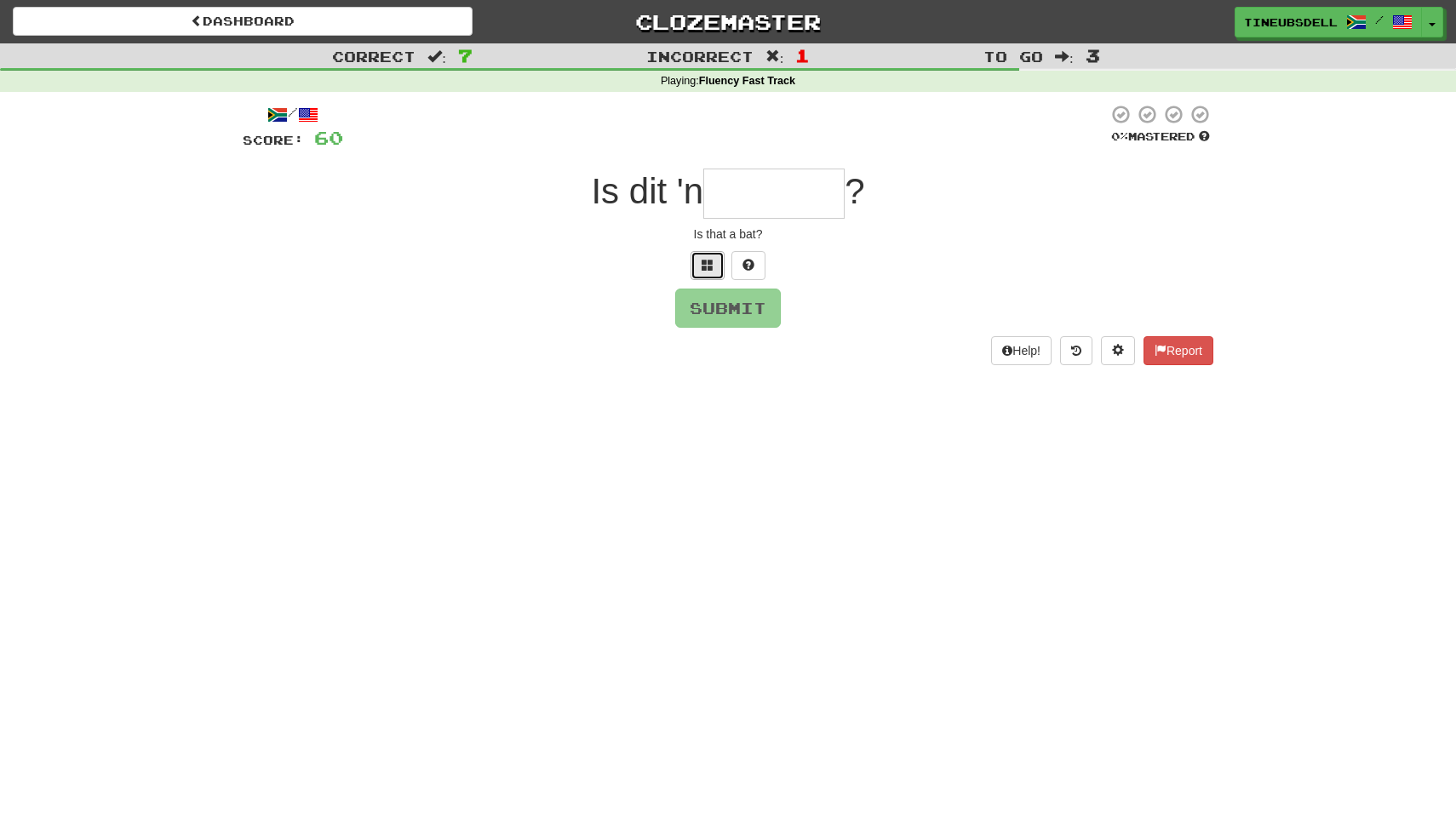 click at bounding box center [708, 265] 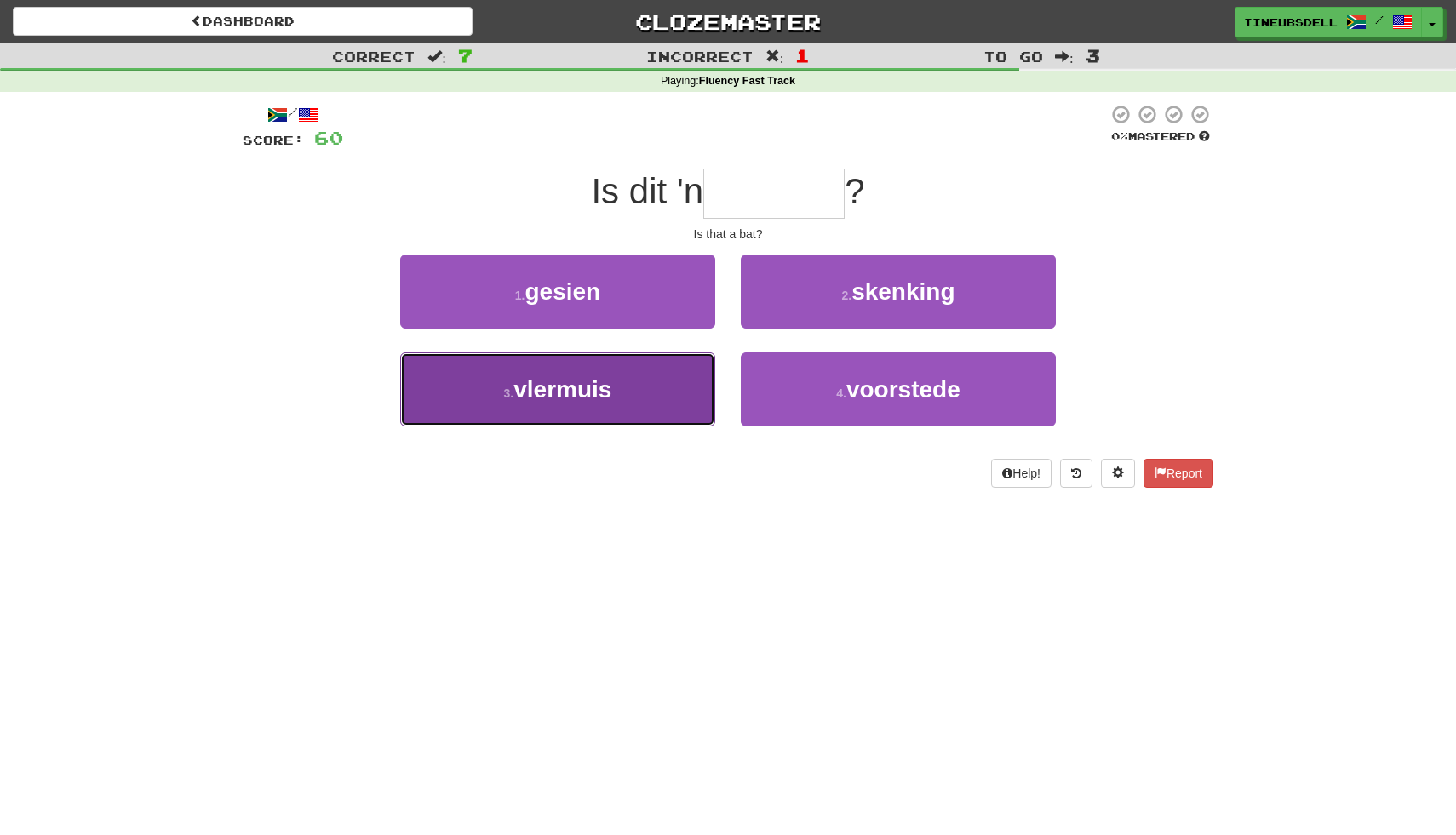 click on "vlermuis" at bounding box center (562, 389) 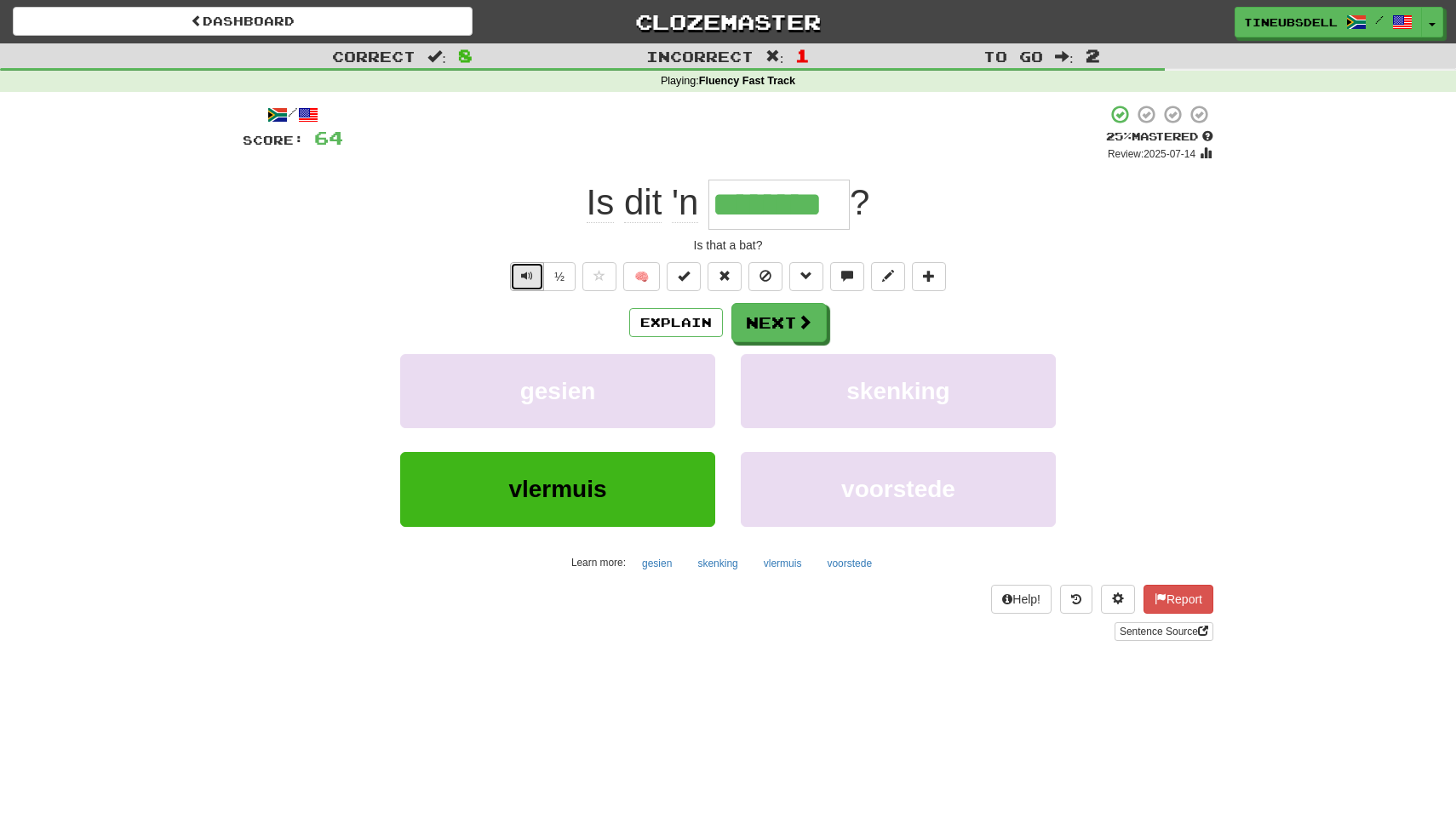 click at bounding box center (527, 276) 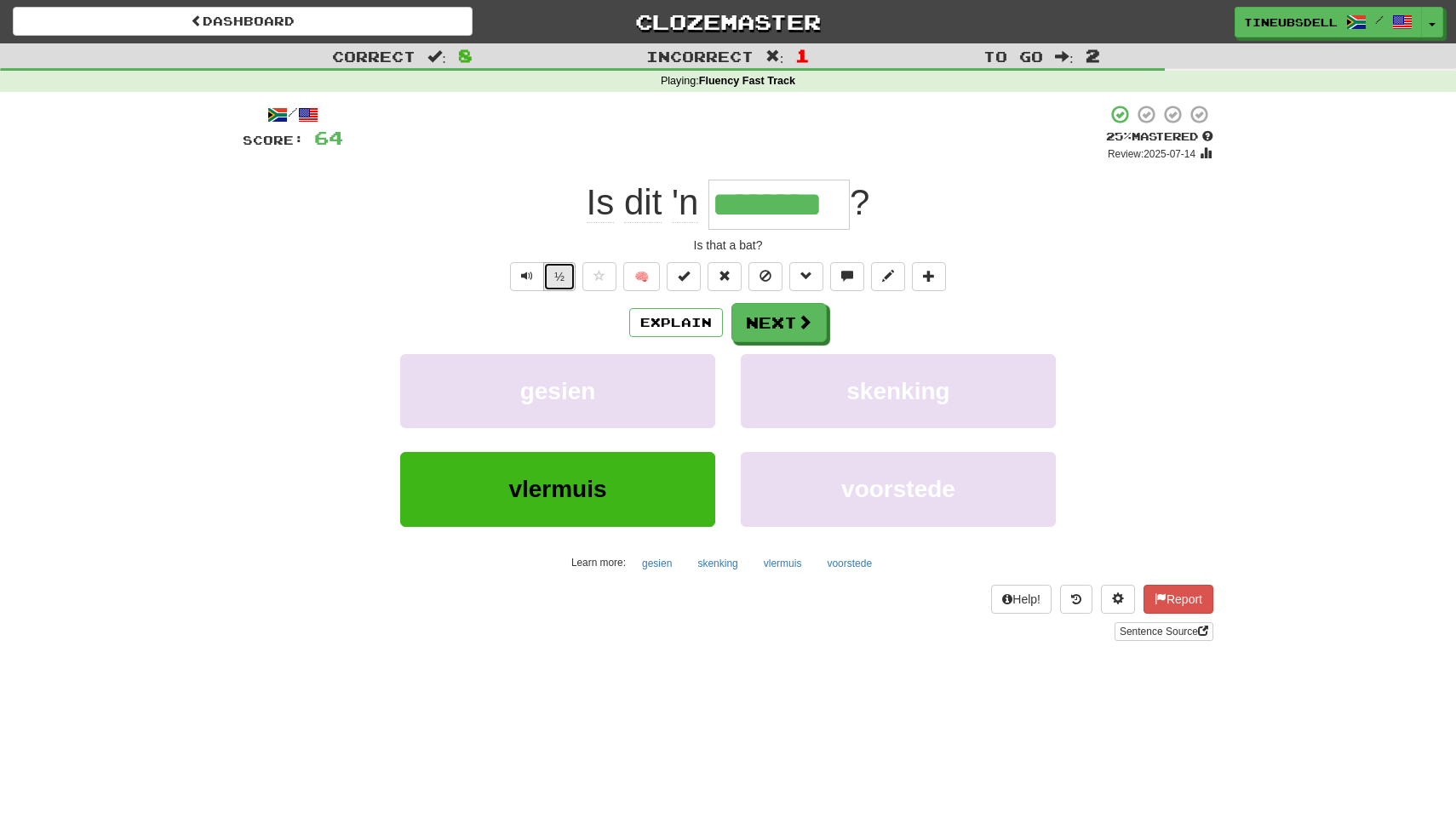 click on "½" at bounding box center (559, 277) 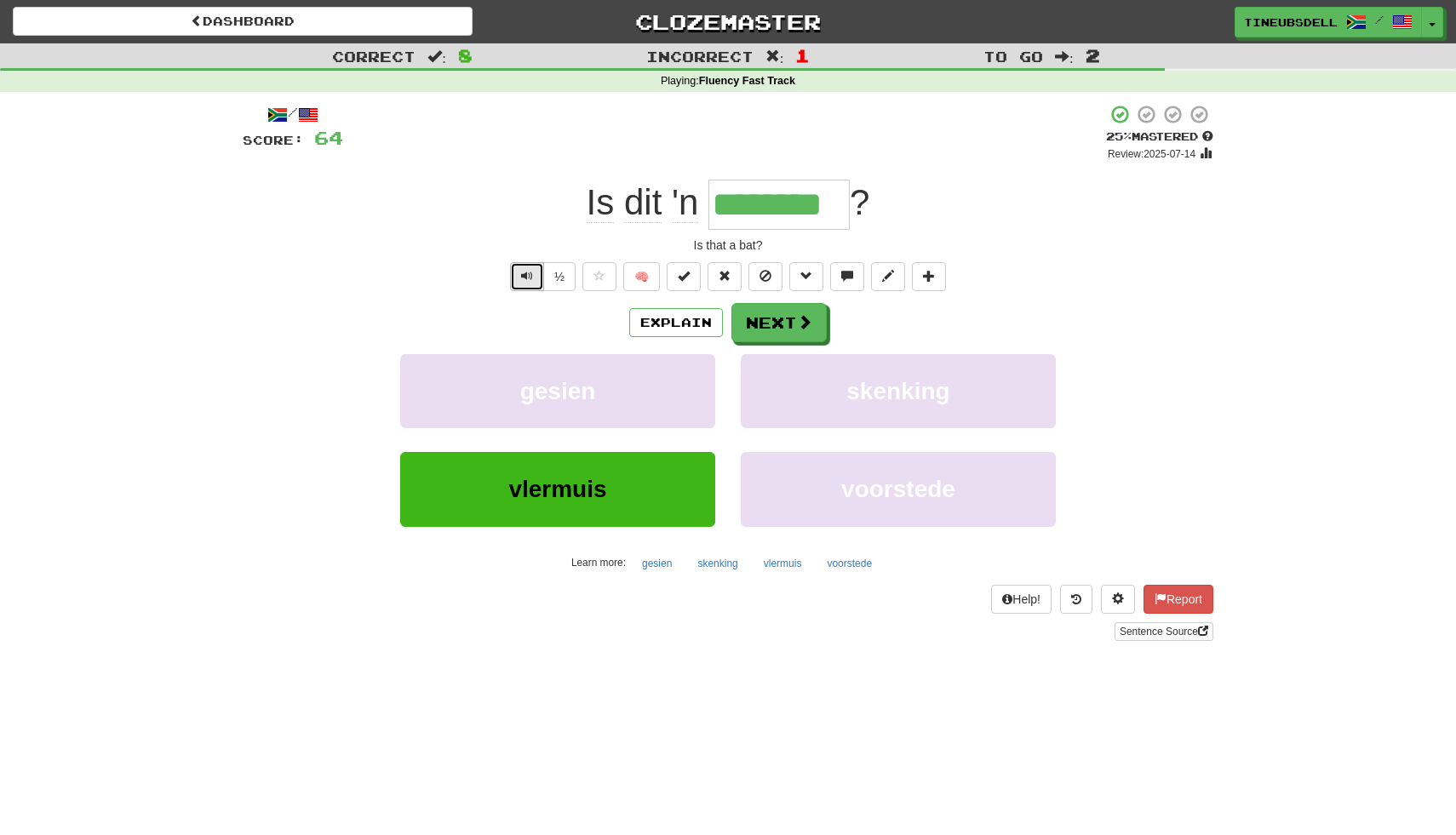 click at bounding box center (527, 277) 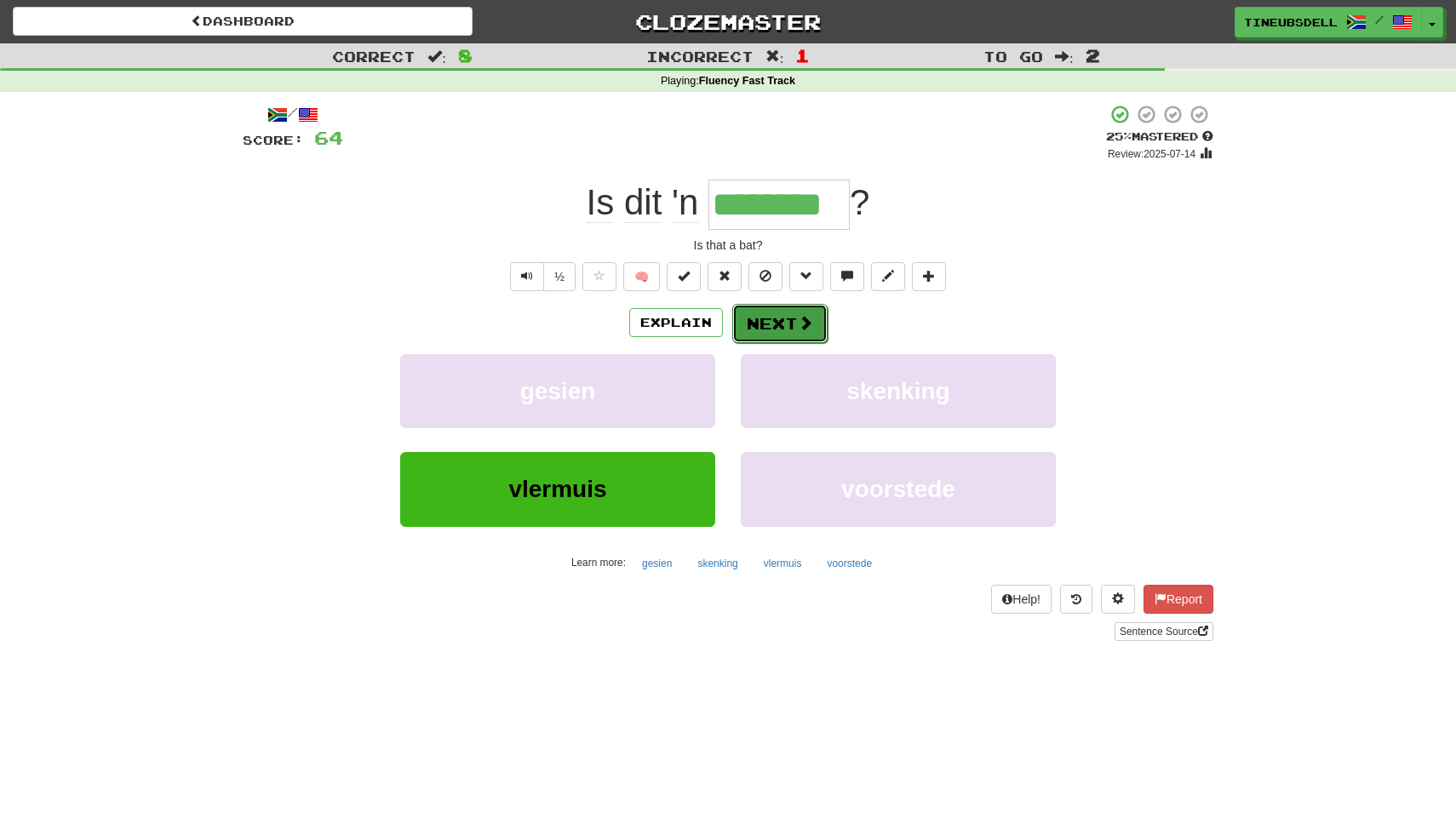 click on "Next" at bounding box center [780, 323] 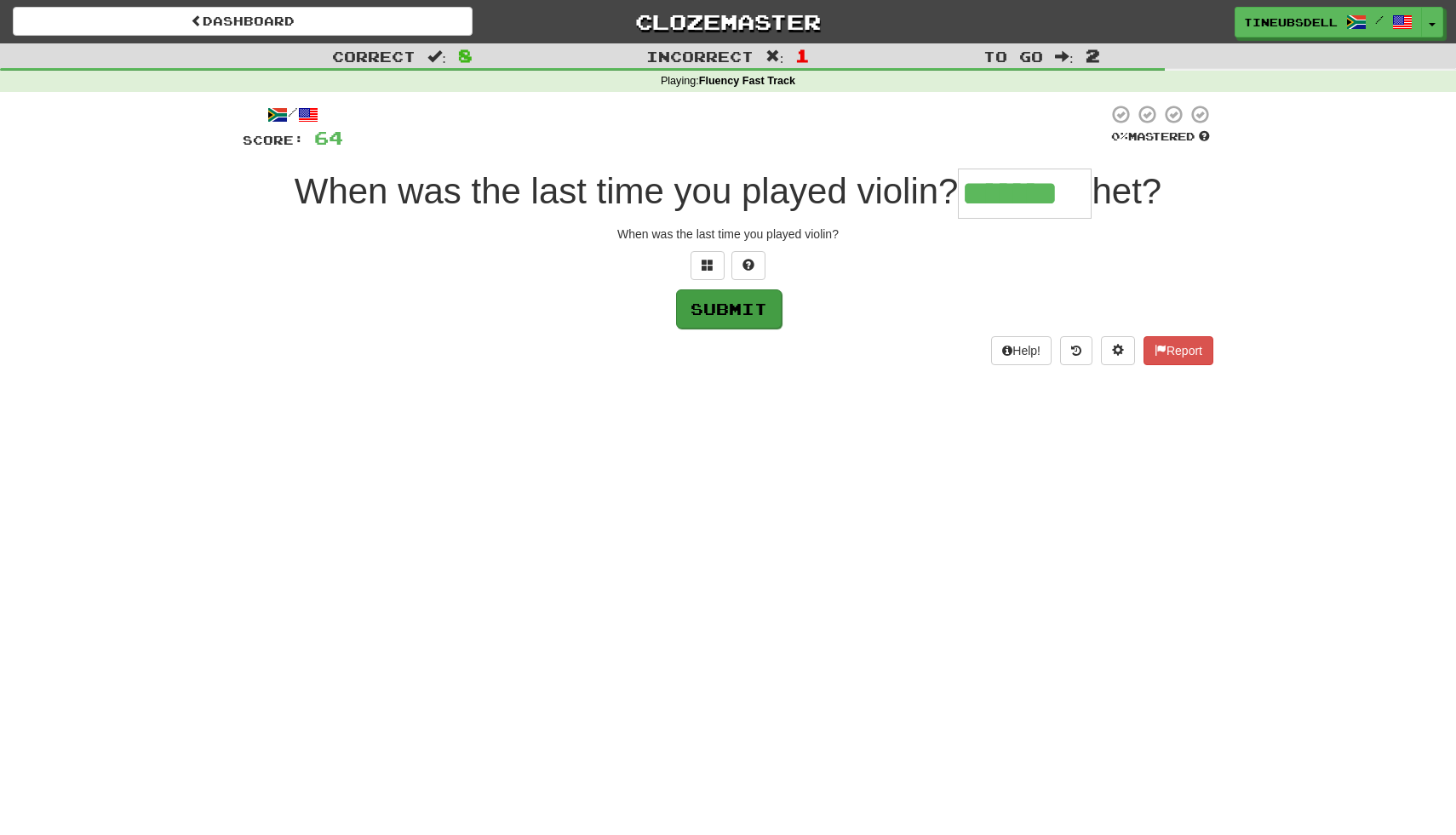 type on "*******" 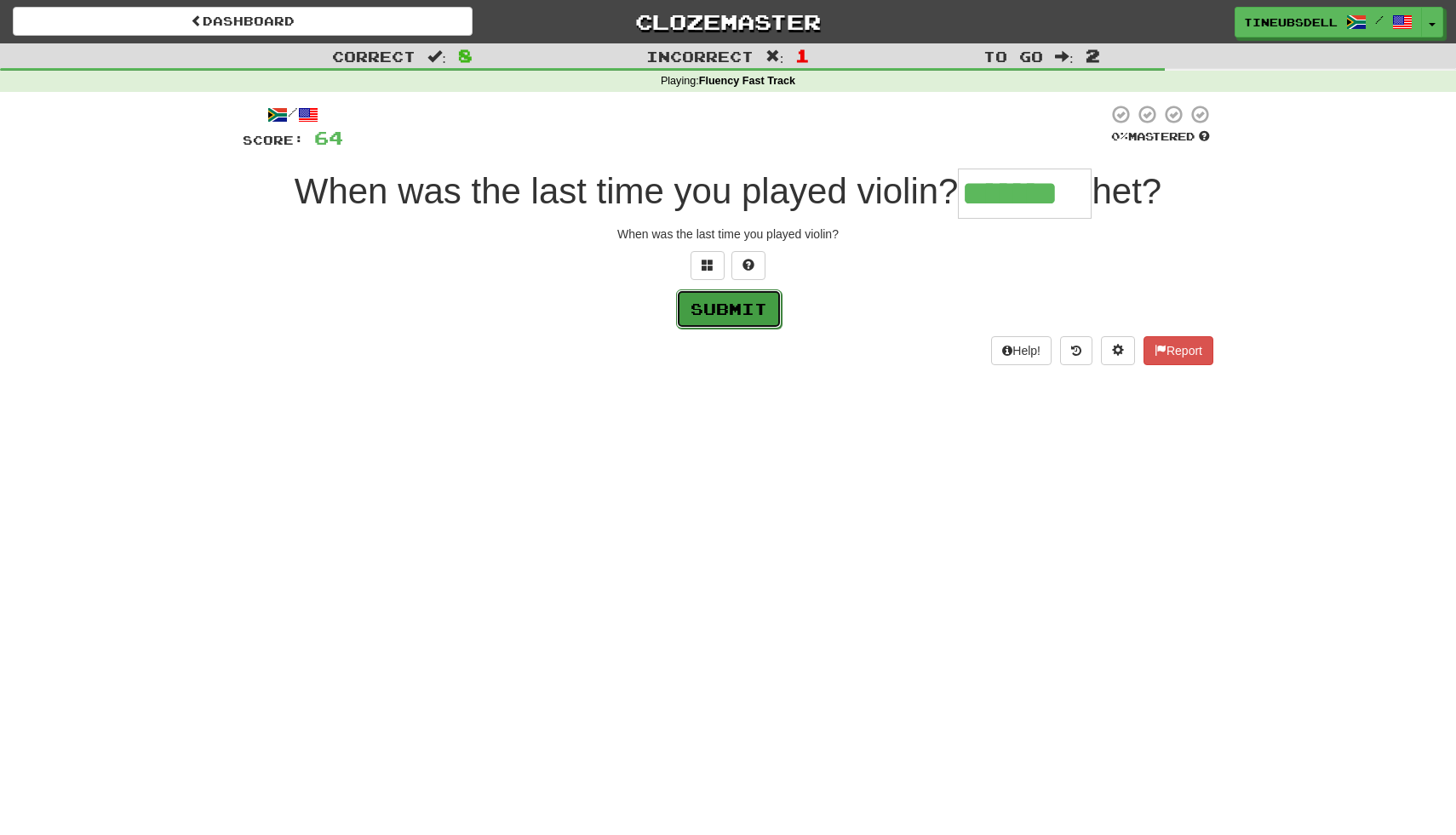click on "Submit" at bounding box center [729, 309] 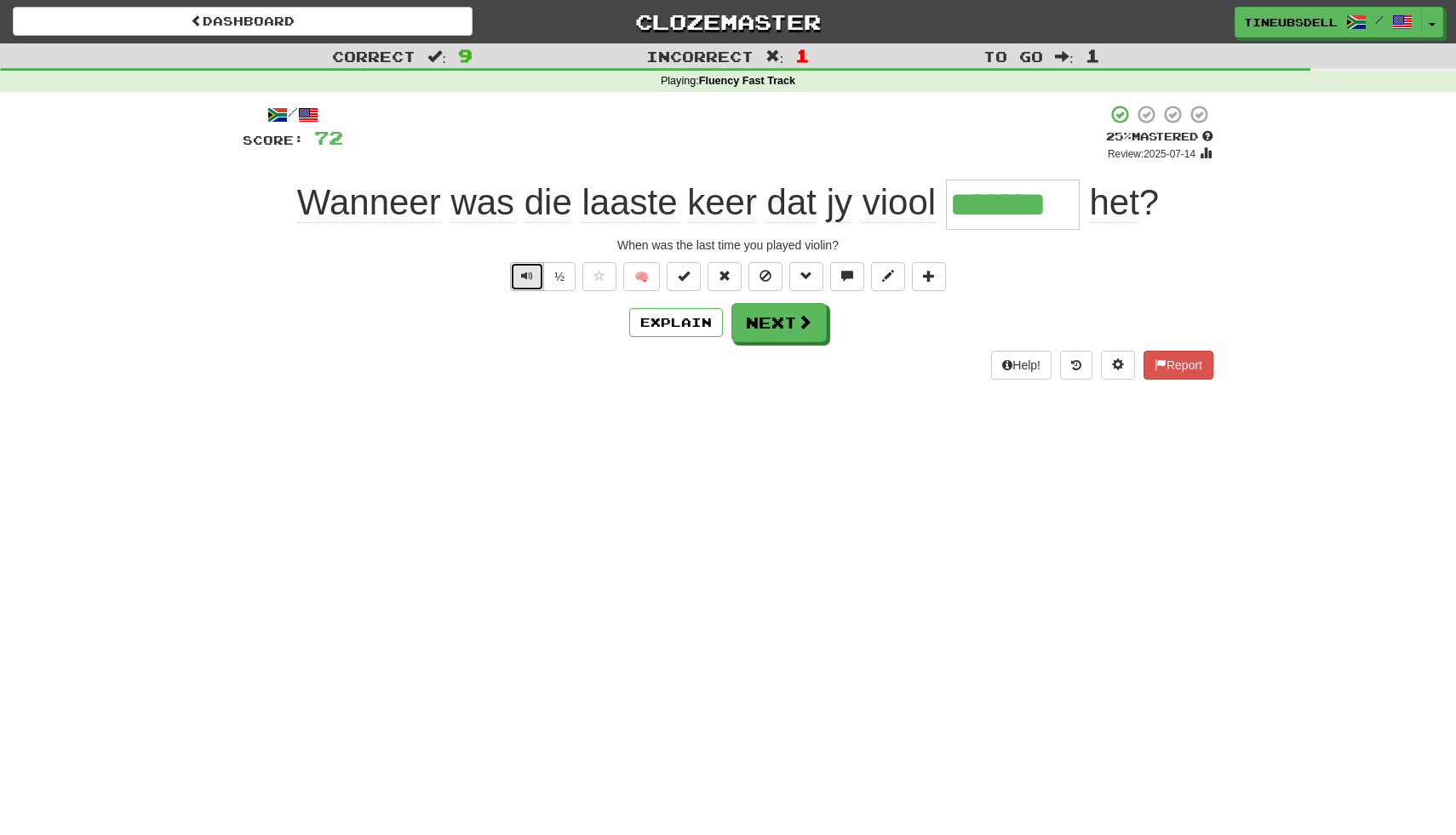 click at bounding box center (527, 276) 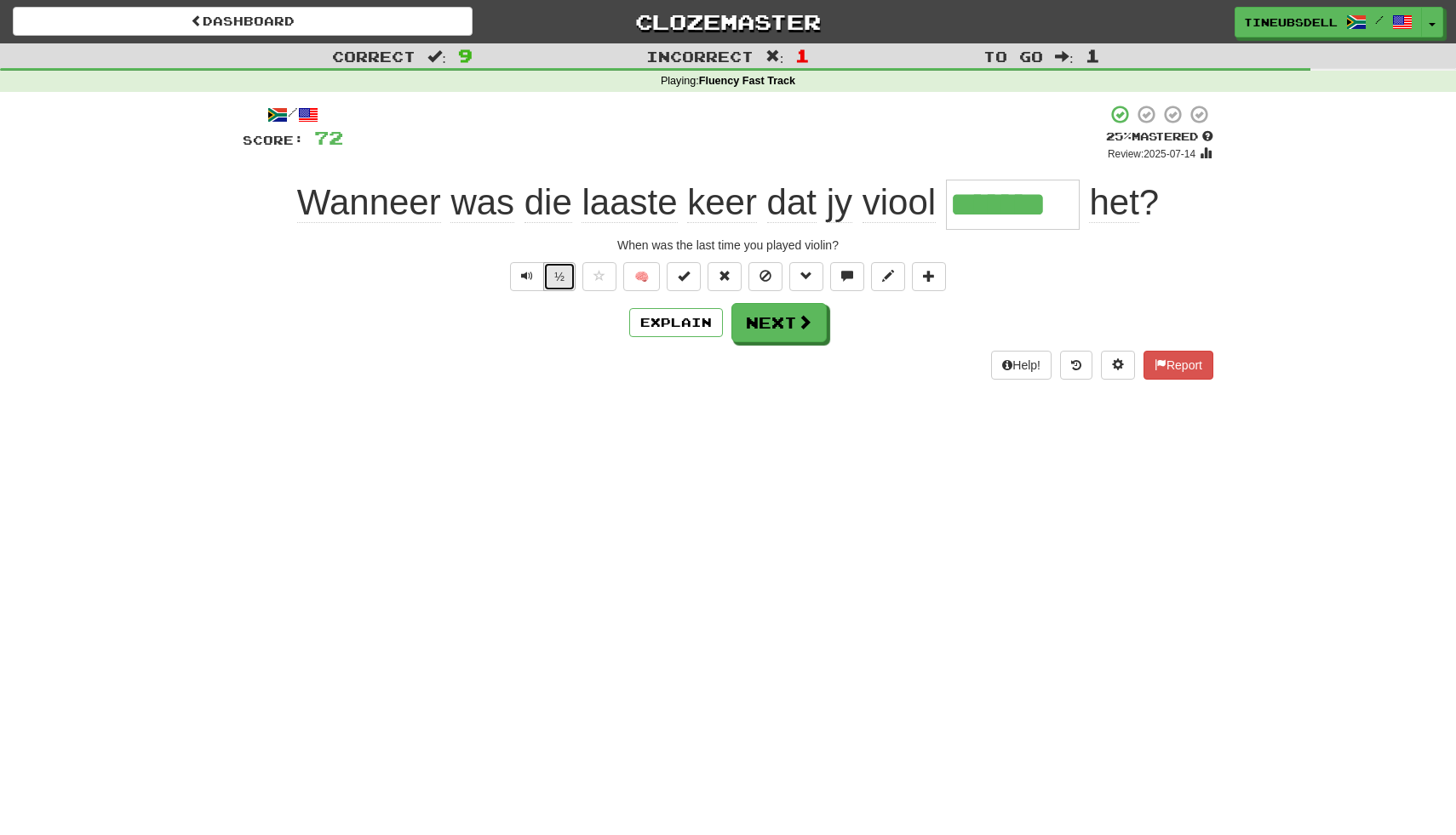 click on "½" at bounding box center (559, 277) 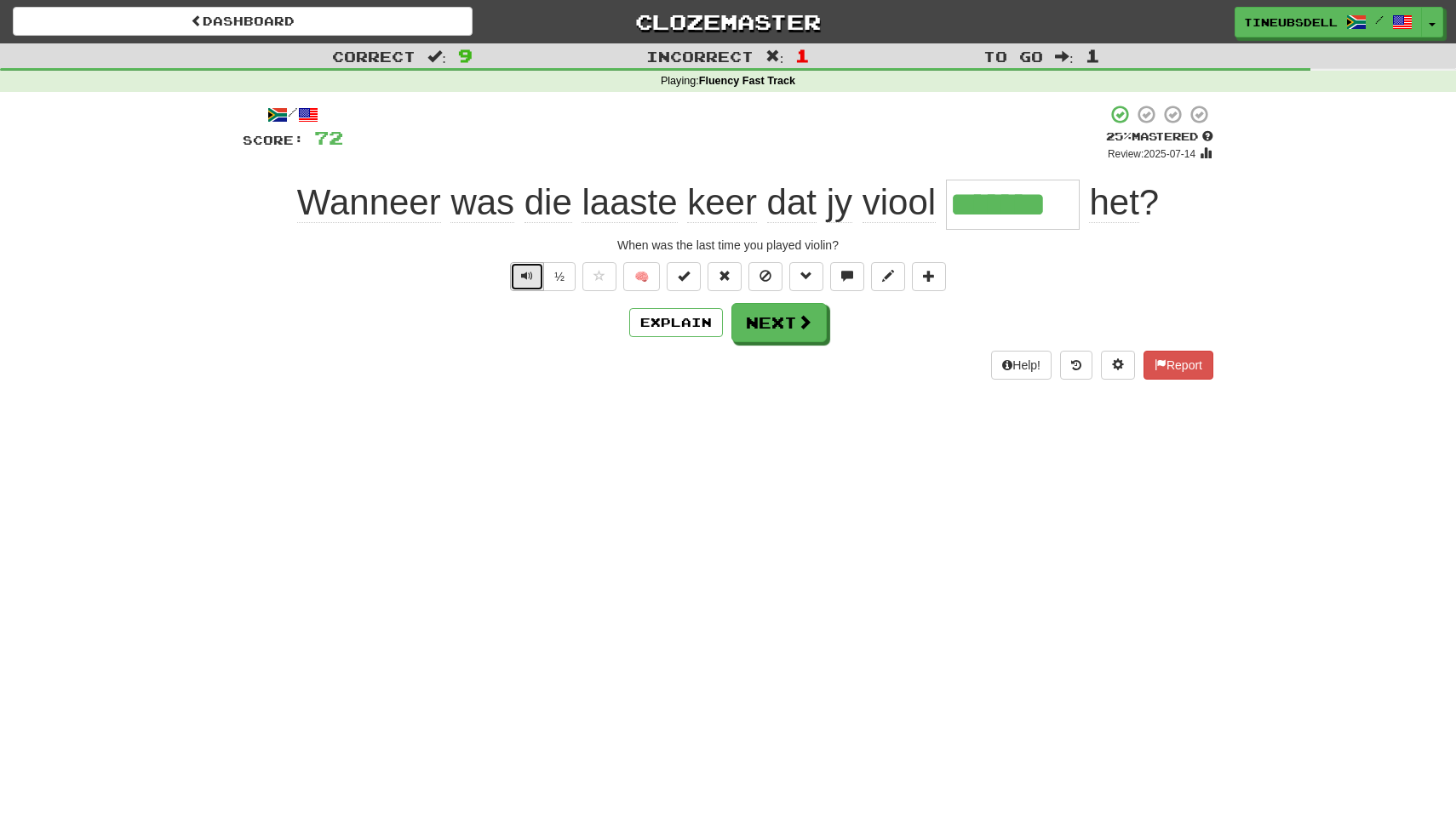 click at bounding box center [527, 277] 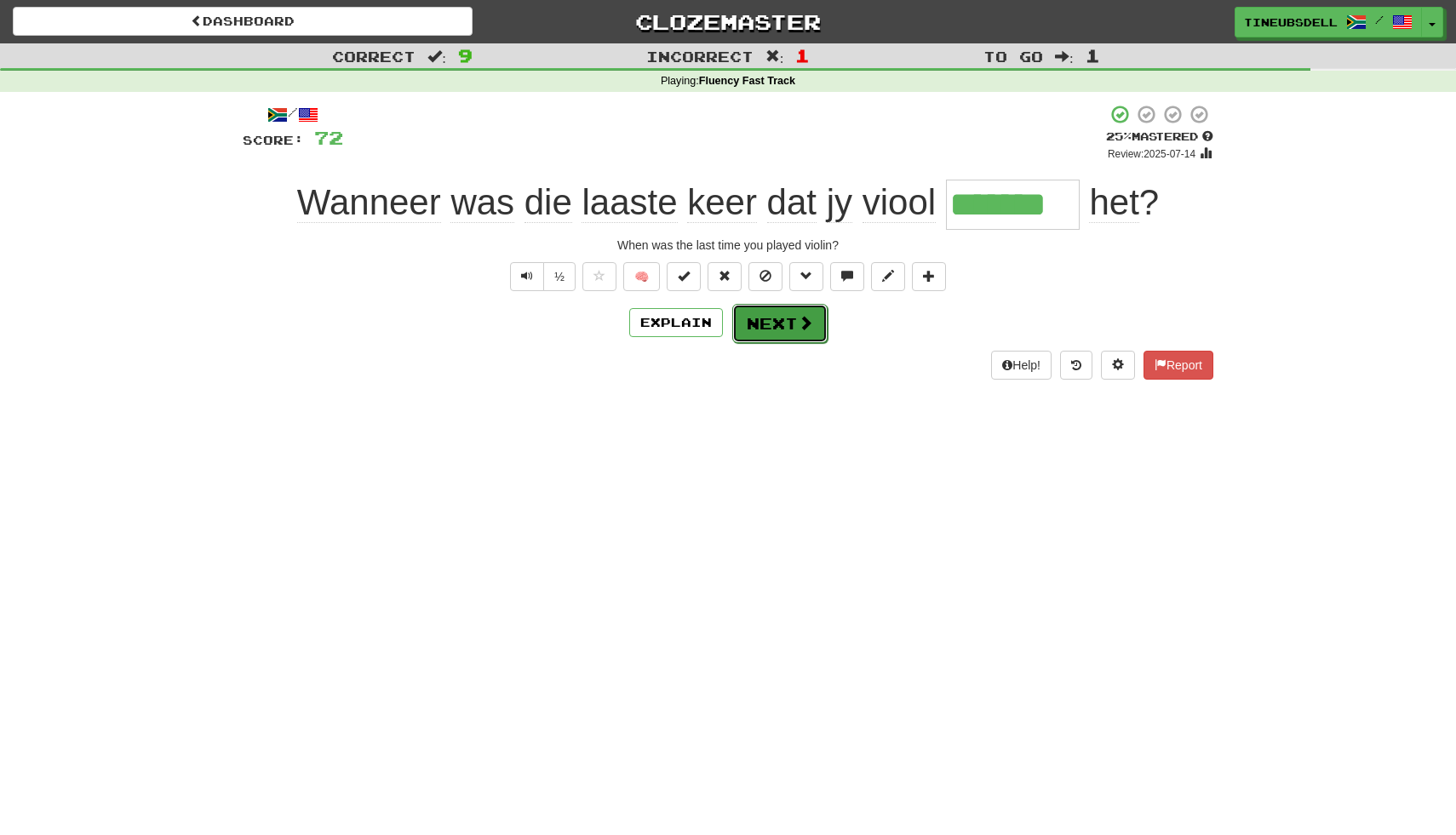 click on "Next" at bounding box center [780, 323] 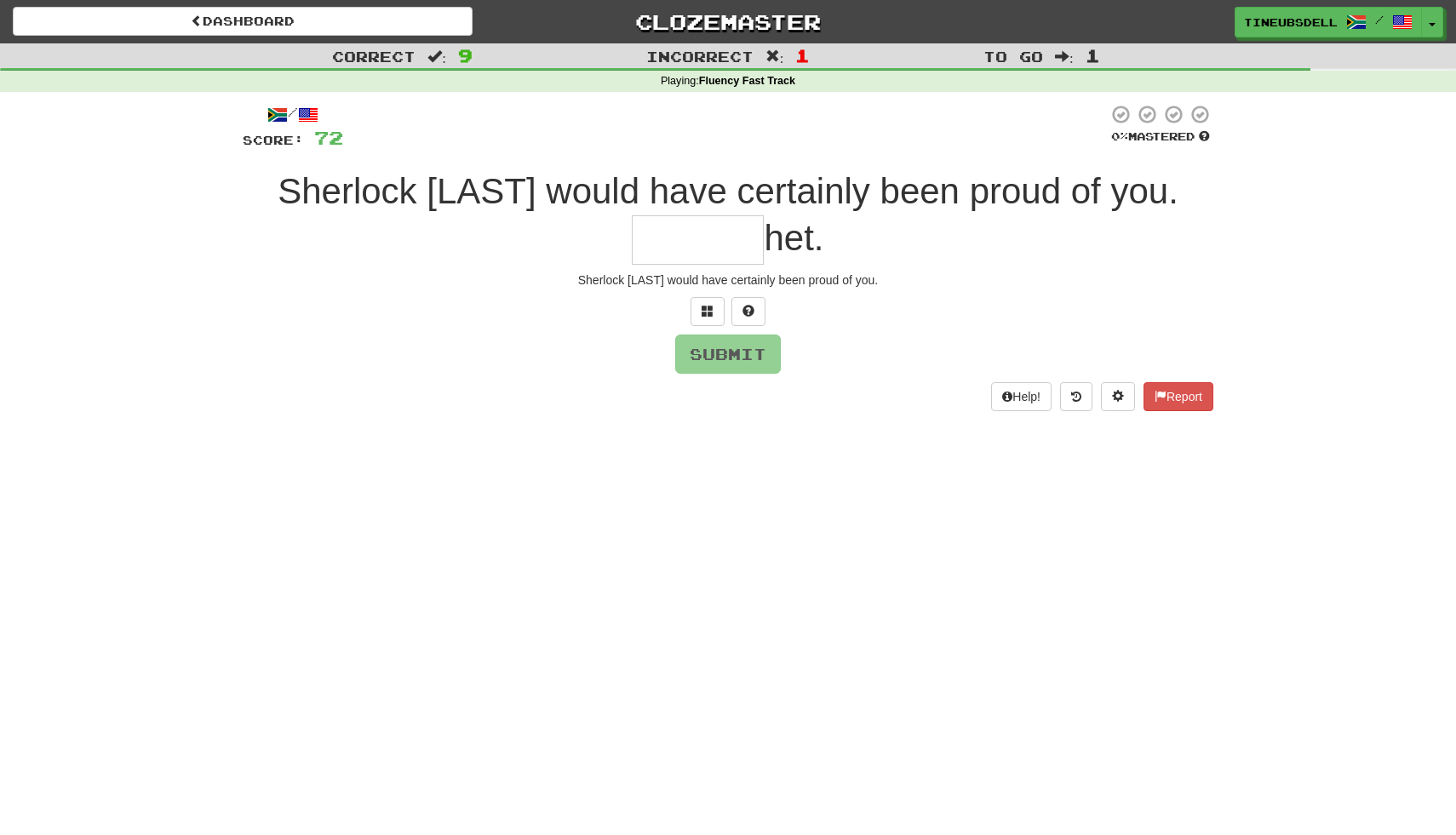 click at bounding box center [697, 240] 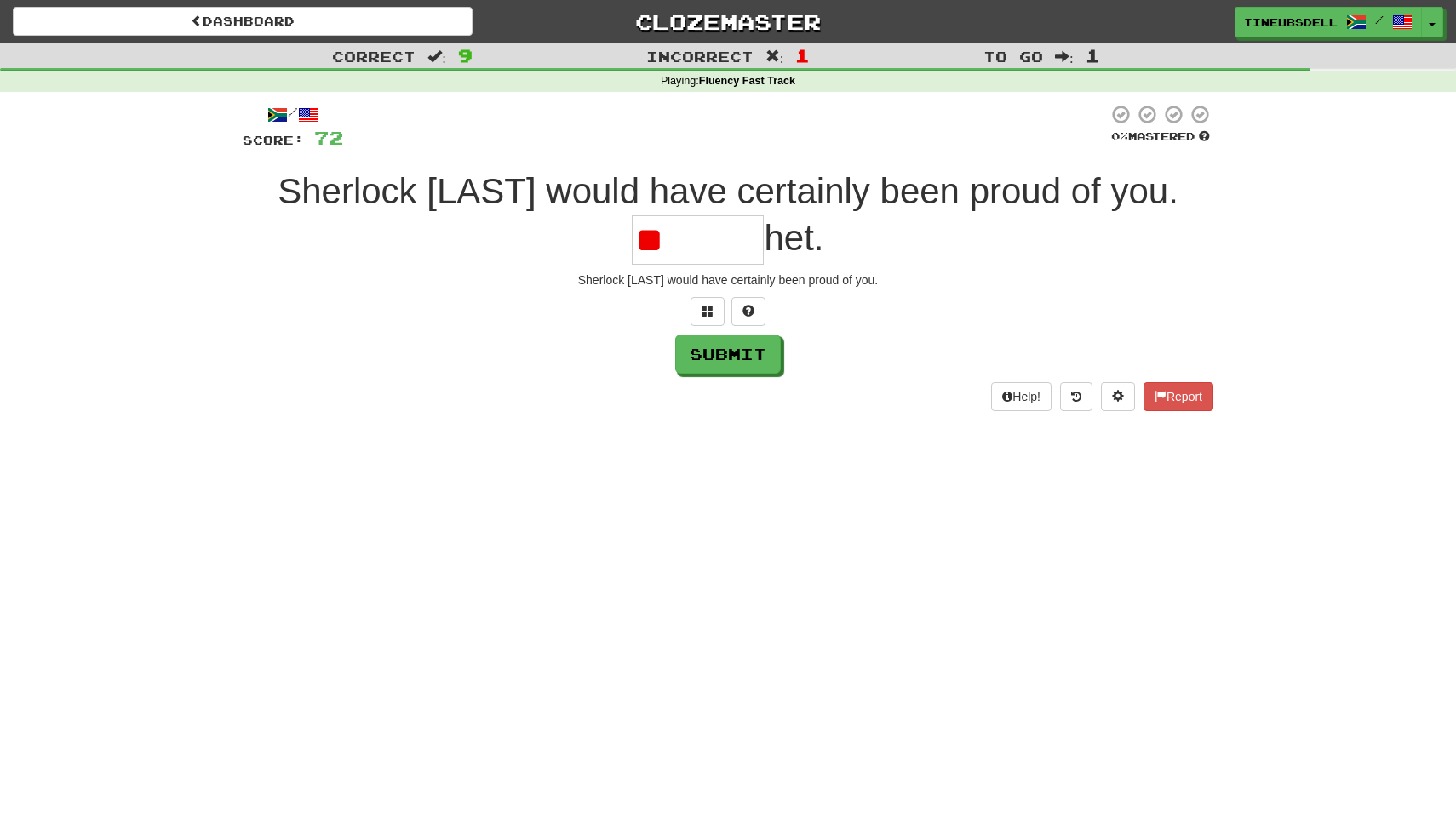 type on "*" 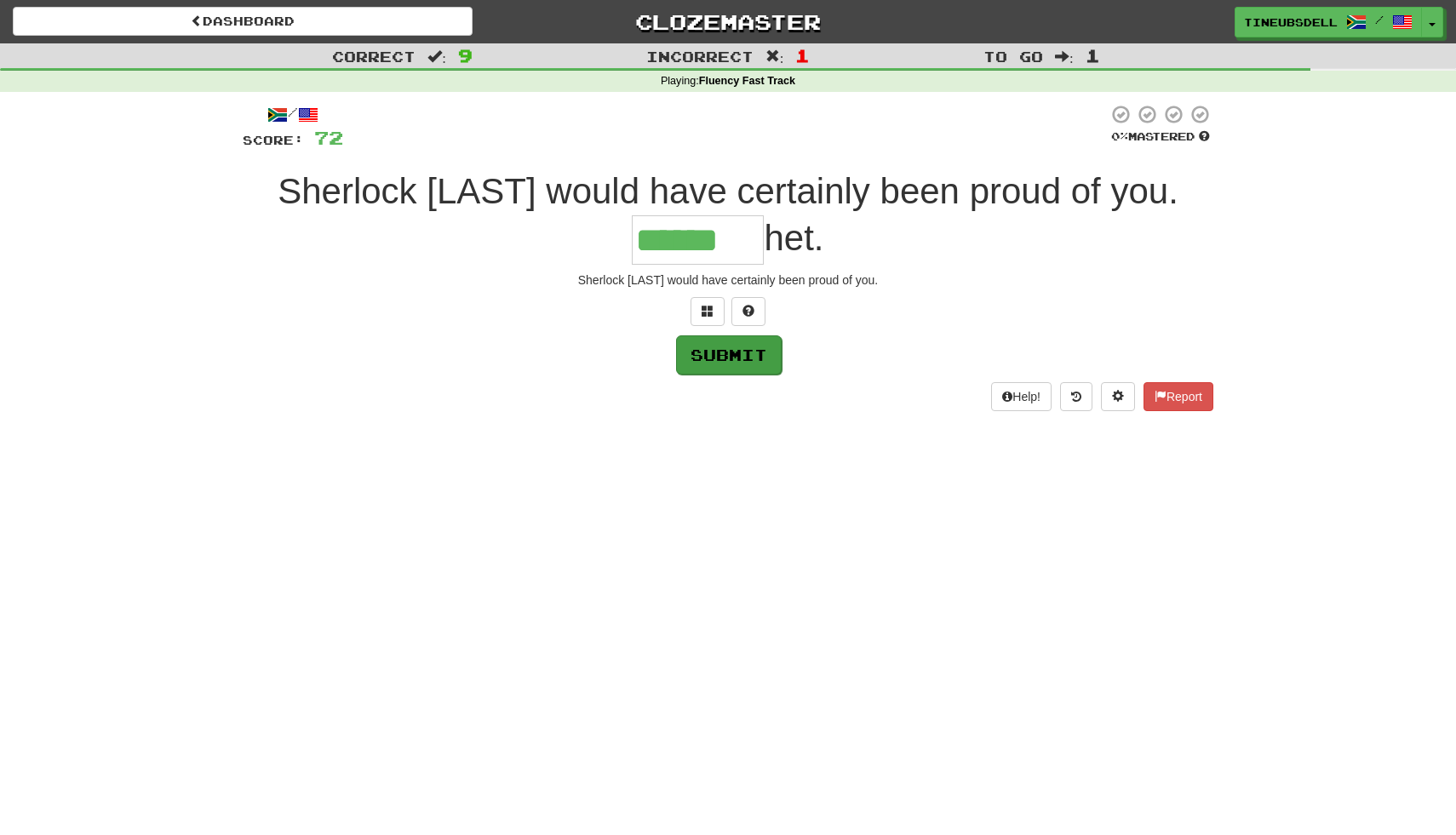 type on "******" 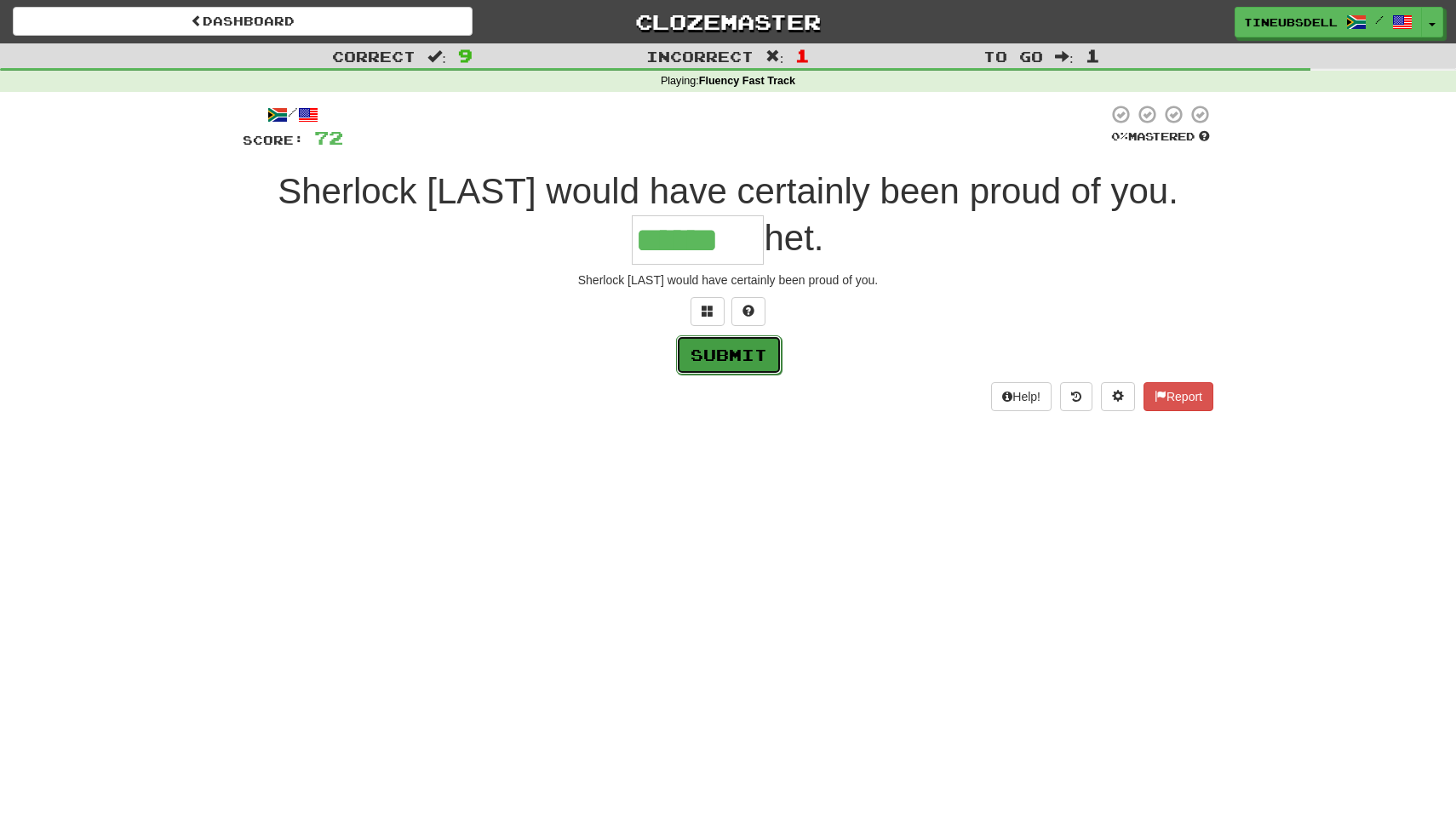 click on "Submit" at bounding box center (729, 355) 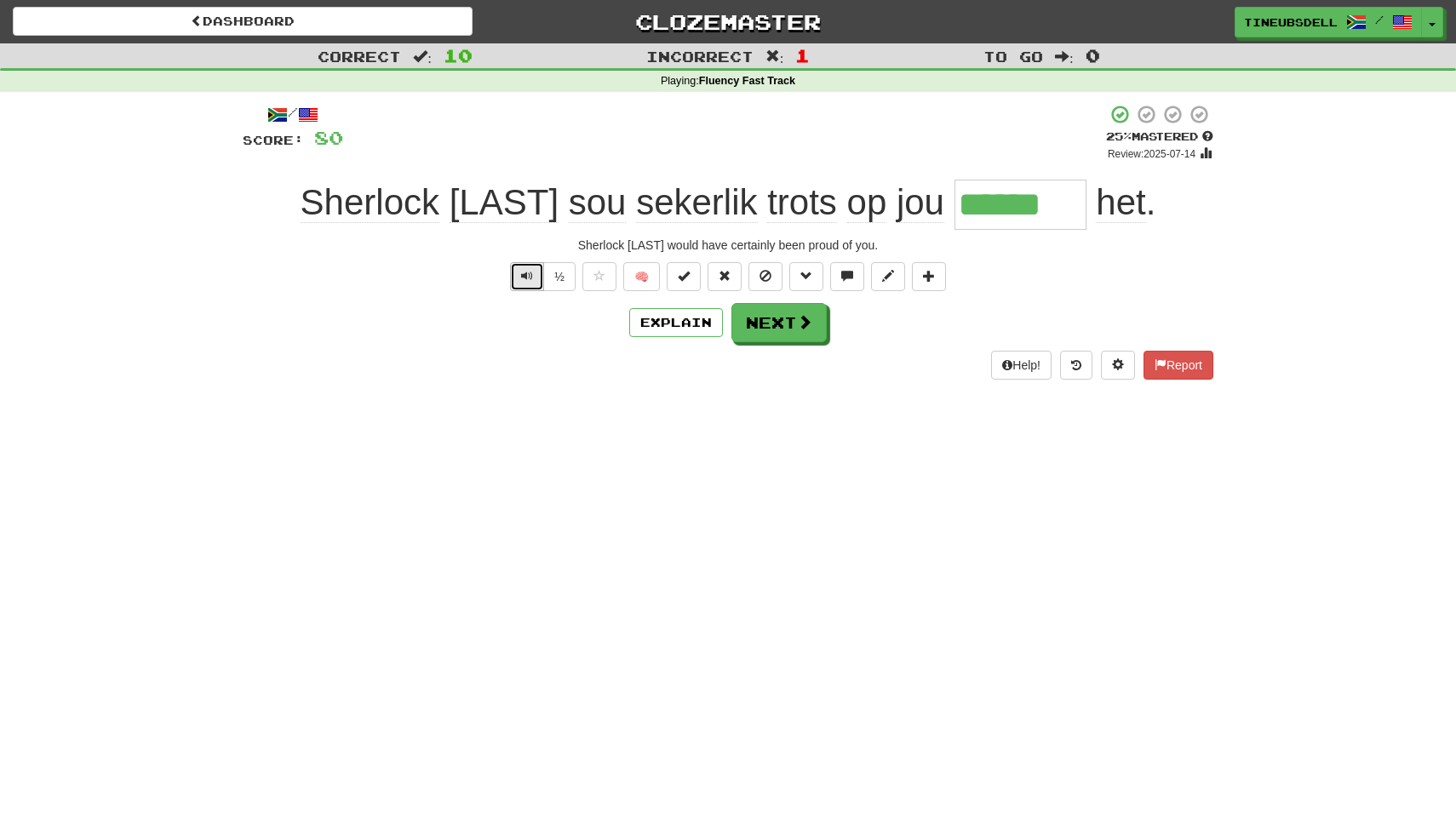 click at bounding box center [527, 276] 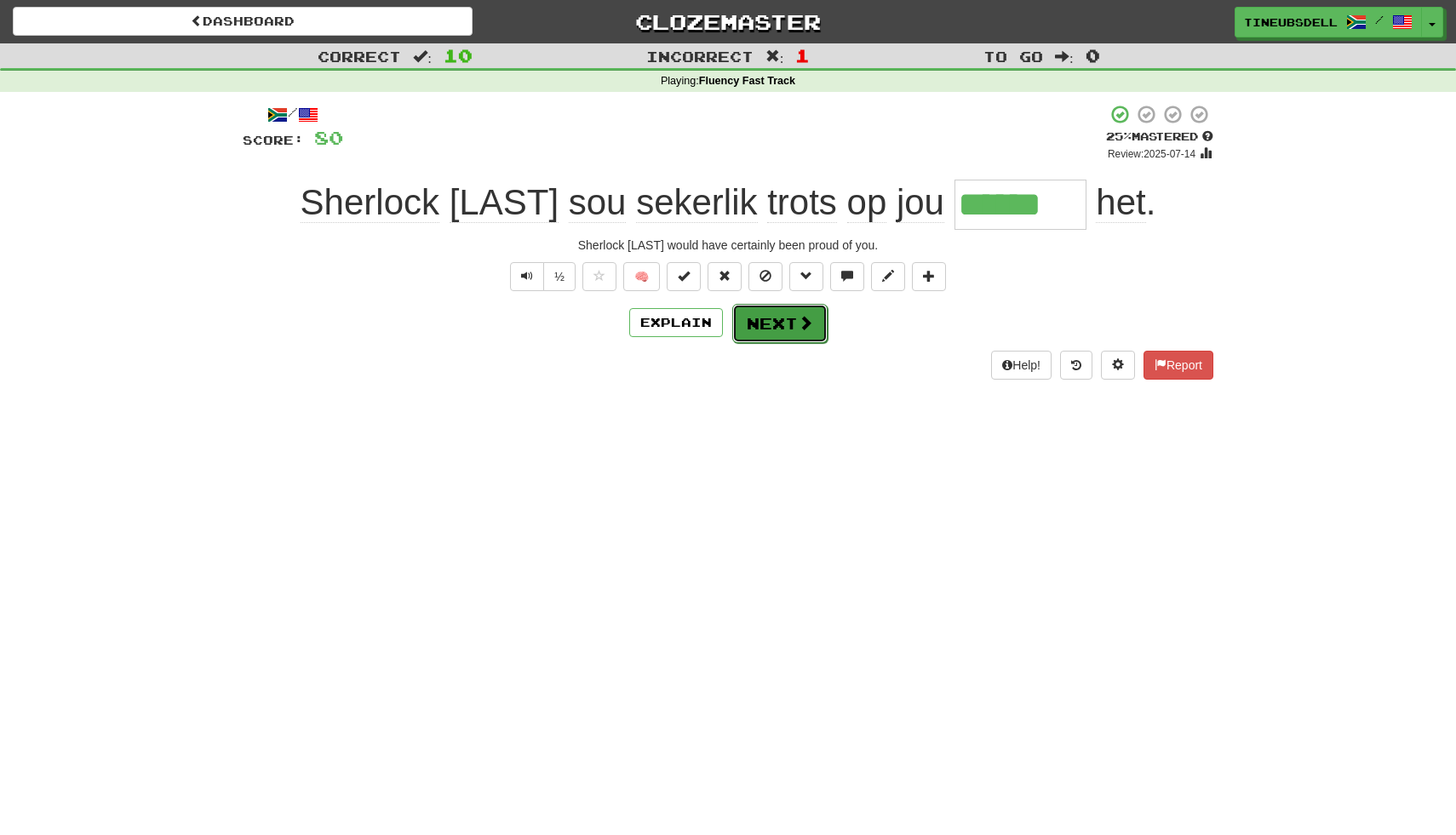 click at bounding box center [805, 323] 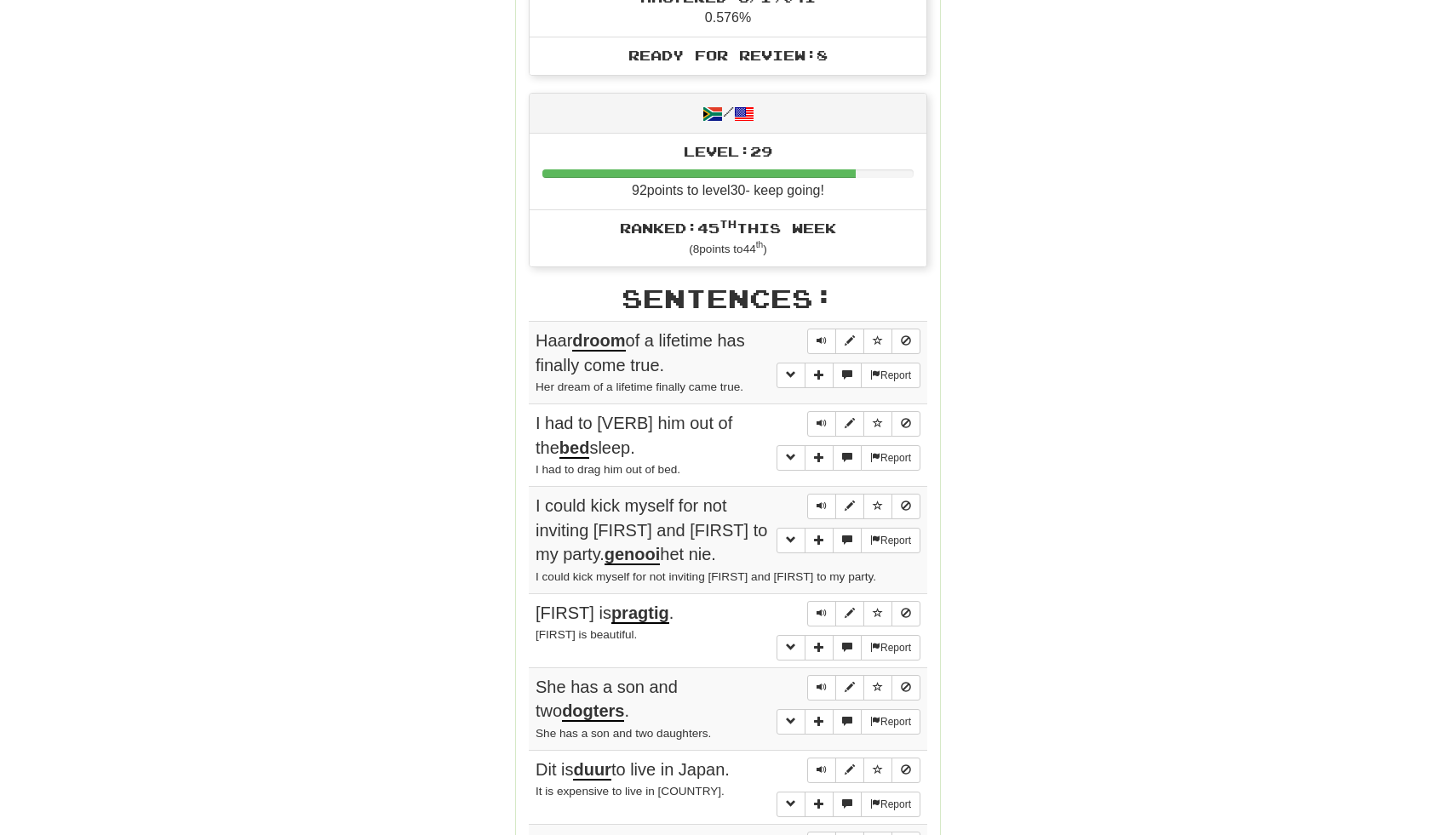 scroll, scrollTop: 716, scrollLeft: 0, axis: vertical 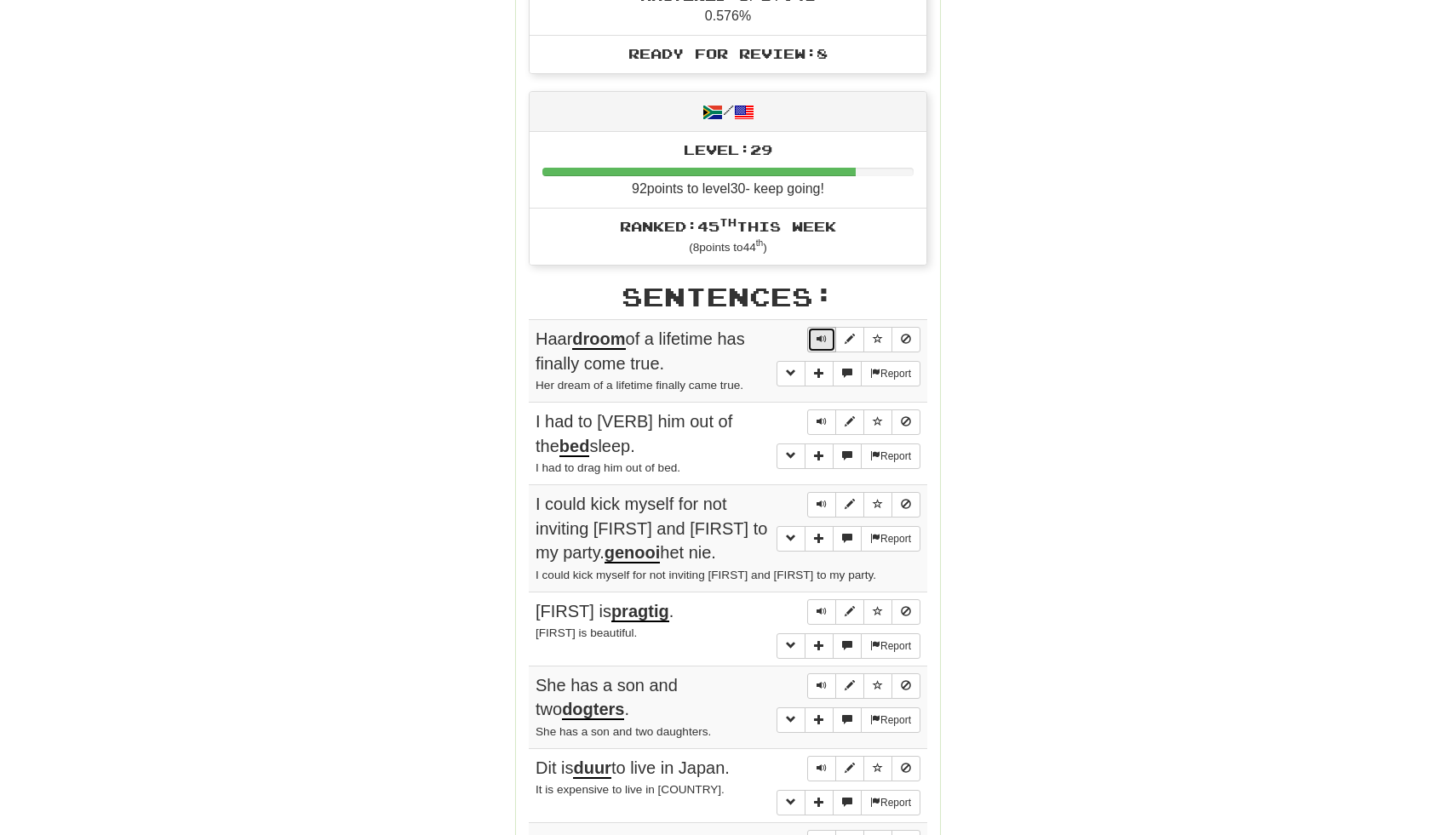 click at bounding box center (822, 339) 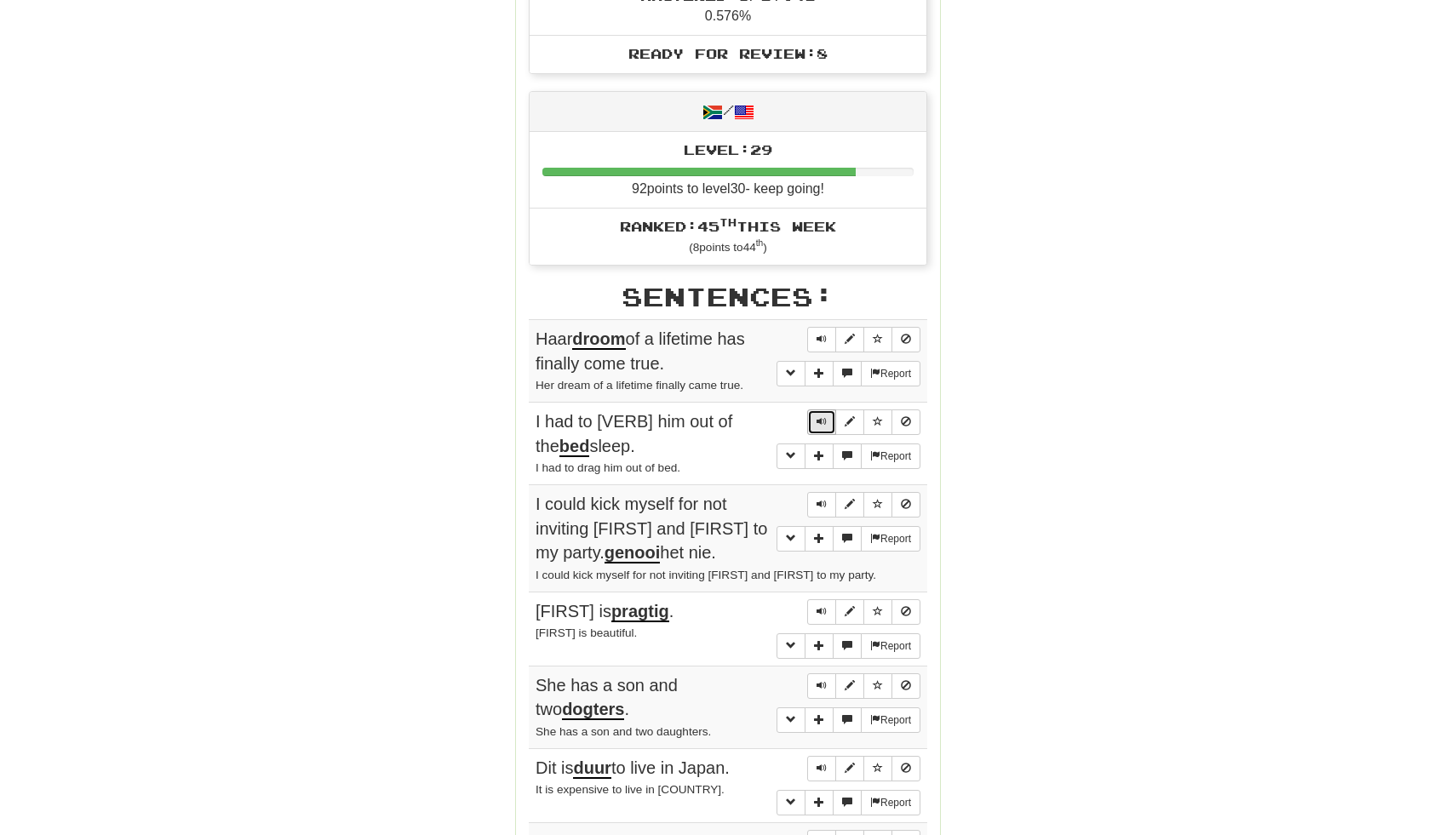 click at bounding box center (822, 421) 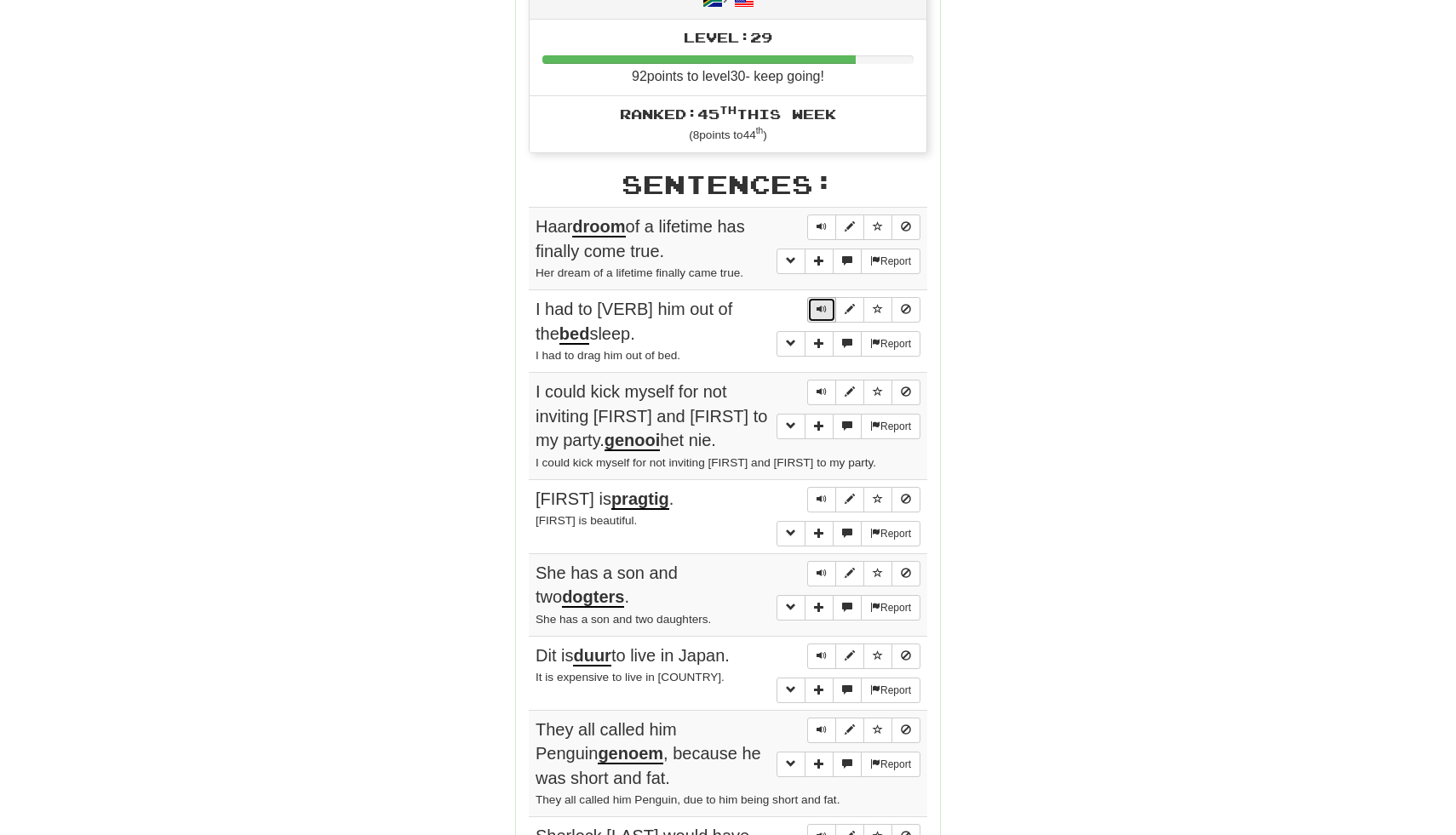 scroll, scrollTop: 827, scrollLeft: 0, axis: vertical 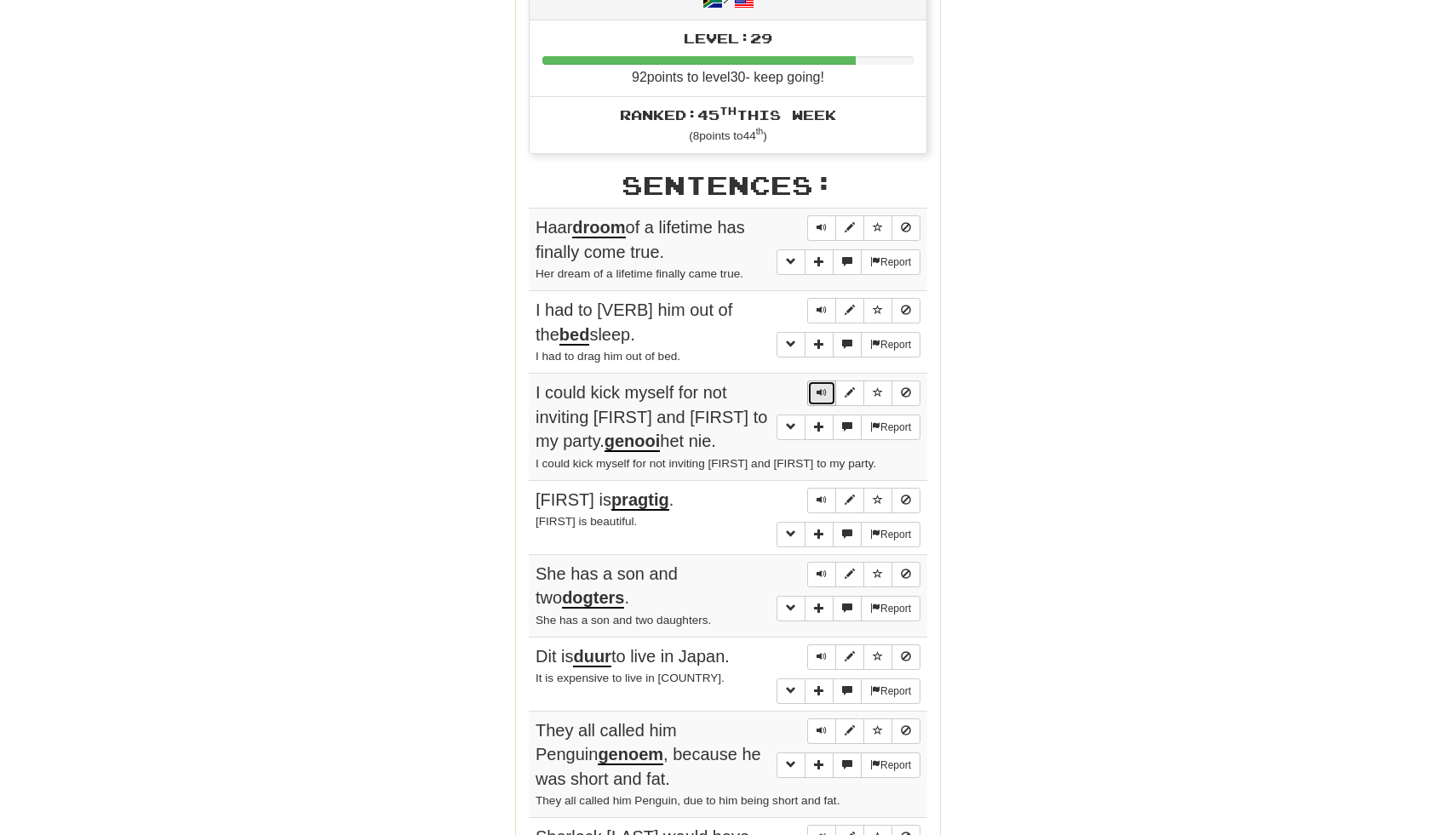 click at bounding box center [822, 392] 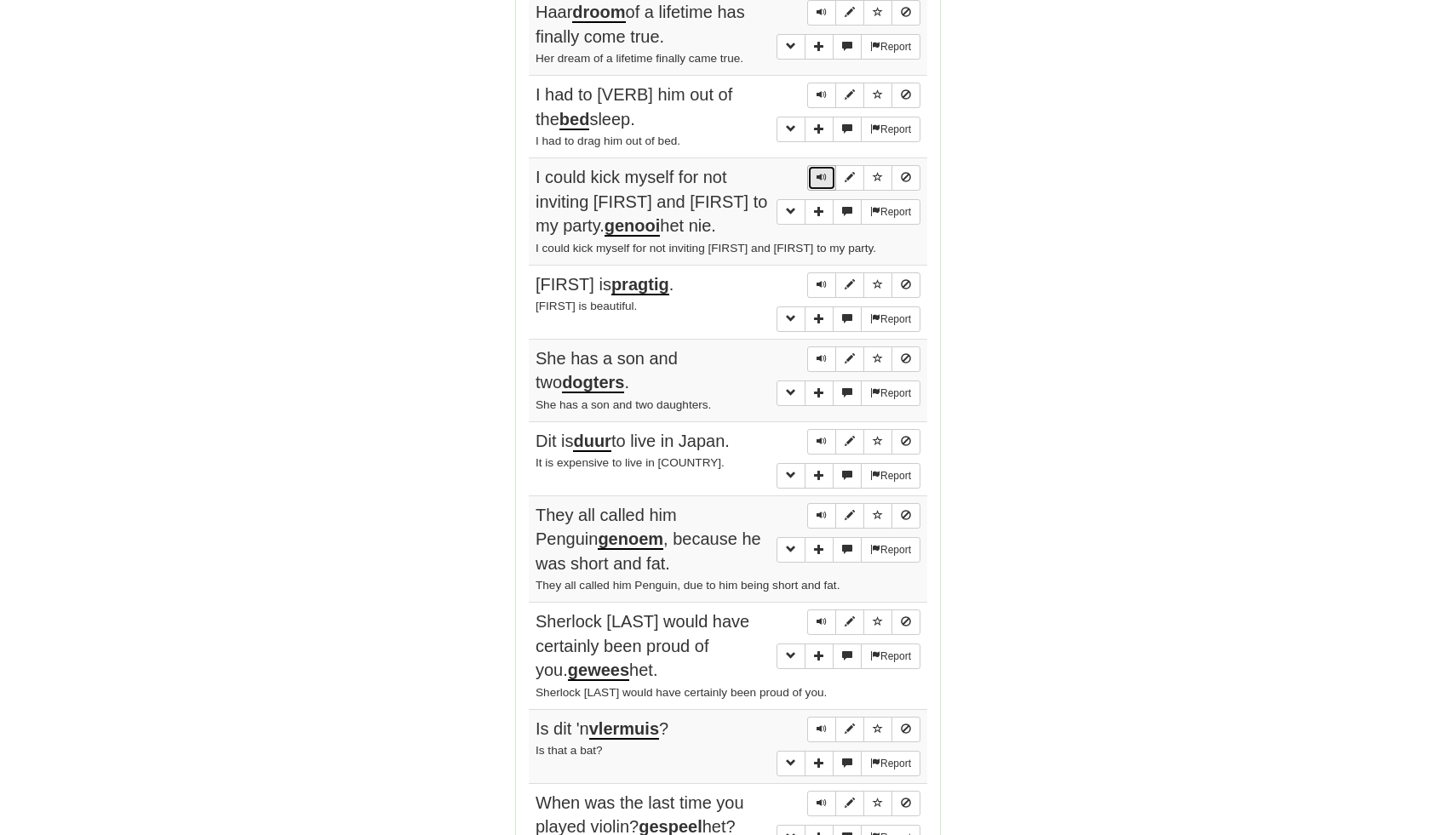 scroll, scrollTop: 1048, scrollLeft: 0, axis: vertical 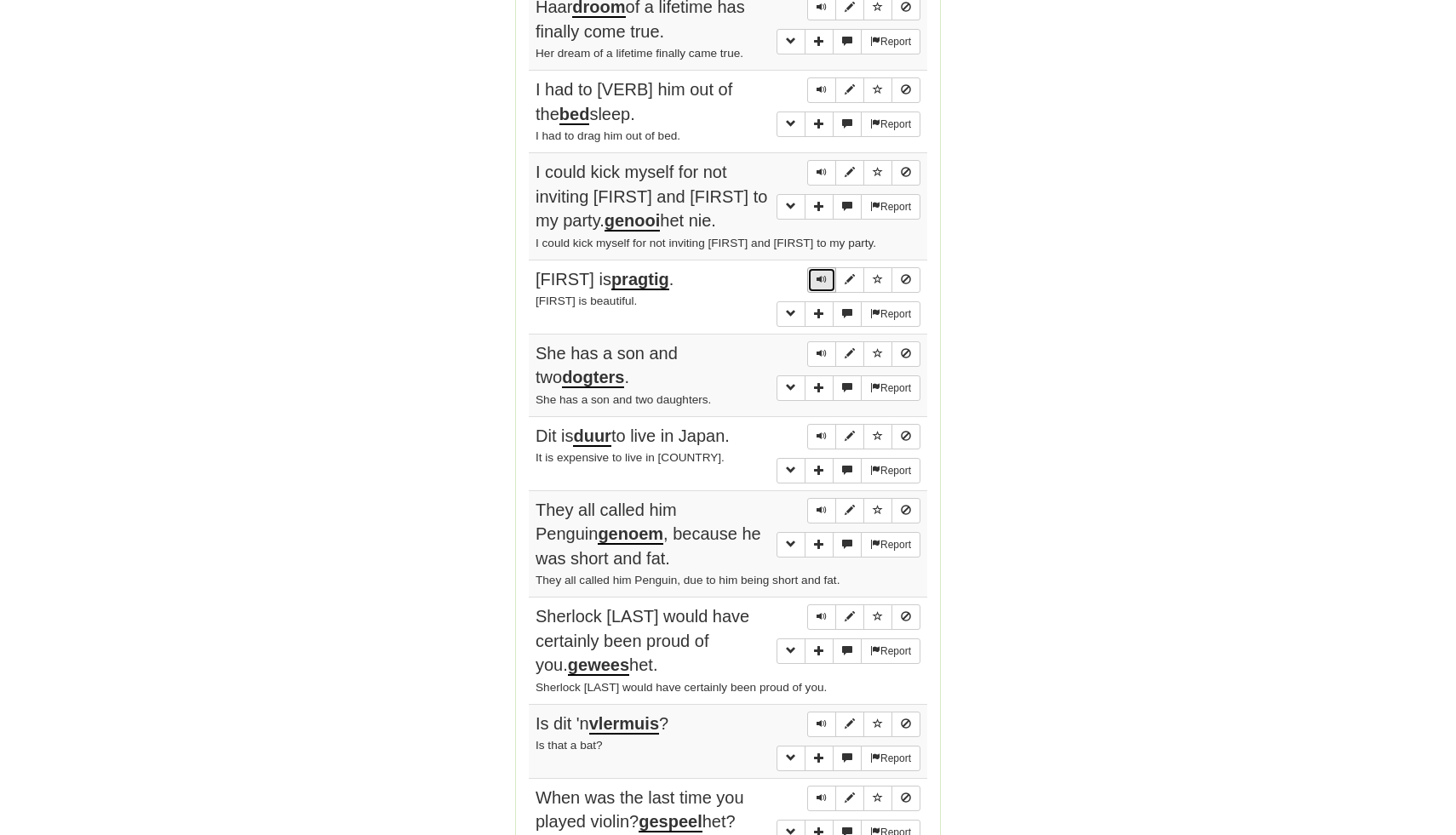 click at bounding box center [822, 279] 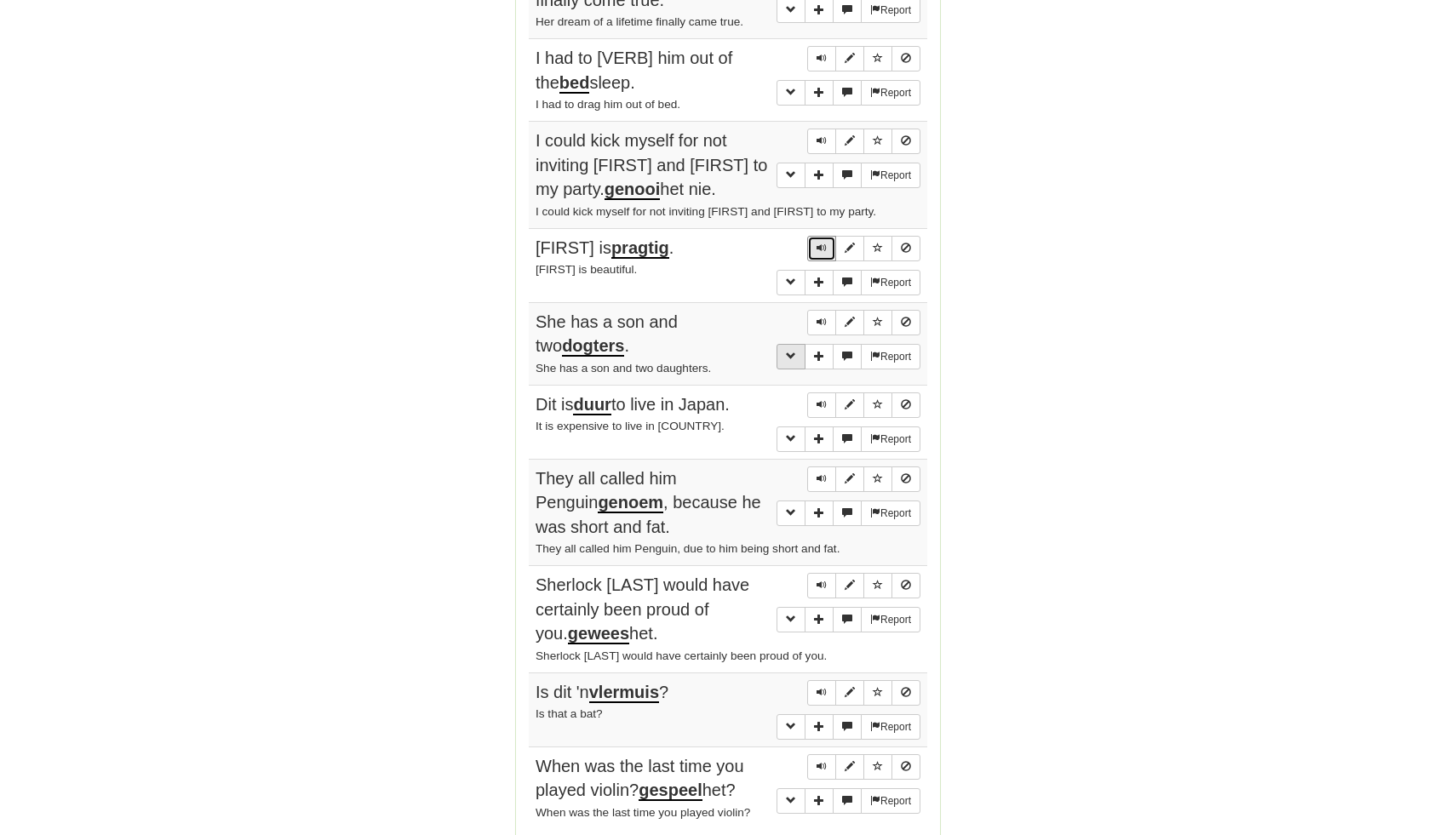 scroll, scrollTop: 1081, scrollLeft: 0, axis: vertical 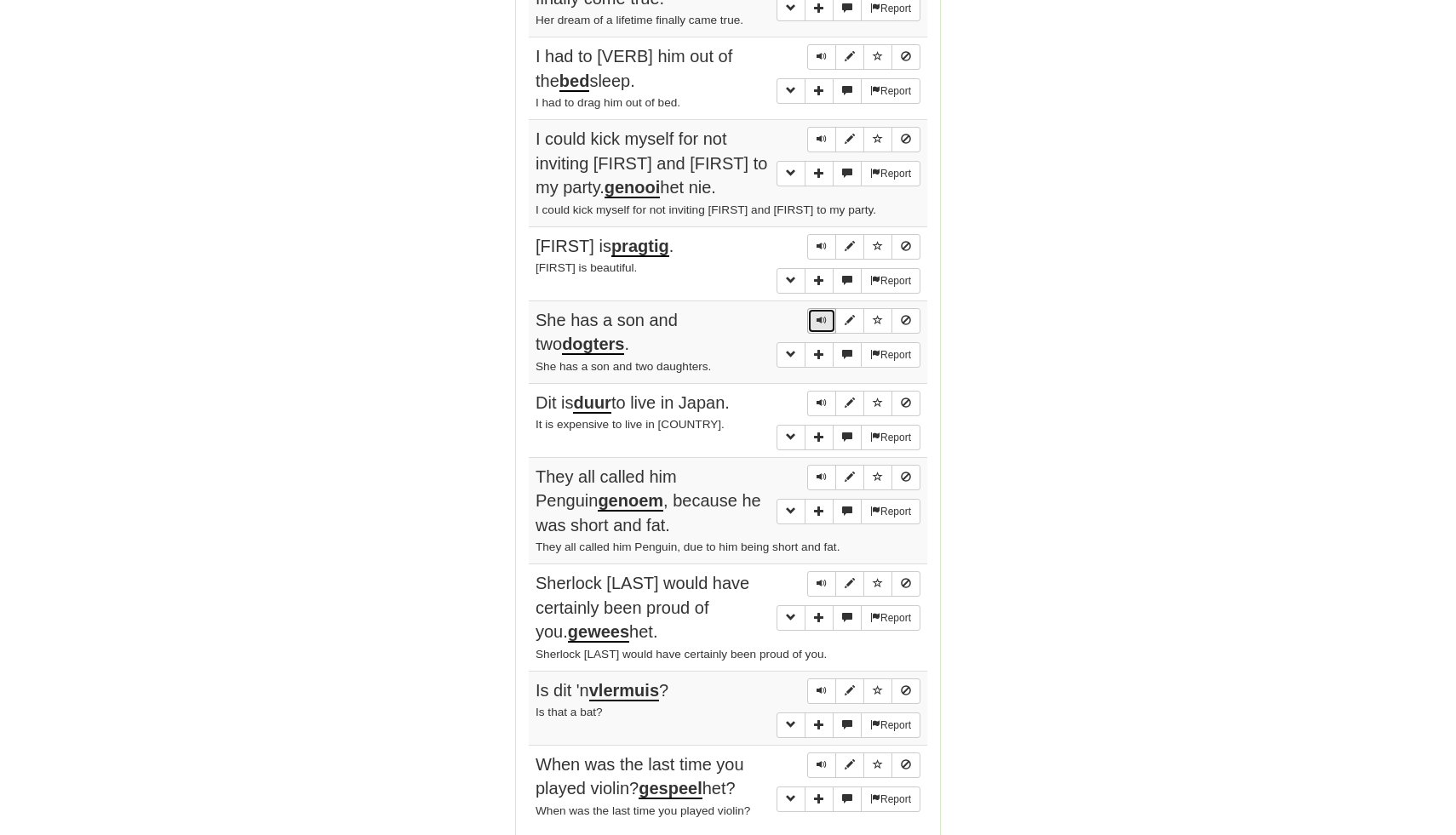 click at bounding box center (822, 320) 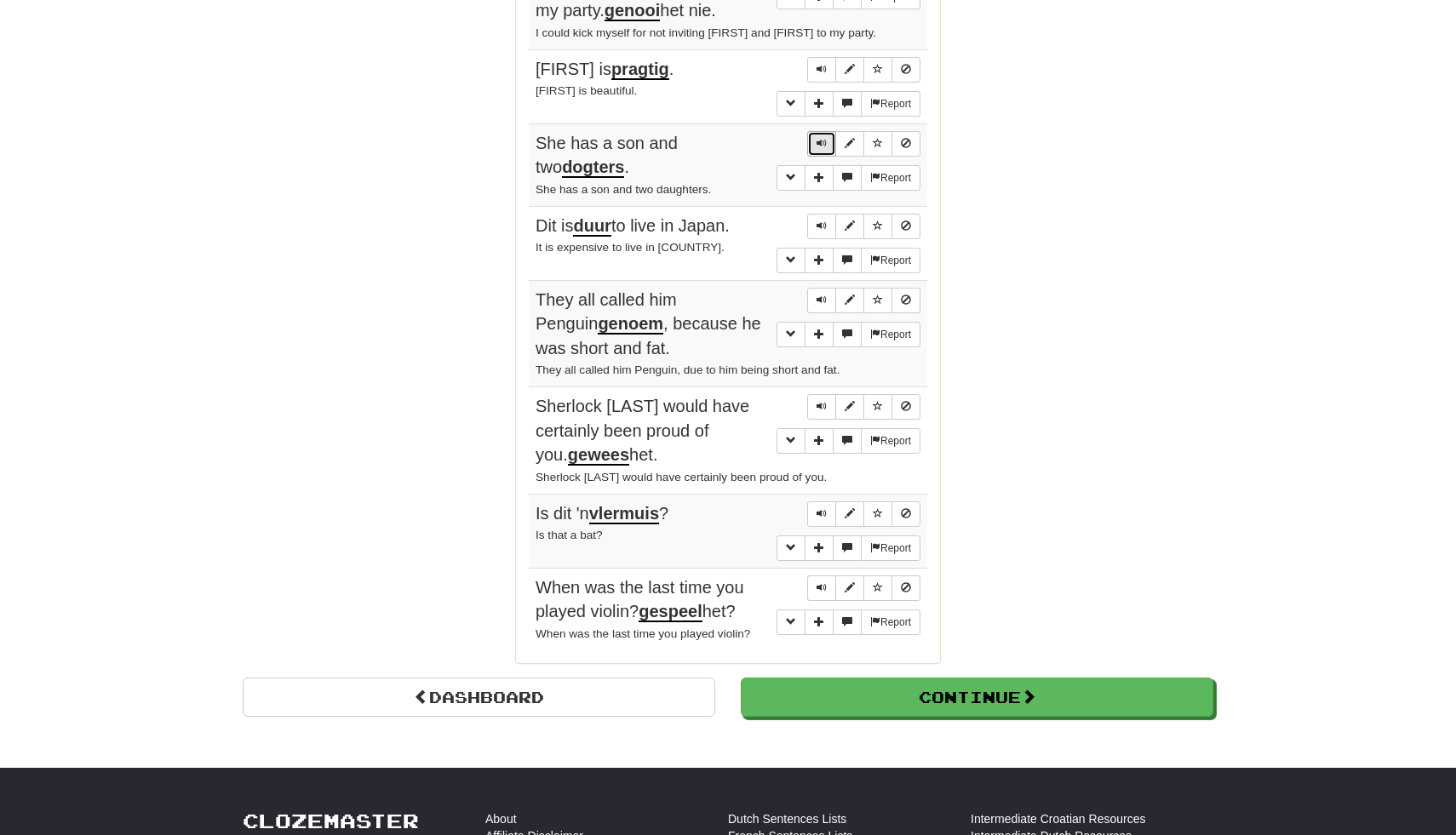 scroll, scrollTop: 1260, scrollLeft: 0, axis: vertical 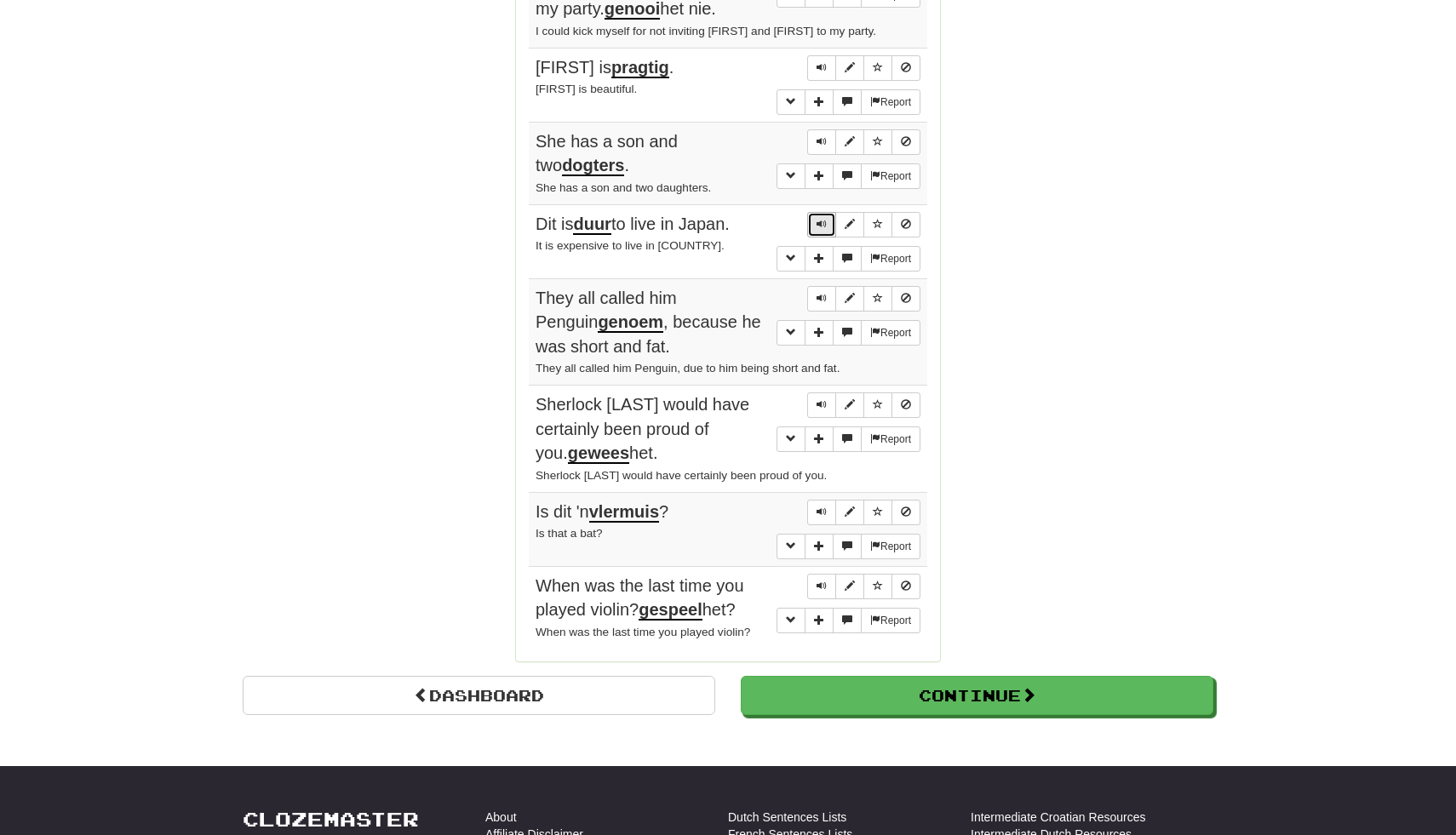 click at bounding box center (822, 224) 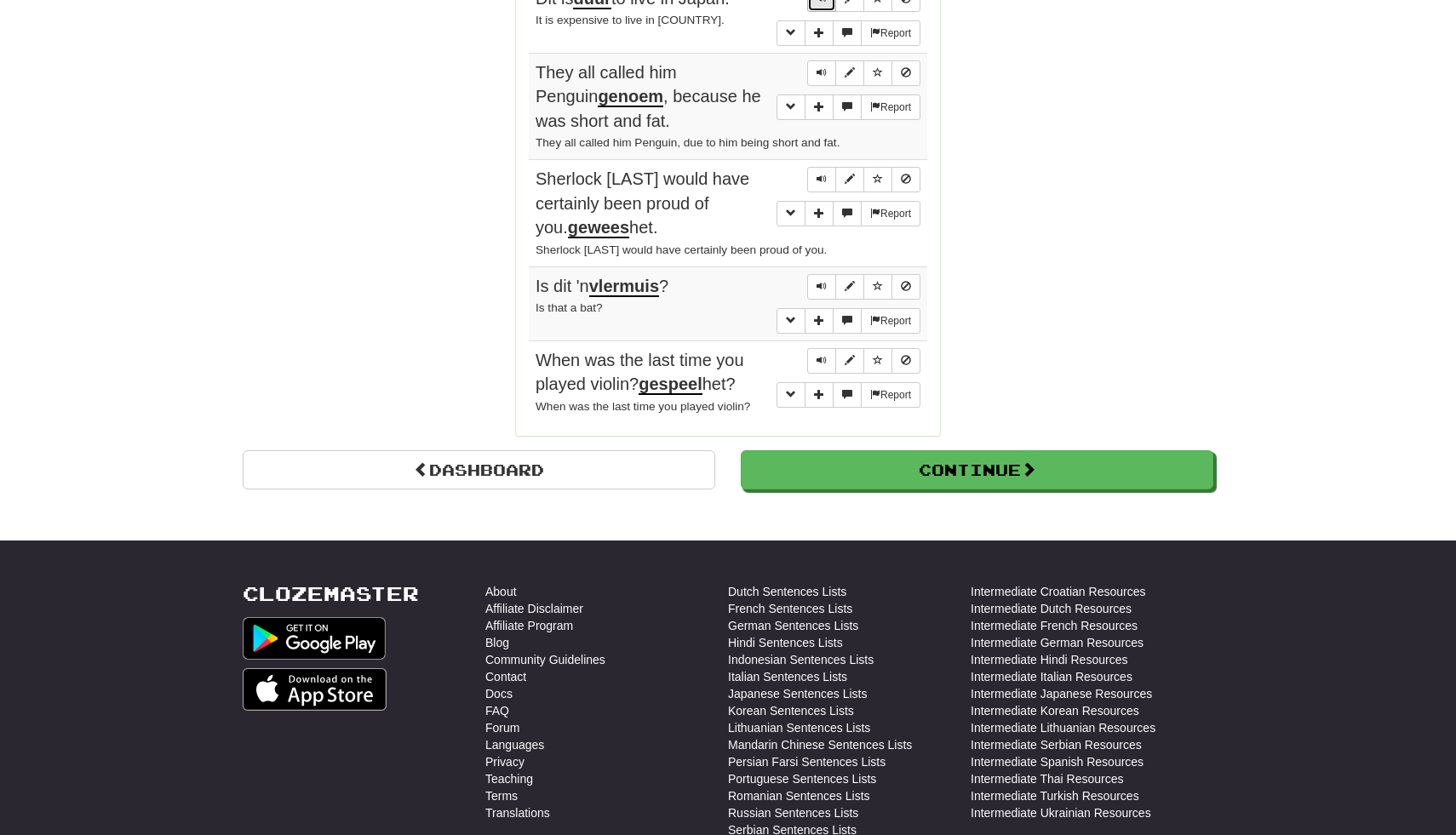 scroll, scrollTop: 1491, scrollLeft: 0, axis: vertical 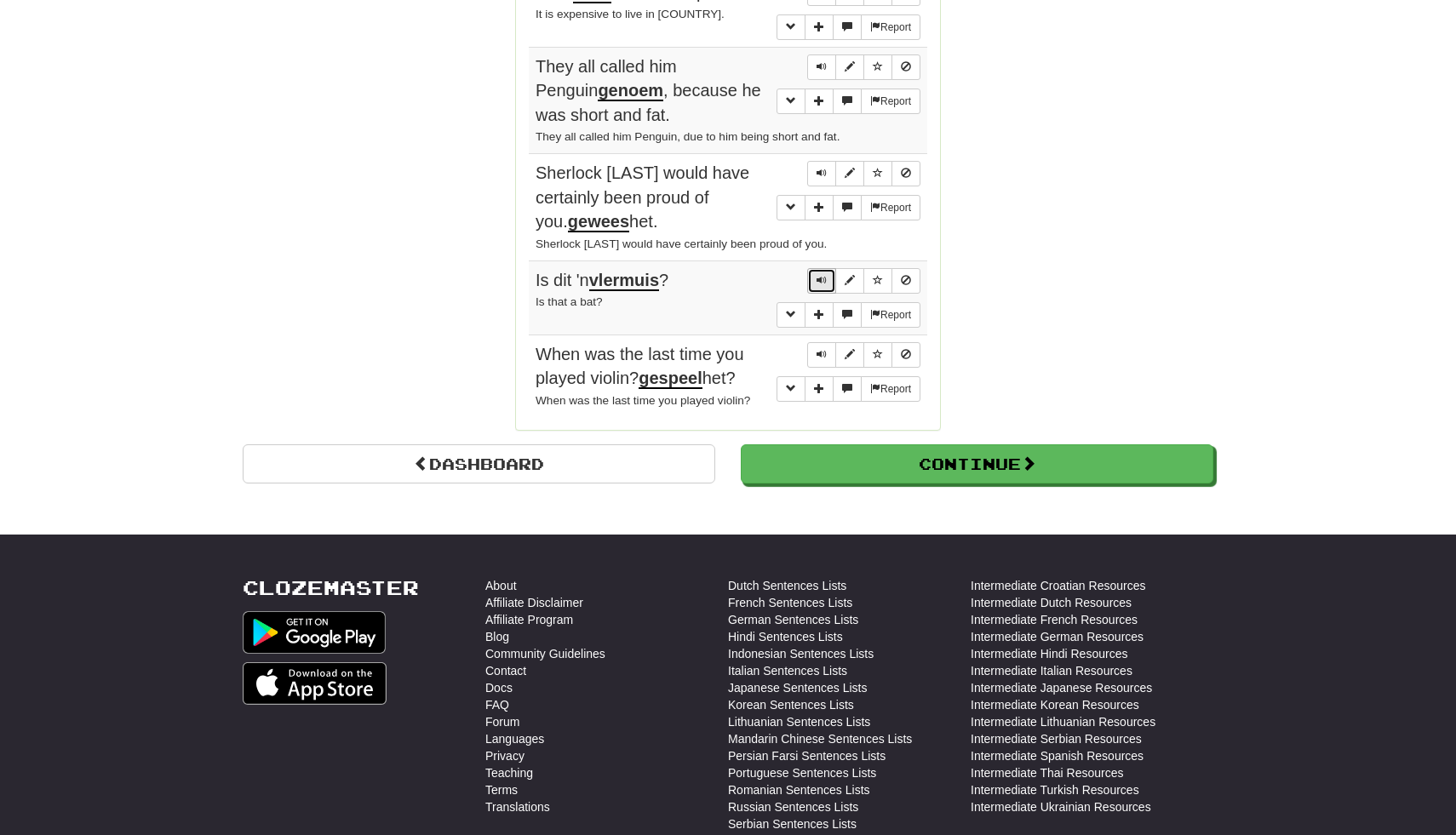 click at bounding box center [822, 281] 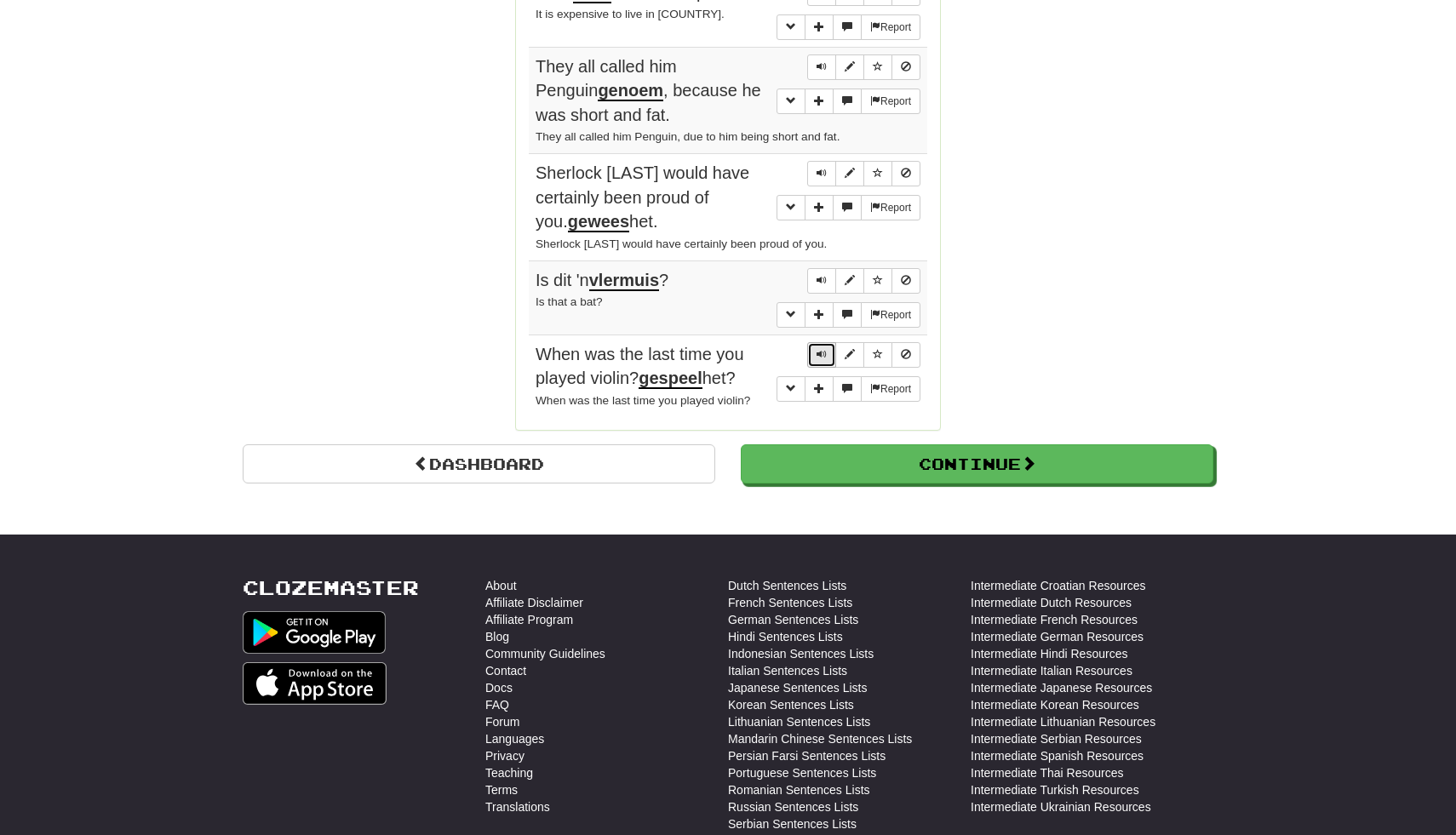 click at bounding box center (822, 354) 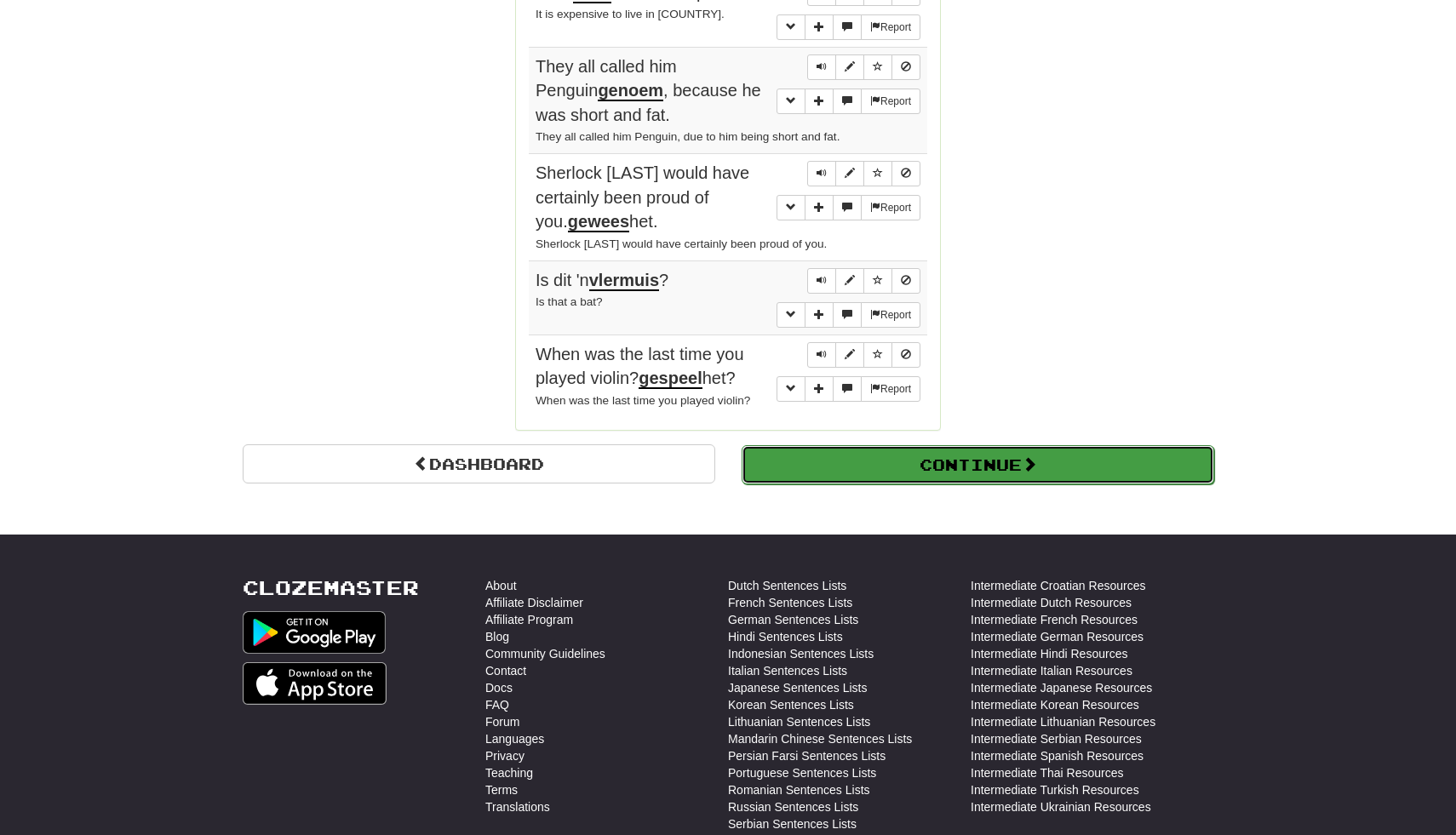 click on "Continue" at bounding box center [977, 465] 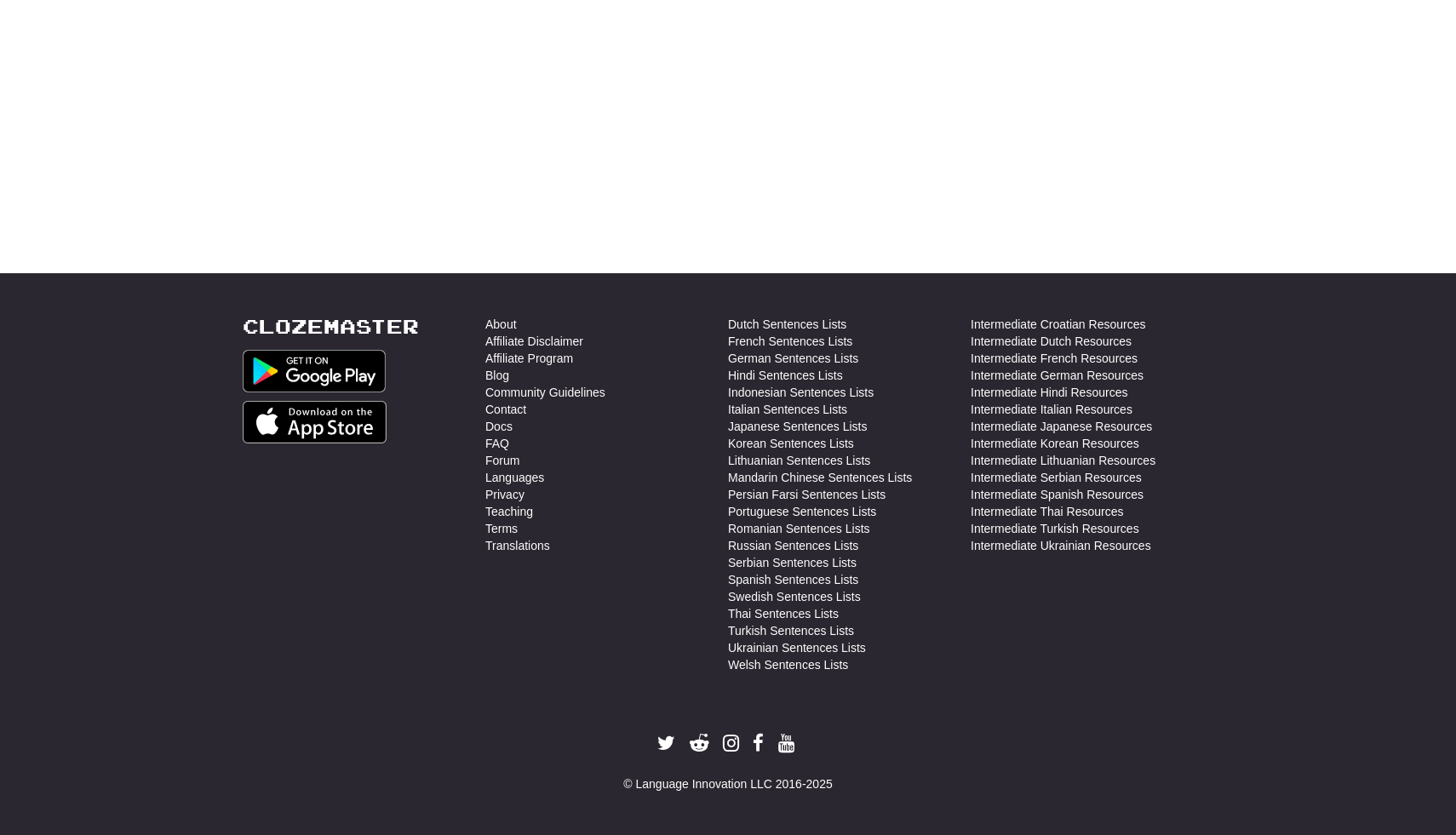 scroll, scrollTop: 604, scrollLeft: 0, axis: vertical 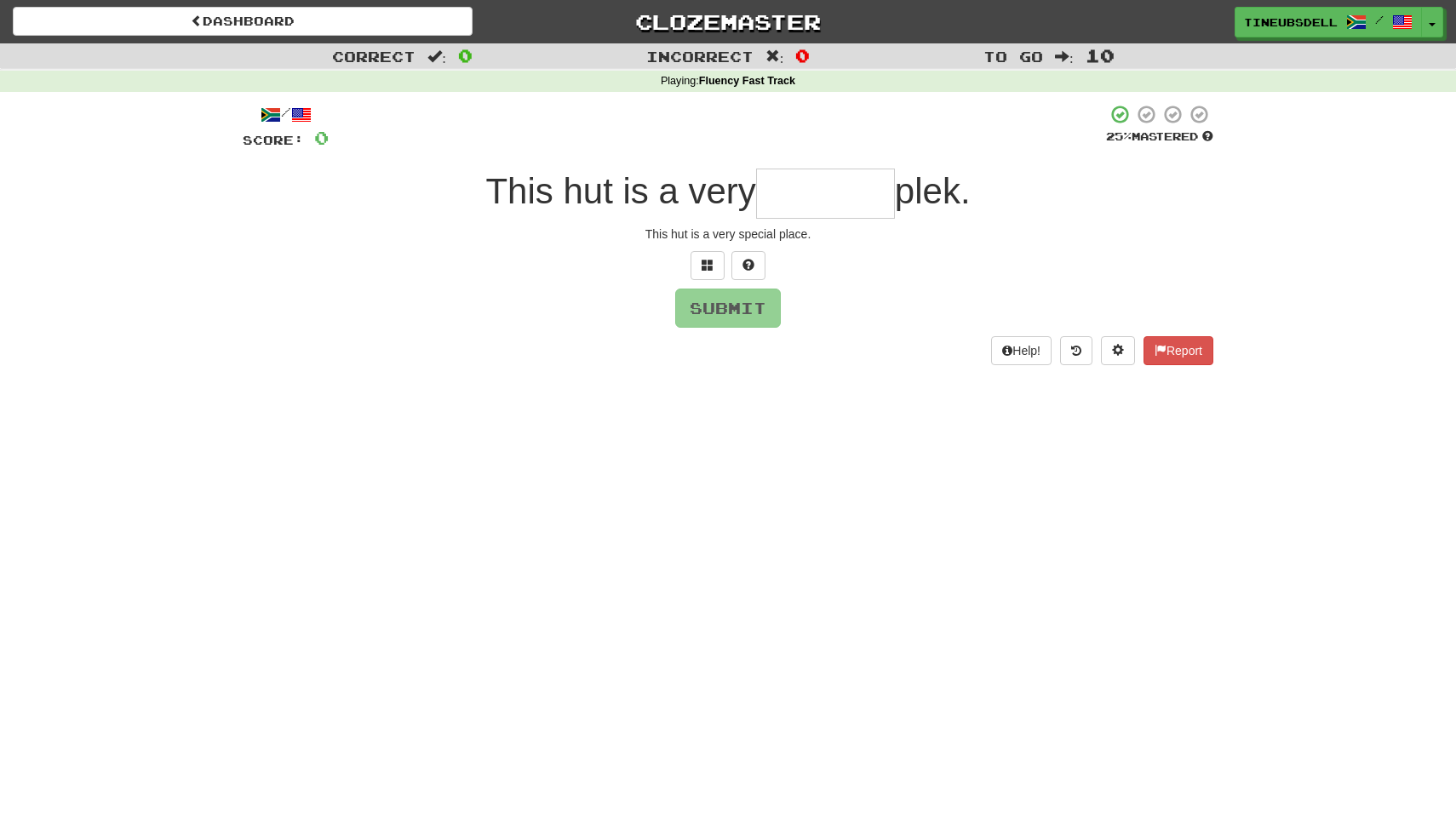 click at bounding box center (825, 193) 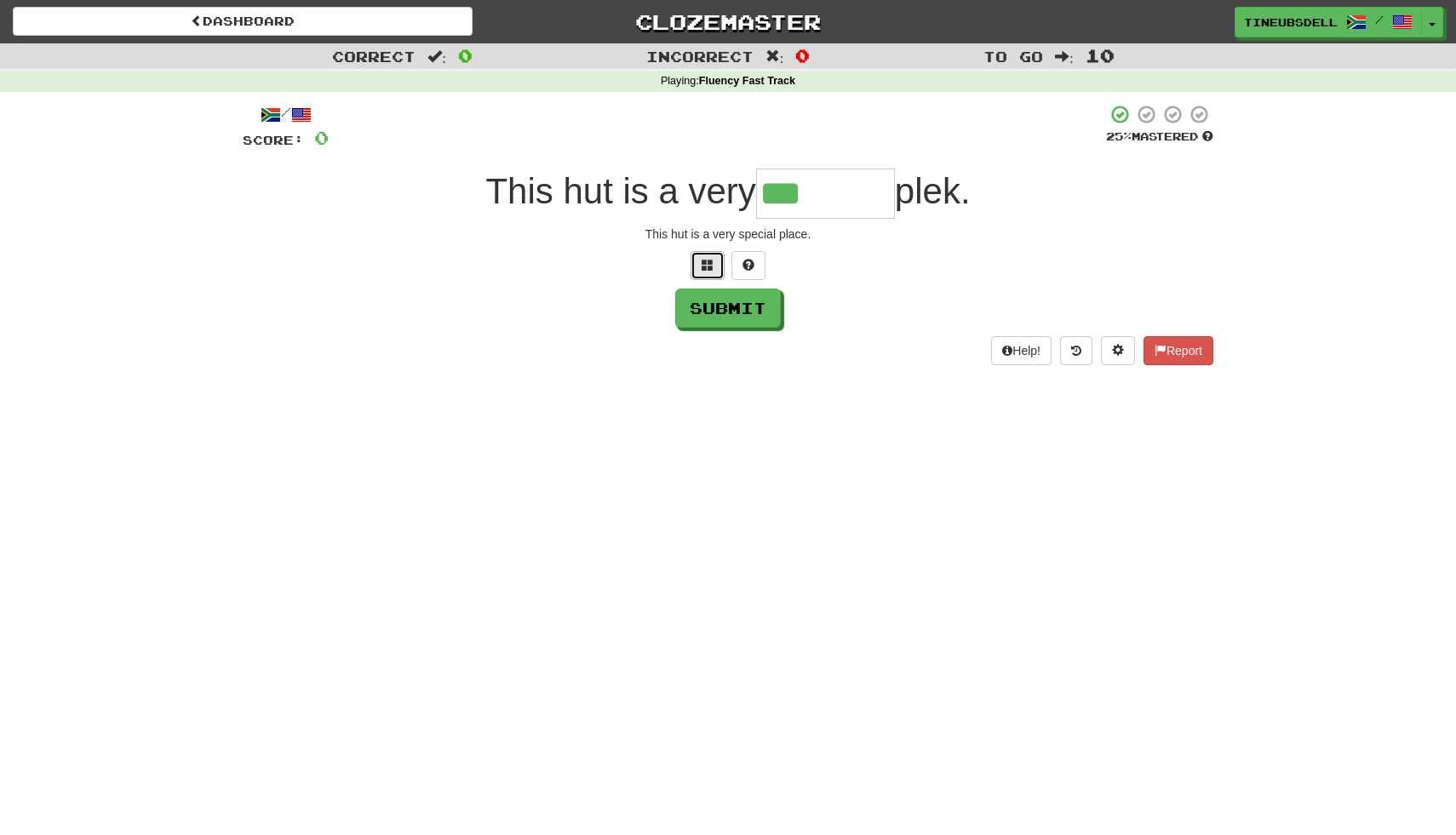 click at bounding box center (708, 265) 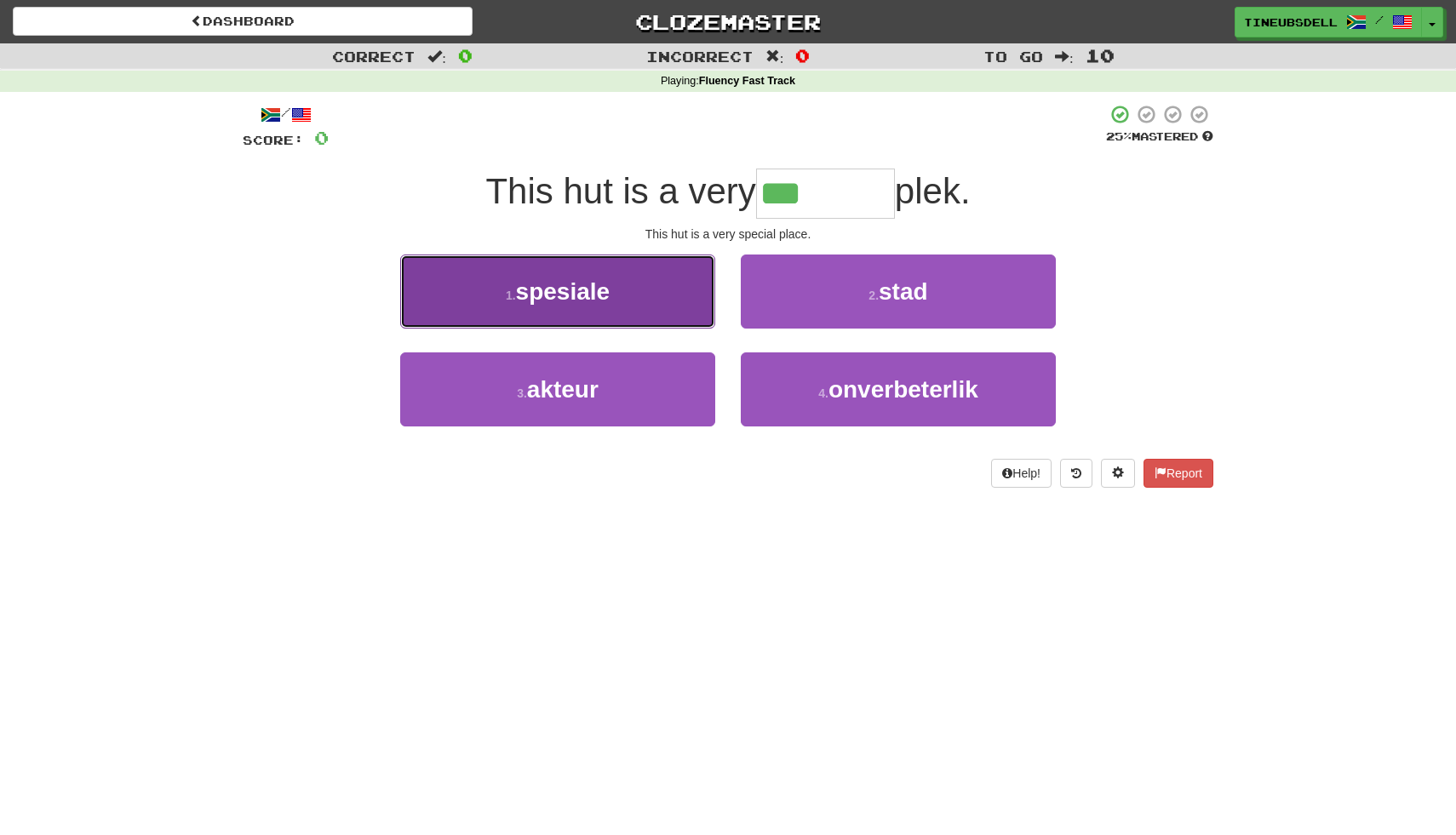 click on "1 .  spesiale" at bounding box center (558, 291) 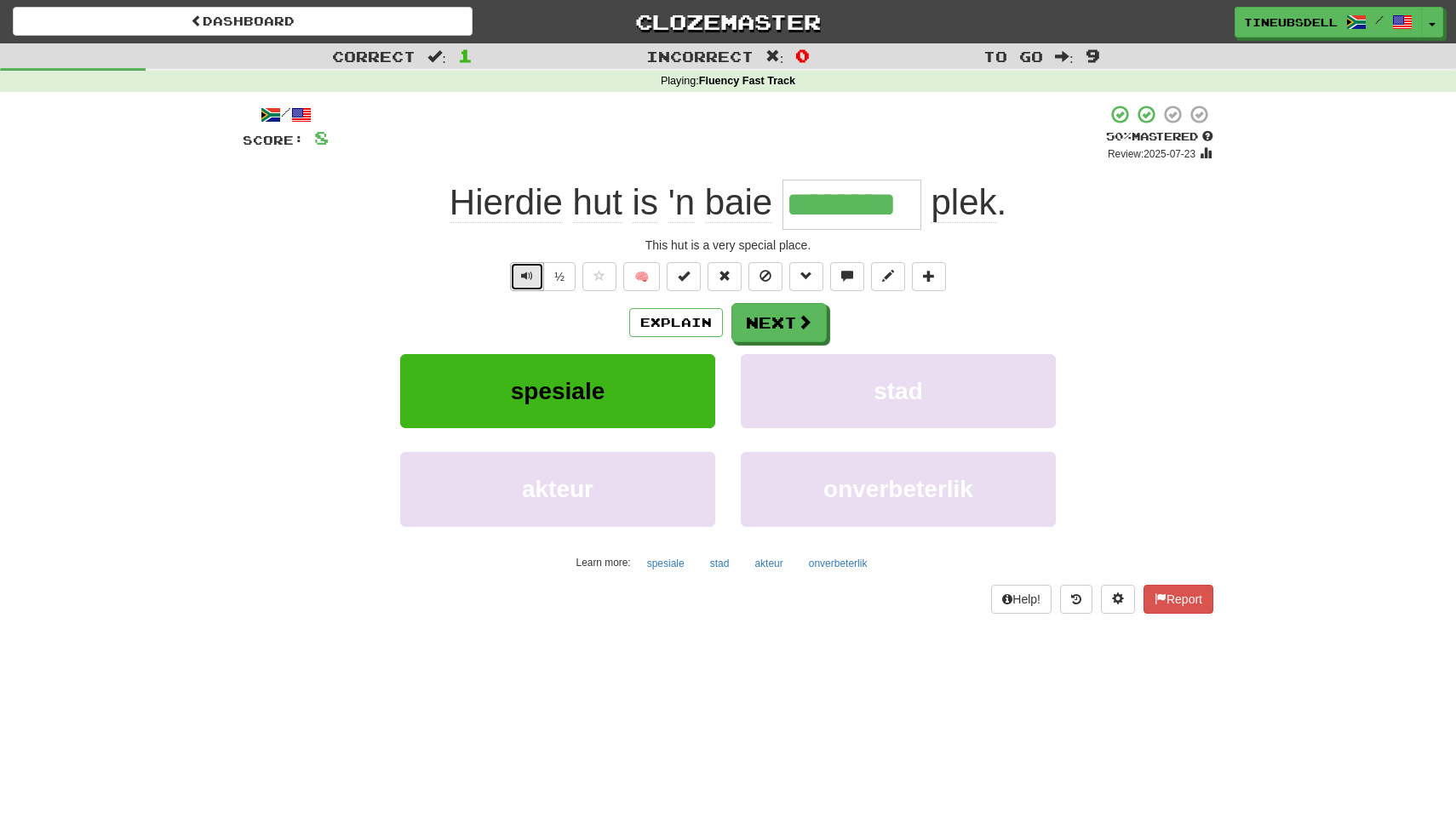 click at bounding box center (527, 277) 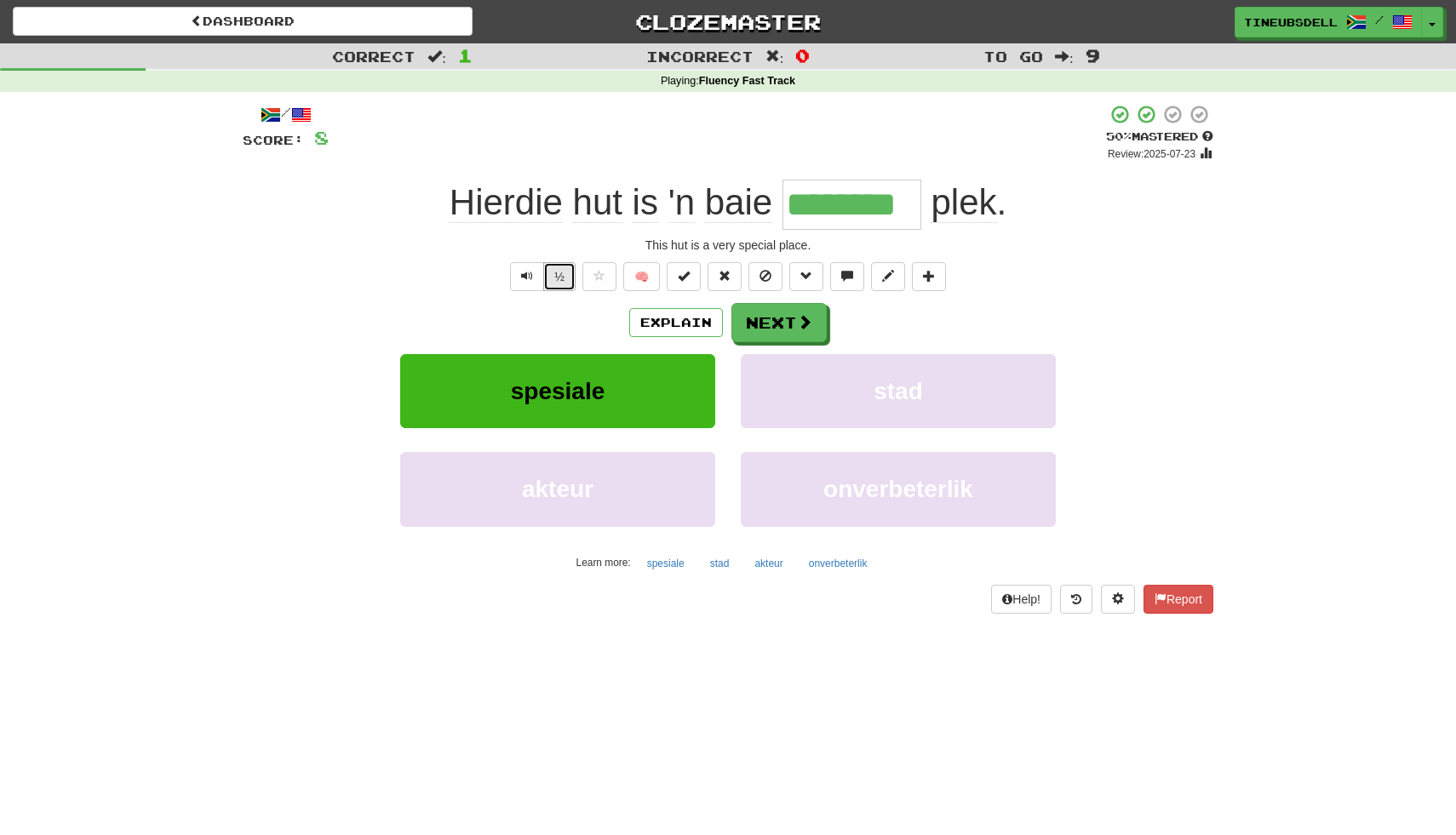 click on "½" at bounding box center [559, 277] 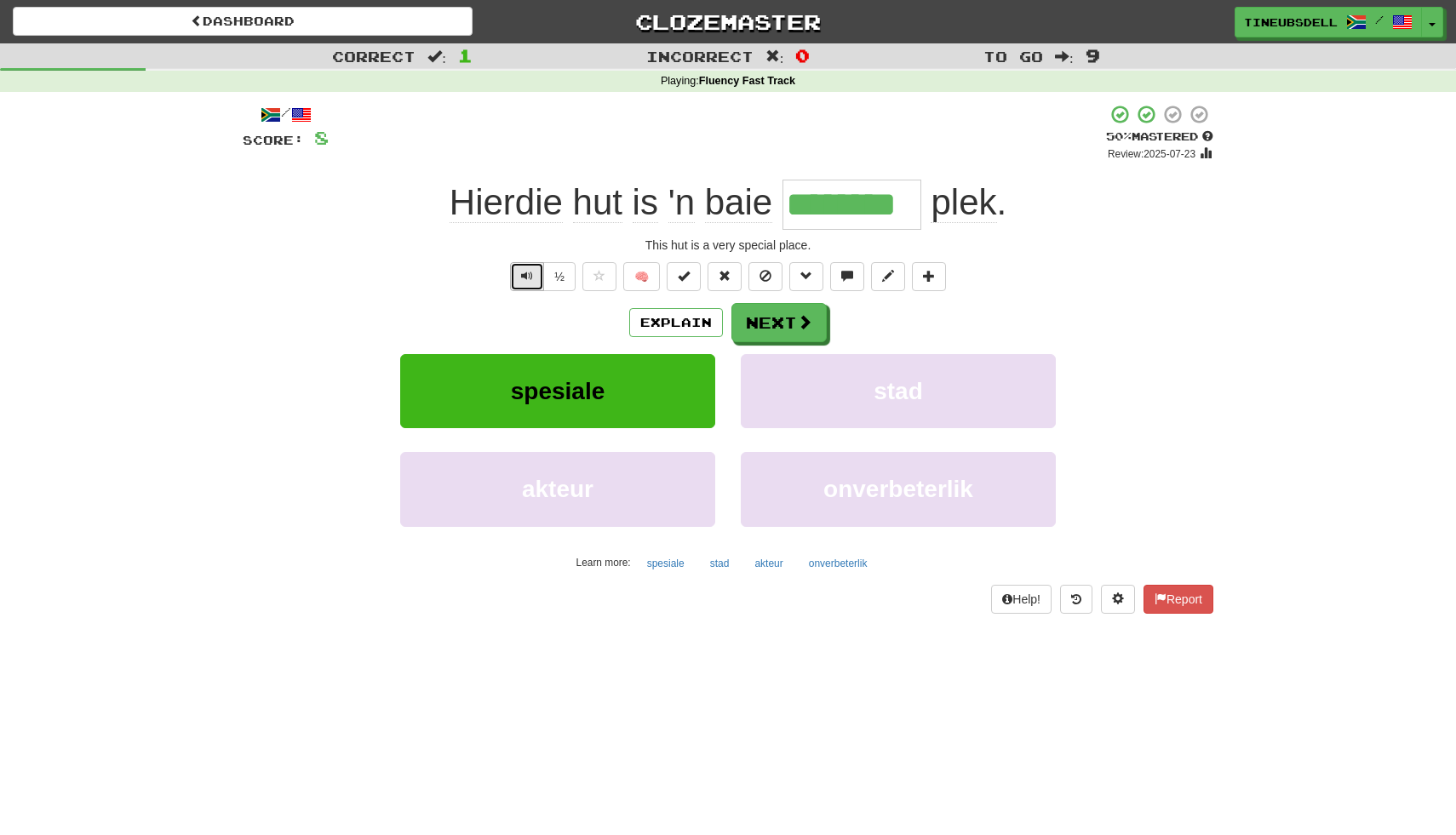 click at bounding box center [527, 276] 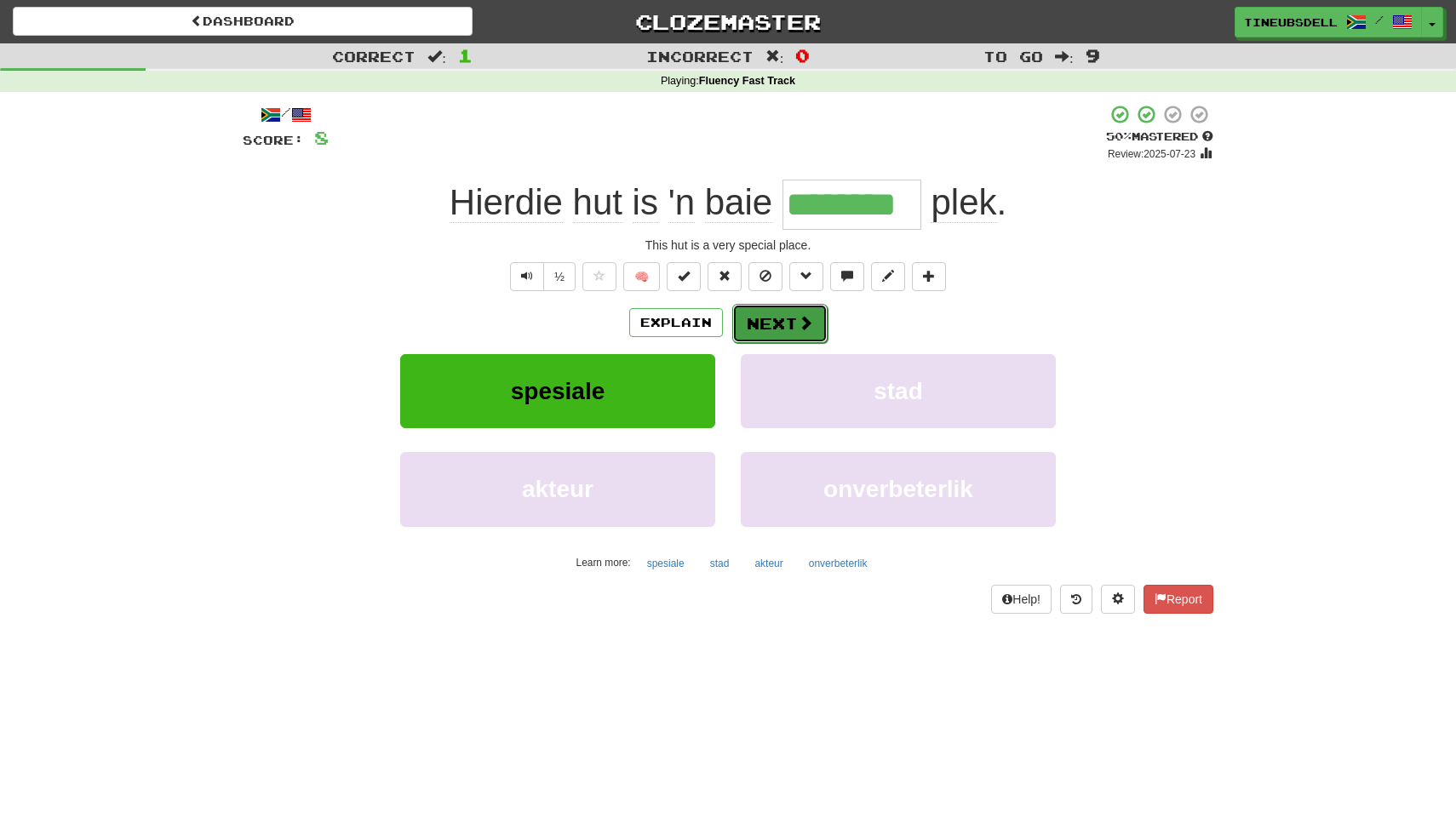 click on "Next" at bounding box center [780, 323] 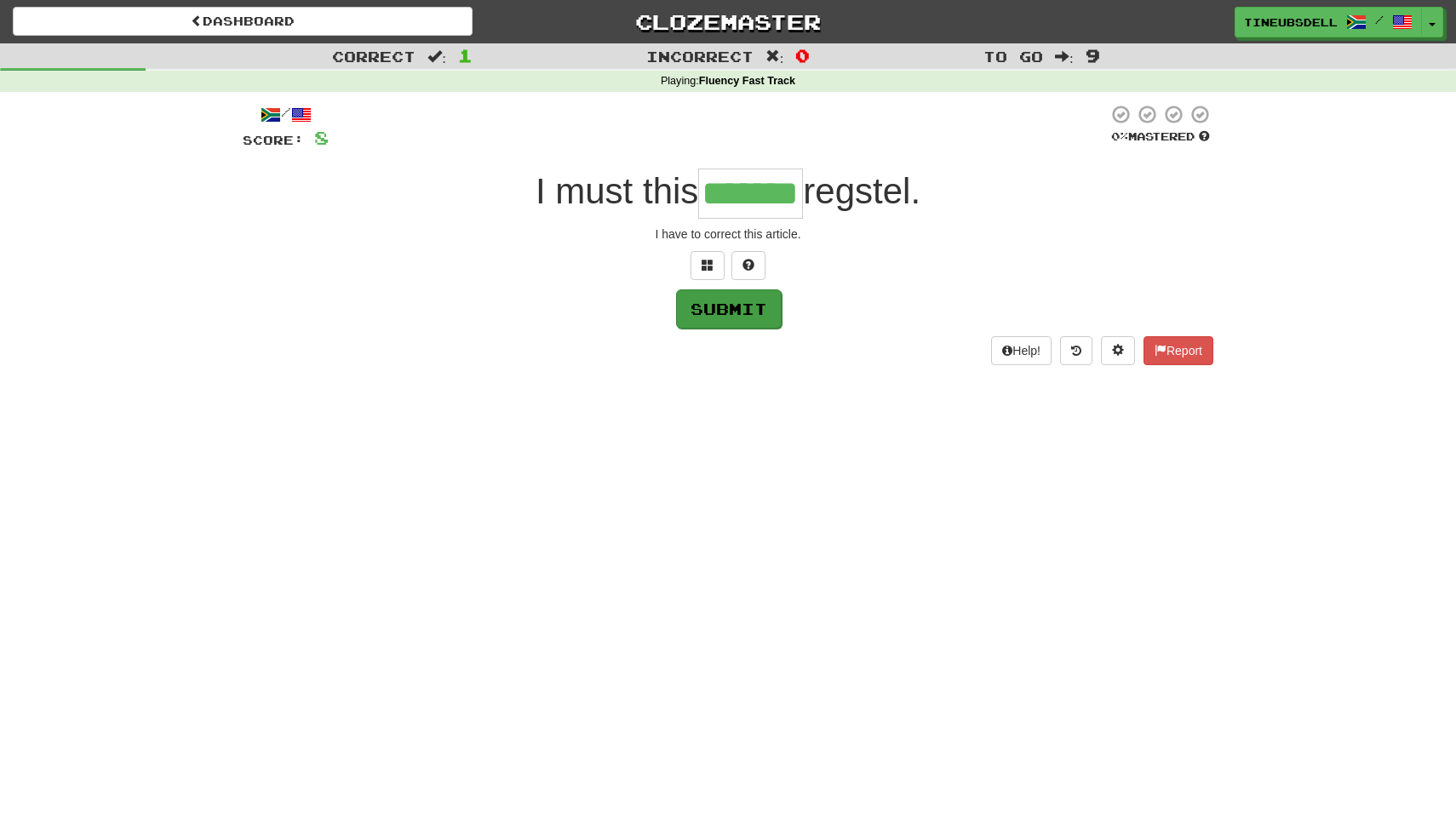 type on "*******" 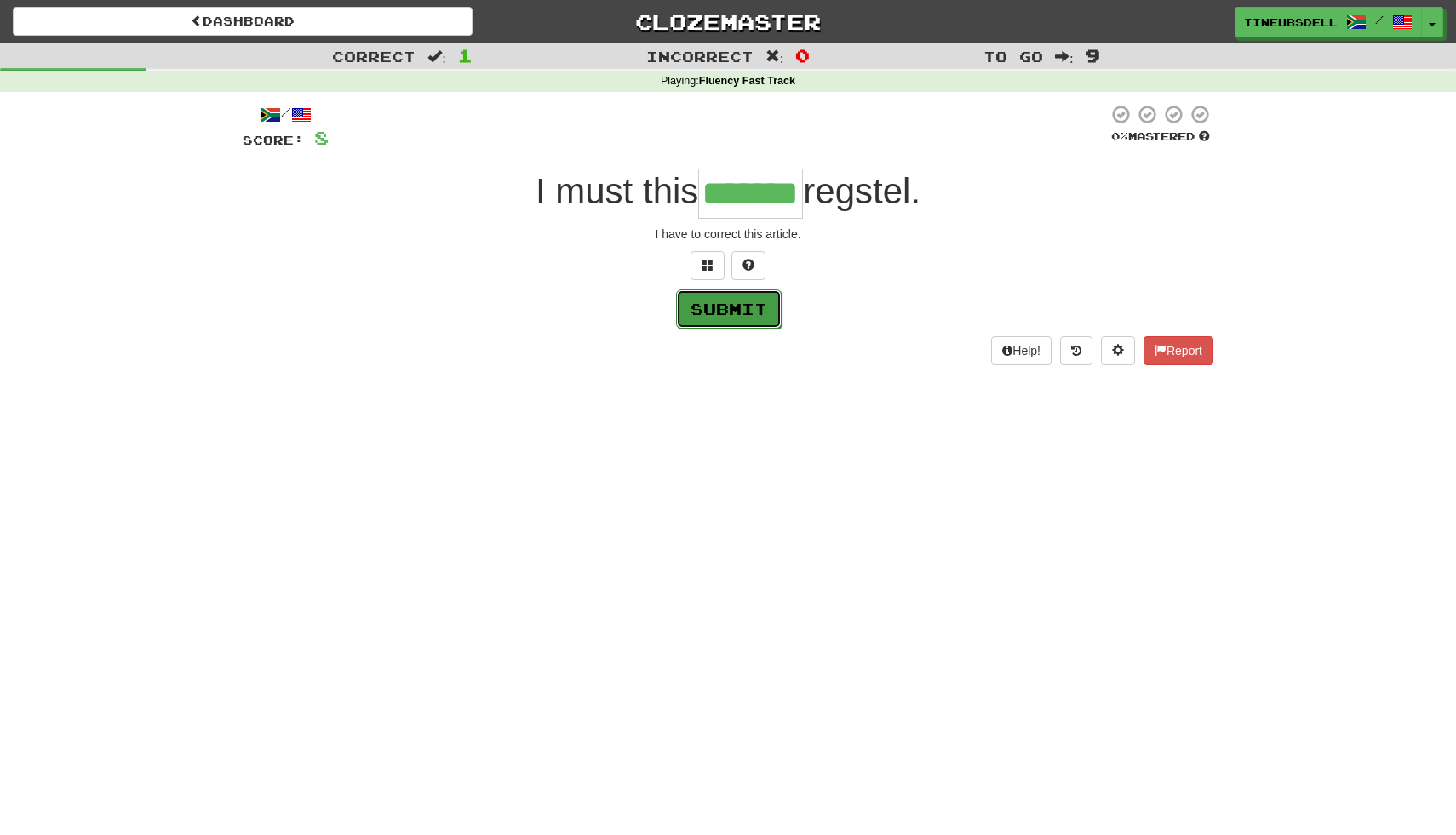 click on "Submit" at bounding box center (729, 309) 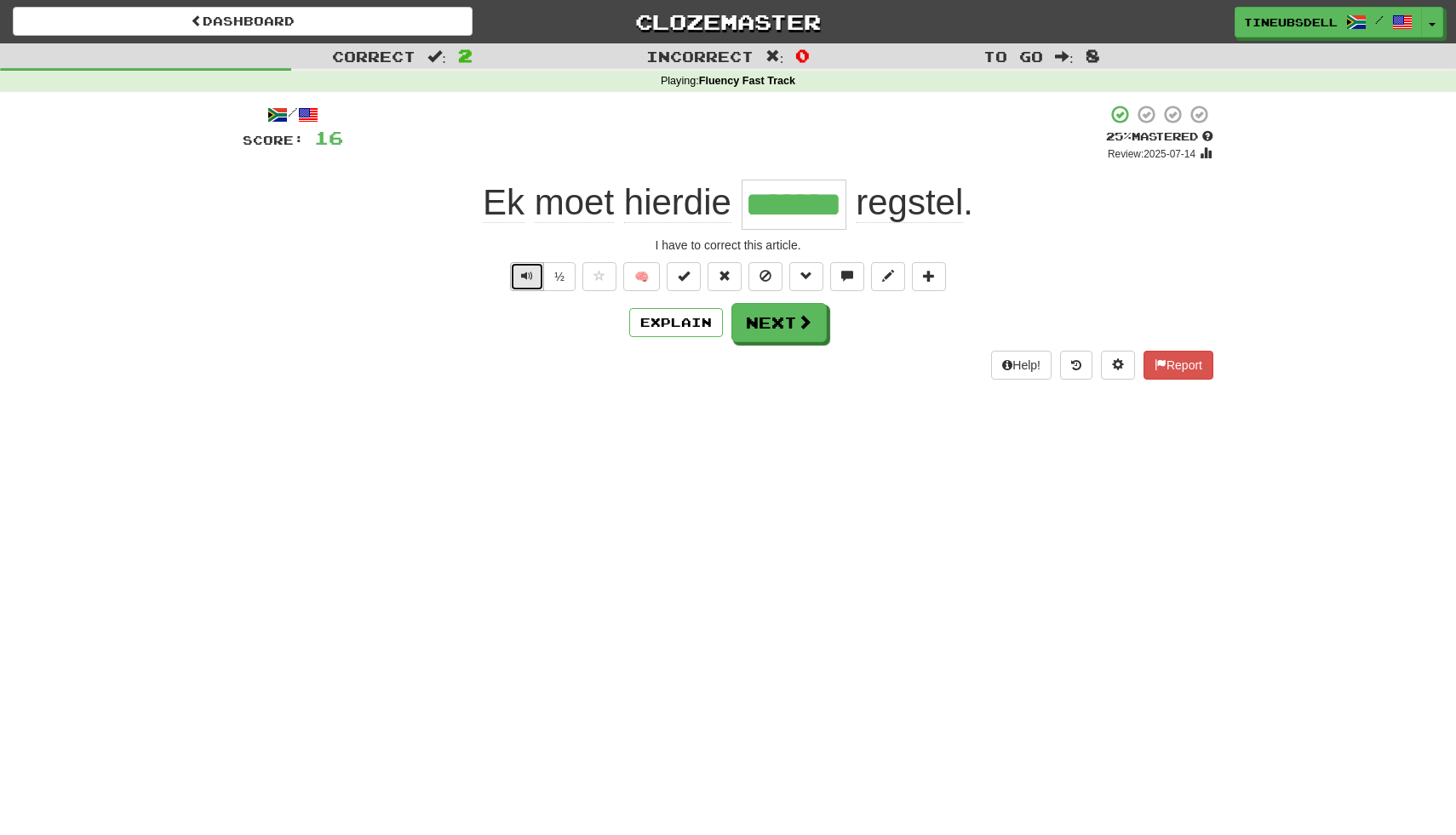 click at bounding box center [527, 276] 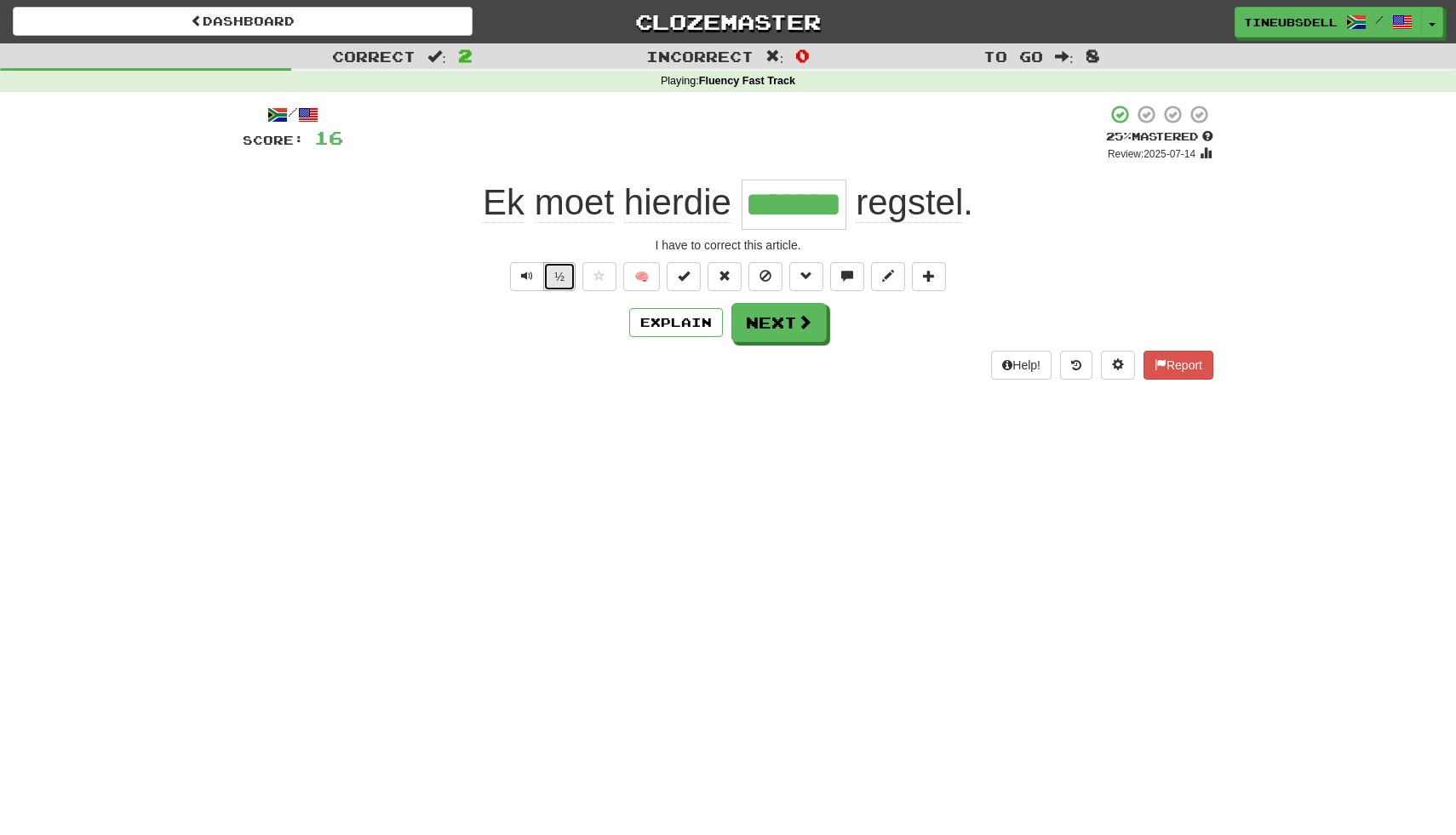 click on "½" at bounding box center [559, 277] 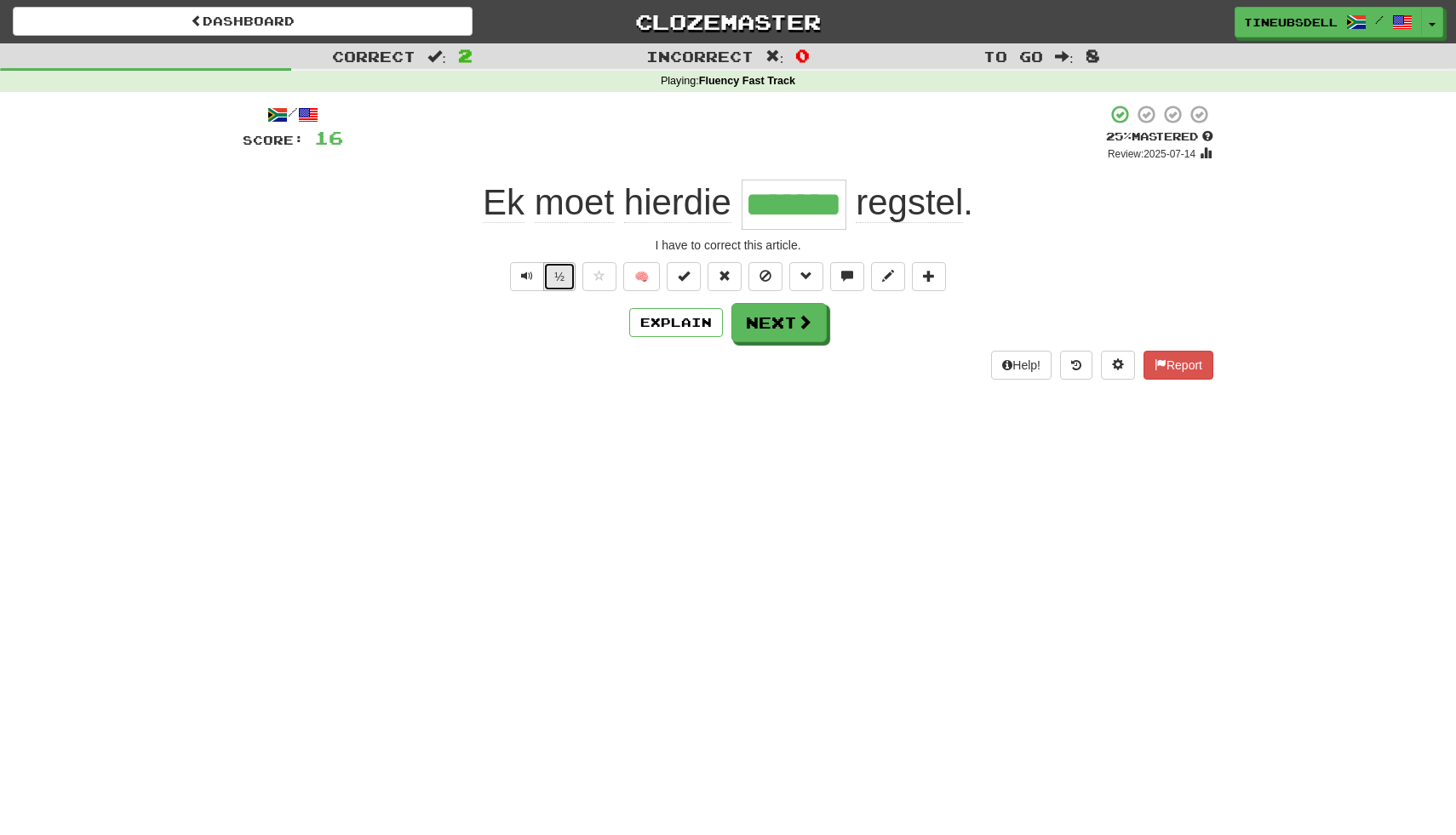 click on "½" at bounding box center [559, 277] 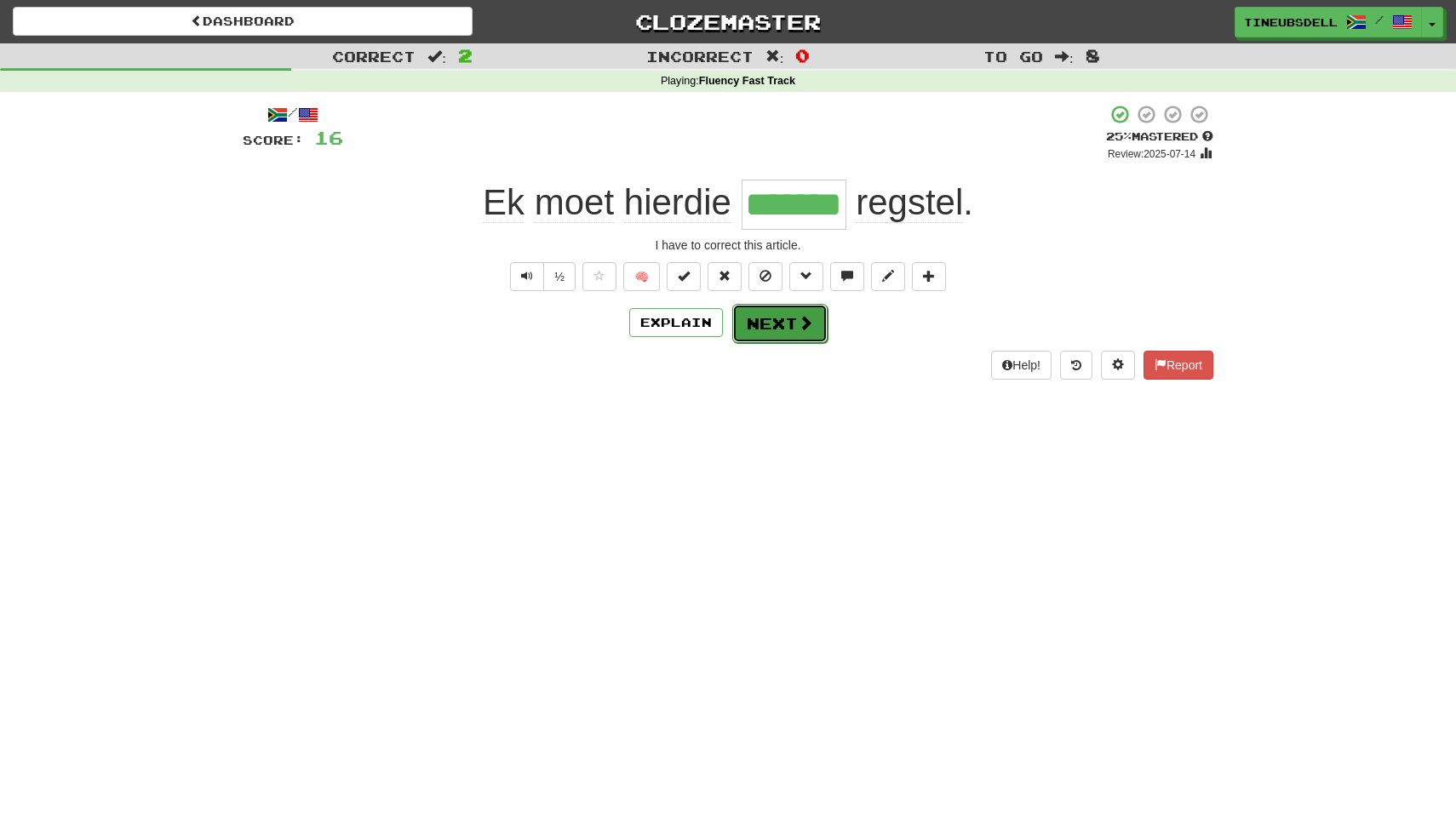 click on "Next" at bounding box center (780, 323) 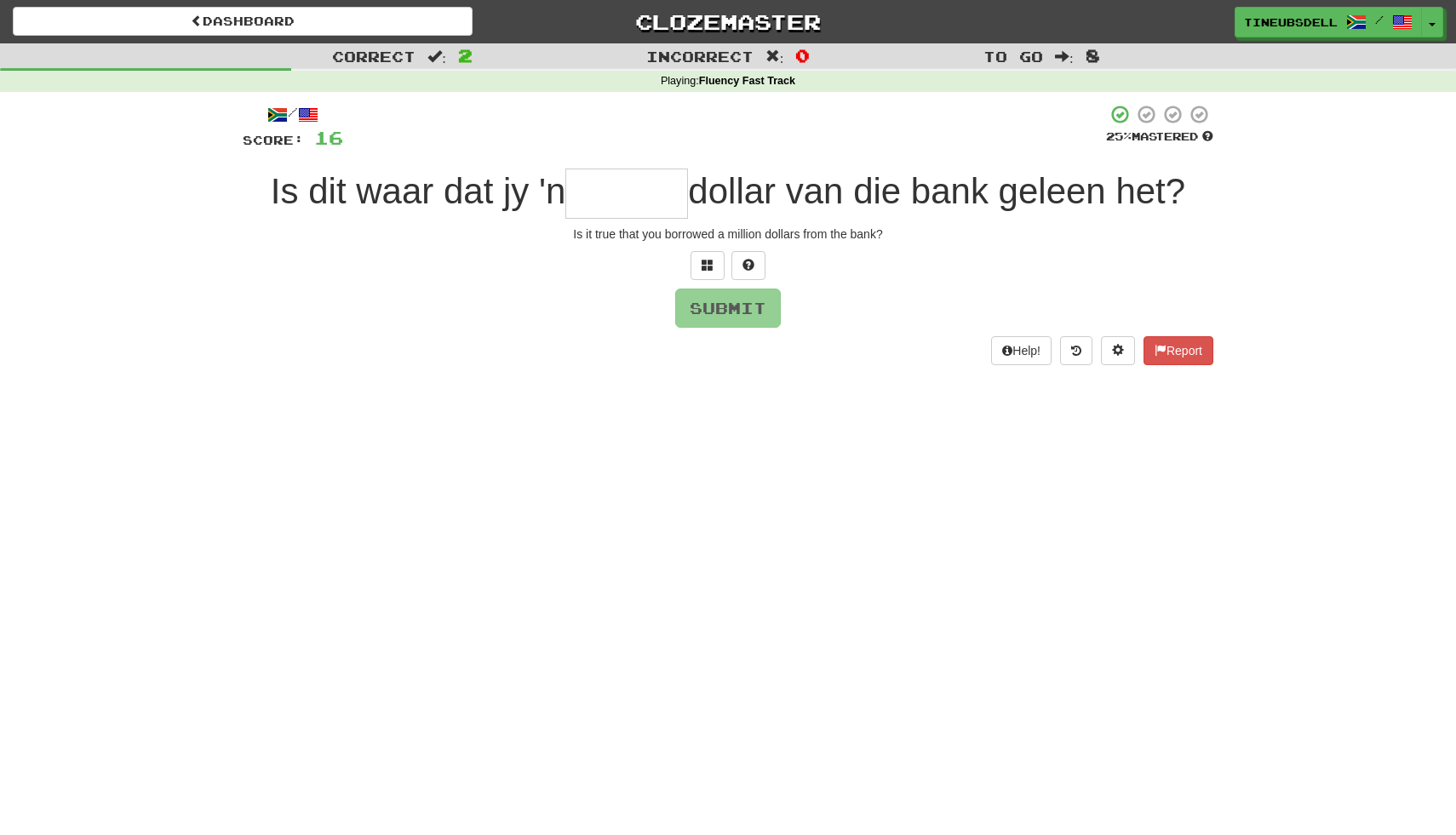 click at bounding box center [627, 193] 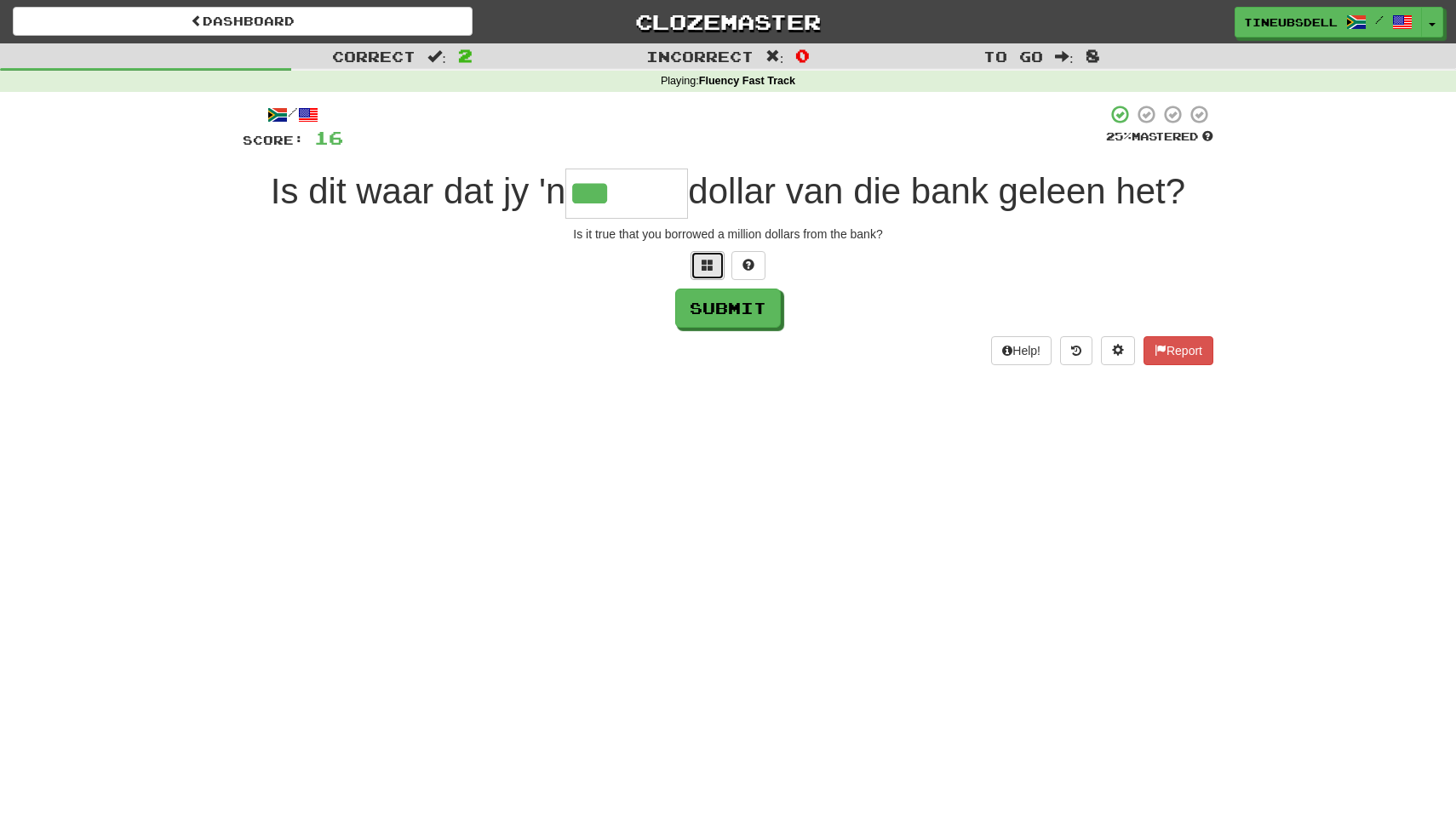 click at bounding box center (708, 266) 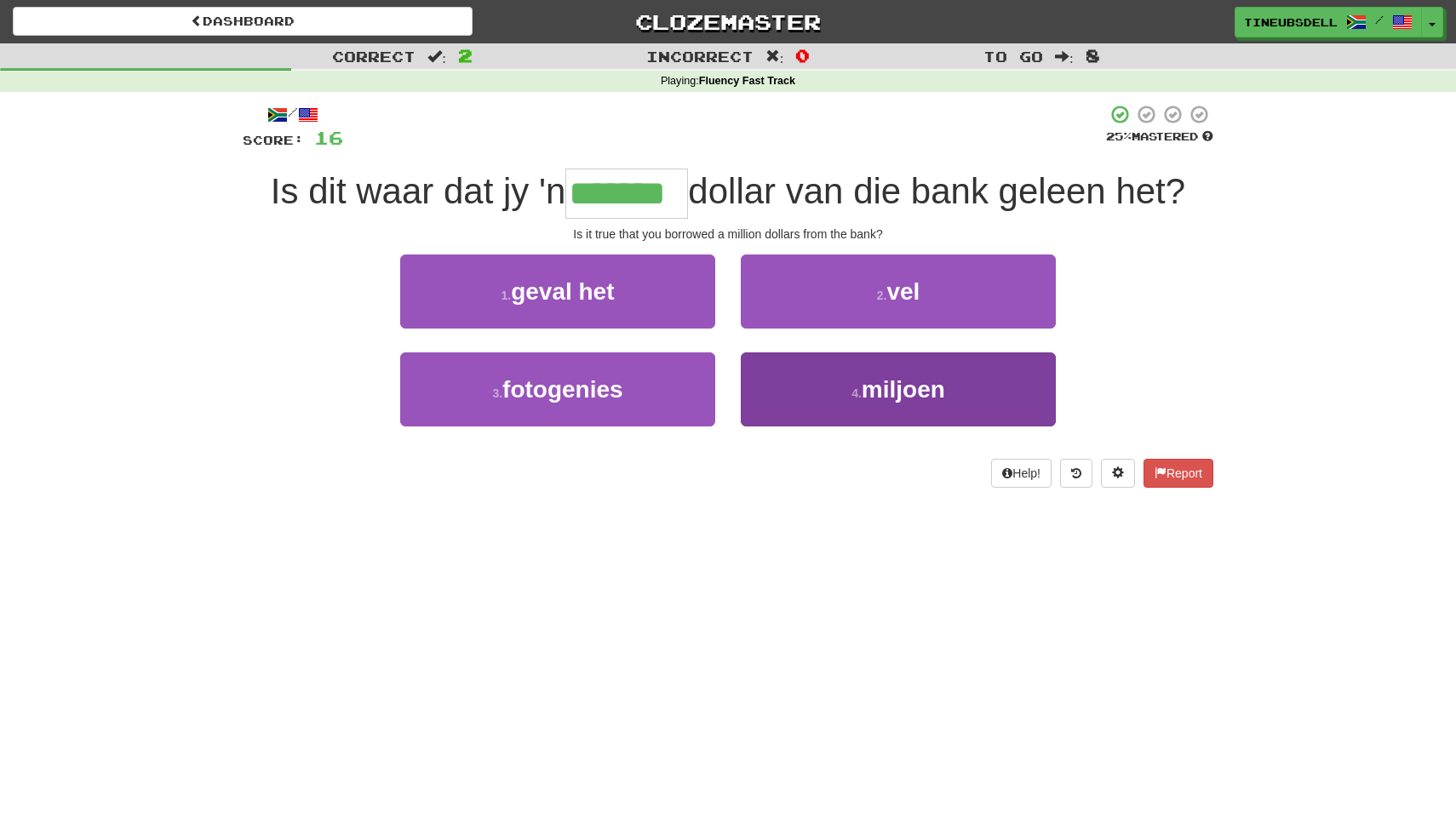 type on "*******" 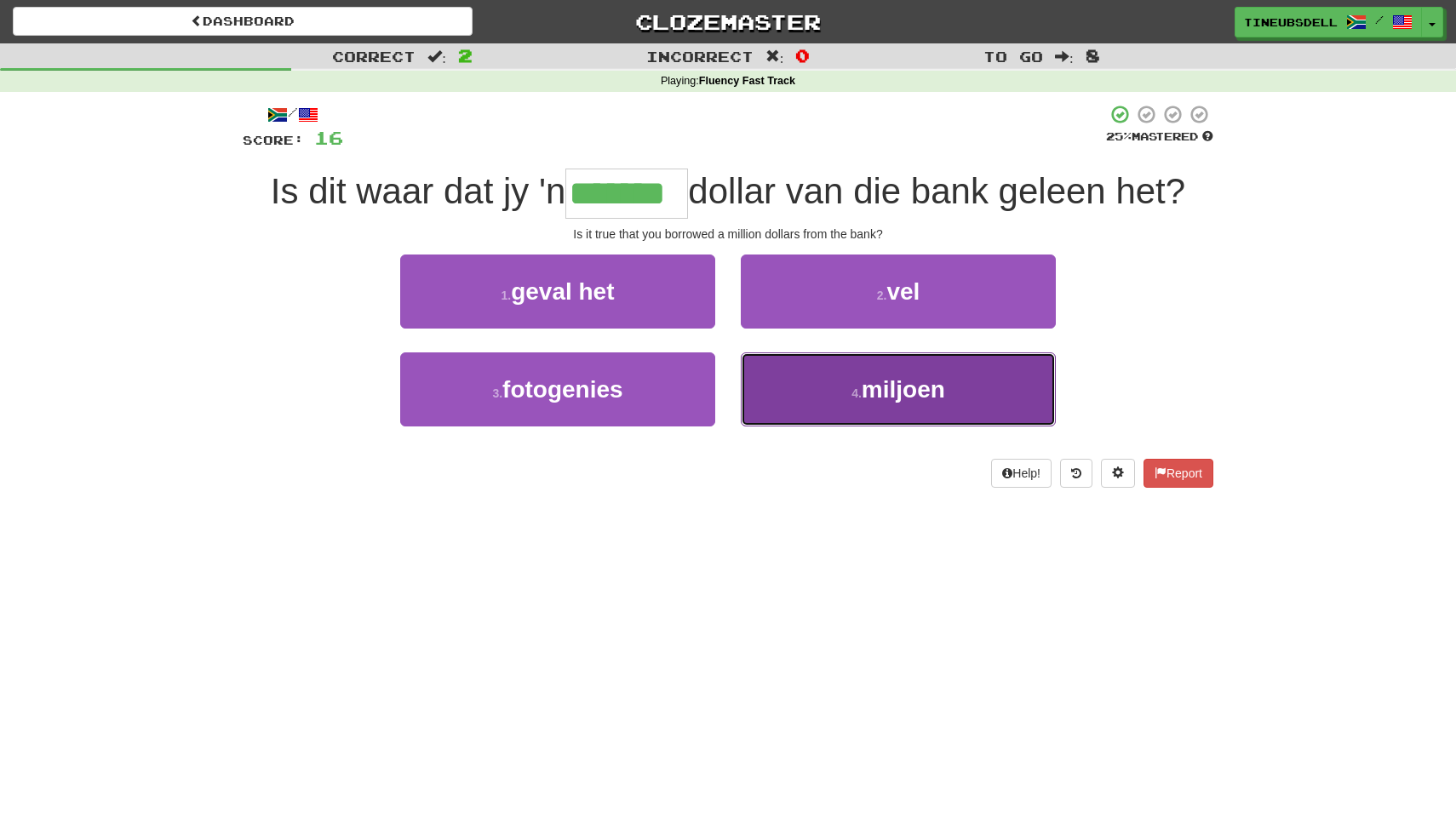click on "4 ." at bounding box center (857, 393) 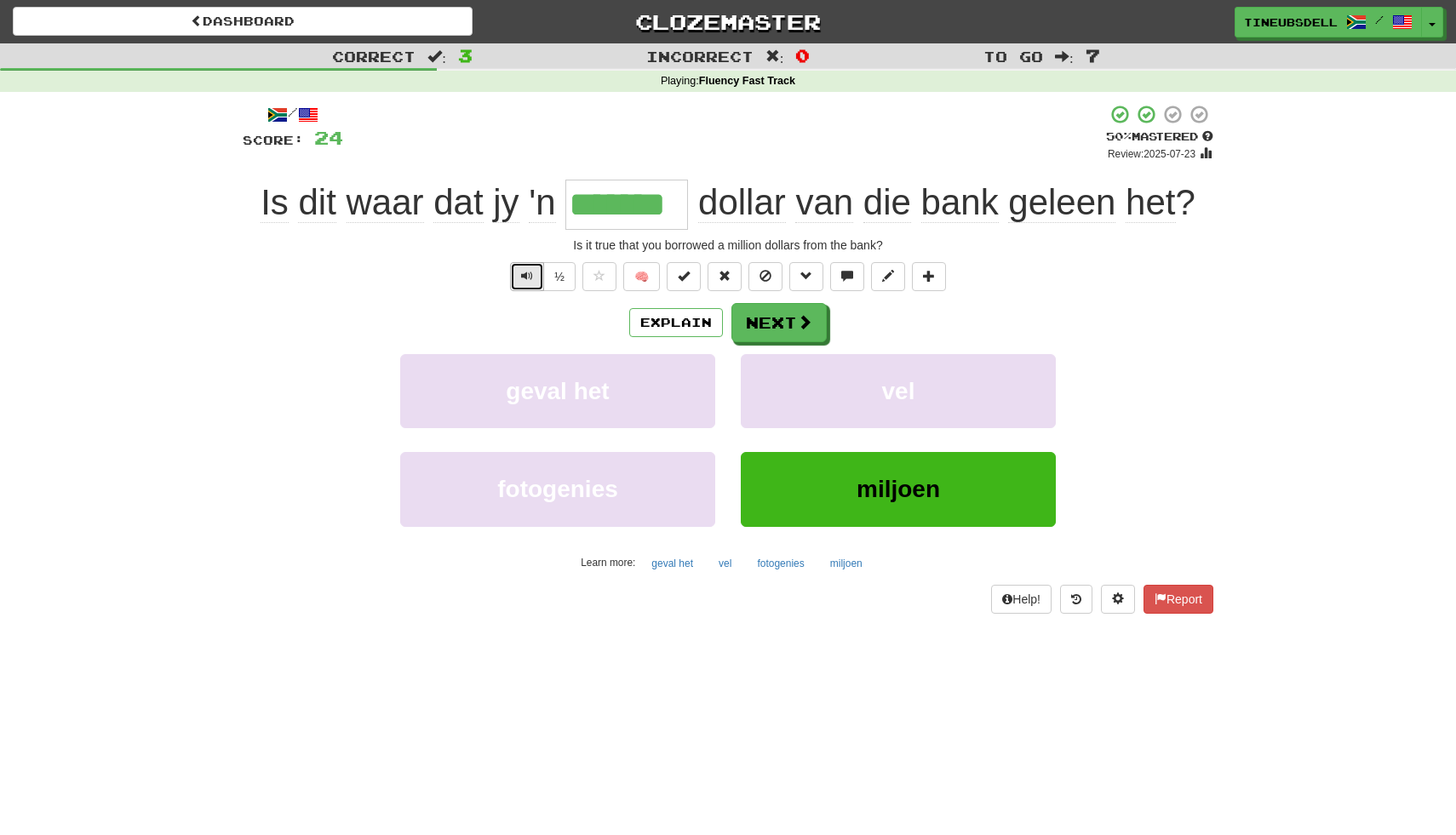 click at bounding box center [527, 276] 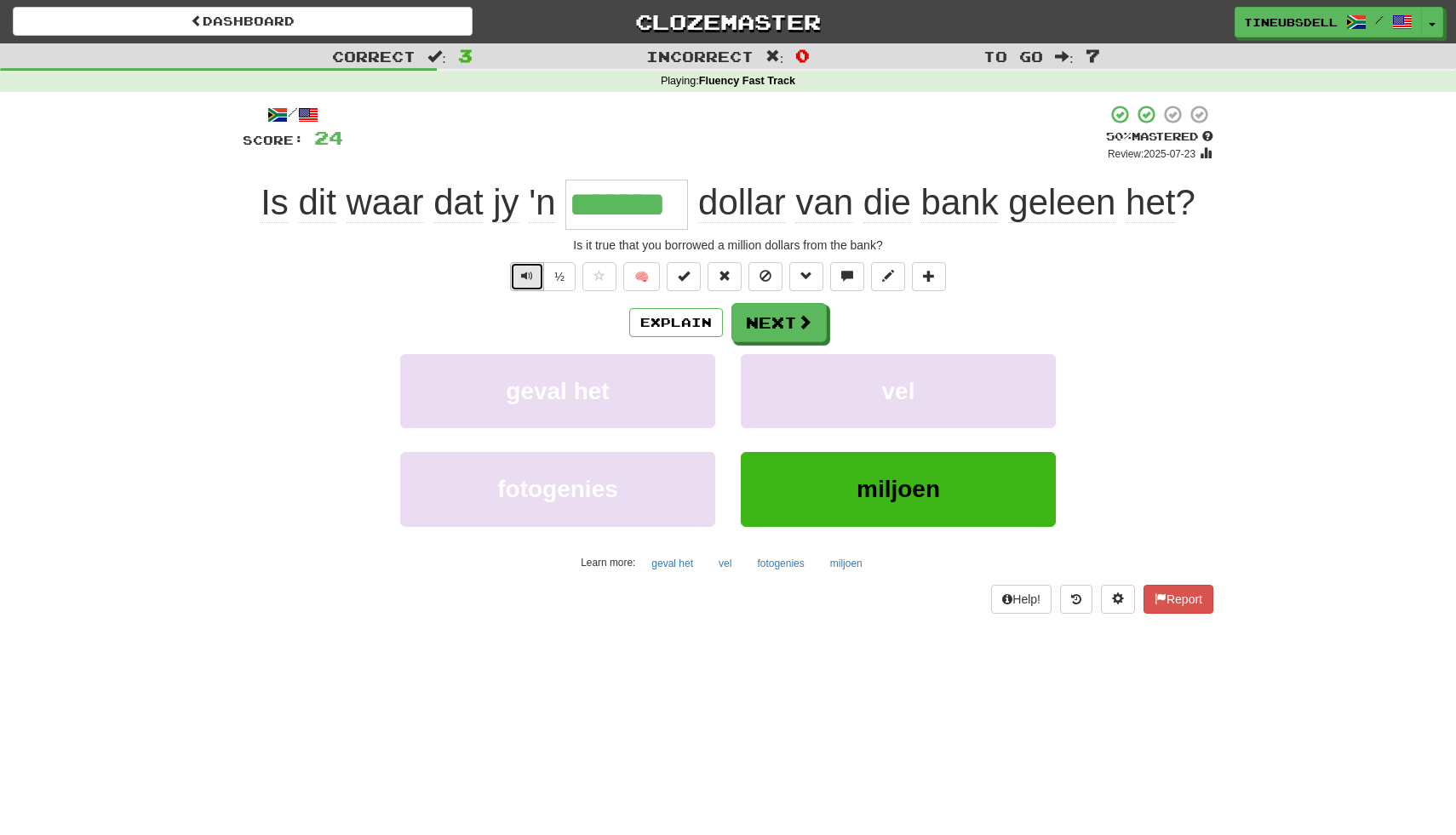 click at bounding box center [527, 276] 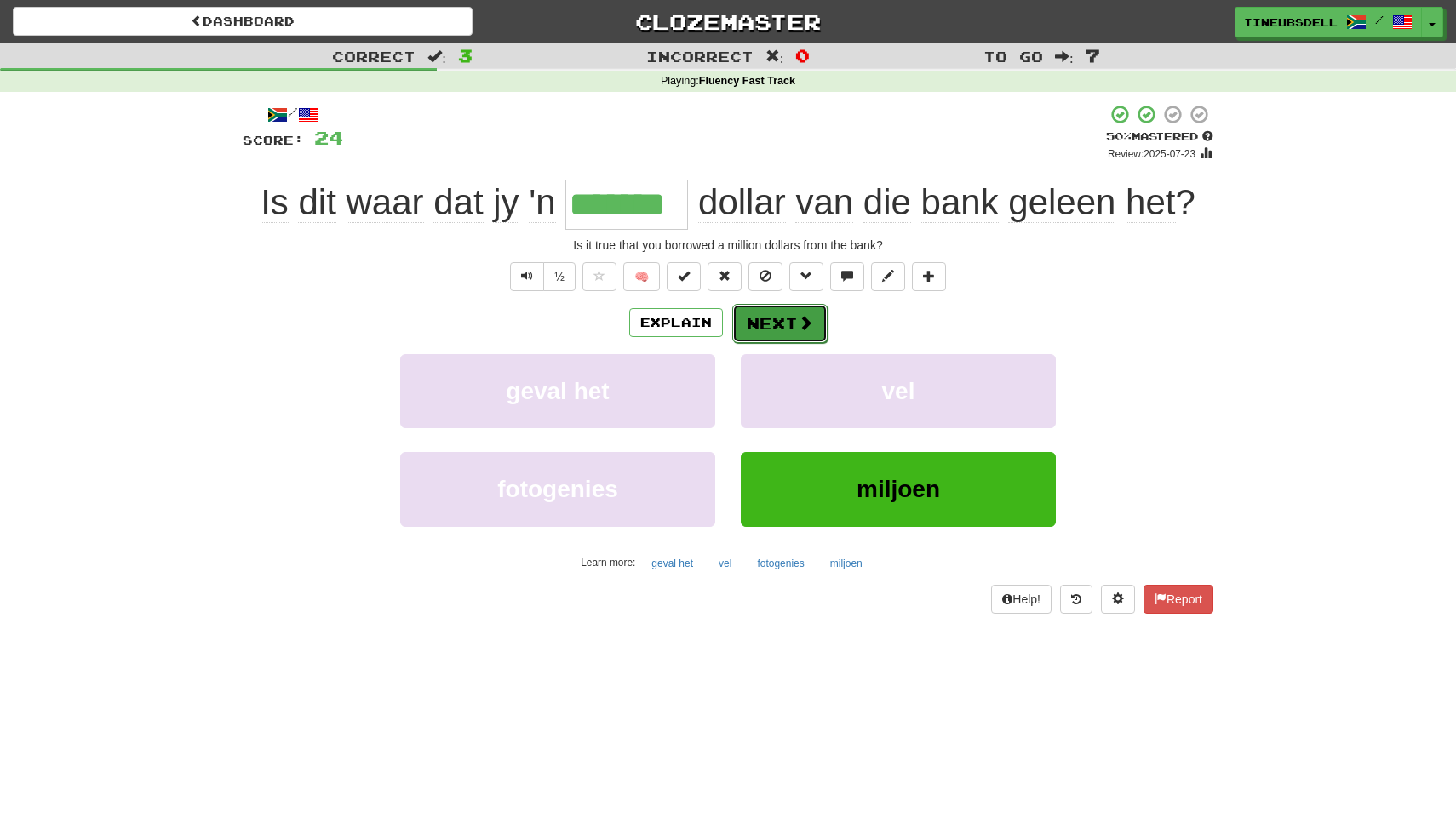 click on "Next" at bounding box center (780, 323) 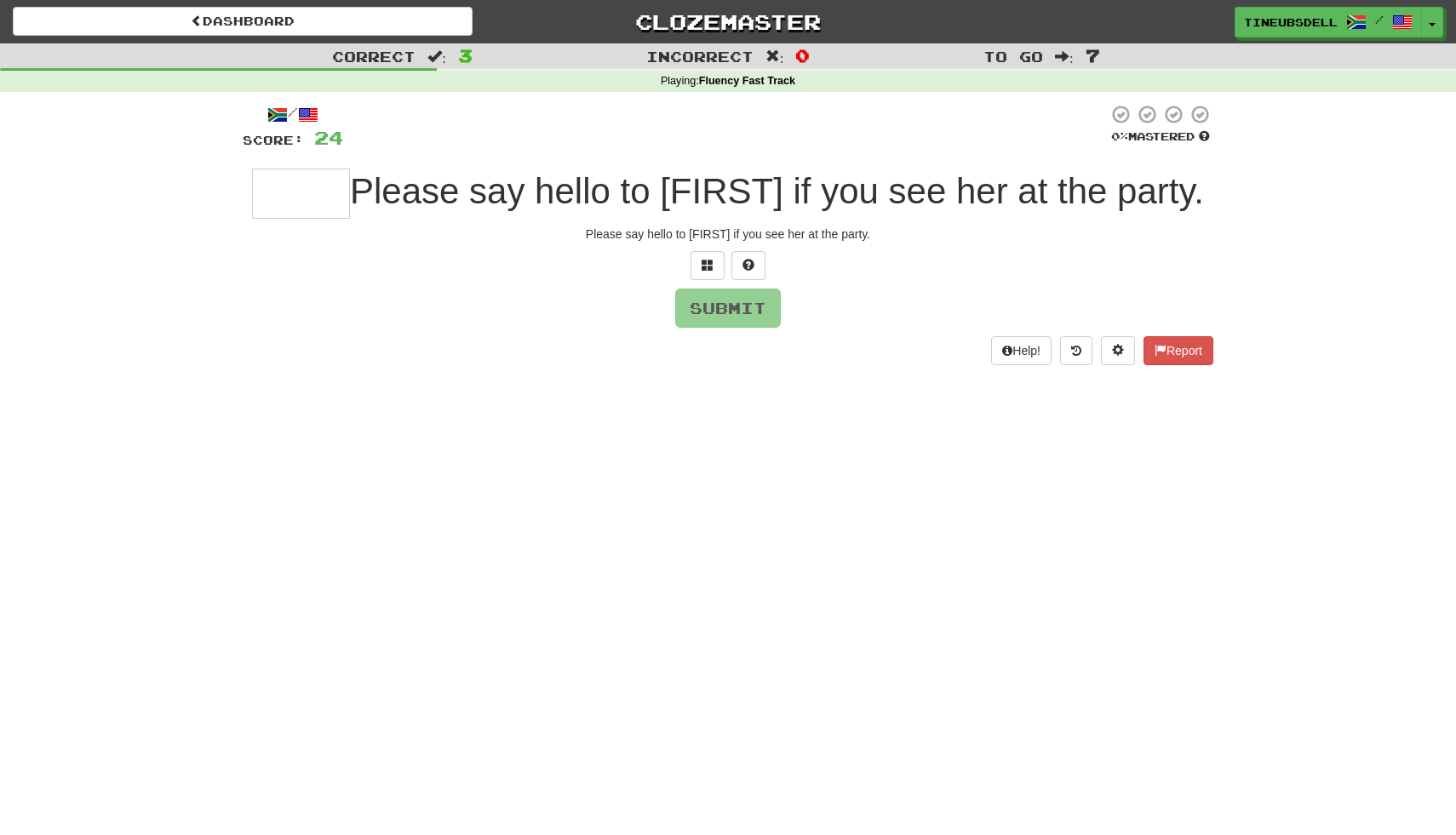 click at bounding box center [301, 193] 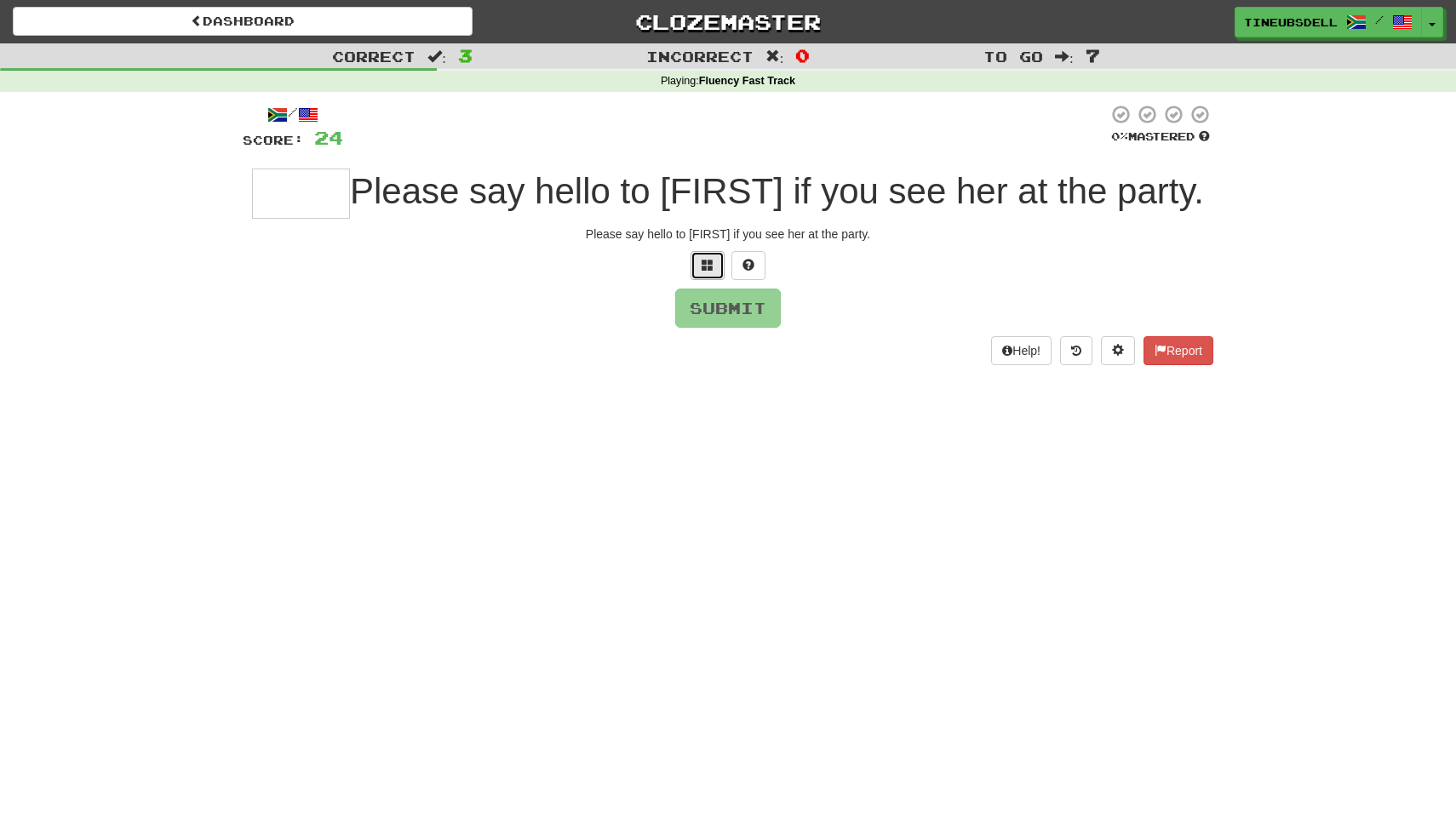 click at bounding box center (708, 265) 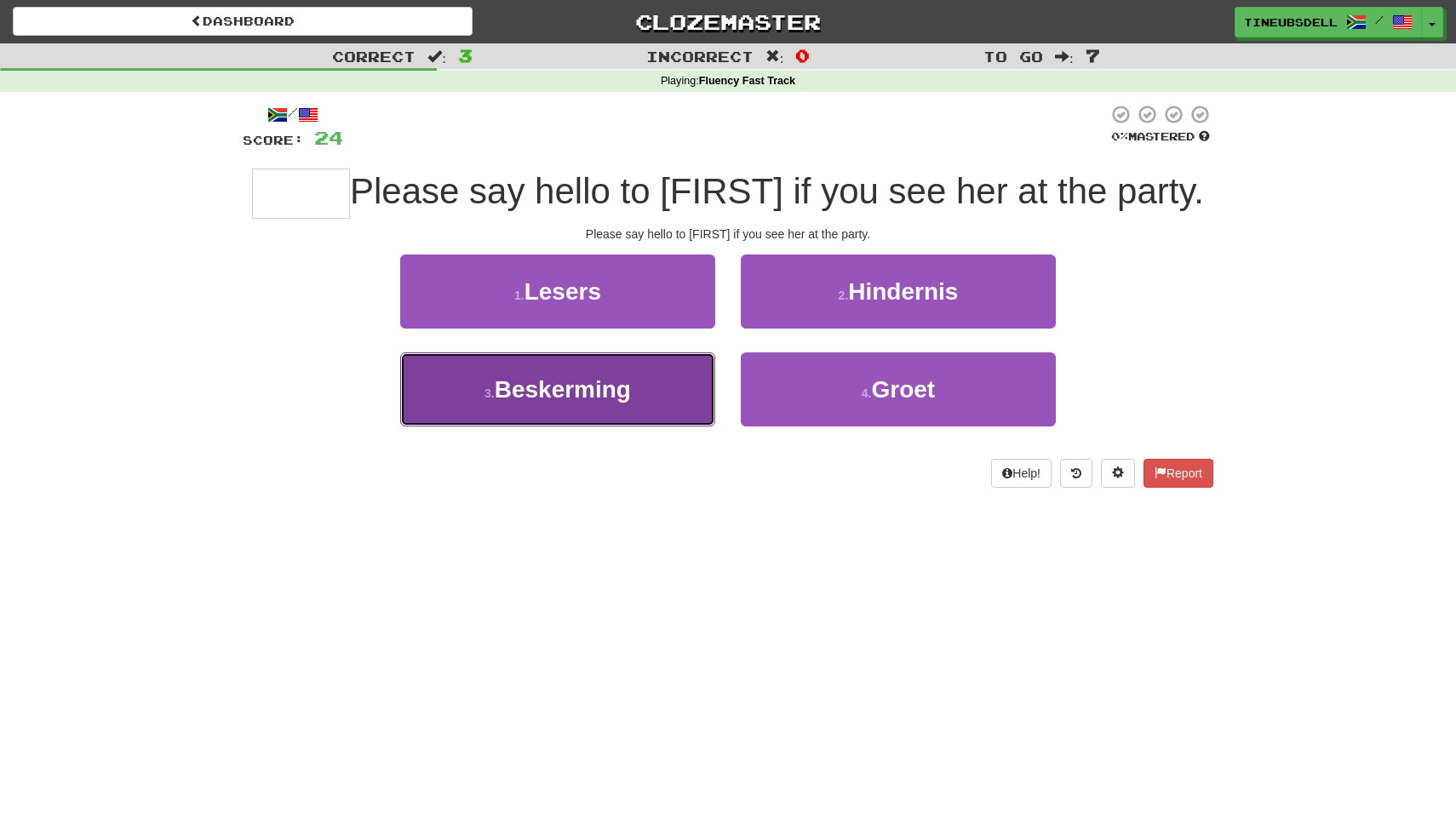 click on "Beskerming" at bounding box center (563, 389) 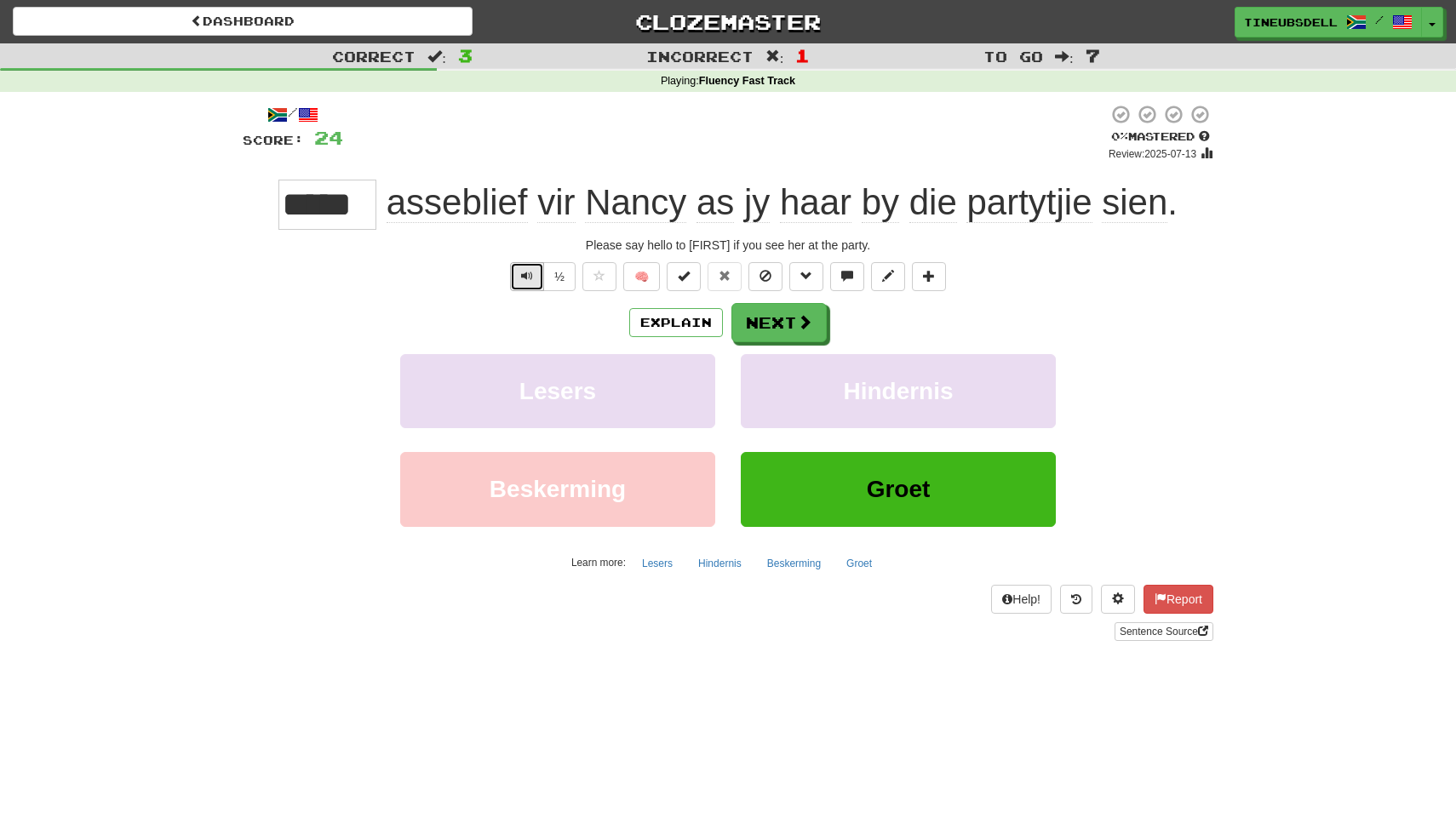 click at bounding box center [527, 276] 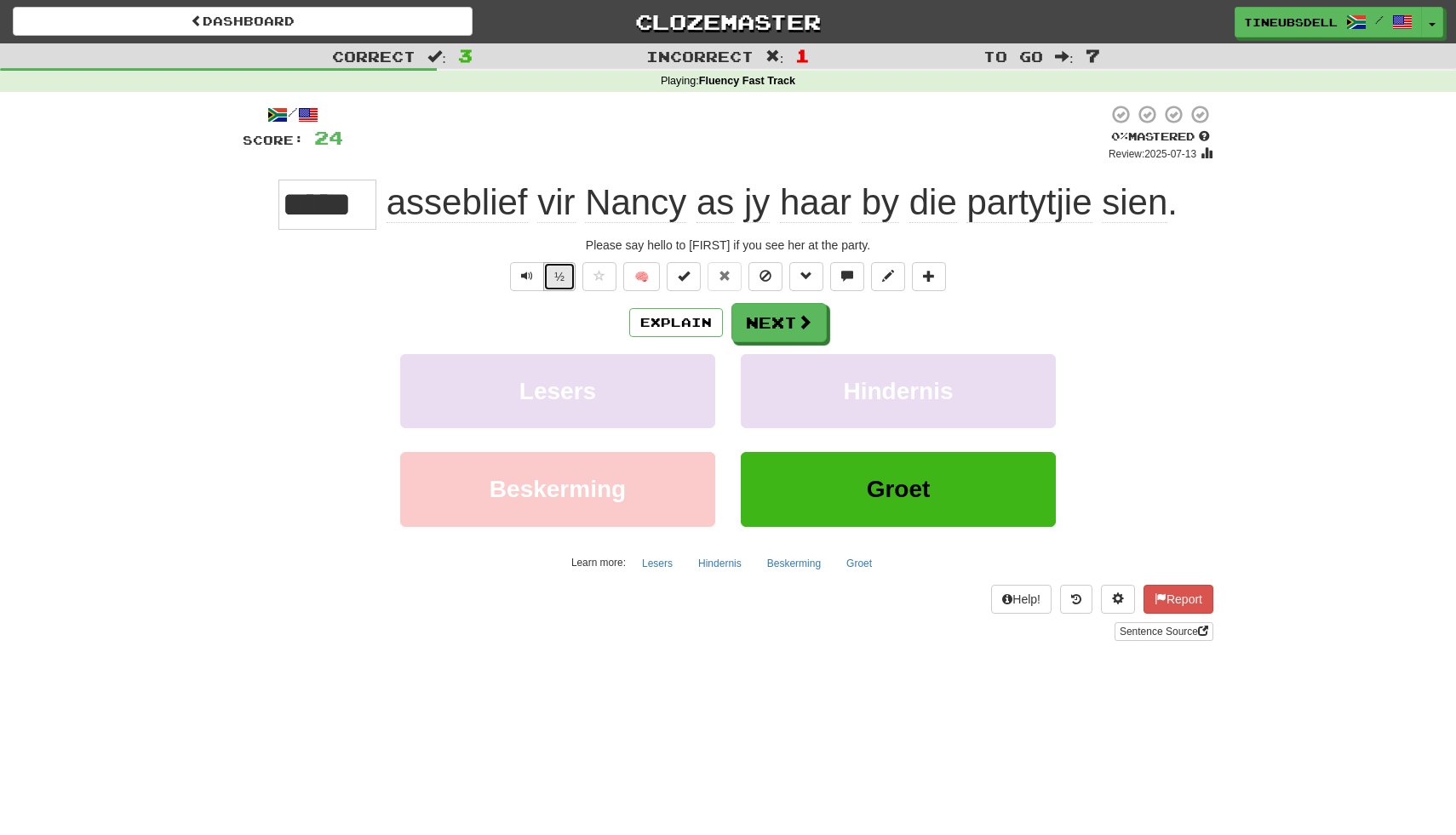 click on "½" at bounding box center (559, 277) 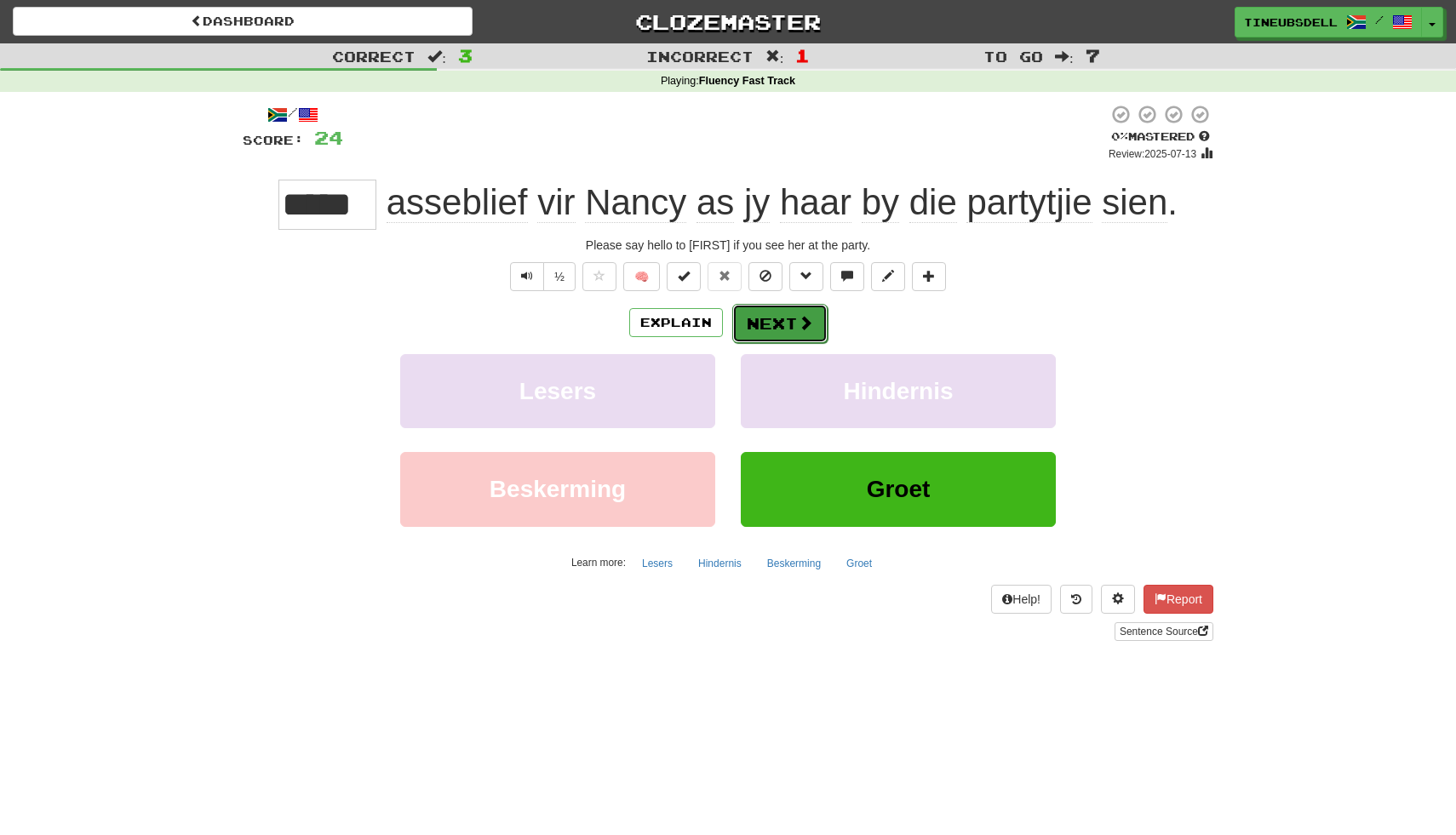 click on "Next" at bounding box center [780, 323] 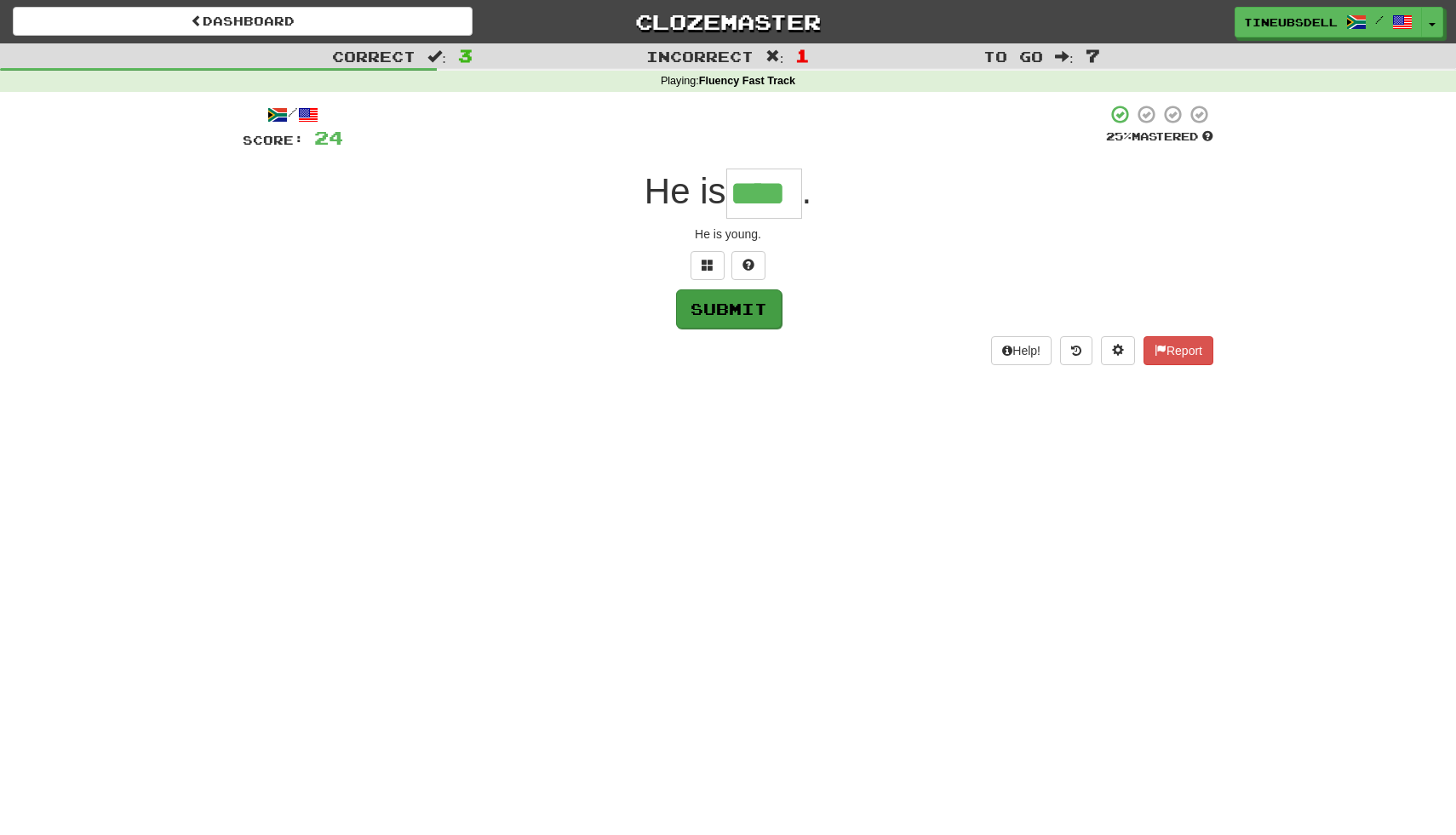type on "****" 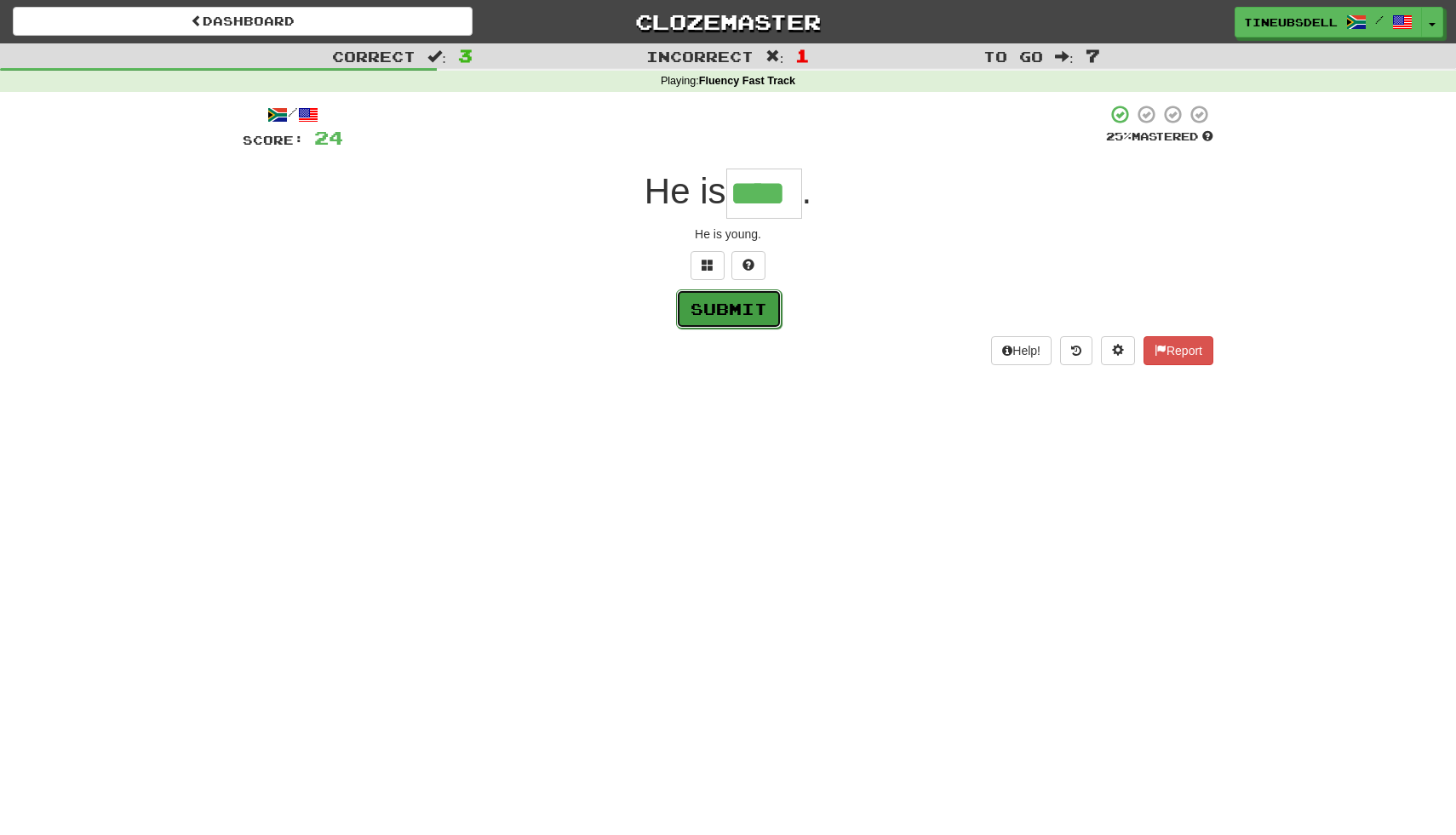 click on "Submit" at bounding box center [729, 309] 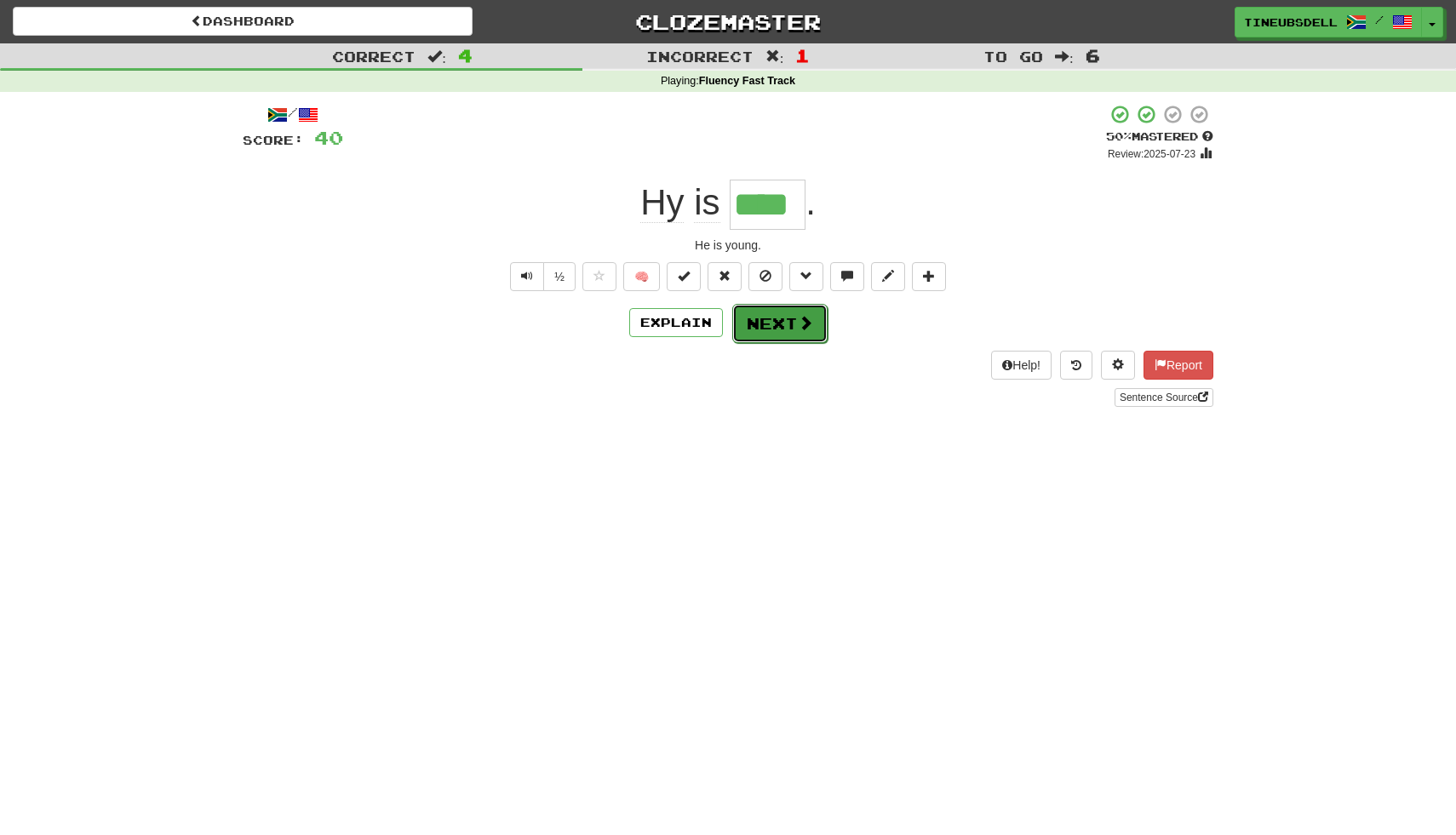 click on "Next" at bounding box center (780, 323) 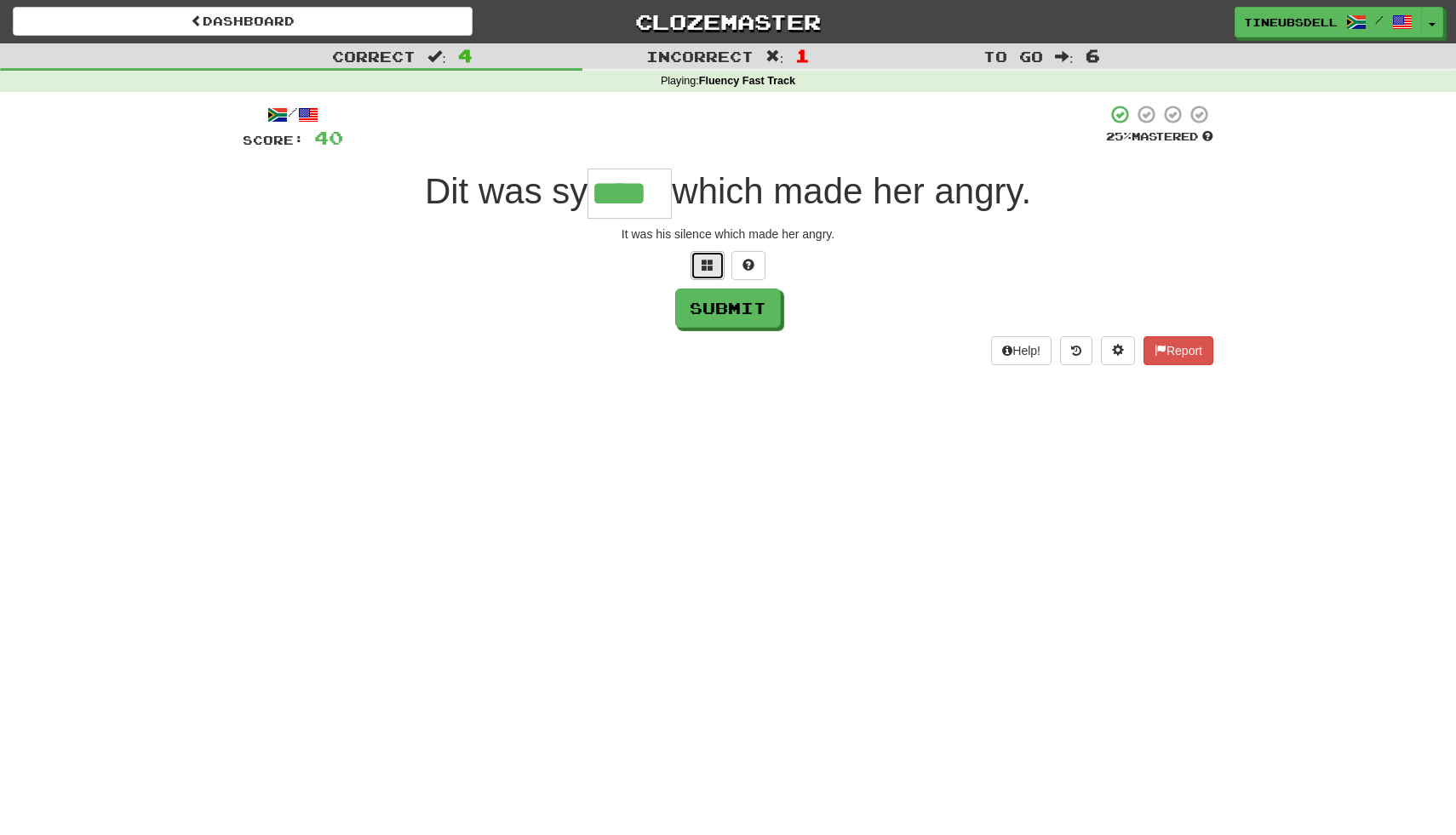 click at bounding box center [708, 265] 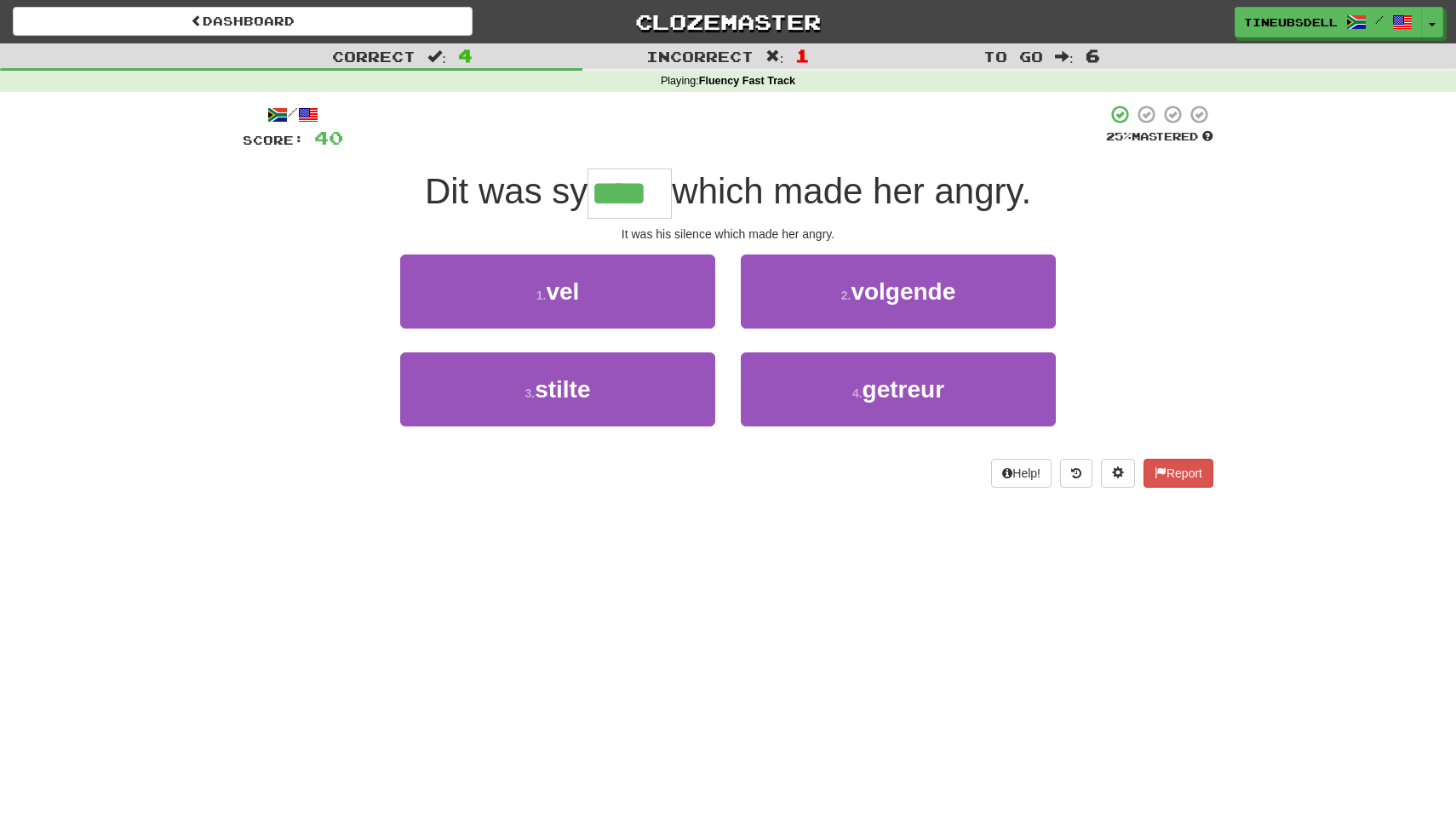 click on "1 .  vel" at bounding box center (558, 303) 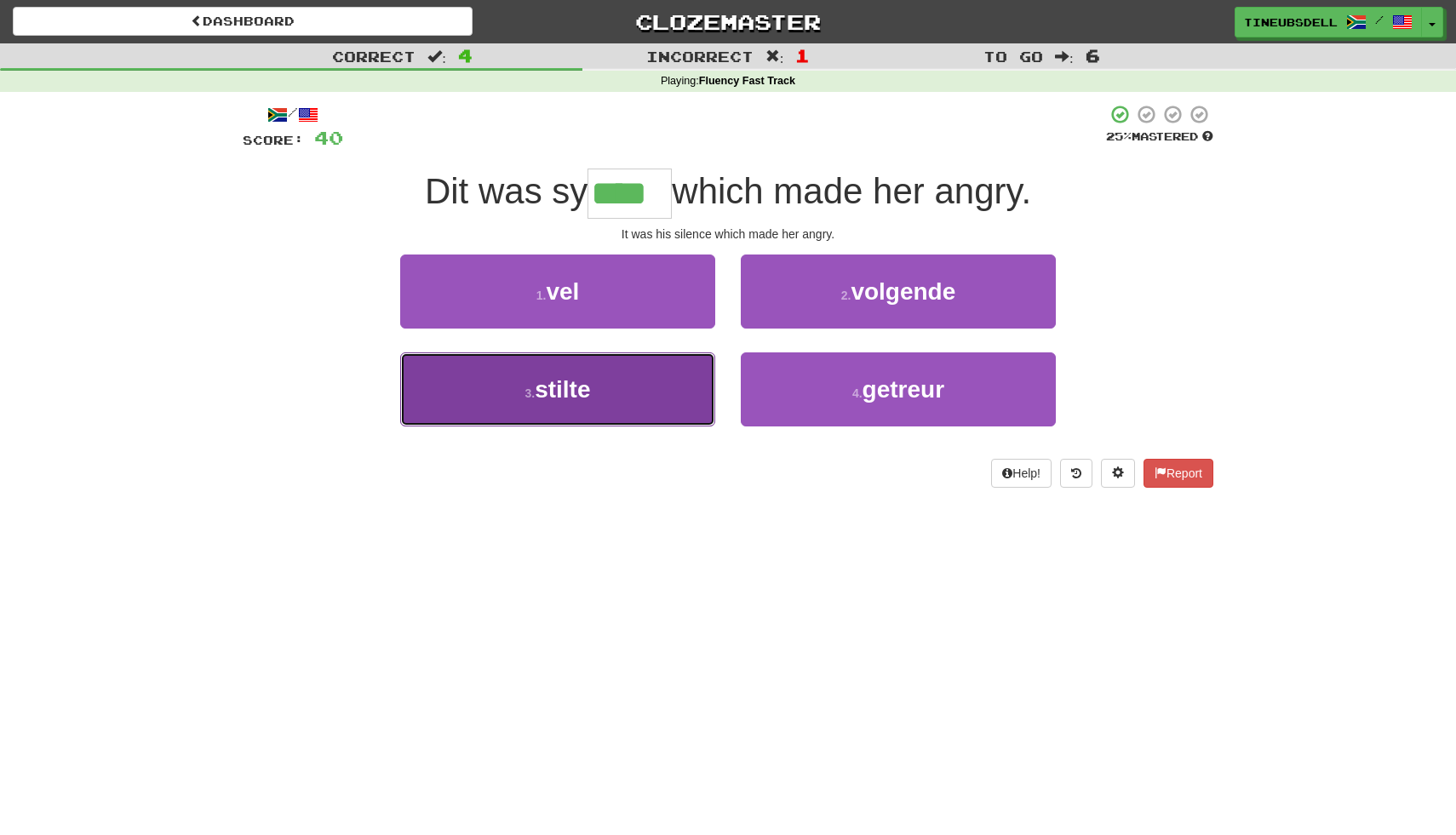 click on "stilte" at bounding box center [562, 389] 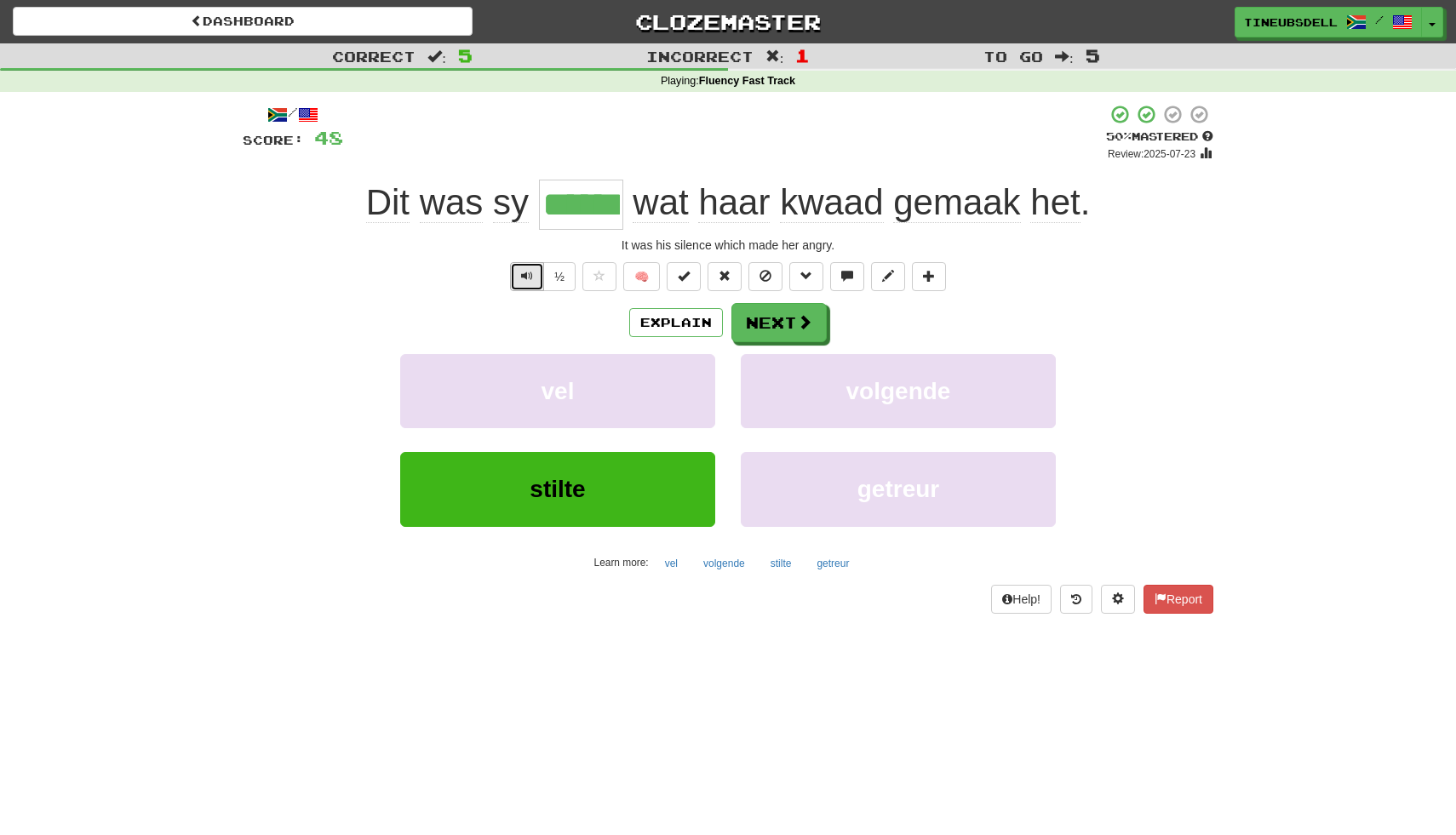 click at bounding box center (527, 276) 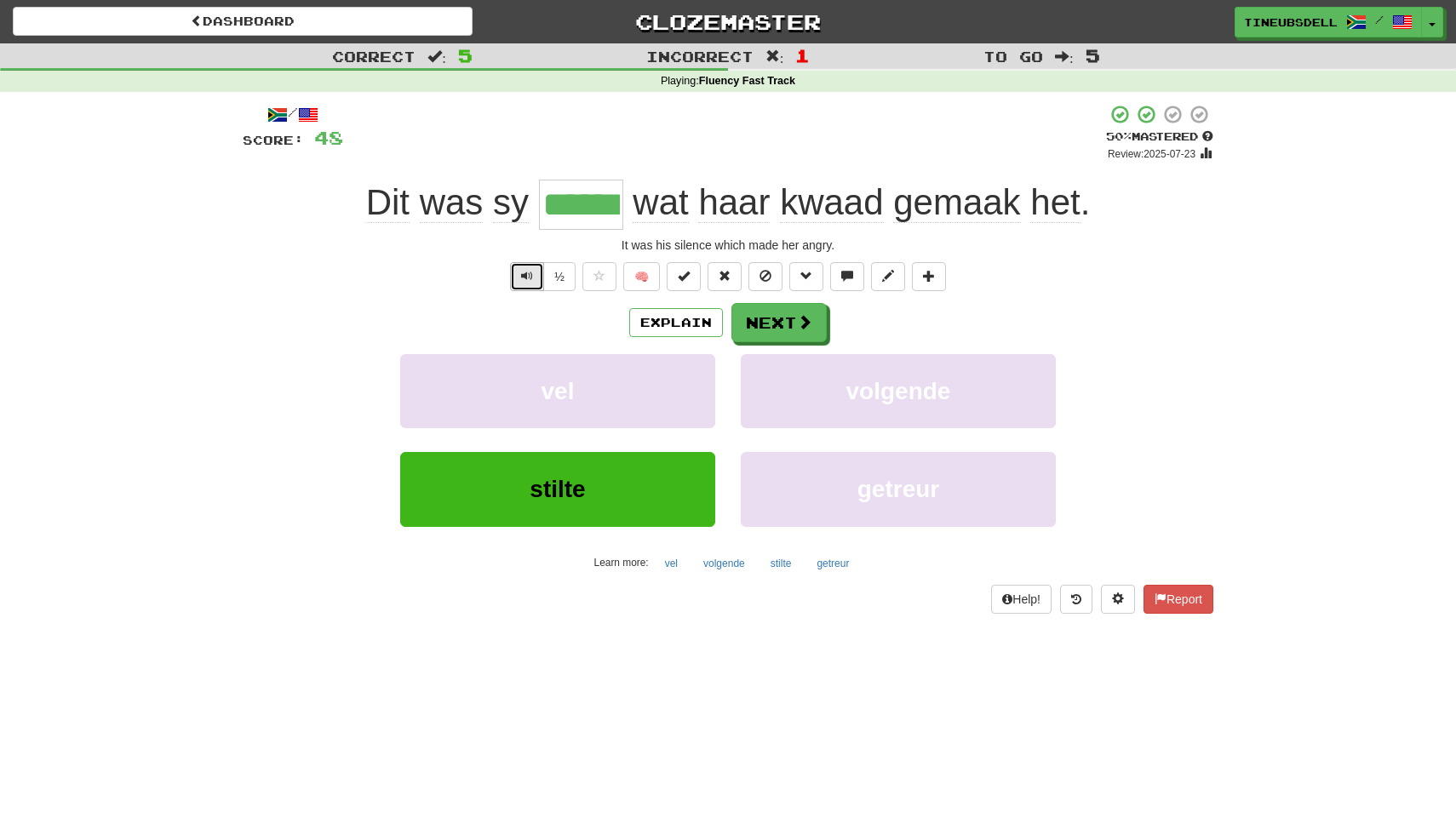 click at bounding box center [527, 276] 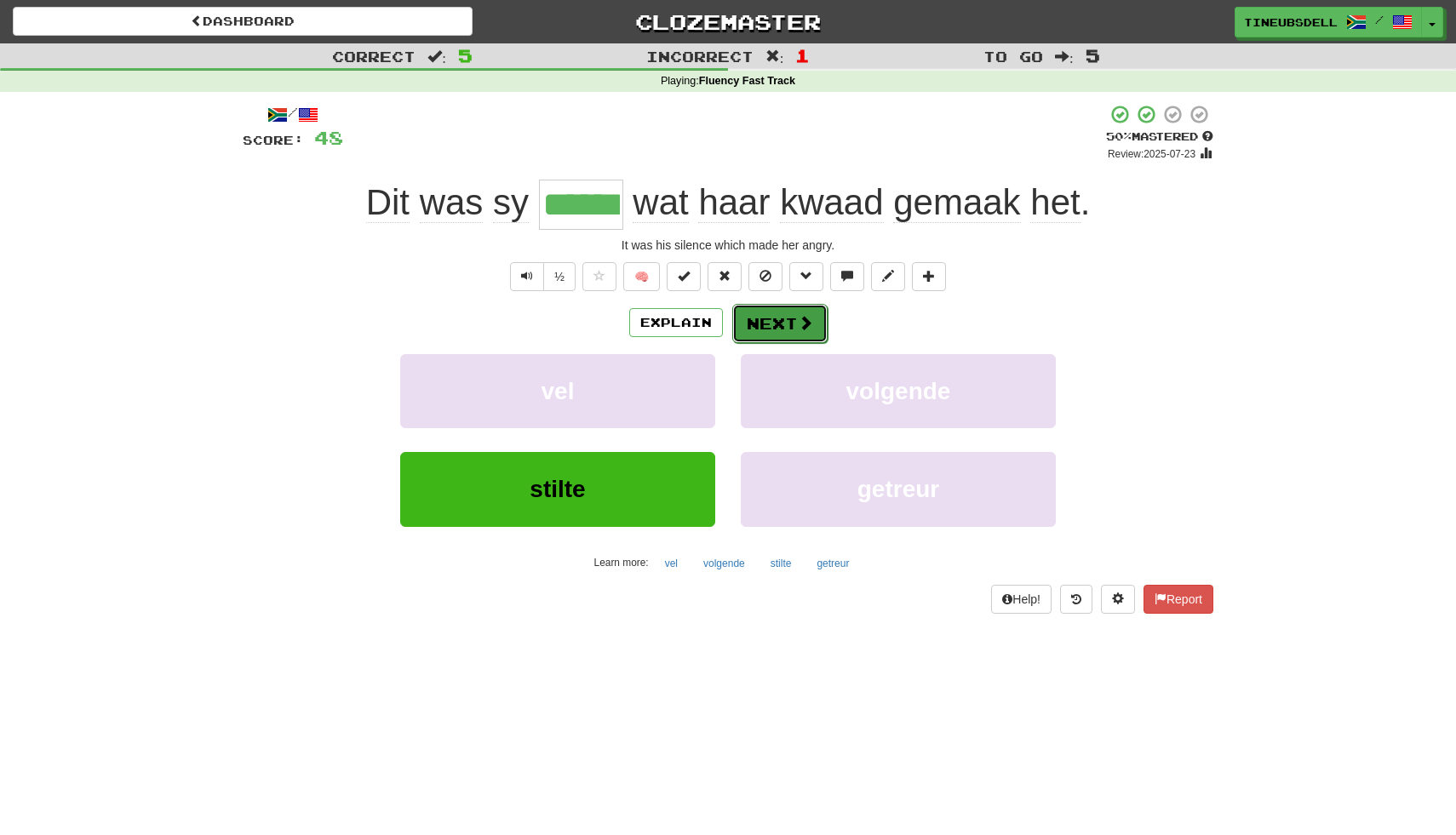 click on "Next" at bounding box center [780, 323] 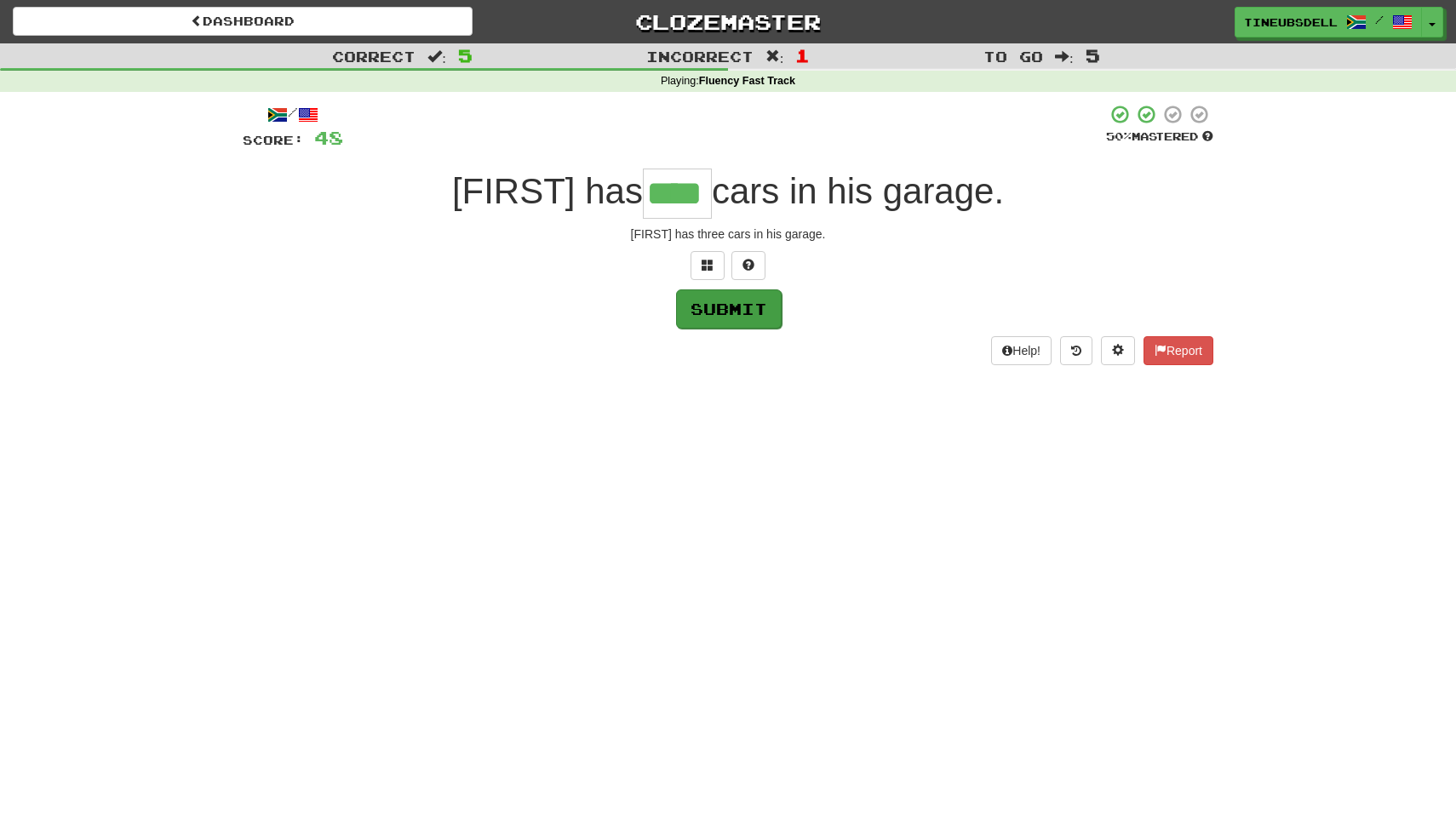 type on "****" 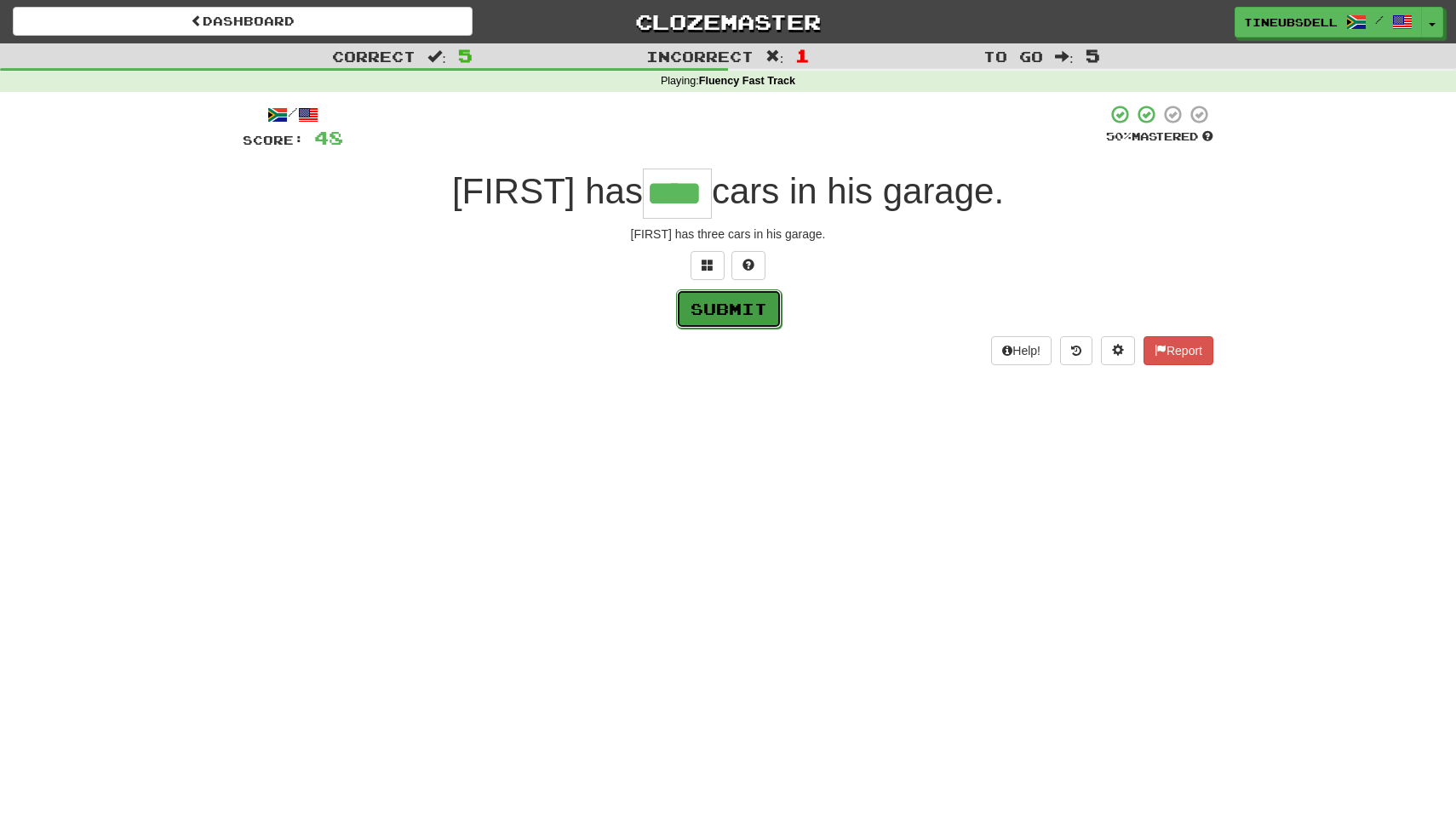 click on "Submit" at bounding box center [729, 309] 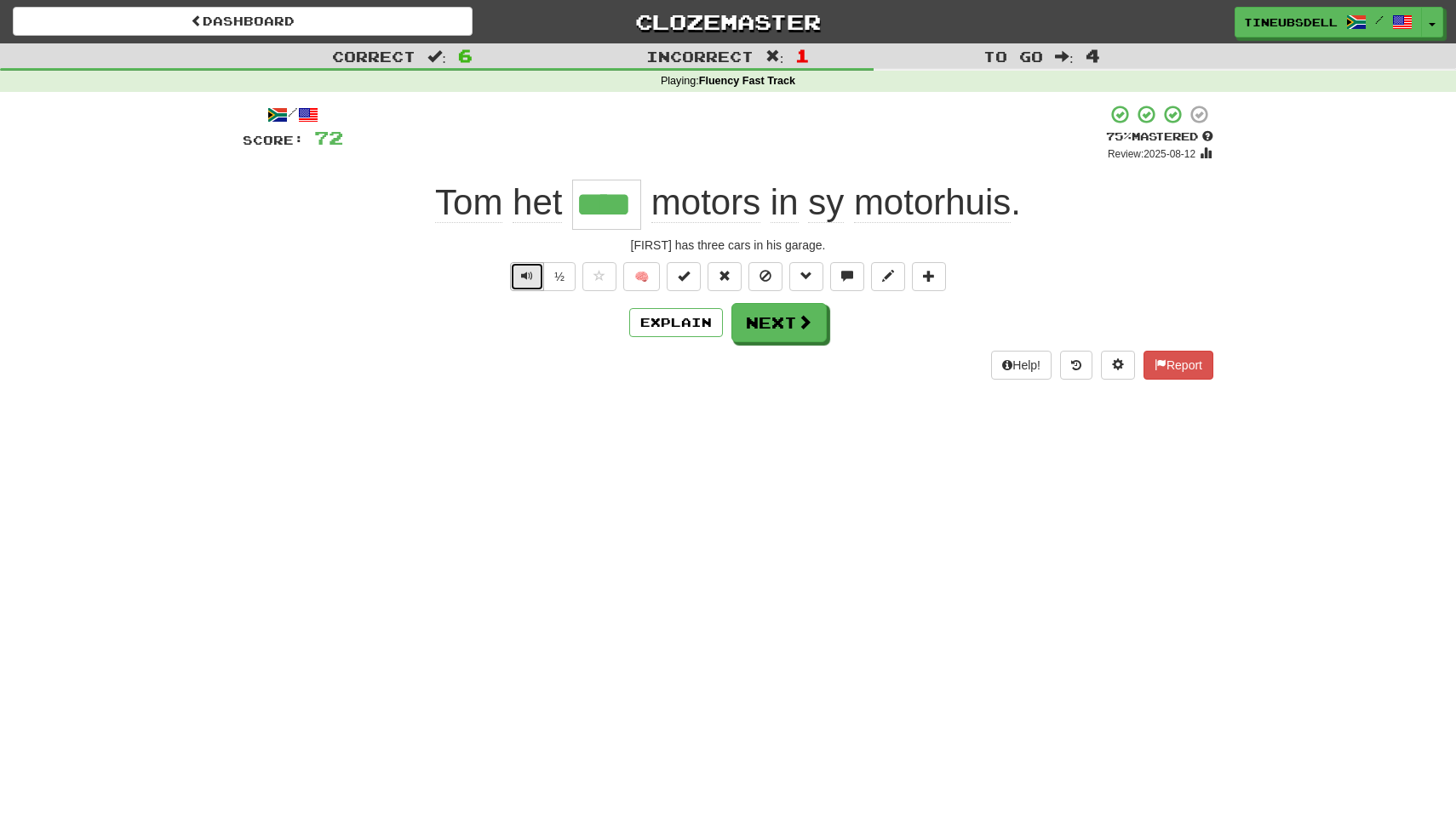 click at bounding box center [527, 276] 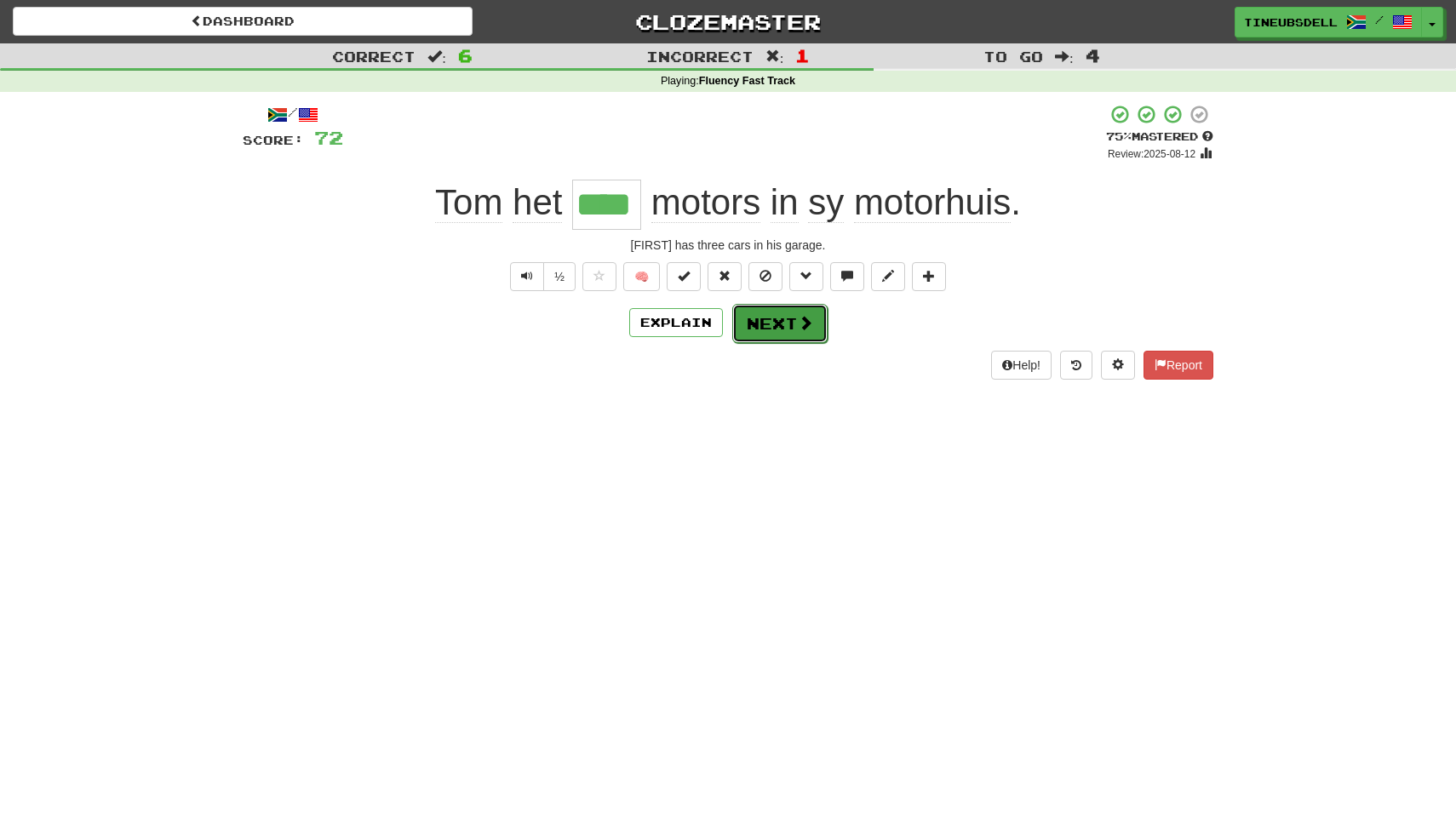 click on "Next" at bounding box center (780, 323) 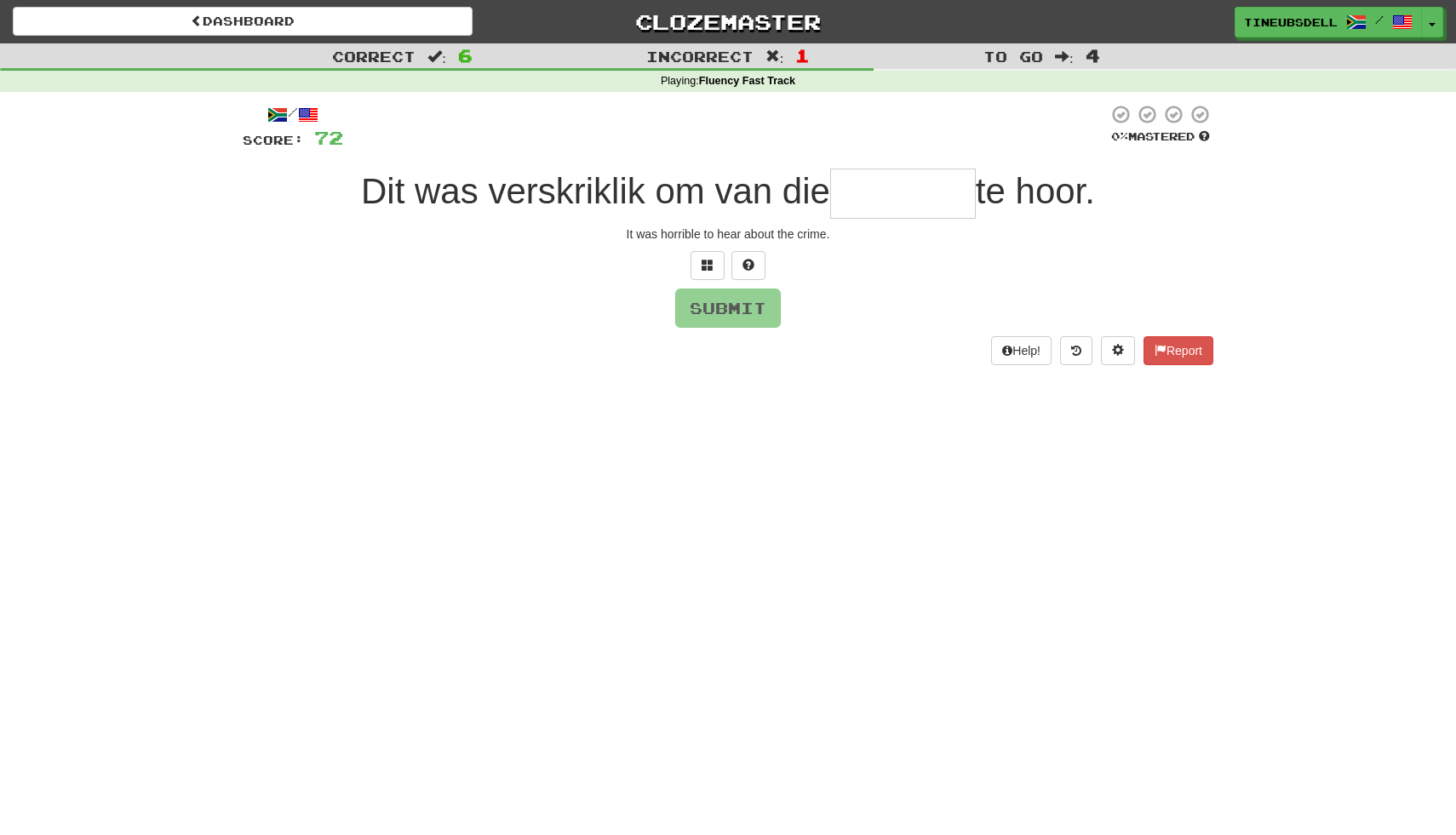 click on "/ Score: 72 0 % Mastered It was horrible to hear about the crime. Submit Help! Report" at bounding box center [728, 234] 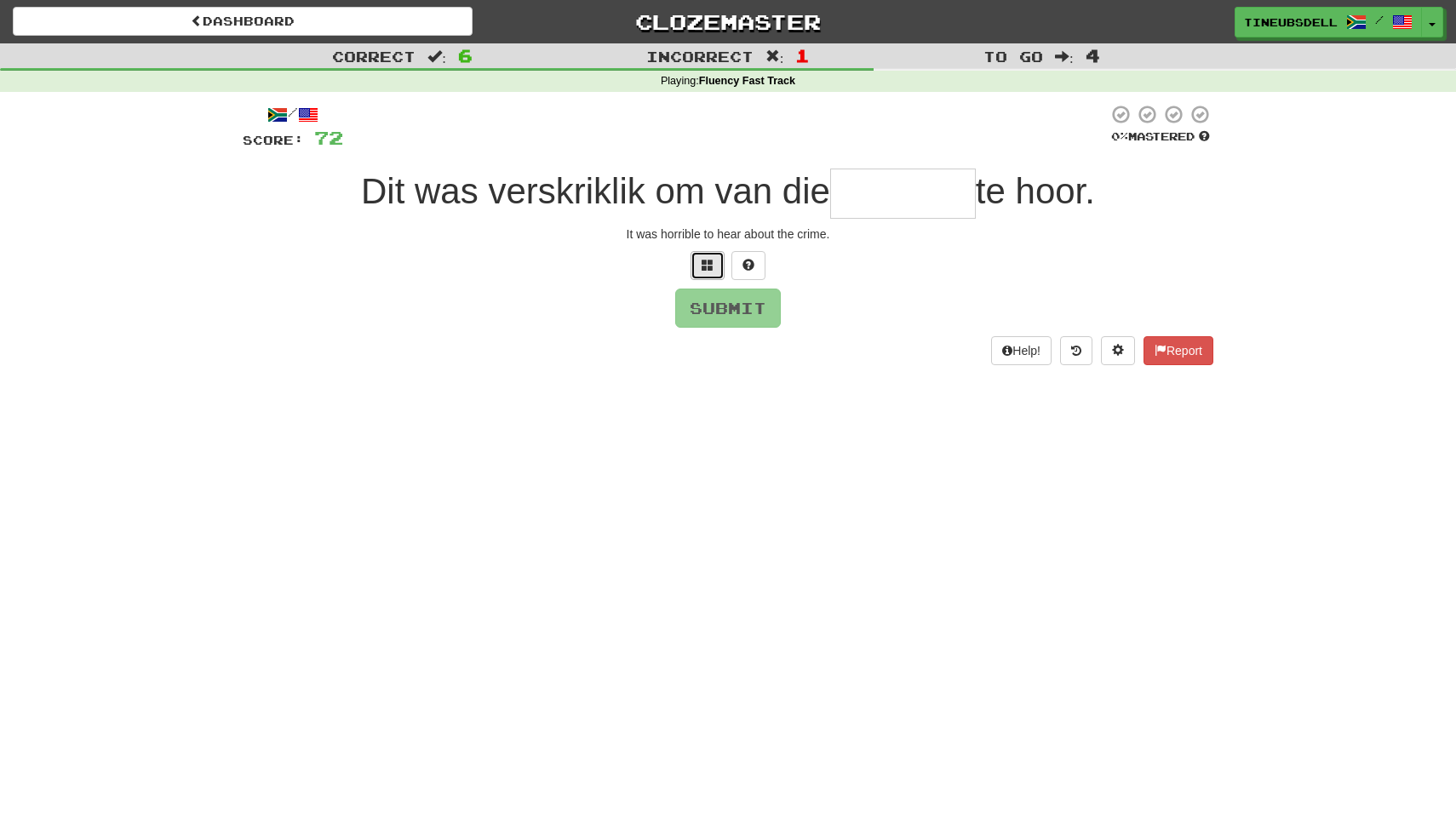 click at bounding box center (708, 265) 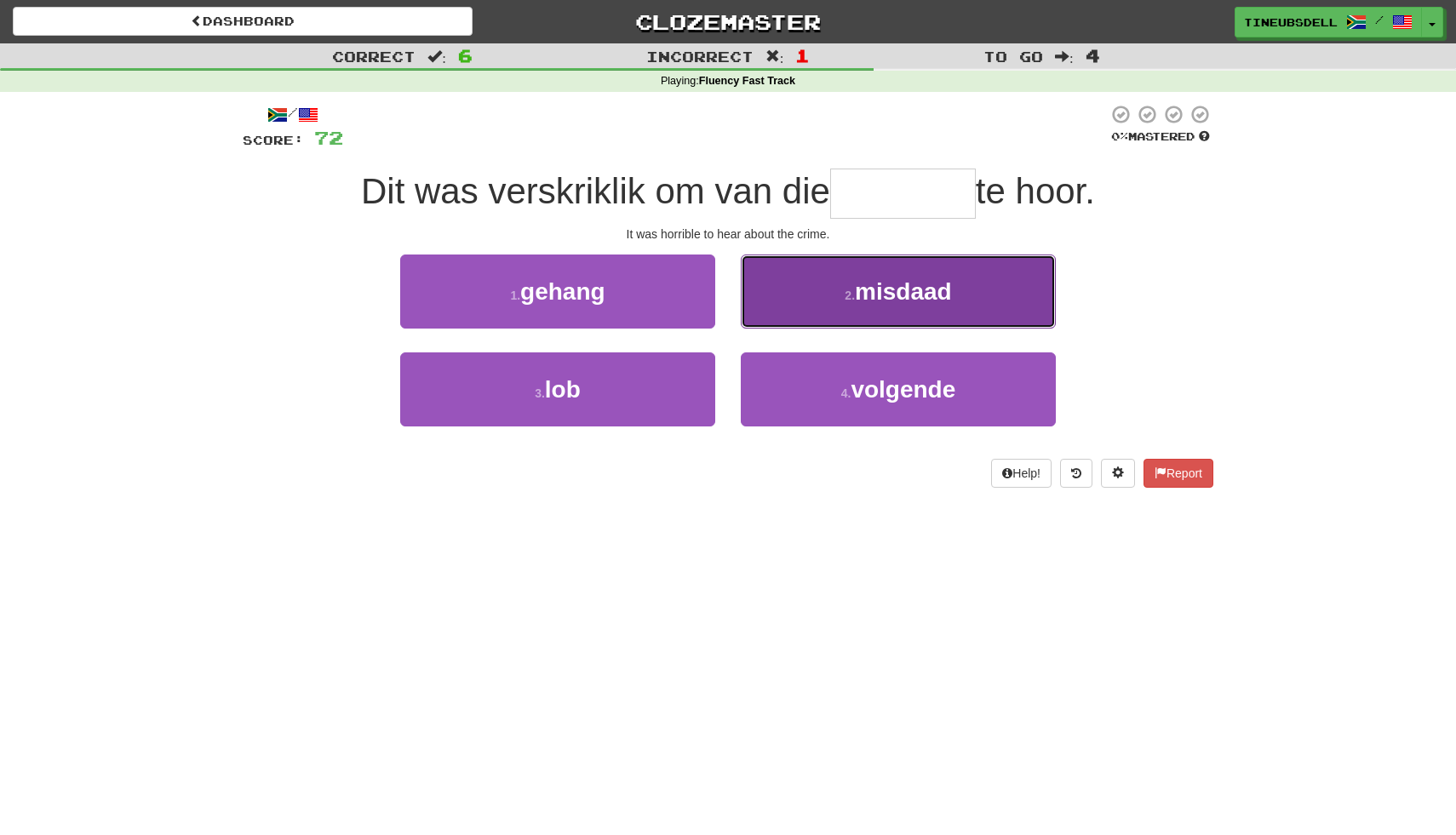 click on "misdaad" at bounding box center [903, 291] 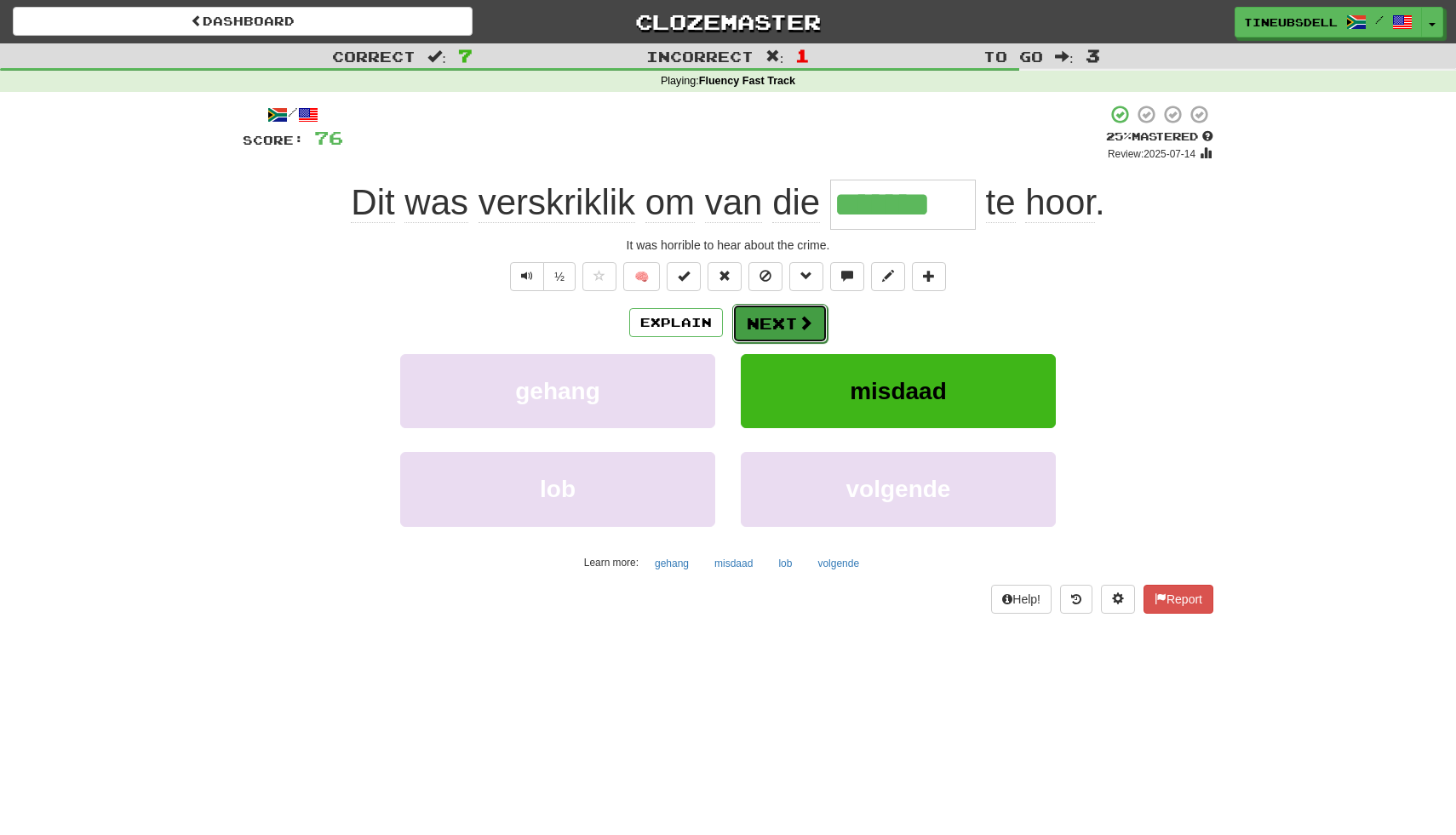 click on "Next" at bounding box center [780, 323] 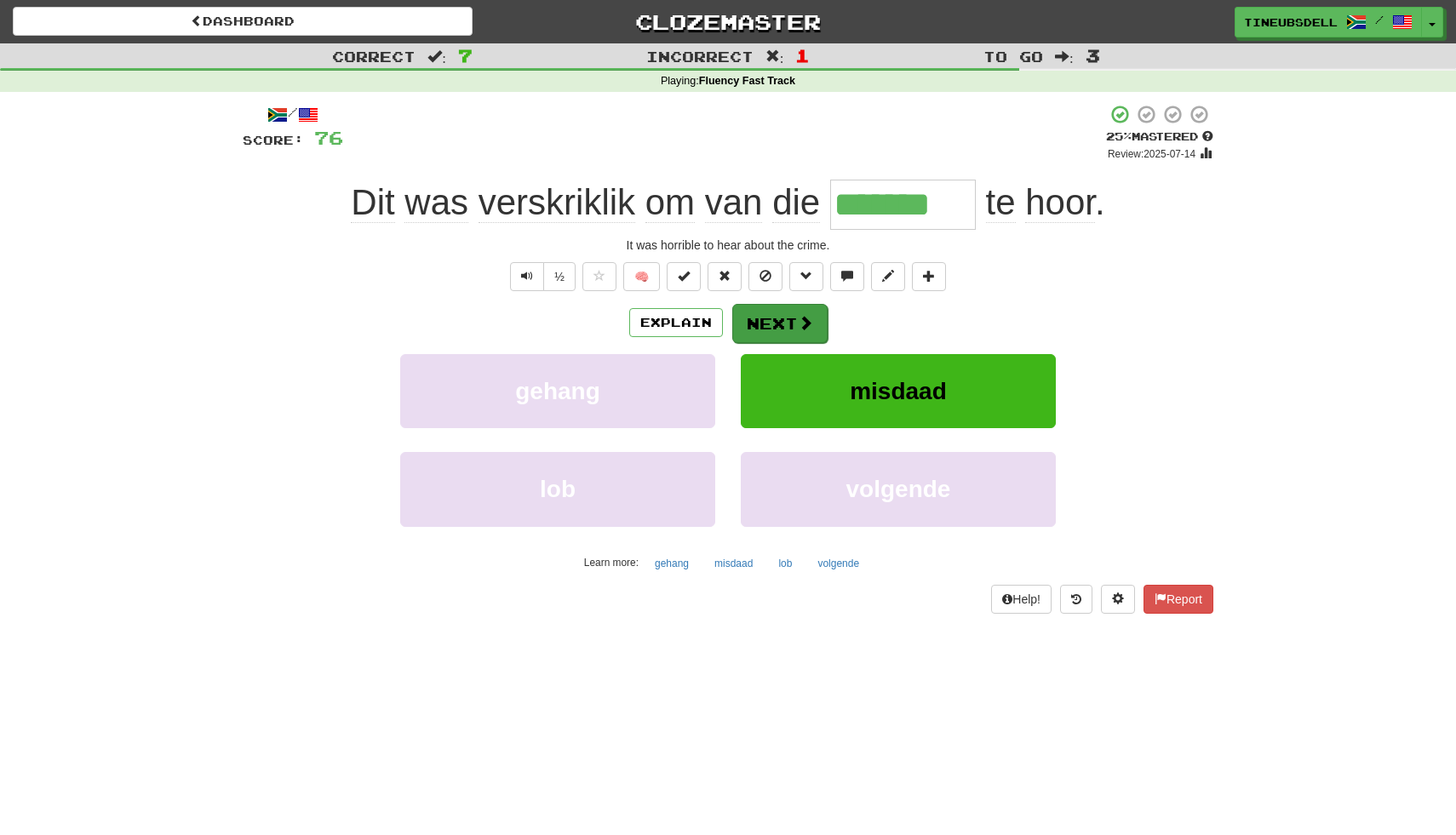 type 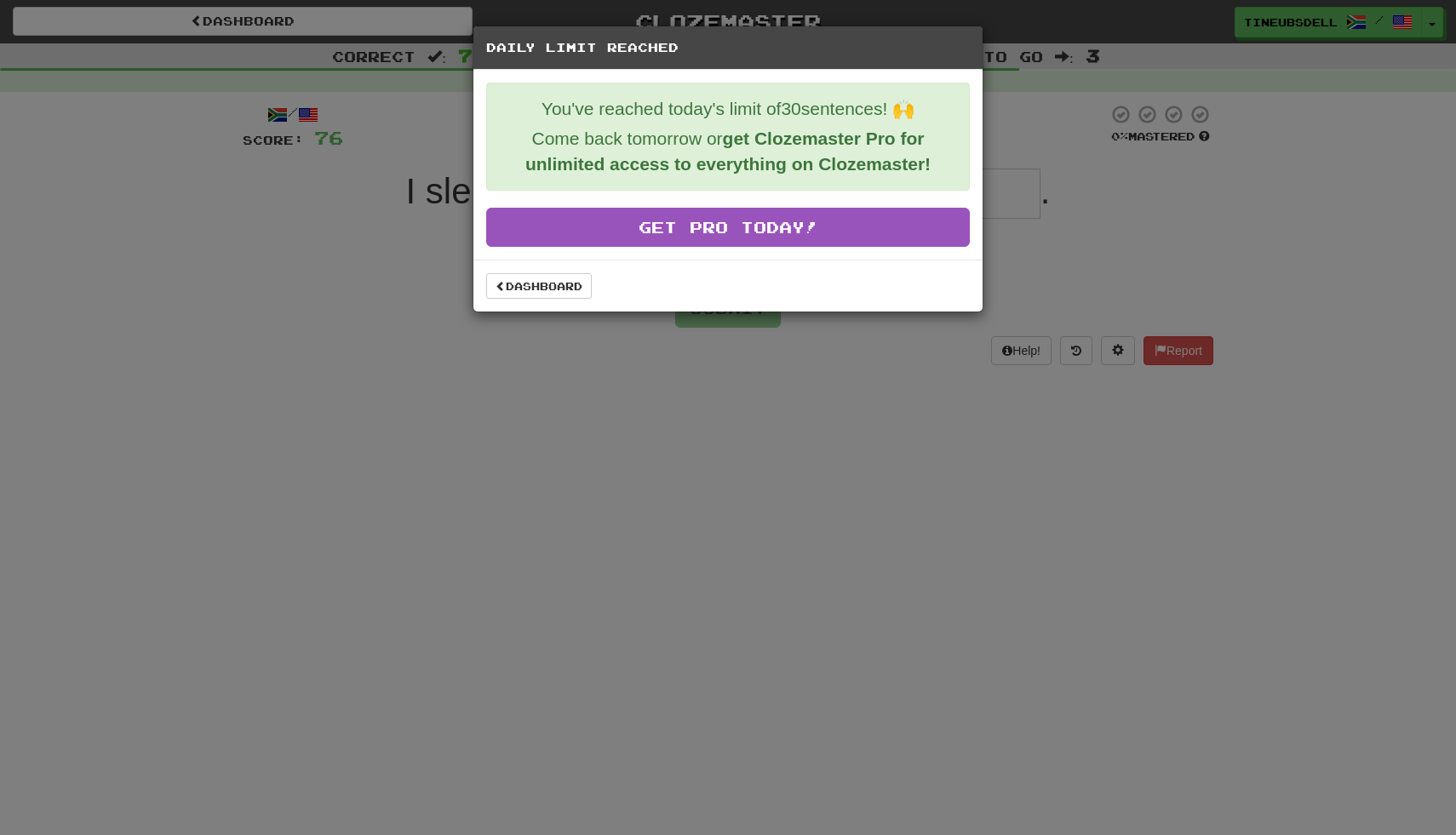 click on "Daily Limit Reached You've reached today's limit of  30  sentences! 🙌  Come back tomorrow or  get Clozemaster Pro for unlimited access to everything on Clozemaster! Get Pro Today! Dashboard" at bounding box center (728, 417) 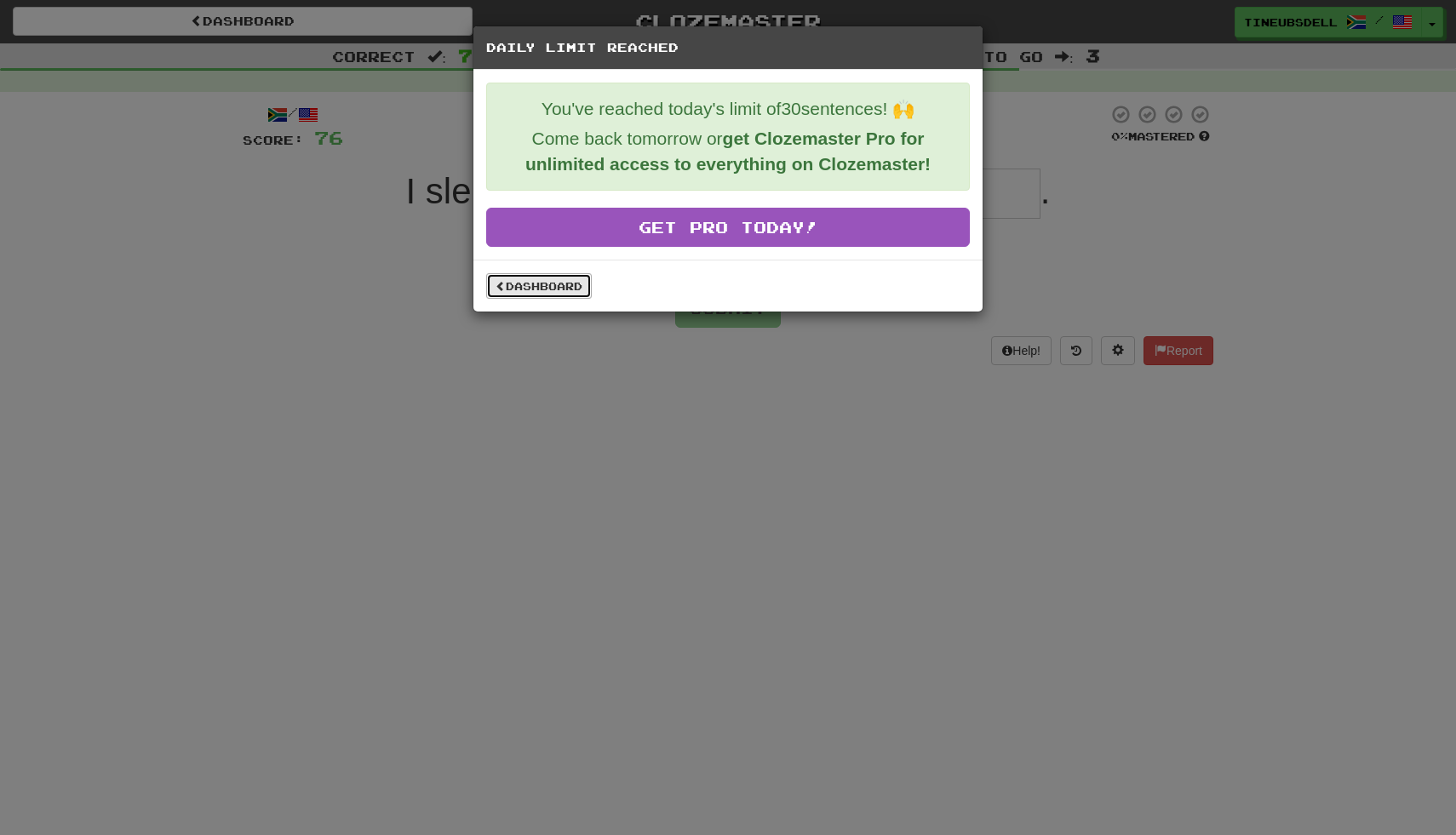 click on "Dashboard" at bounding box center (539, 286) 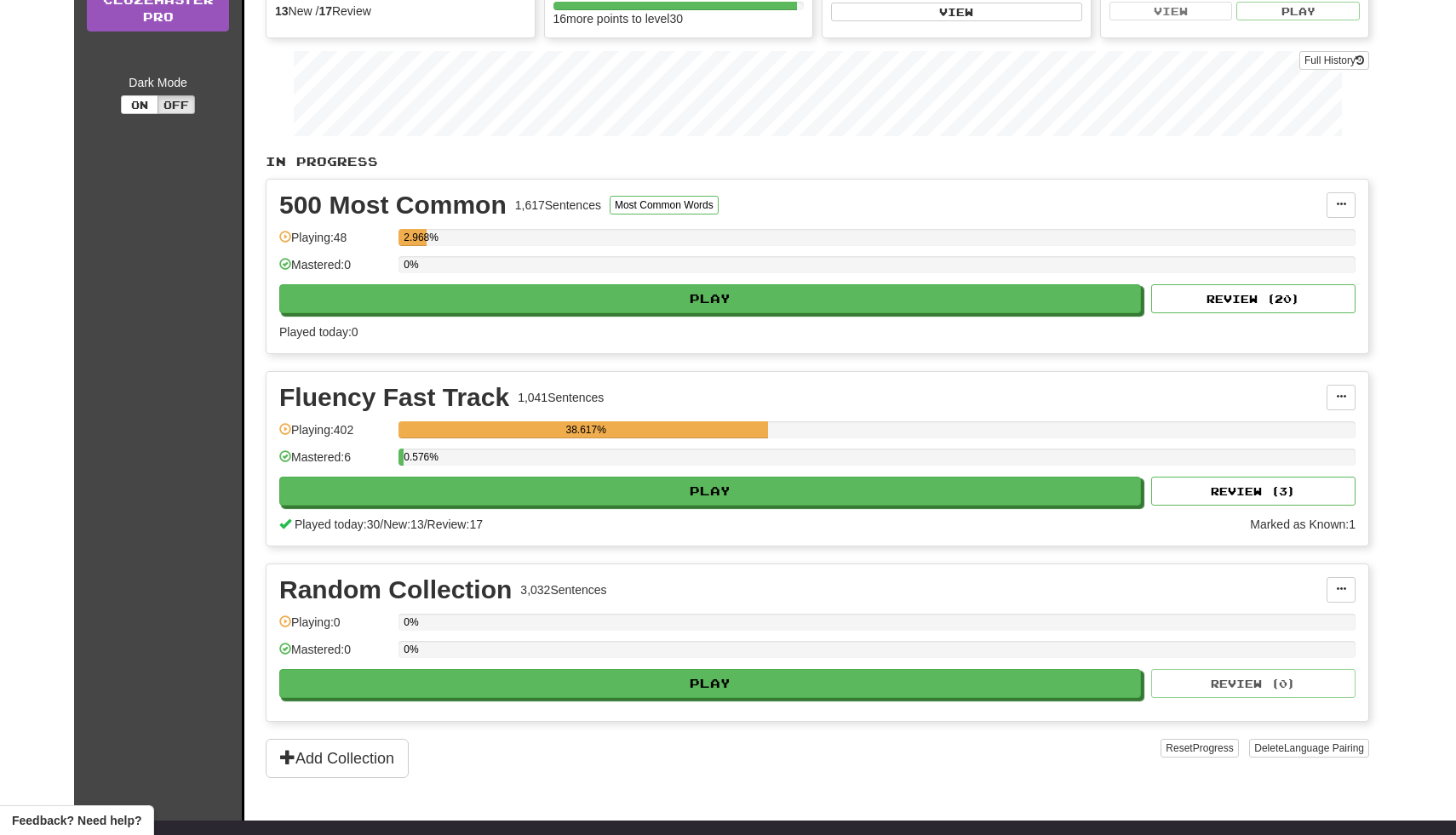 scroll, scrollTop: 187, scrollLeft: 0, axis: vertical 